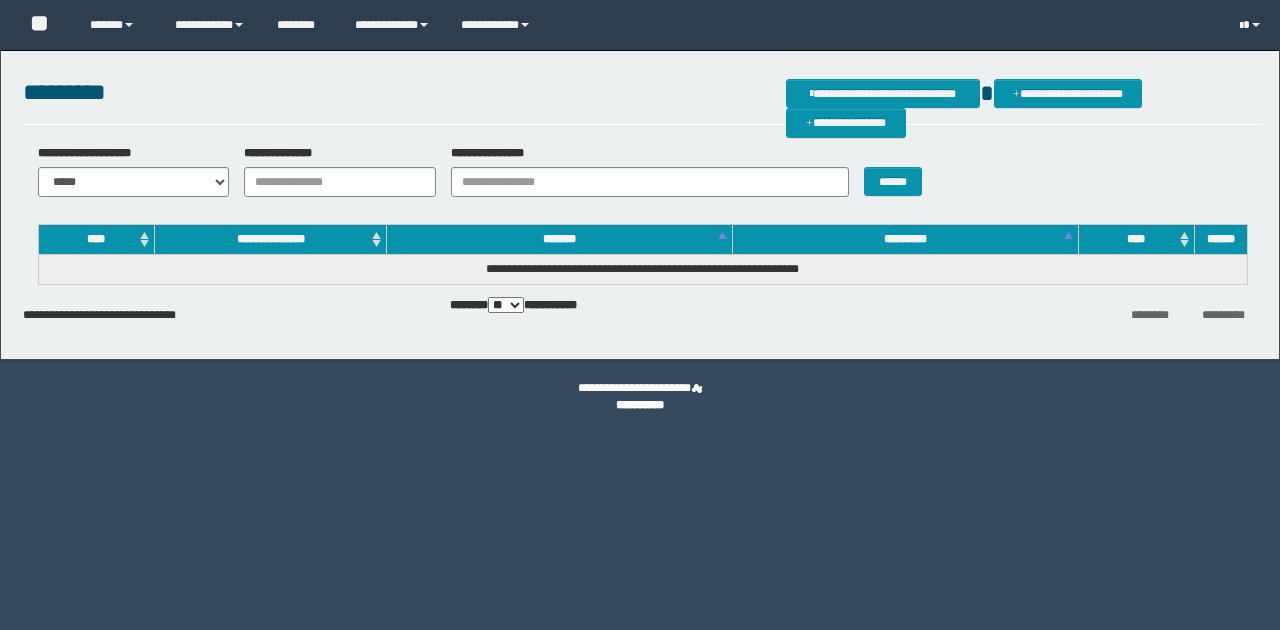 scroll, scrollTop: 0, scrollLeft: 0, axis: both 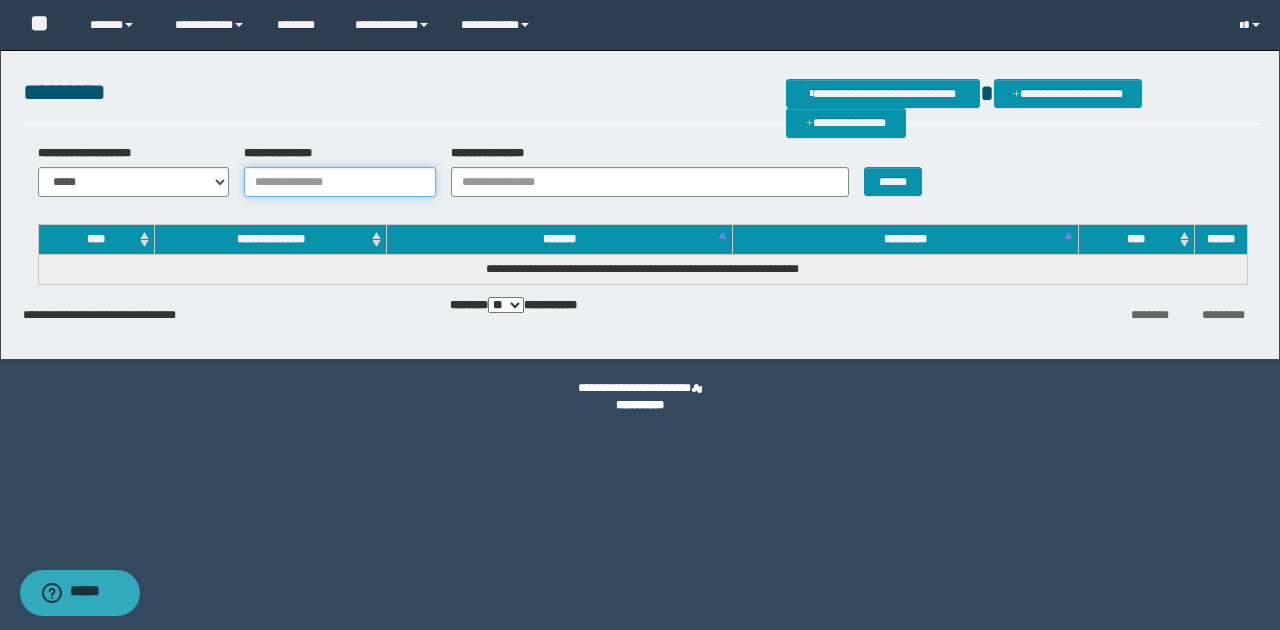 click on "**********" at bounding box center (340, 182) 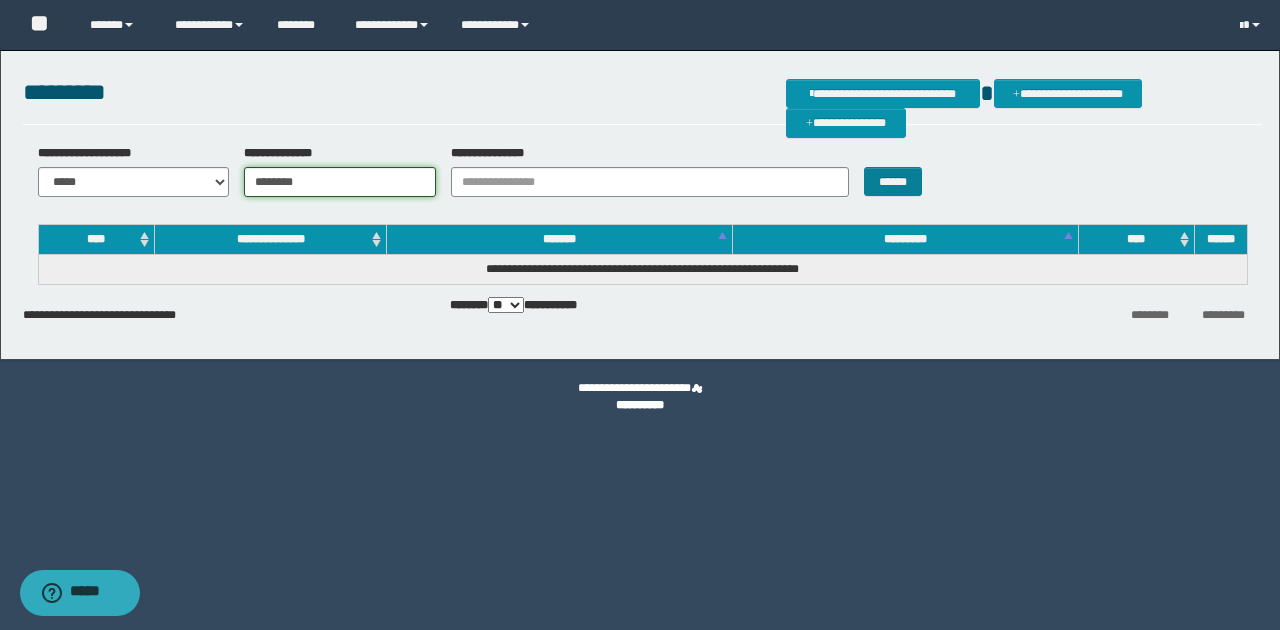type on "********" 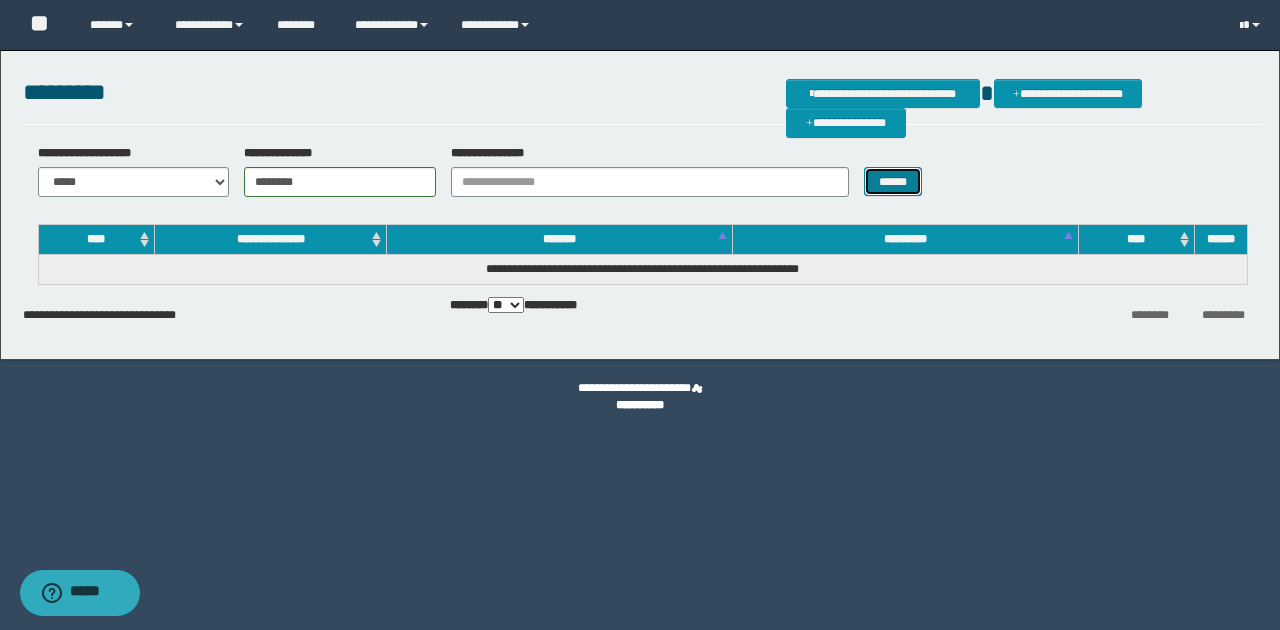 click on "******" at bounding box center [893, 181] 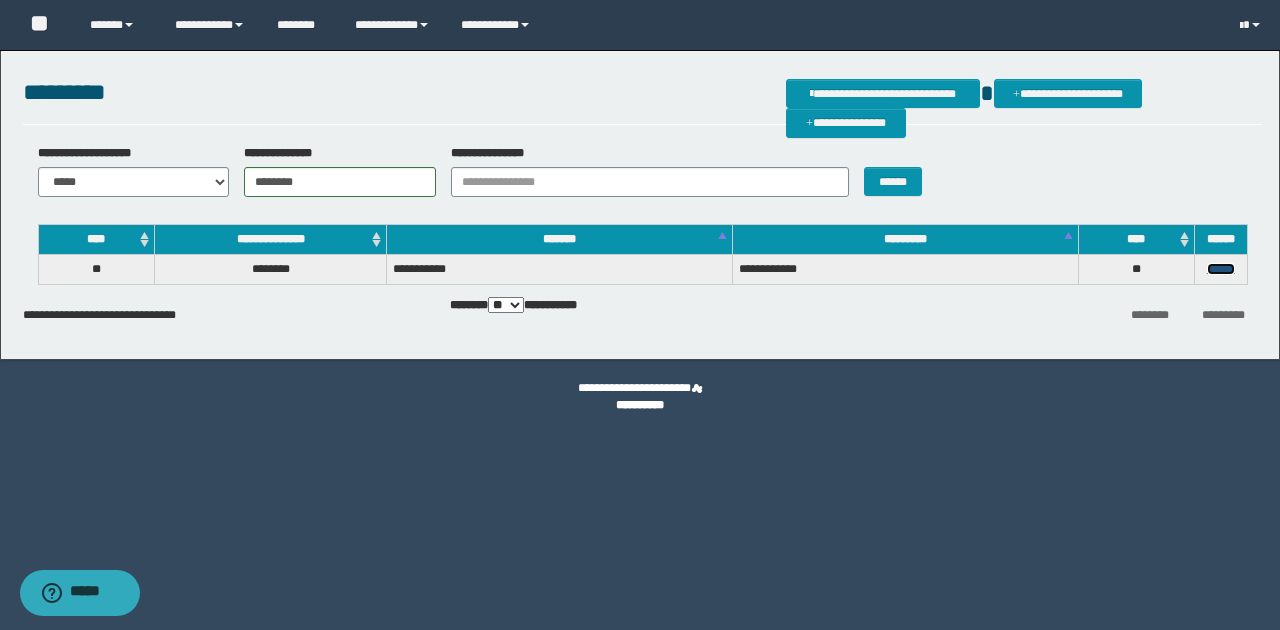 click on "******" at bounding box center (1221, 269) 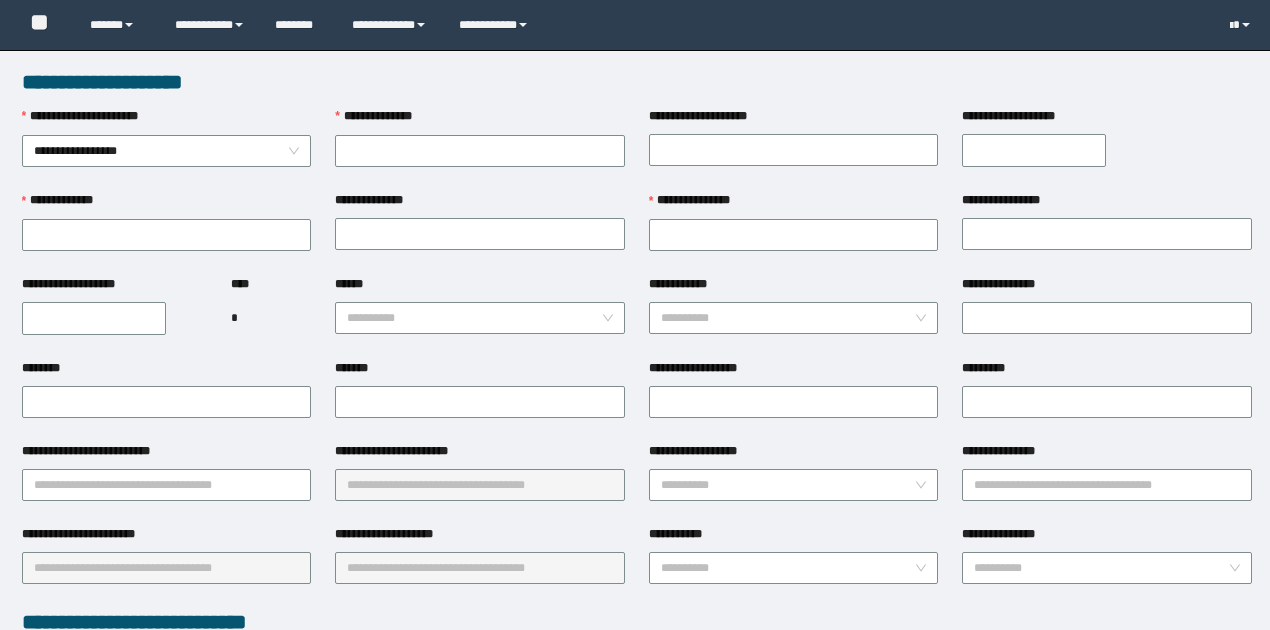 scroll, scrollTop: 0, scrollLeft: 0, axis: both 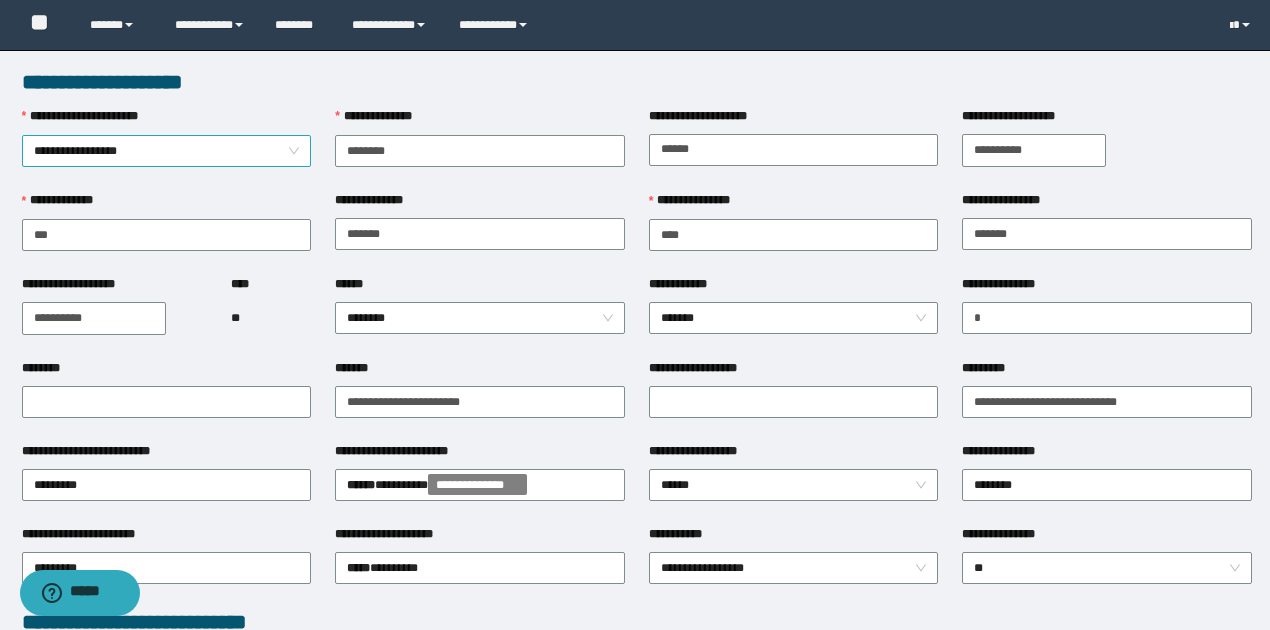 drag, startPoint x: 407, startPoint y: 150, endPoint x: 302, endPoint y: 150, distance: 105 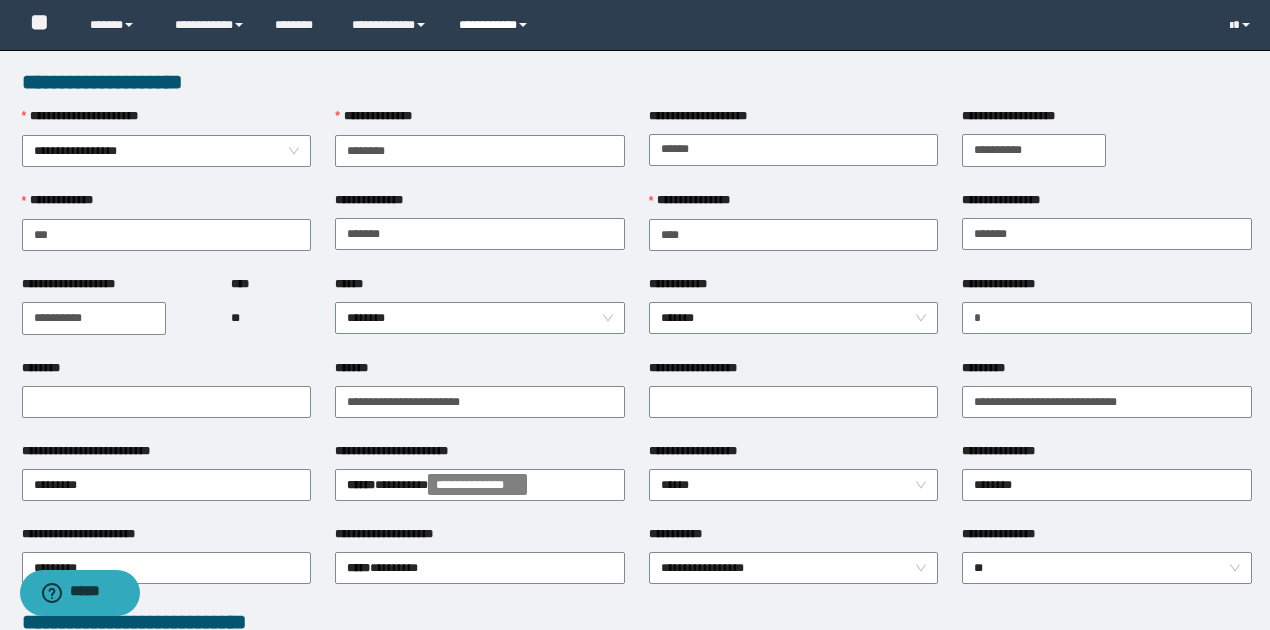click on "**********" at bounding box center [496, 25] 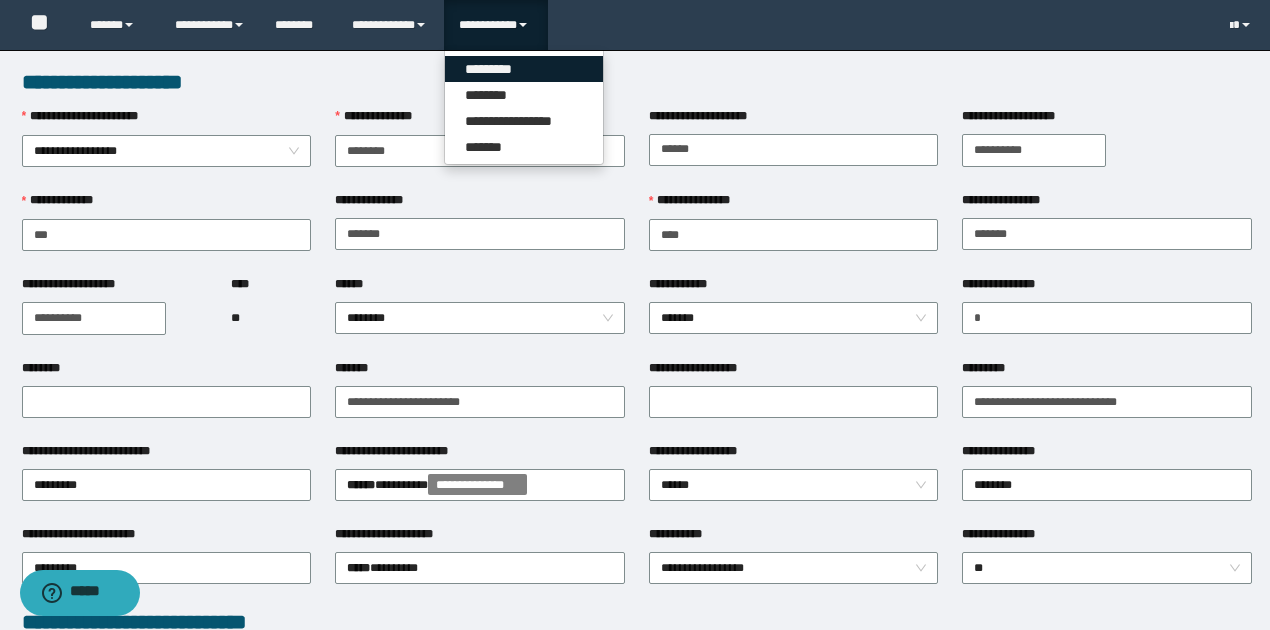 click on "*********" at bounding box center [524, 69] 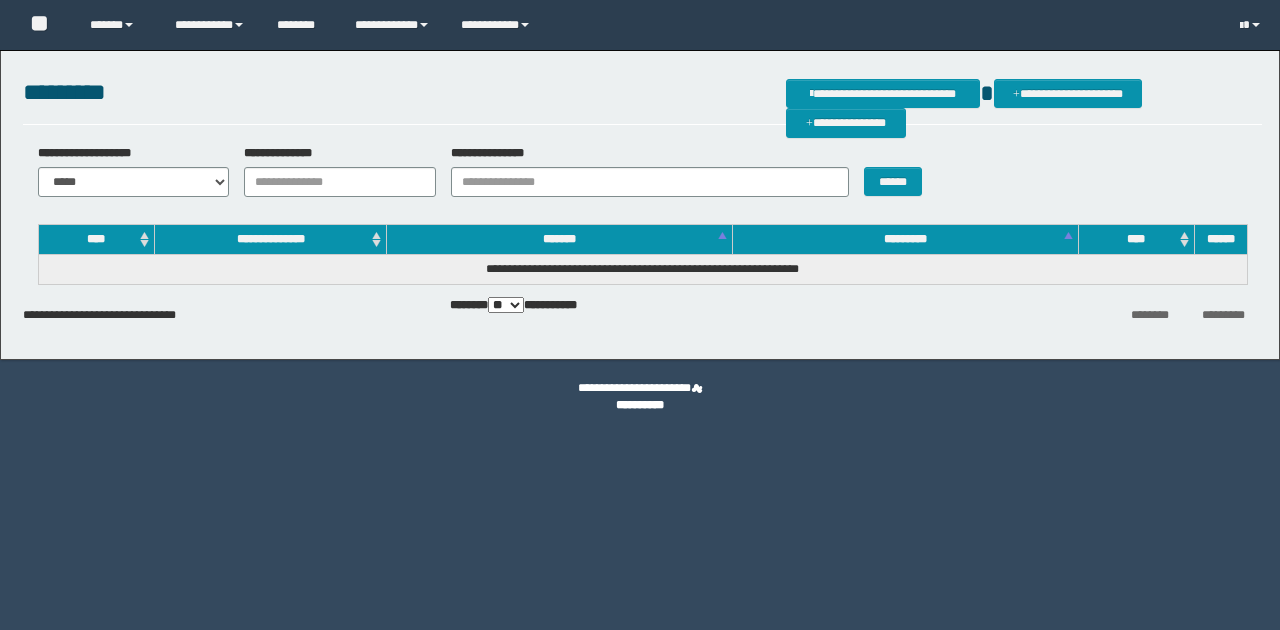 scroll, scrollTop: 0, scrollLeft: 0, axis: both 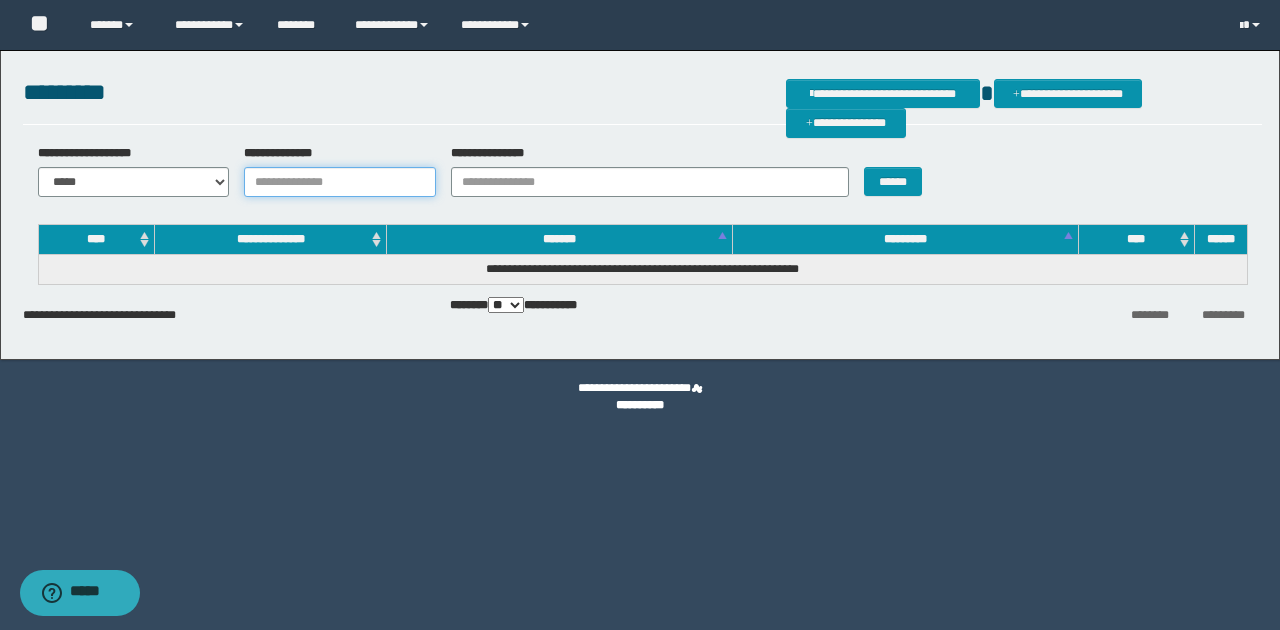click on "**********" at bounding box center (340, 182) 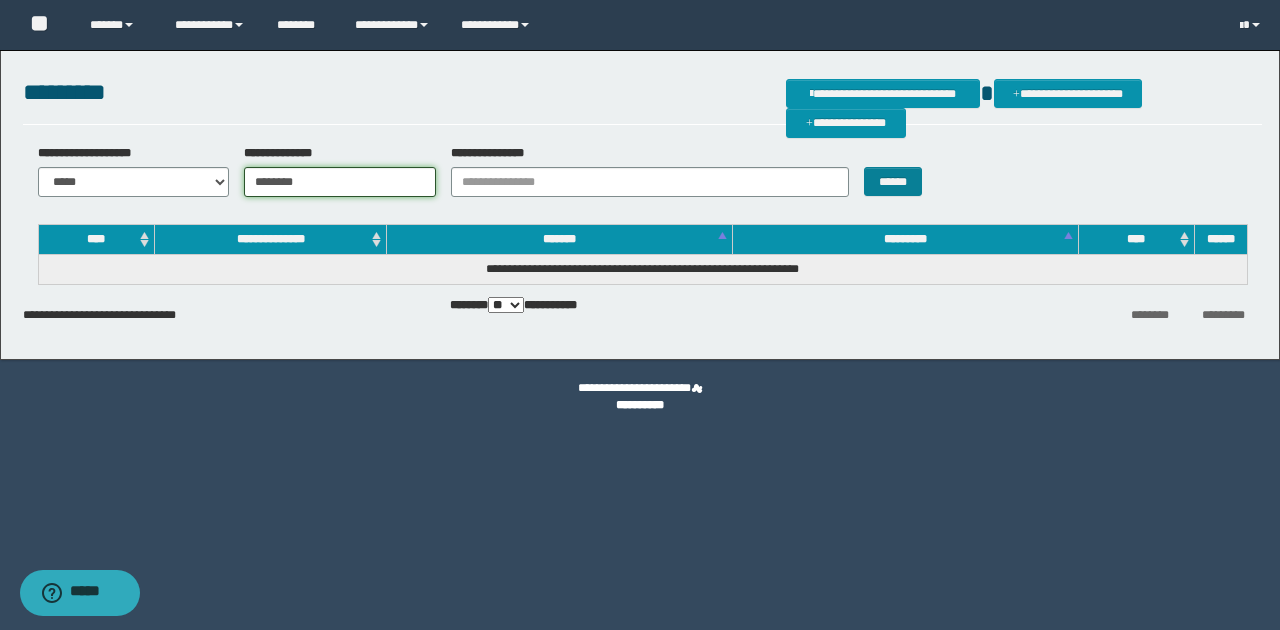 type on "********" 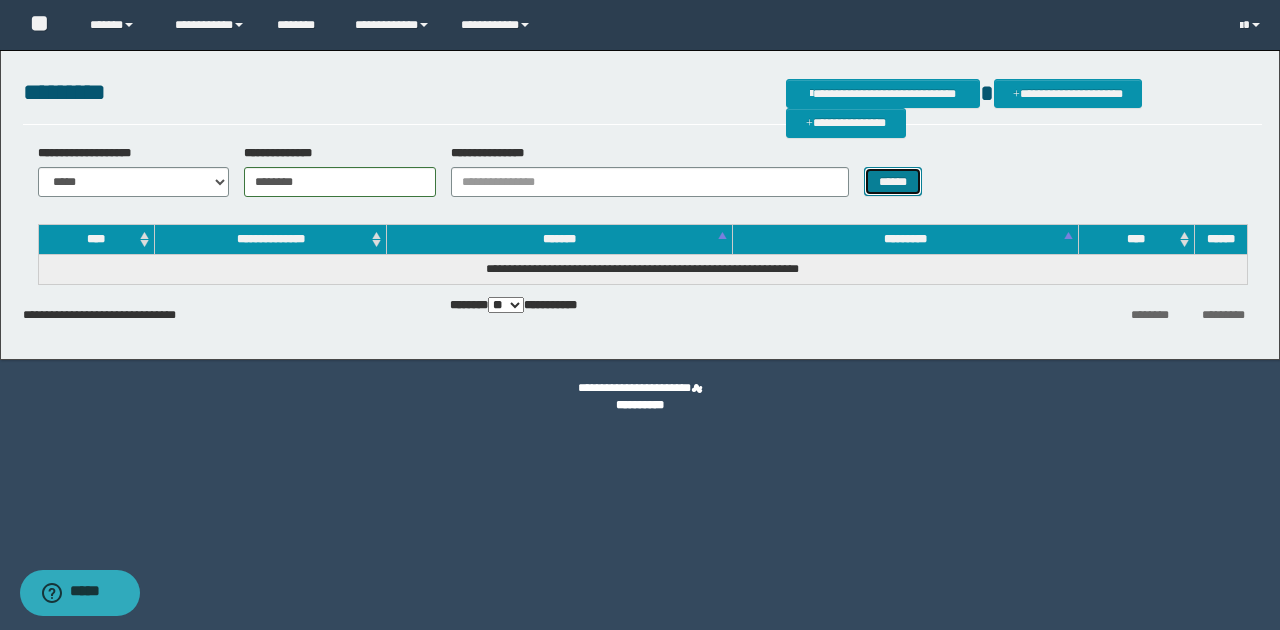 click on "******" at bounding box center (893, 181) 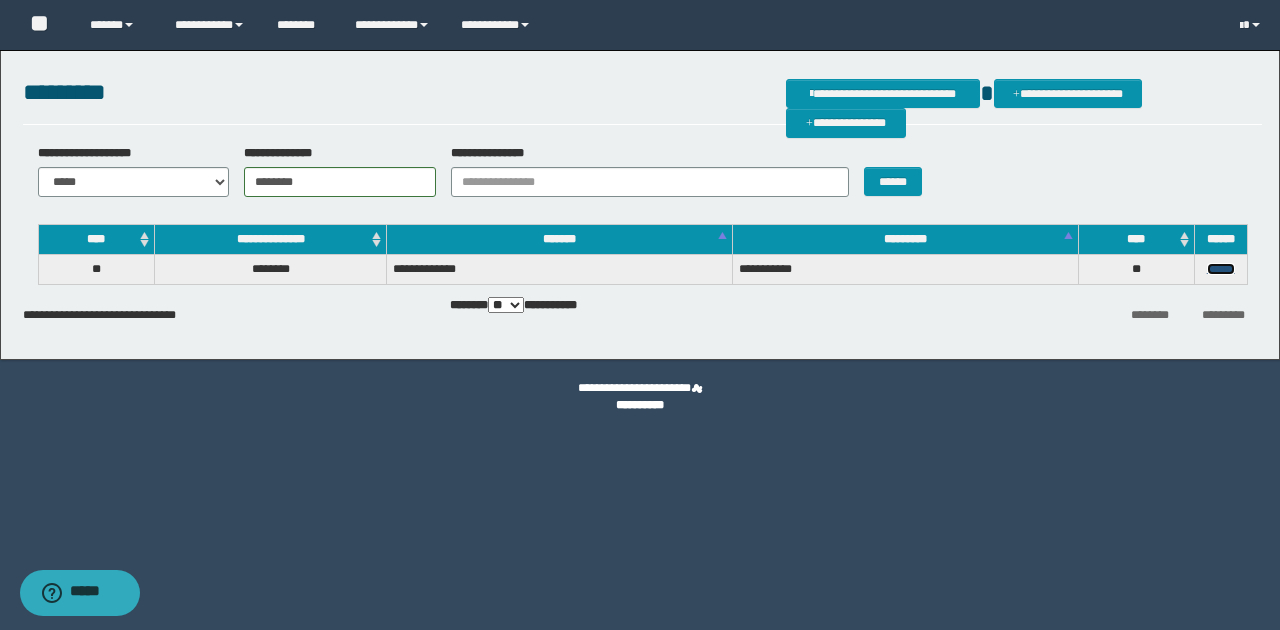click on "******" at bounding box center [1221, 269] 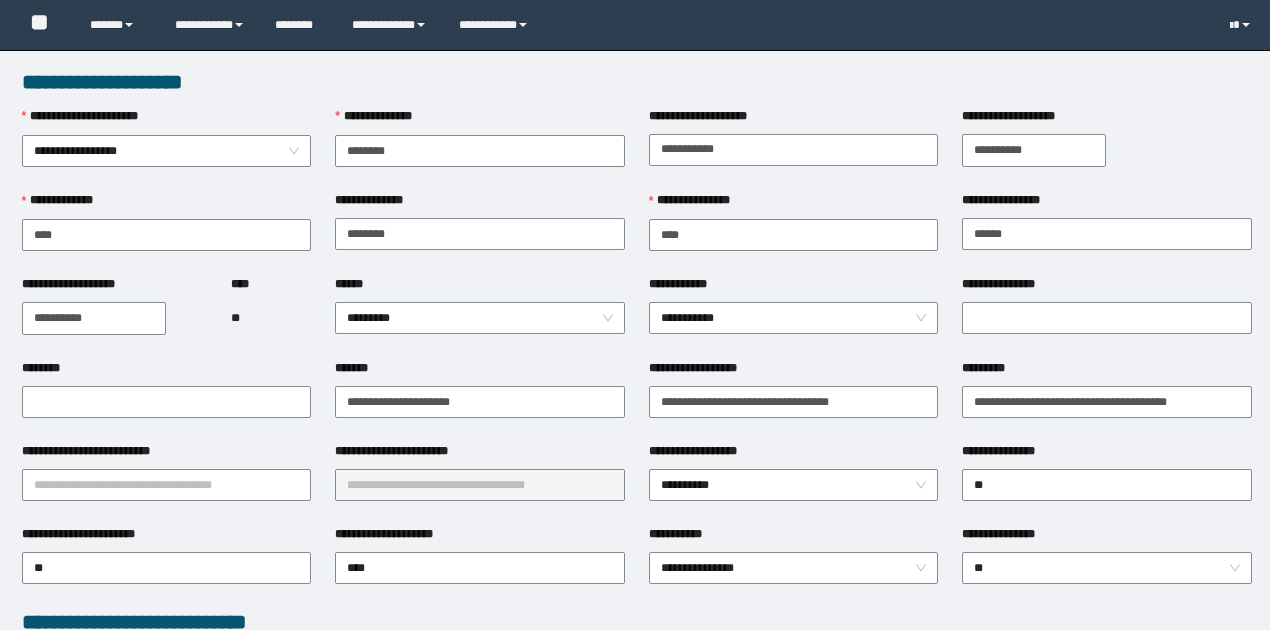 scroll, scrollTop: 0, scrollLeft: 0, axis: both 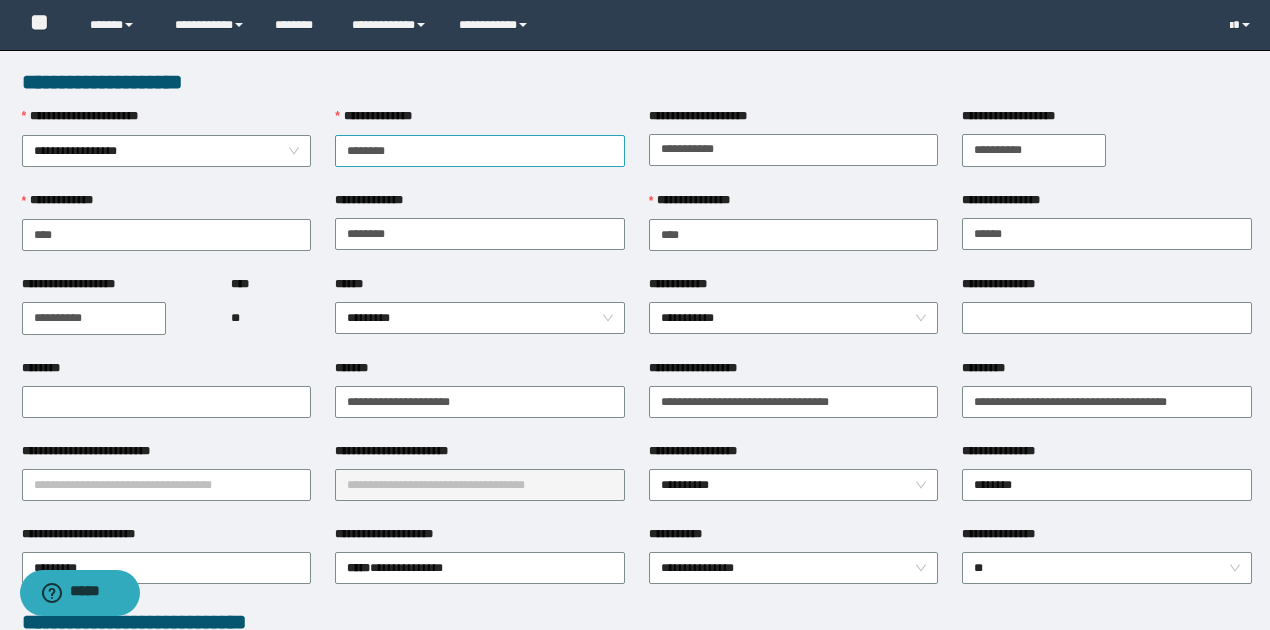 click on "********" at bounding box center [480, 151] 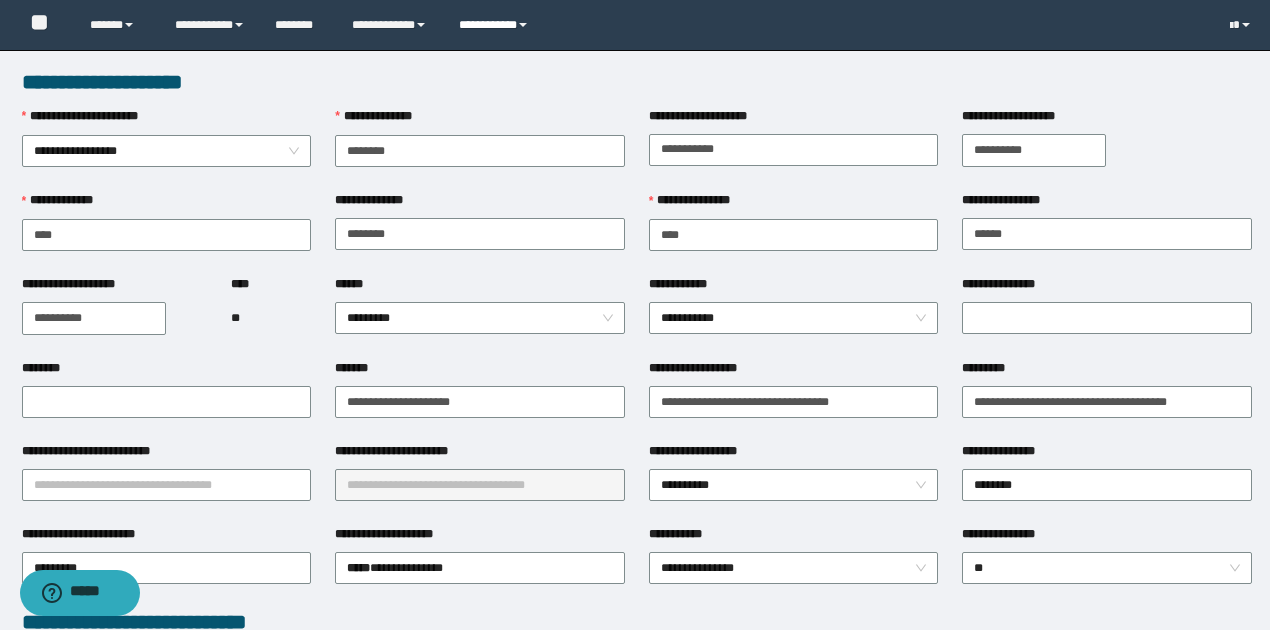click on "**********" at bounding box center (496, 25) 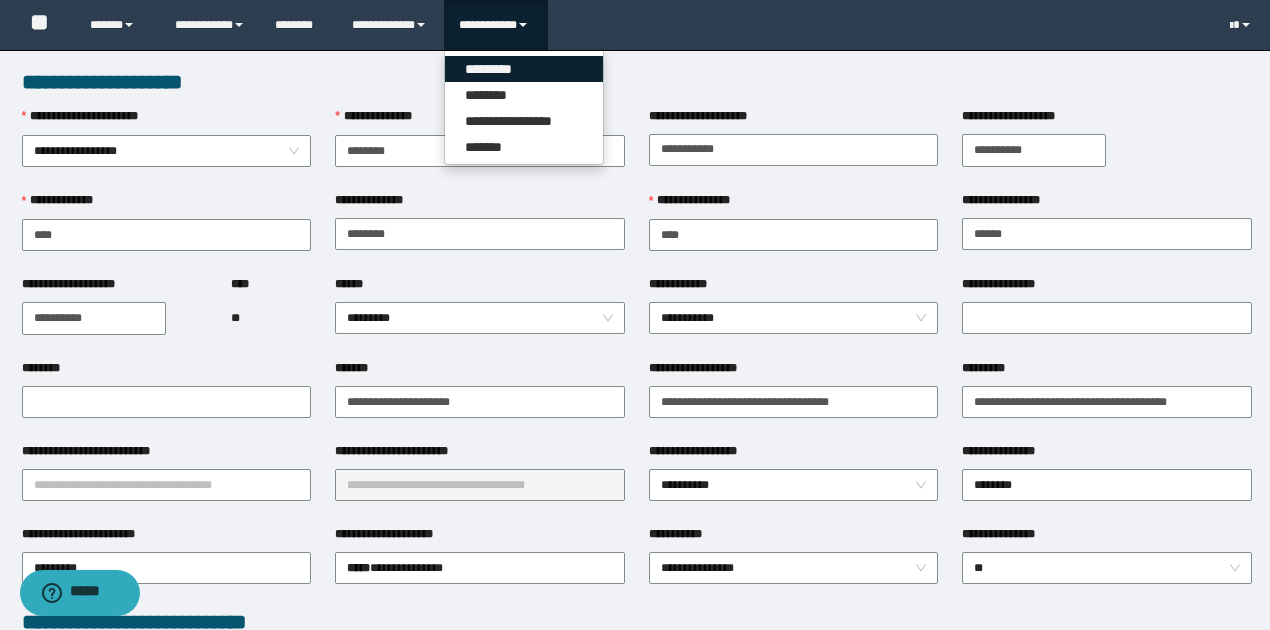 click on "*********" at bounding box center (524, 69) 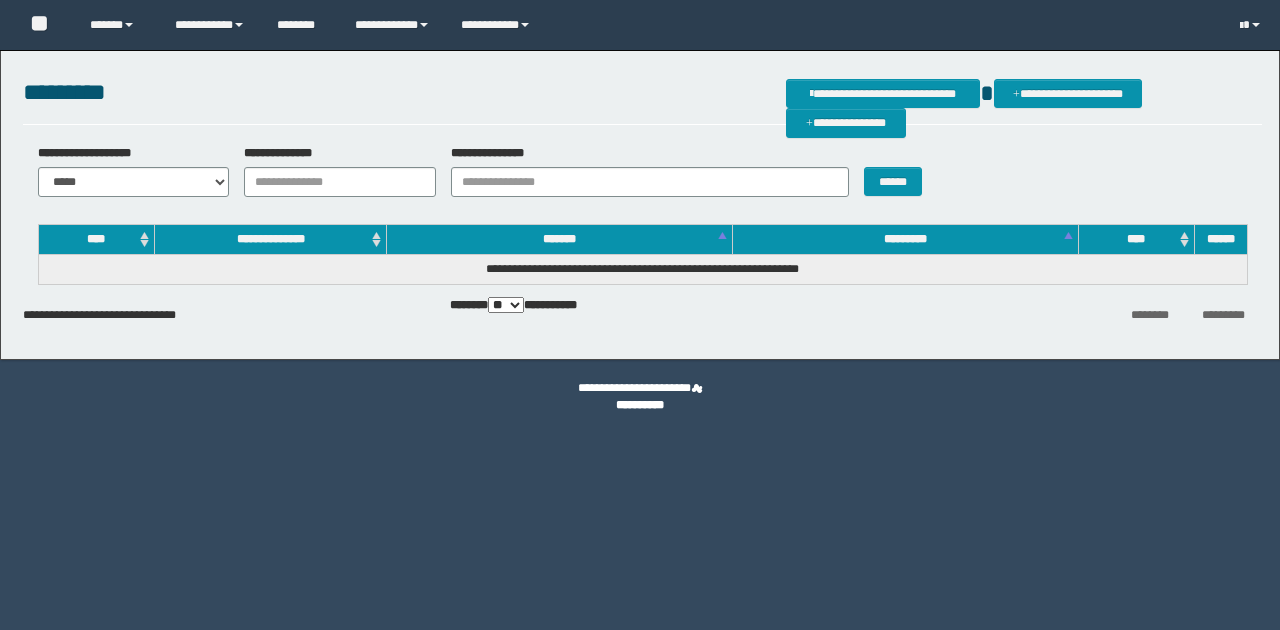 scroll, scrollTop: 0, scrollLeft: 0, axis: both 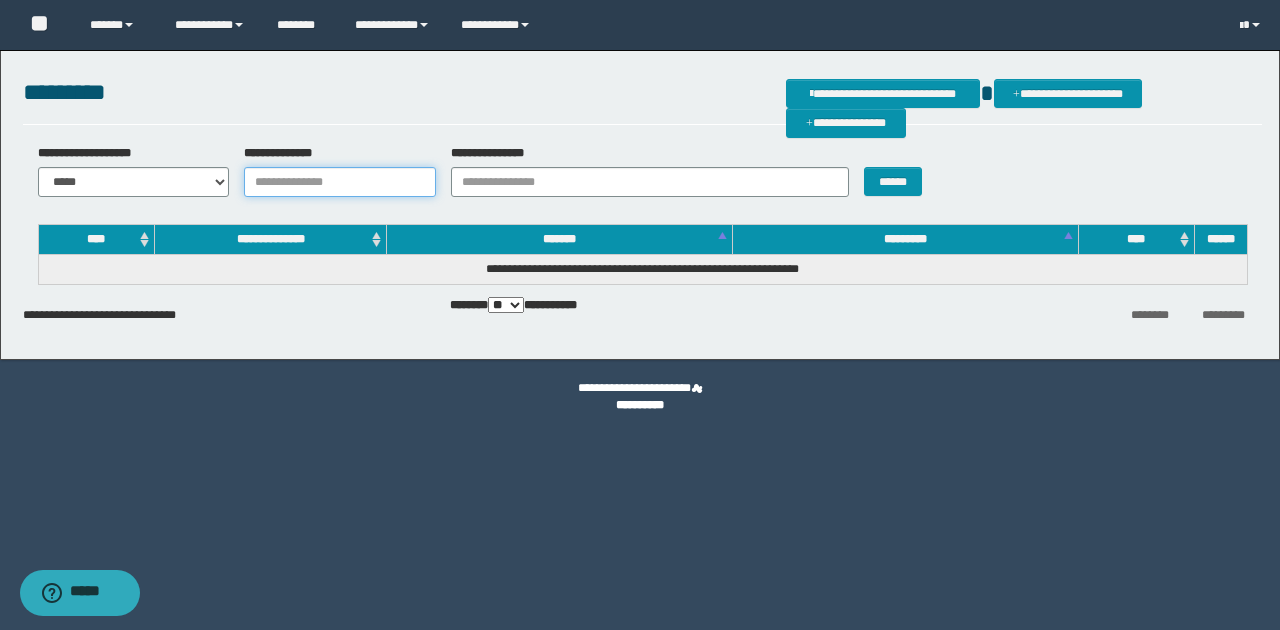 click on "**********" at bounding box center [340, 182] 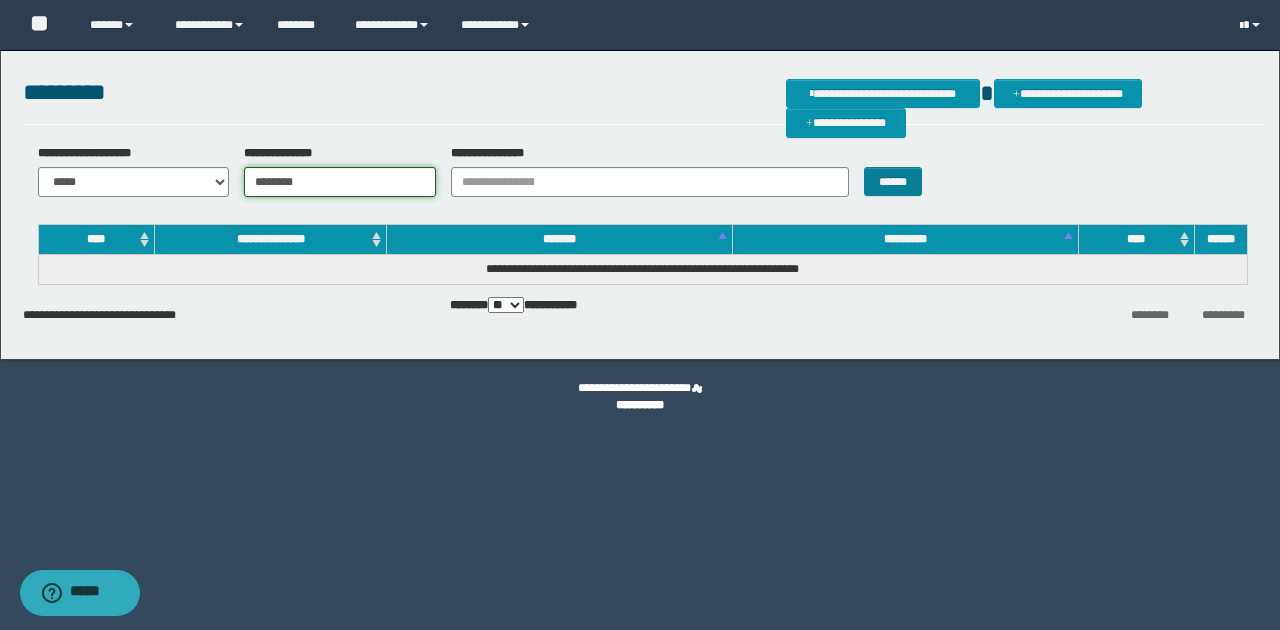 type on "********" 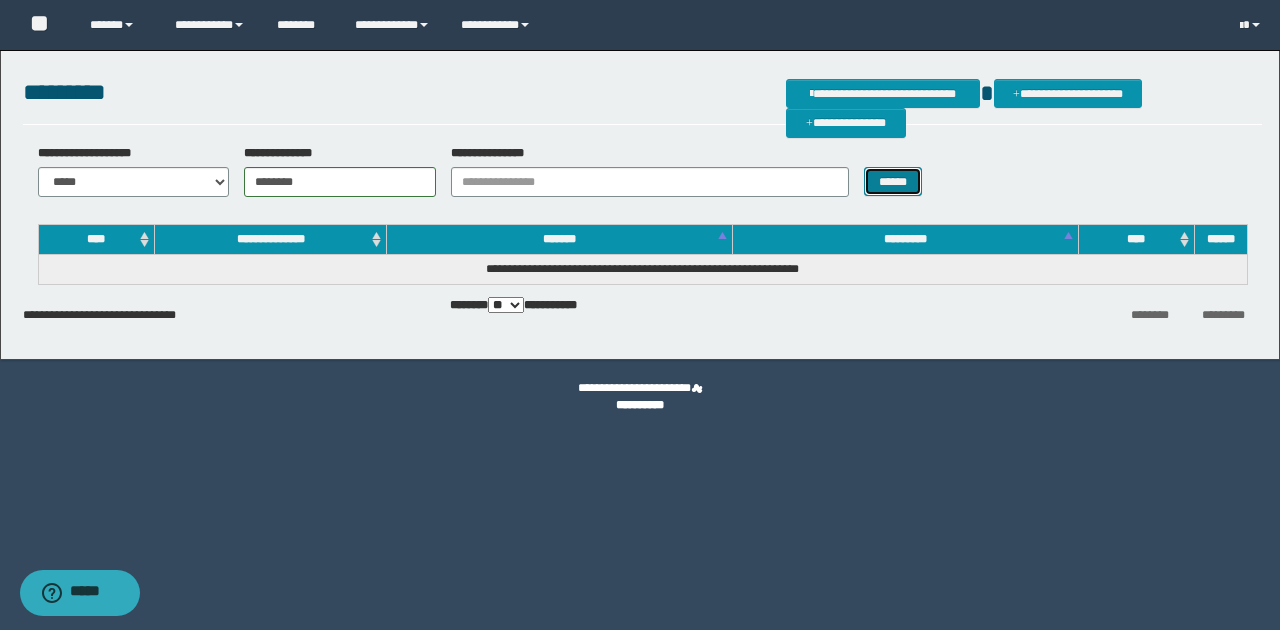 click on "******" at bounding box center (893, 181) 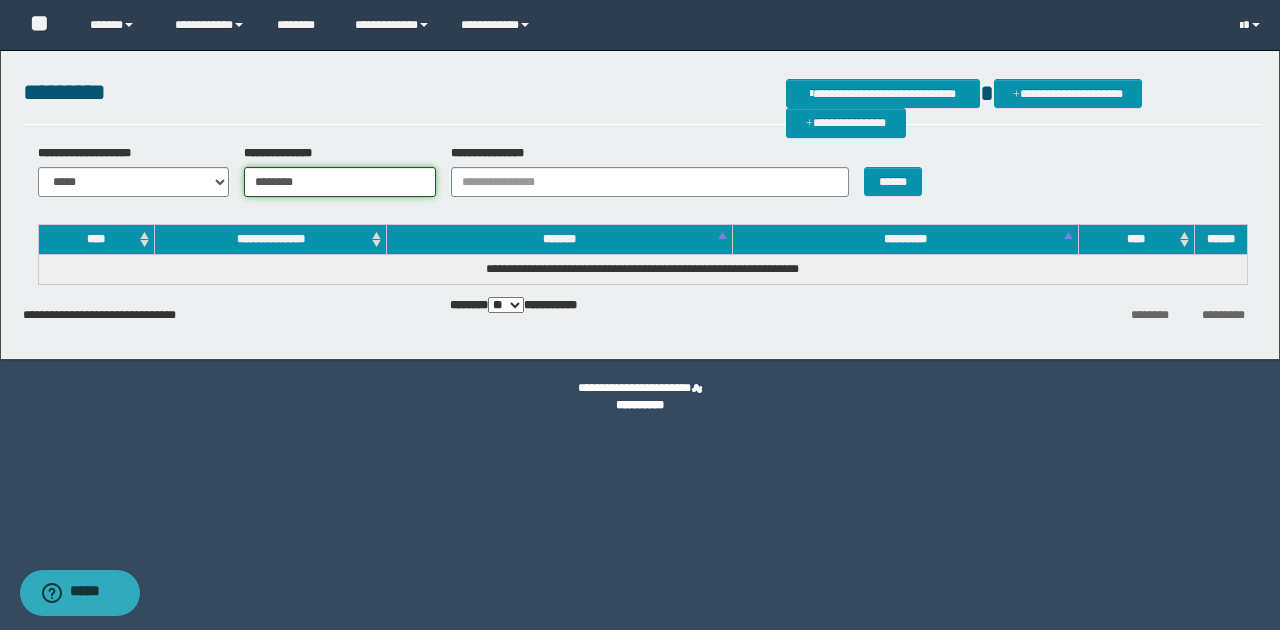 click on "********" at bounding box center [340, 182] 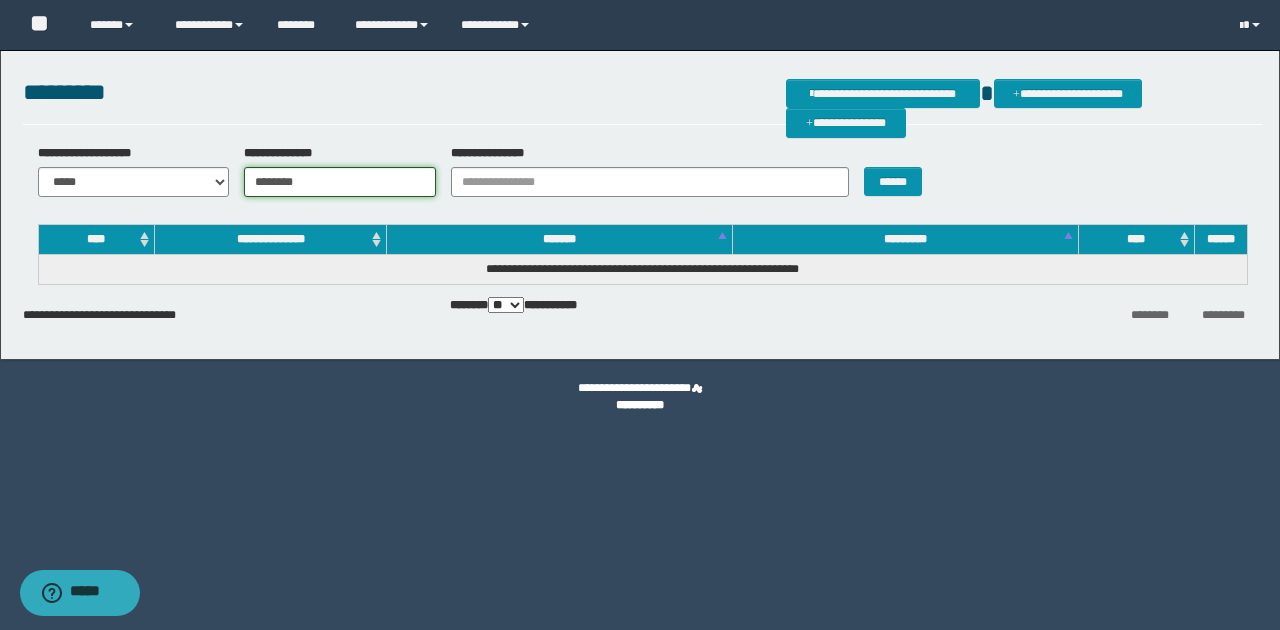 drag, startPoint x: 254, startPoint y: 185, endPoint x: 222, endPoint y: 184, distance: 32.01562 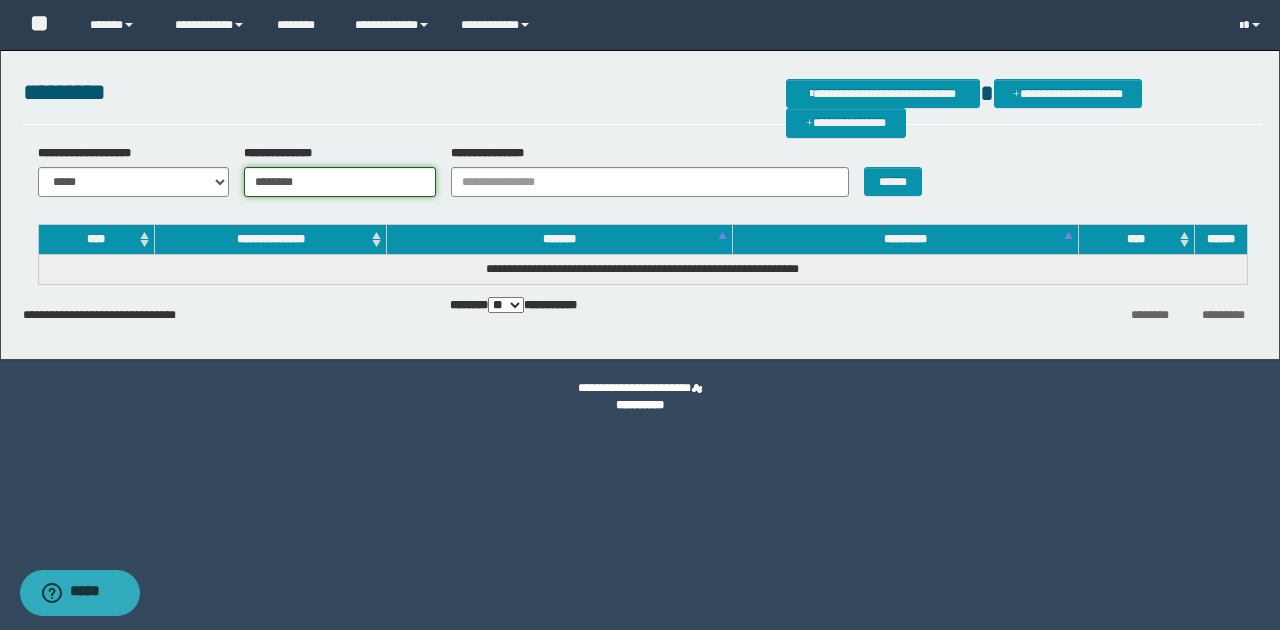 drag, startPoint x: 309, startPoint y: 178, endPoint x: 254, endPoint y: 177, distance: 55.00909 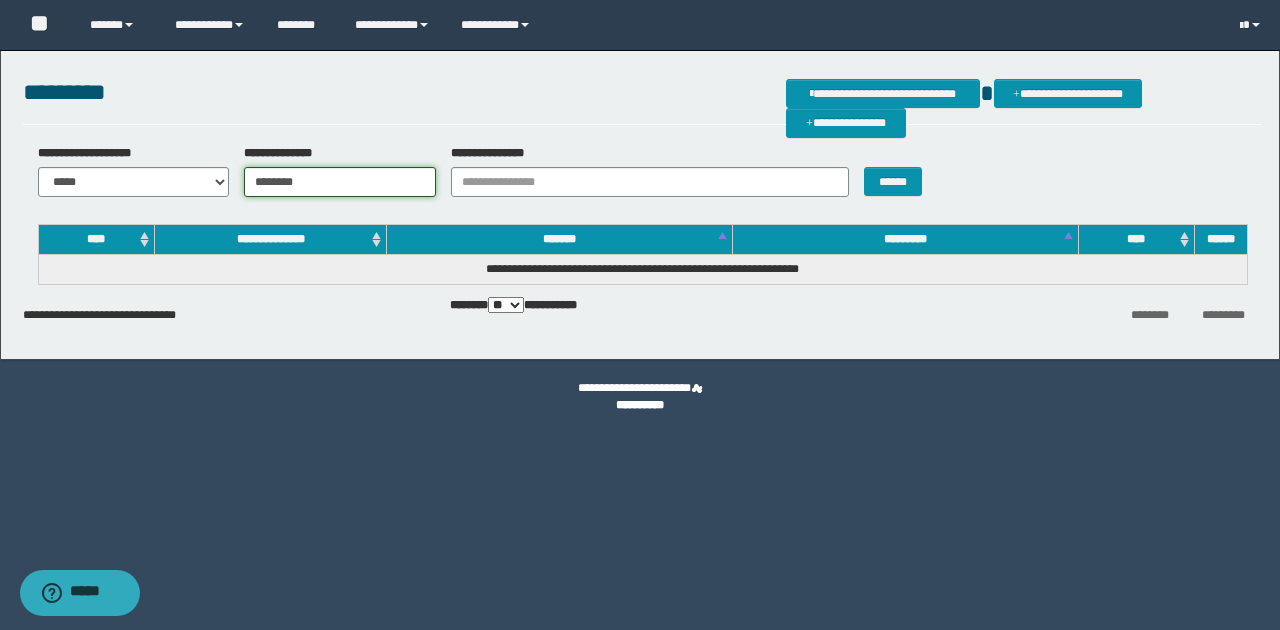 drag, startPoint x: 312, startPoint y: 185, endPoint x: 220, endPoint y: 182, distance: 92.0489 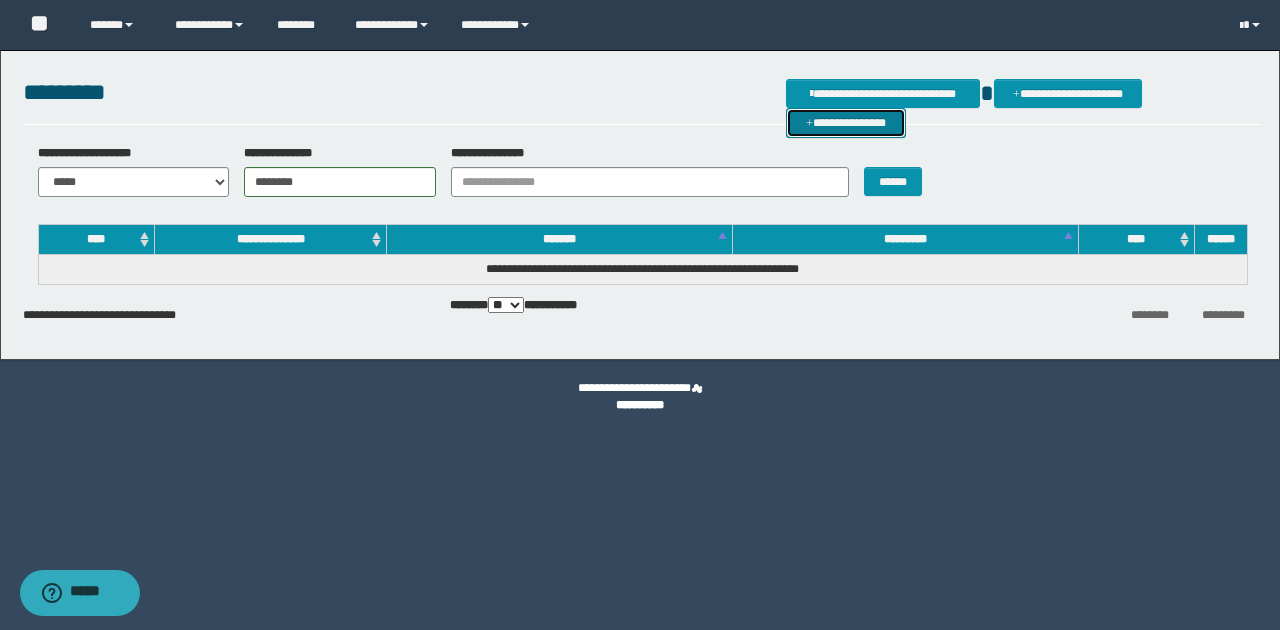 click on "**********" at bounding box center (846, 122) 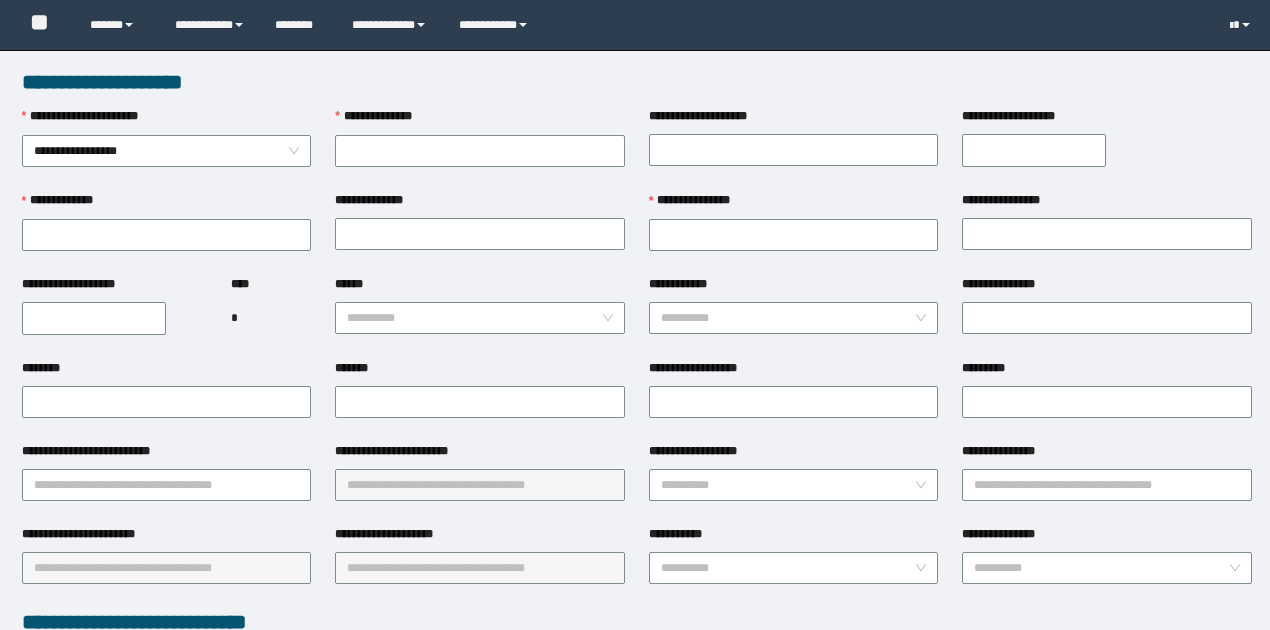 scroll, scrollTop: 0, scrollLeft: 0, axis: both 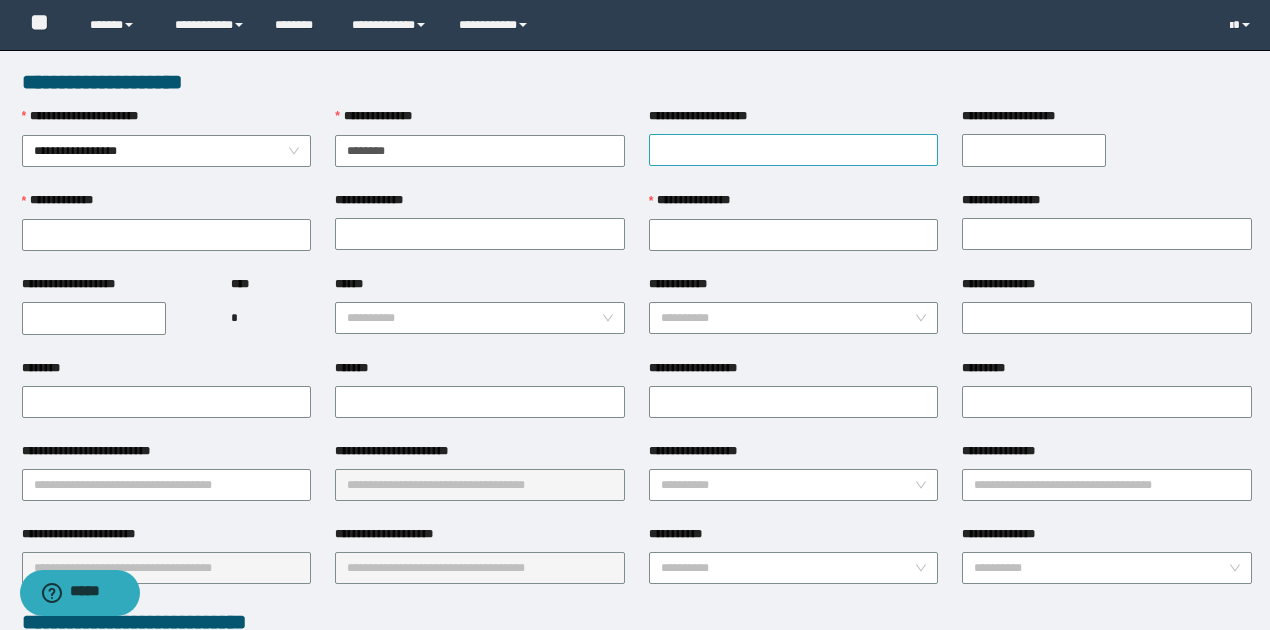 type on "********" 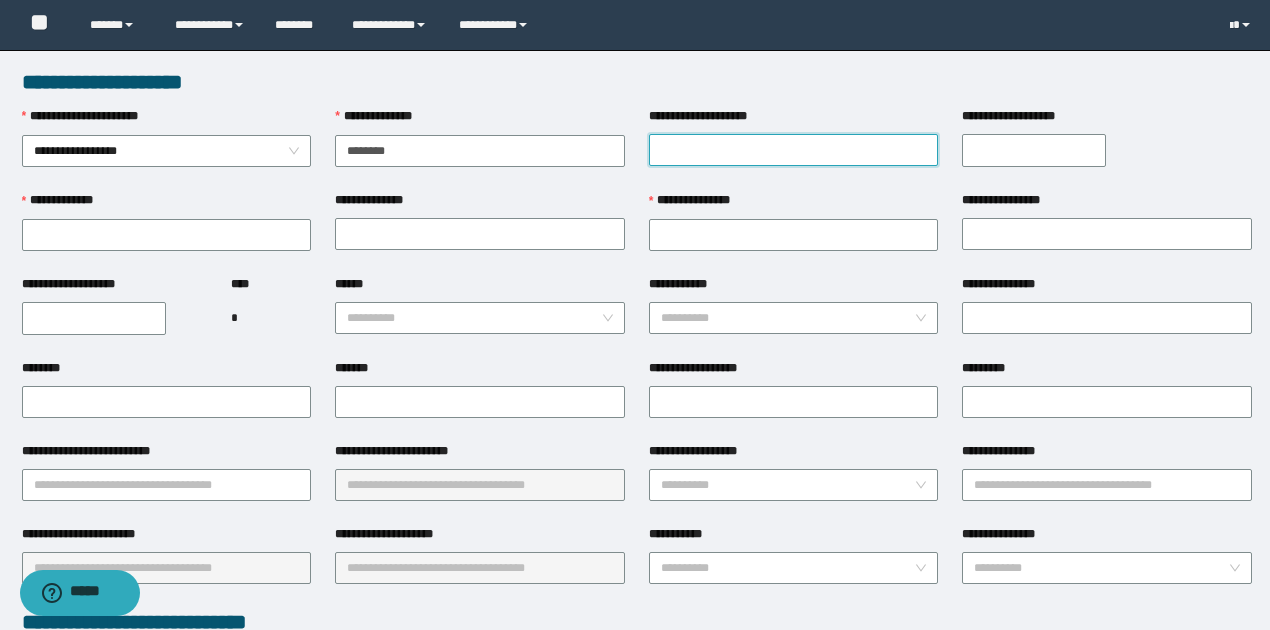 click on "**********" at bounding box center [794, 150] 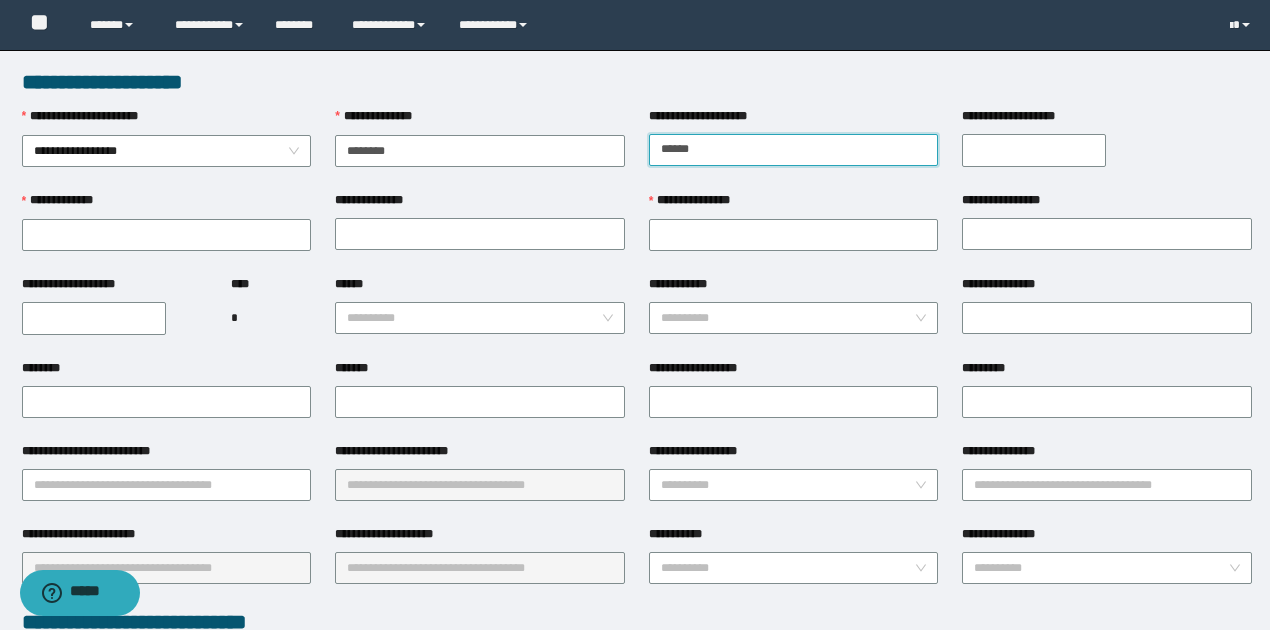 type on "******" 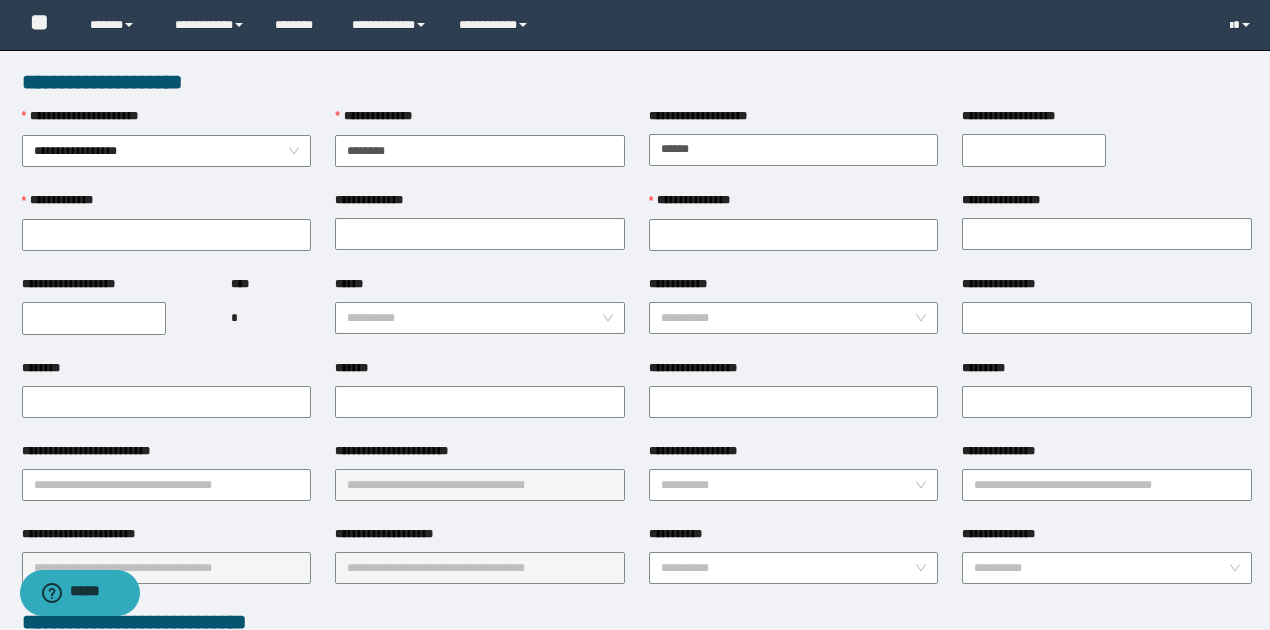 click on "**********" at bounding box center [1034, 150] 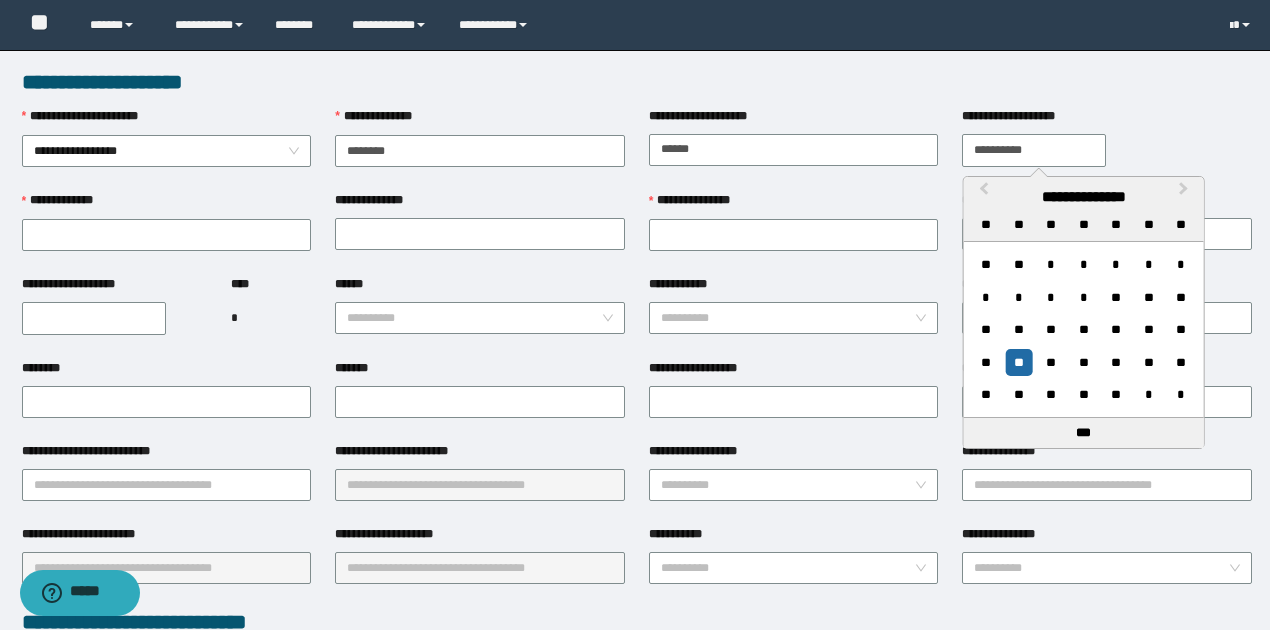 type on "**********" 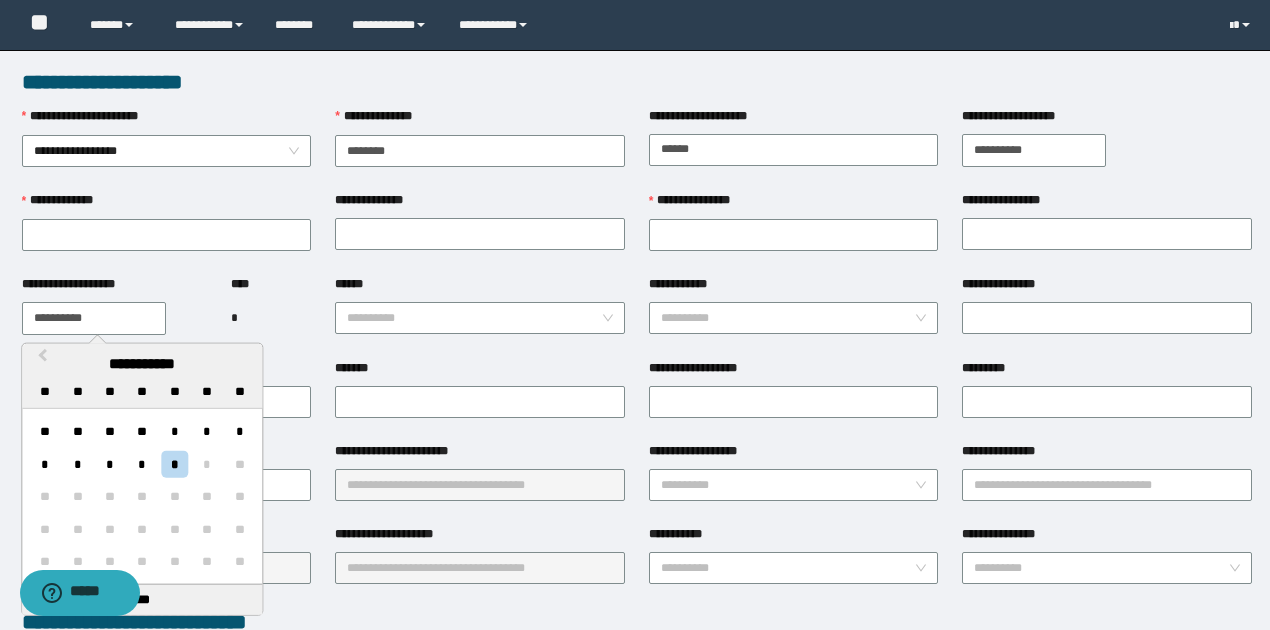 click on "**********" at bounding box center [94, 318] 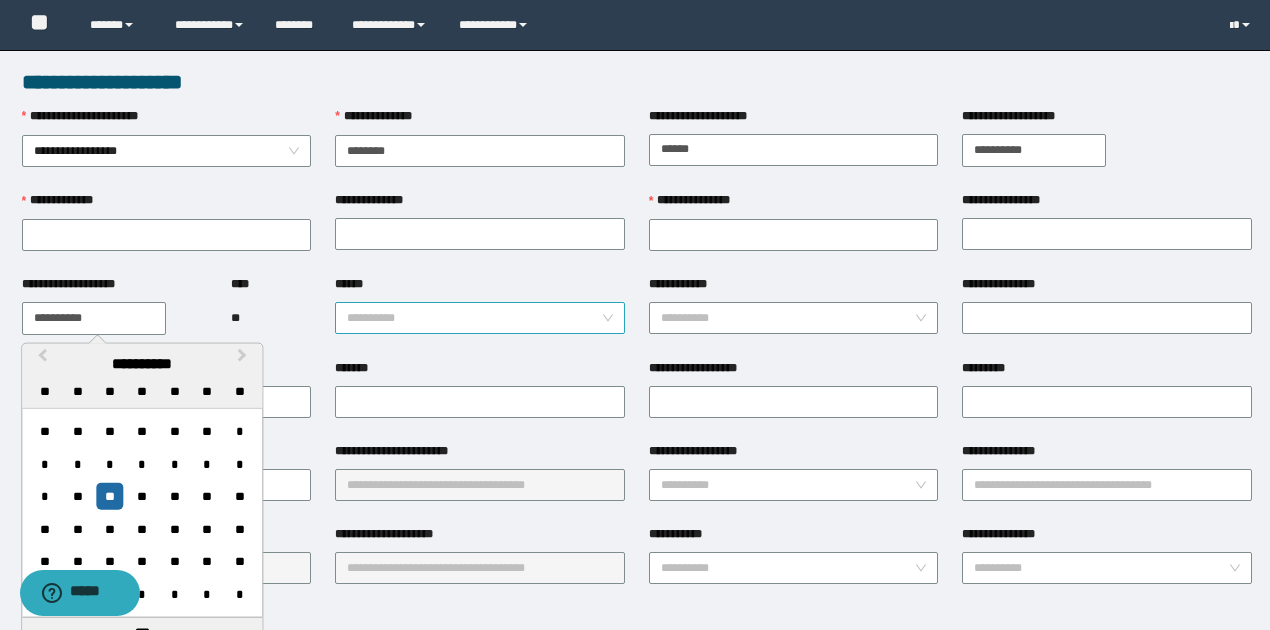 type on "**********" 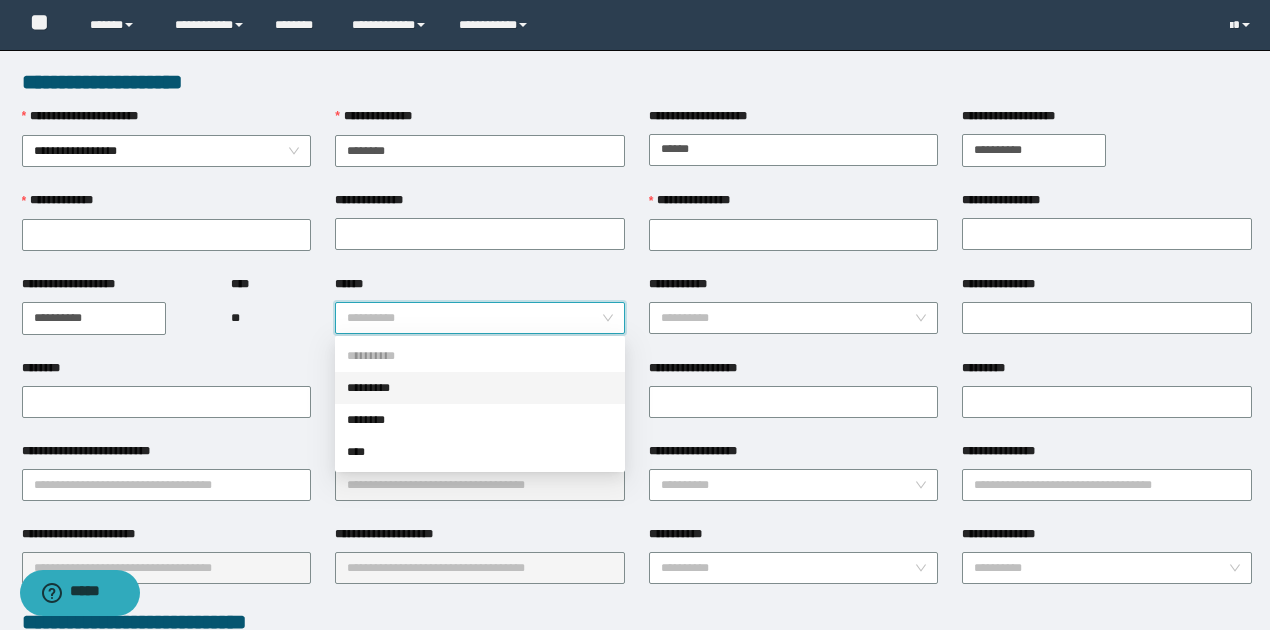click on "*********" at bounding box center [480, 388] 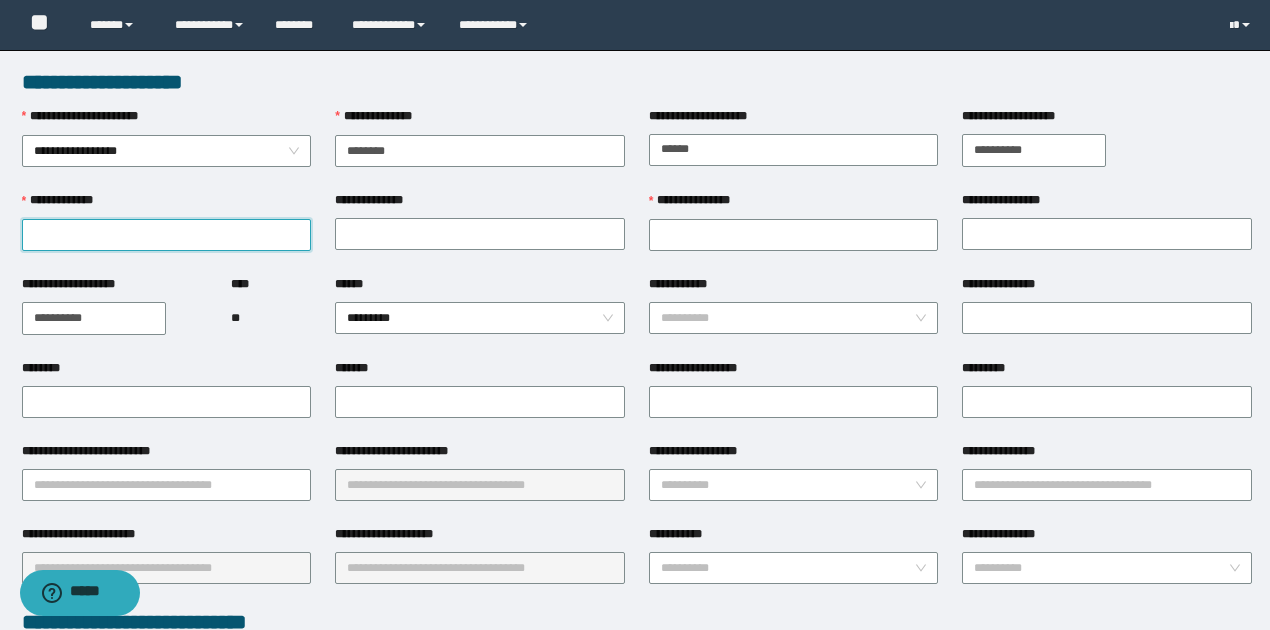 click on "**********" at bounding box center (167, 235) 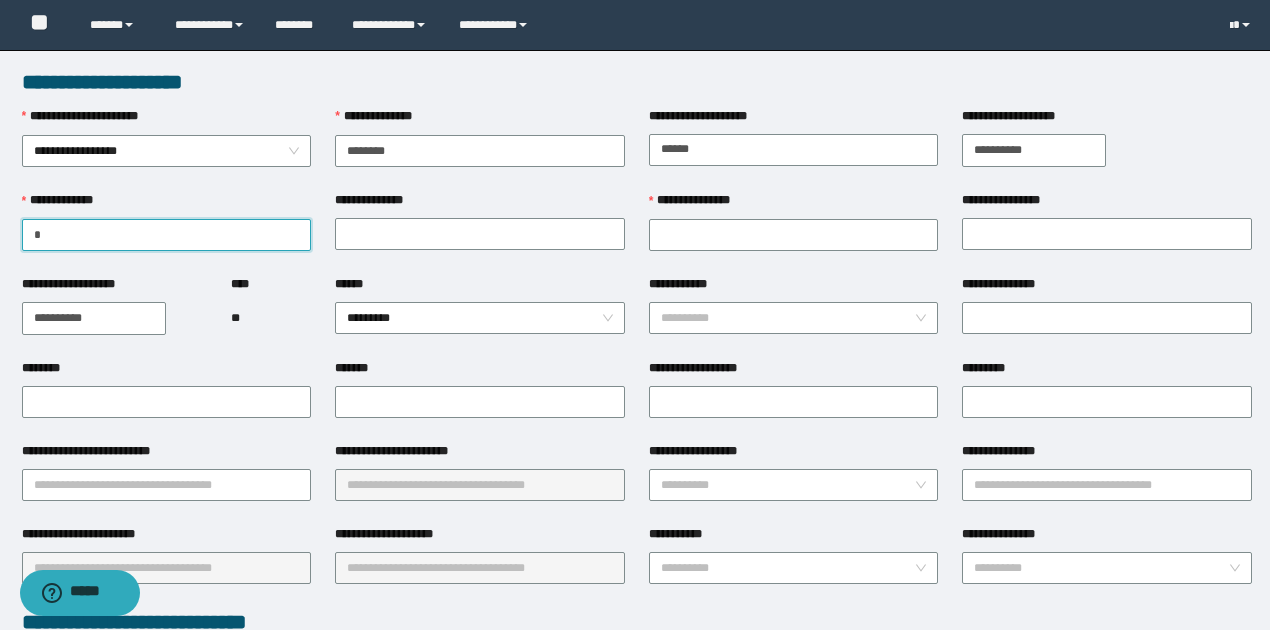 type on "****" 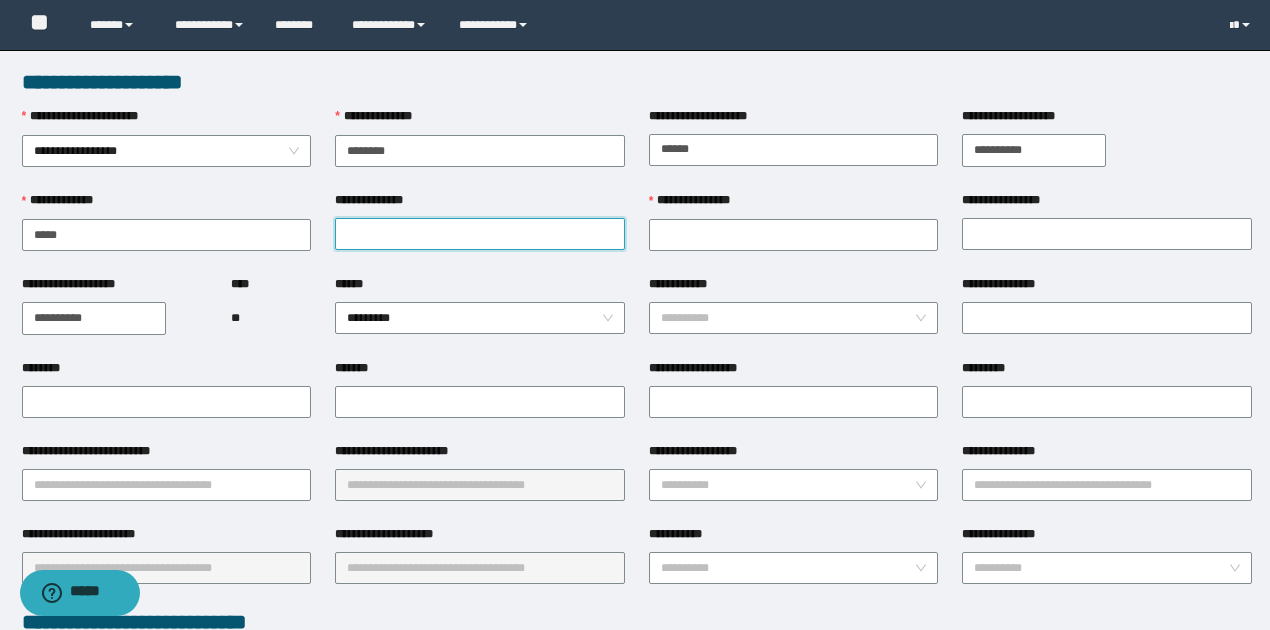 click on "**********" at bounding box center [480, 234] 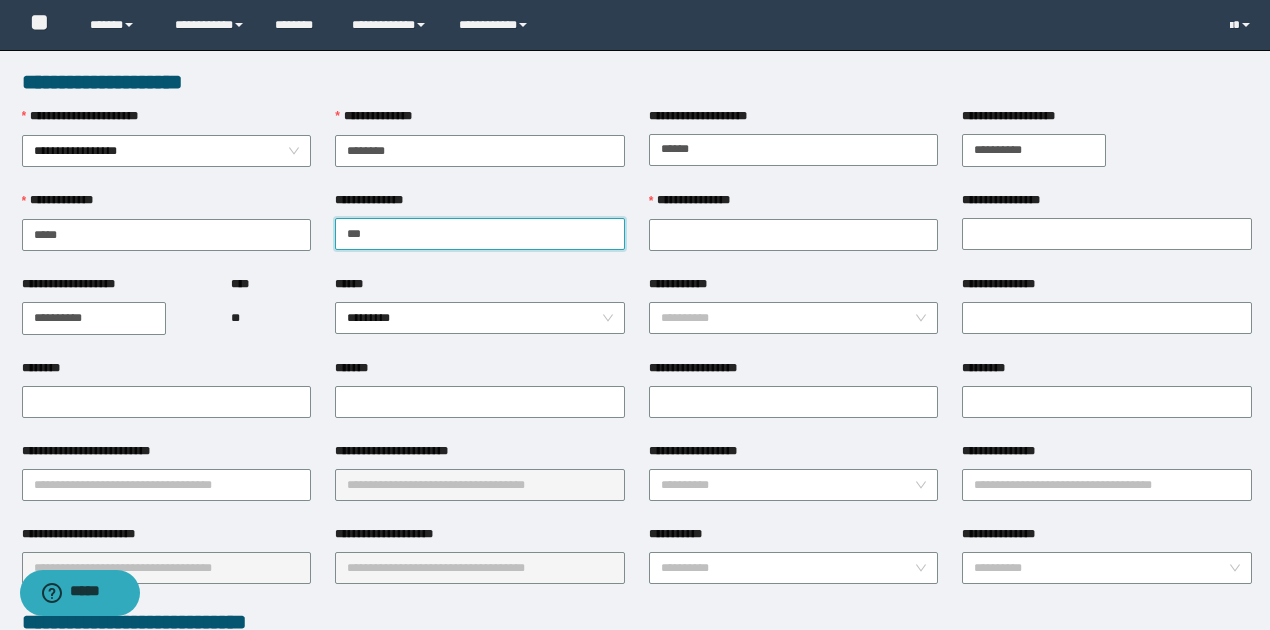 type on "******" 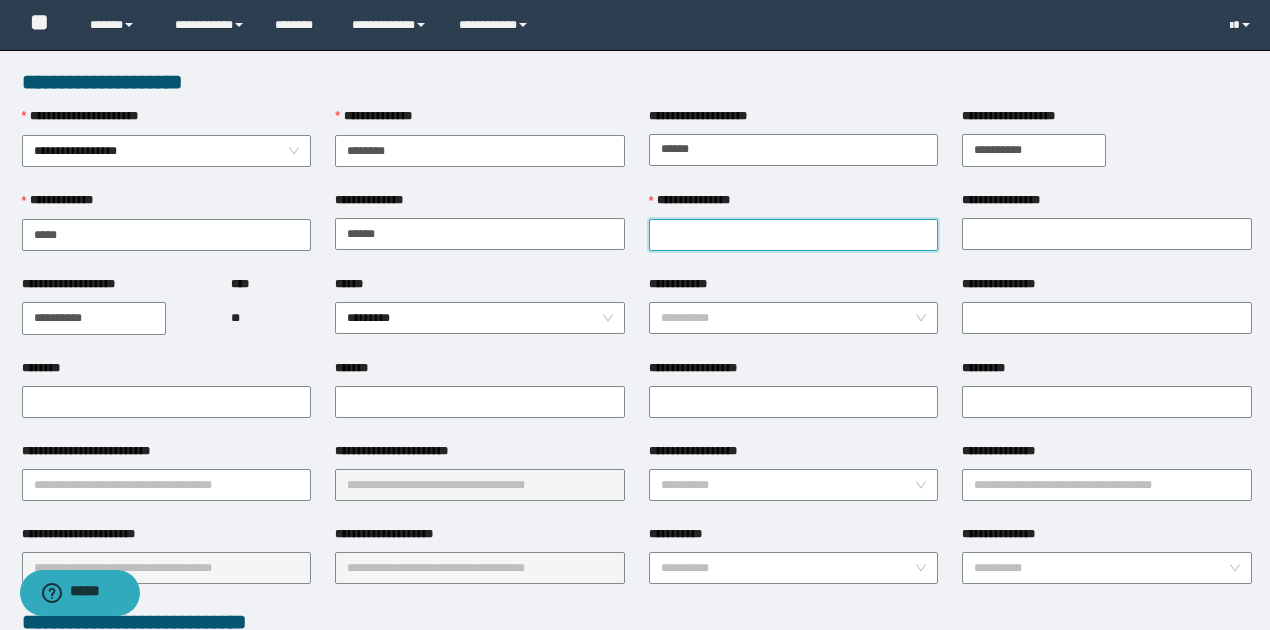 click on "**********" at bounding box center (794, 235) 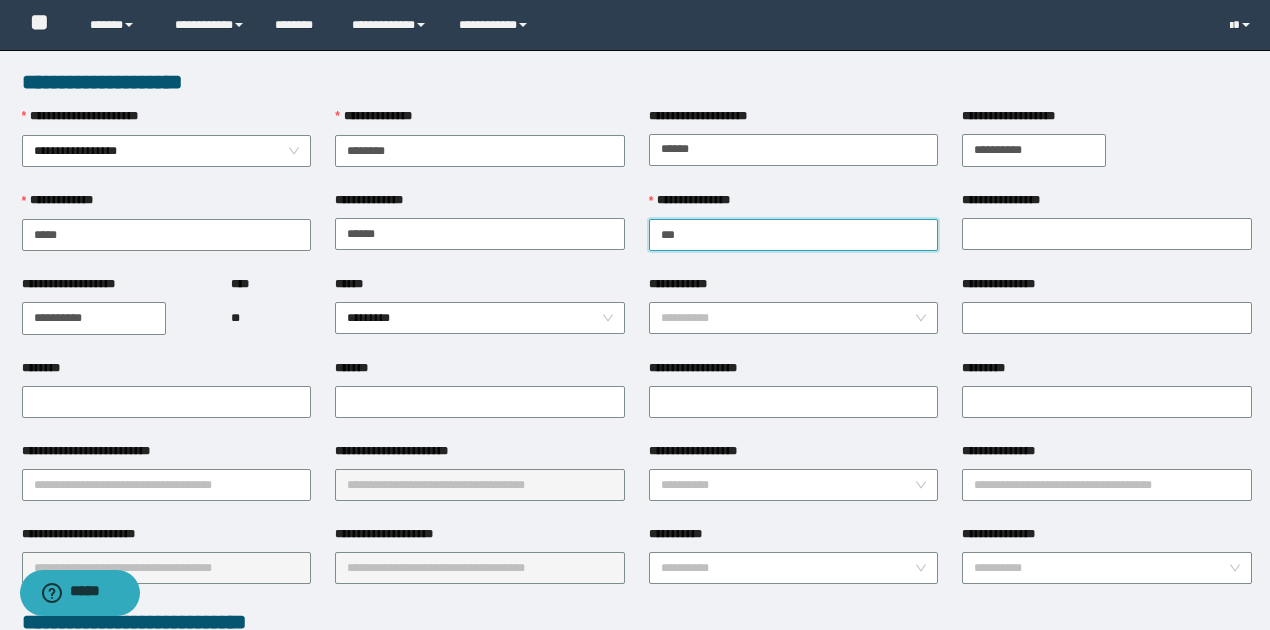 type on "****" 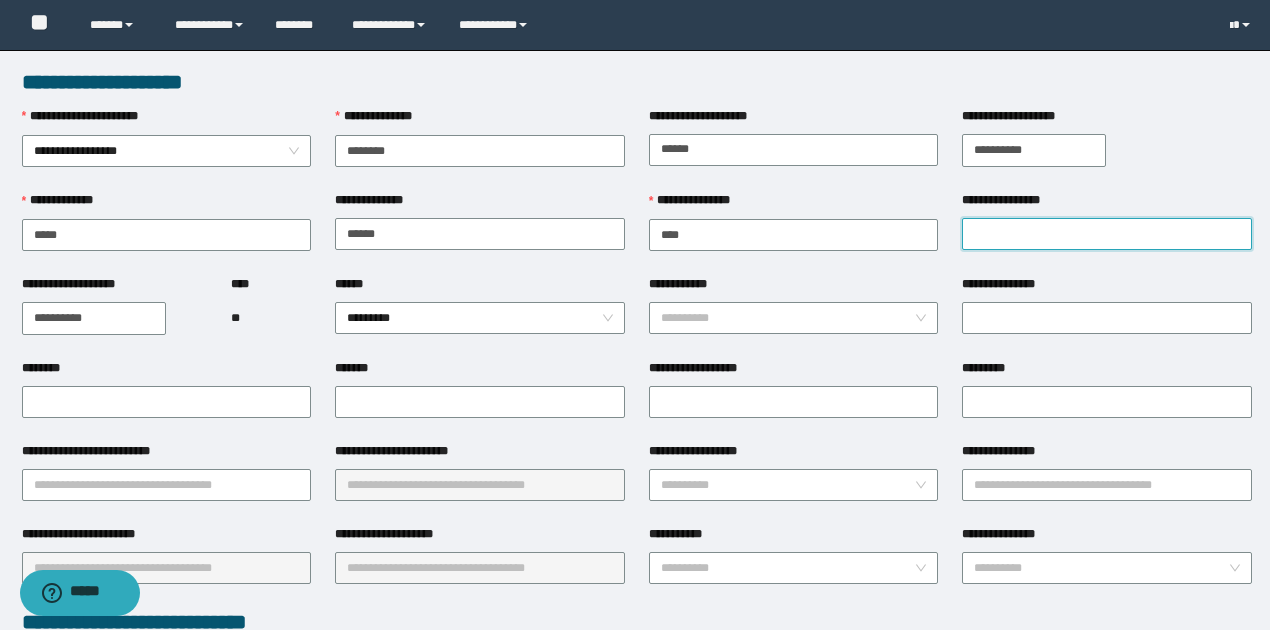 click on "**********" at bounding box center [1107, 234] 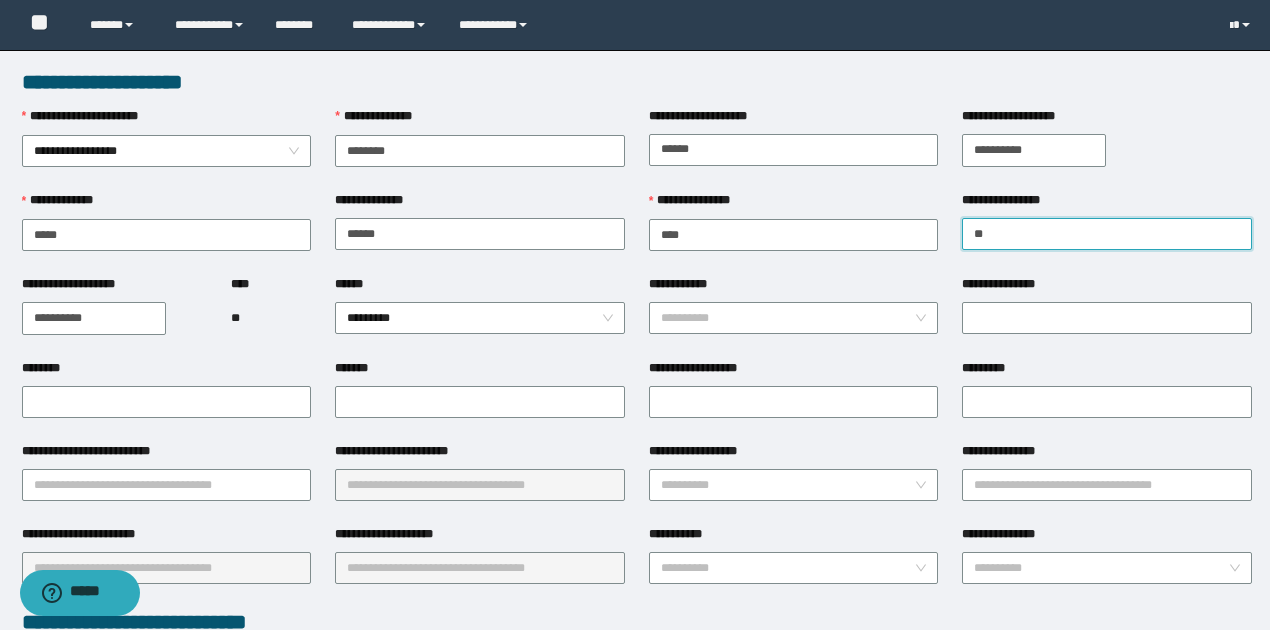 type on "*****" 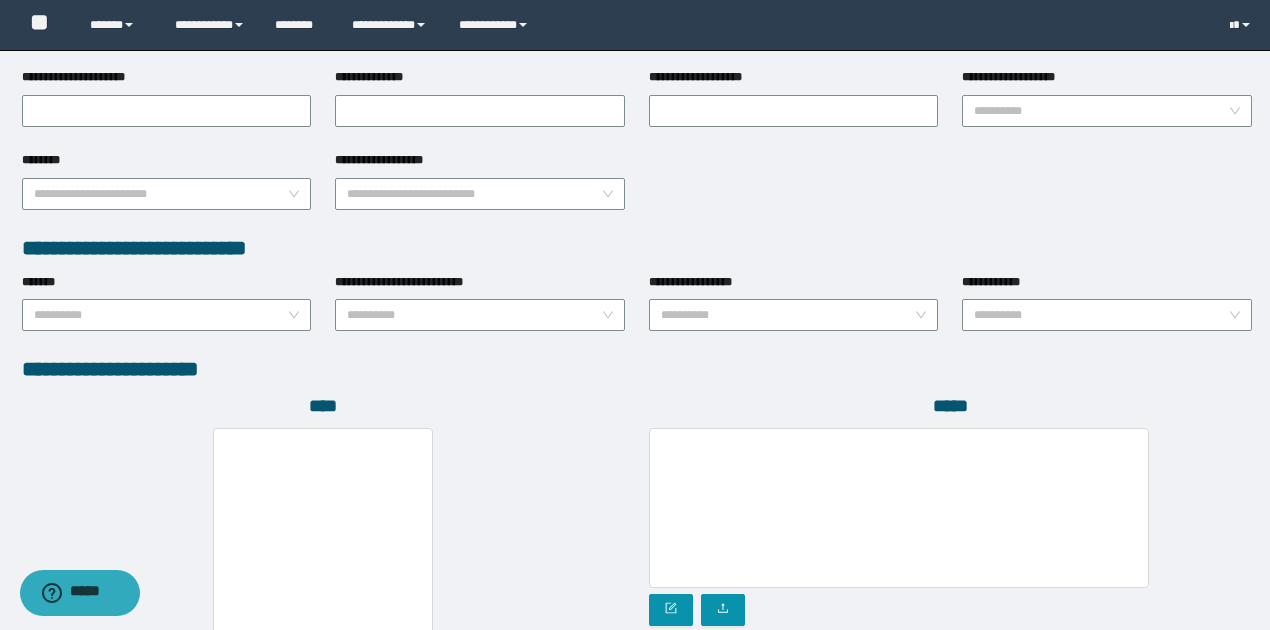 scroll, scrollTop: 1072, scrollLeft: 0, axis: vertical 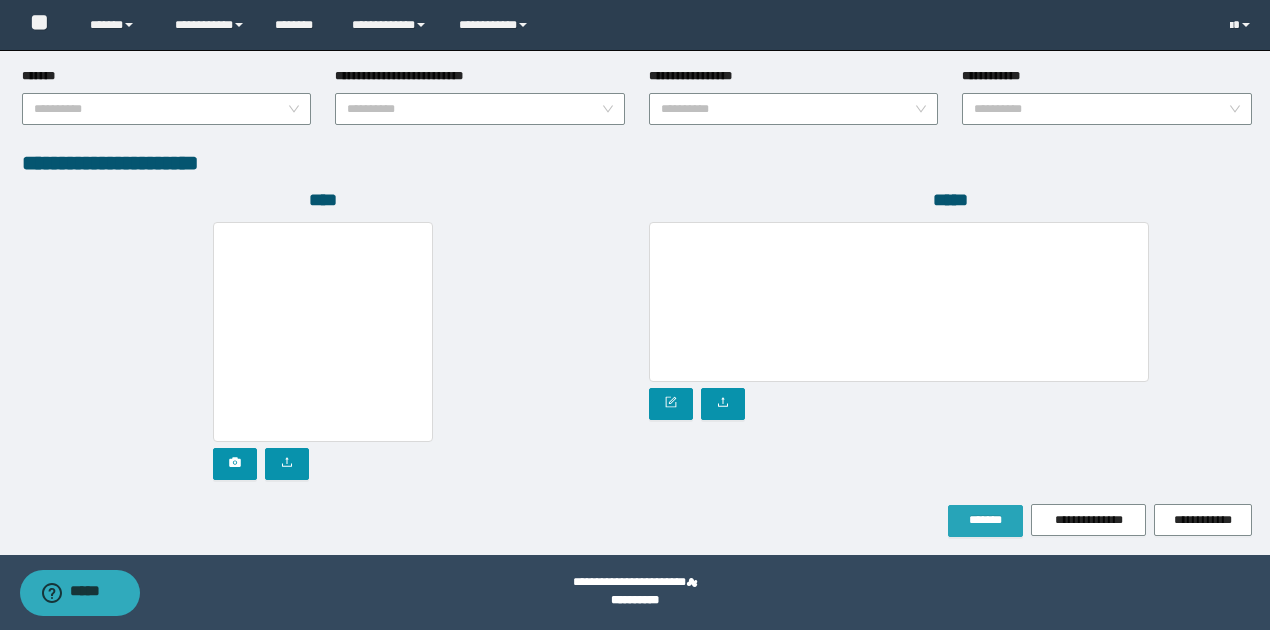 click on "*******" at bounding box center (985, 520) 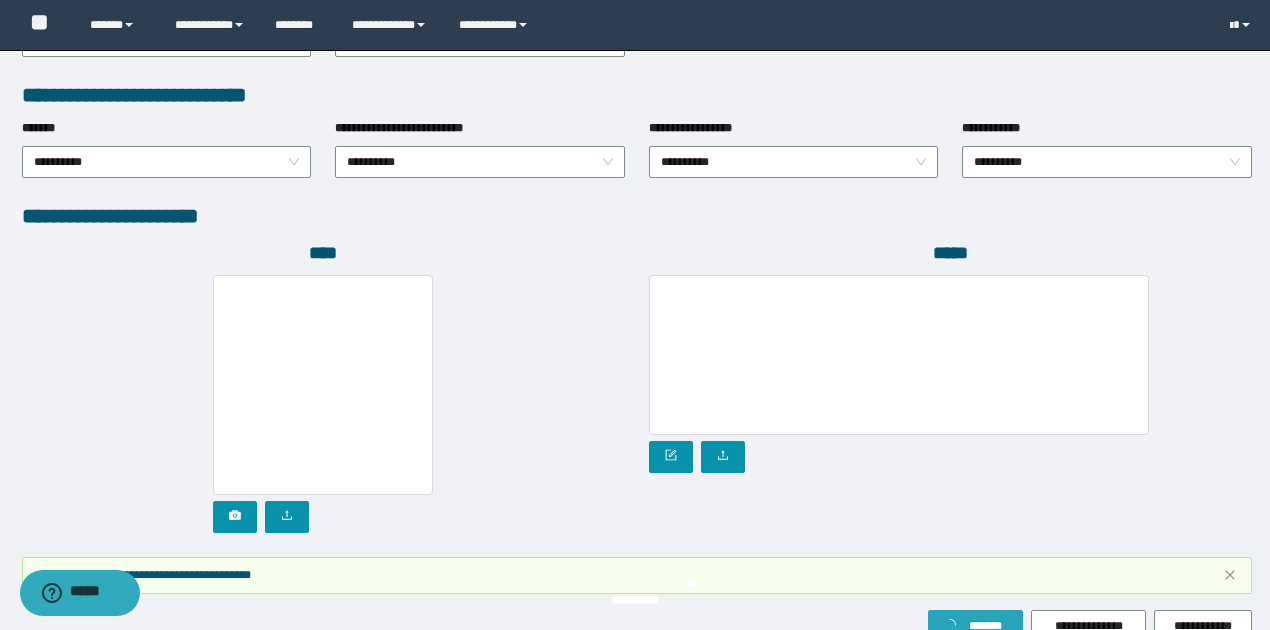 scroll, scrollTop: 1124, scrollLeft: 0, axis: vertical 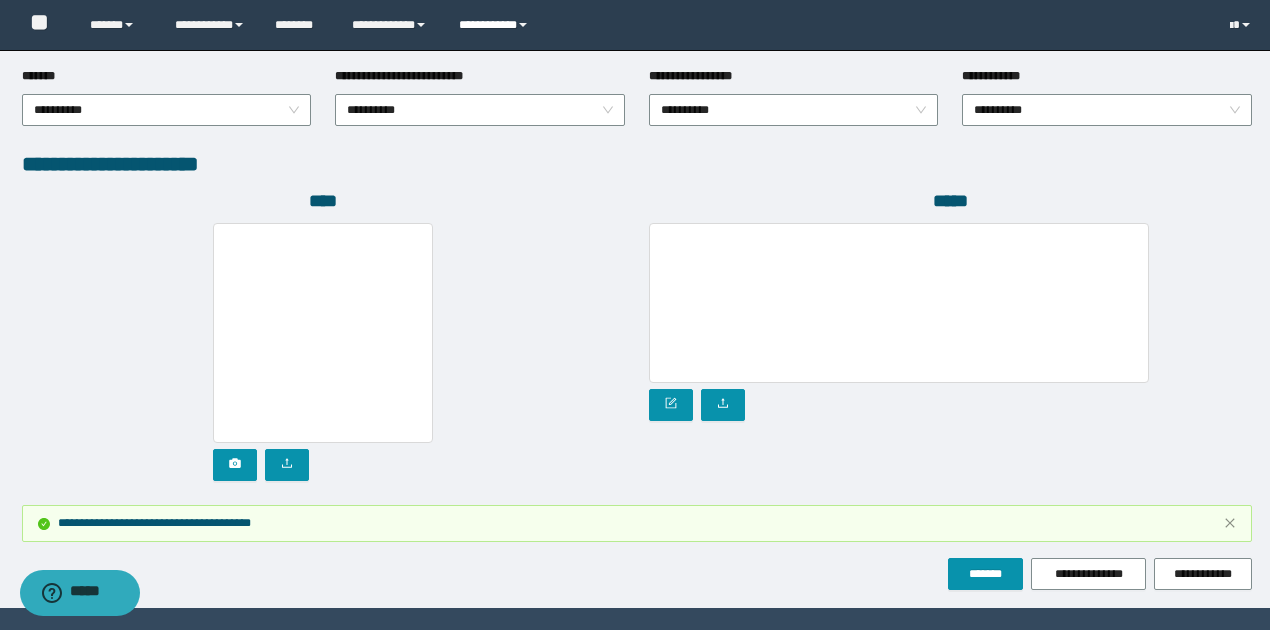 click at bounding box center [523, 25] 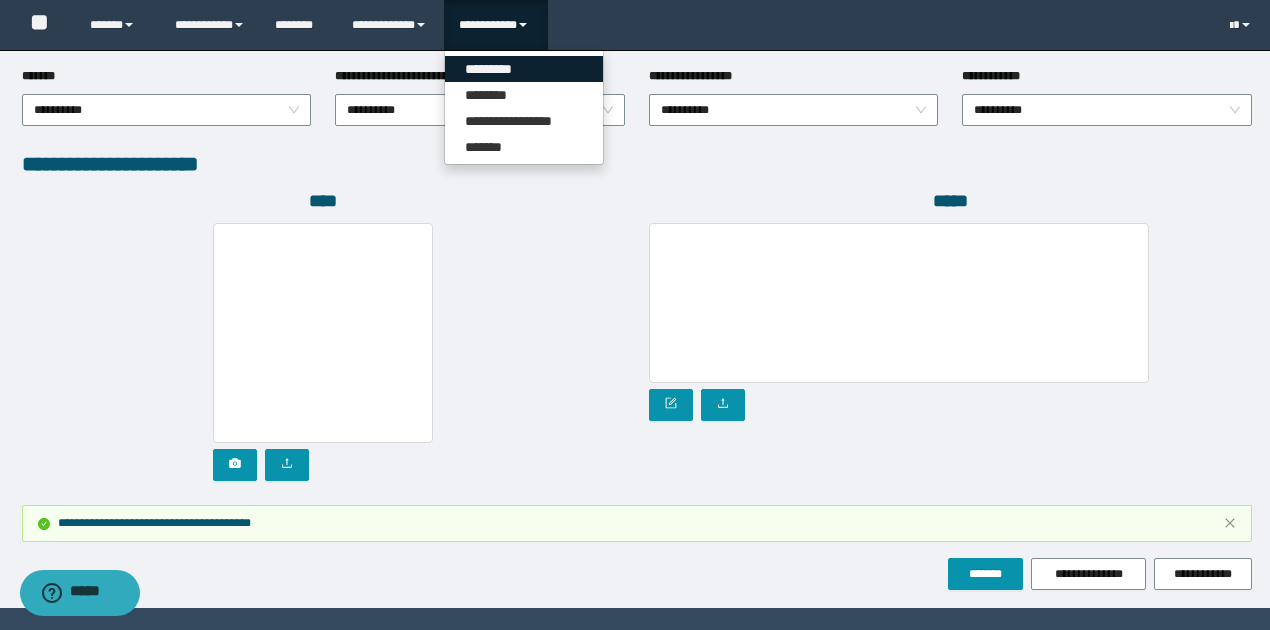 click on "*********" at bounding box center [524, 69] 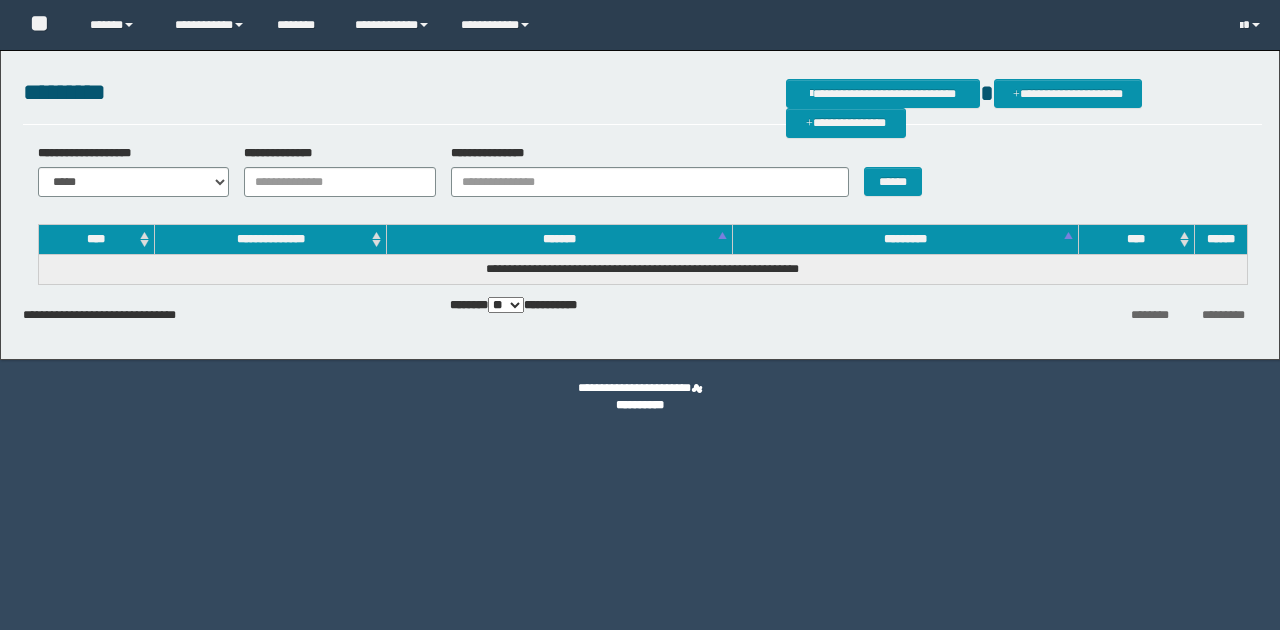 scroll, scrollTop: 0, scrollLeft: 0, axis: both 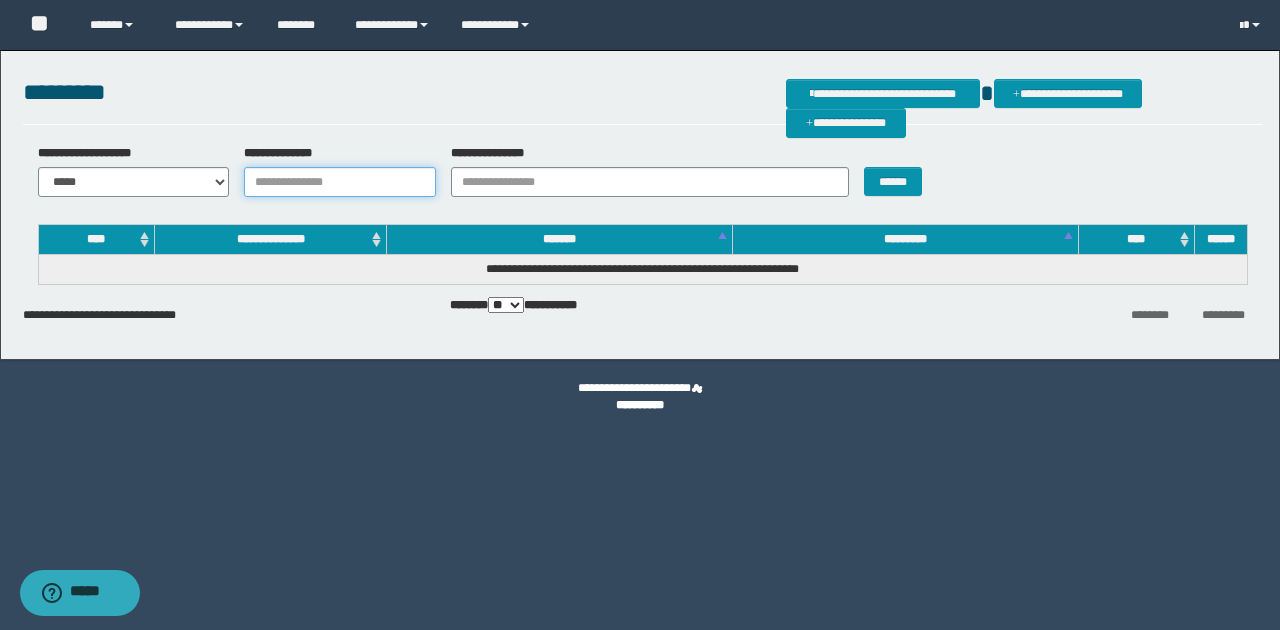 click on "**********" at bounding box center (340, 182) 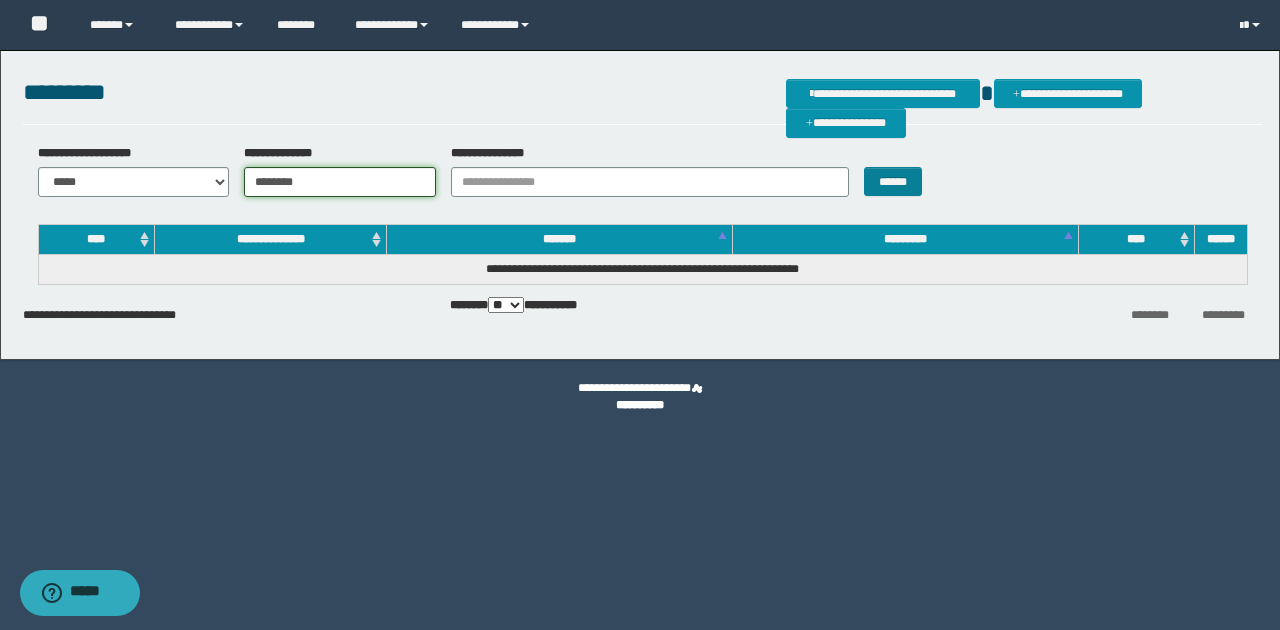type on "********" 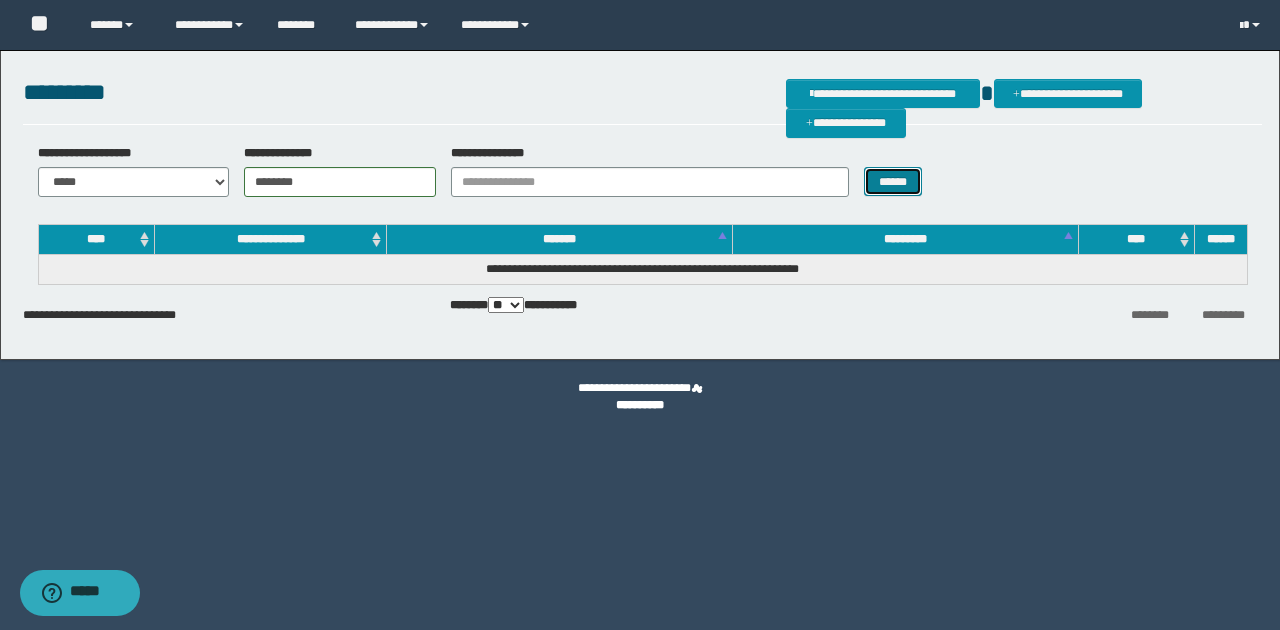 click on "******" at bounding box center [893, 181] 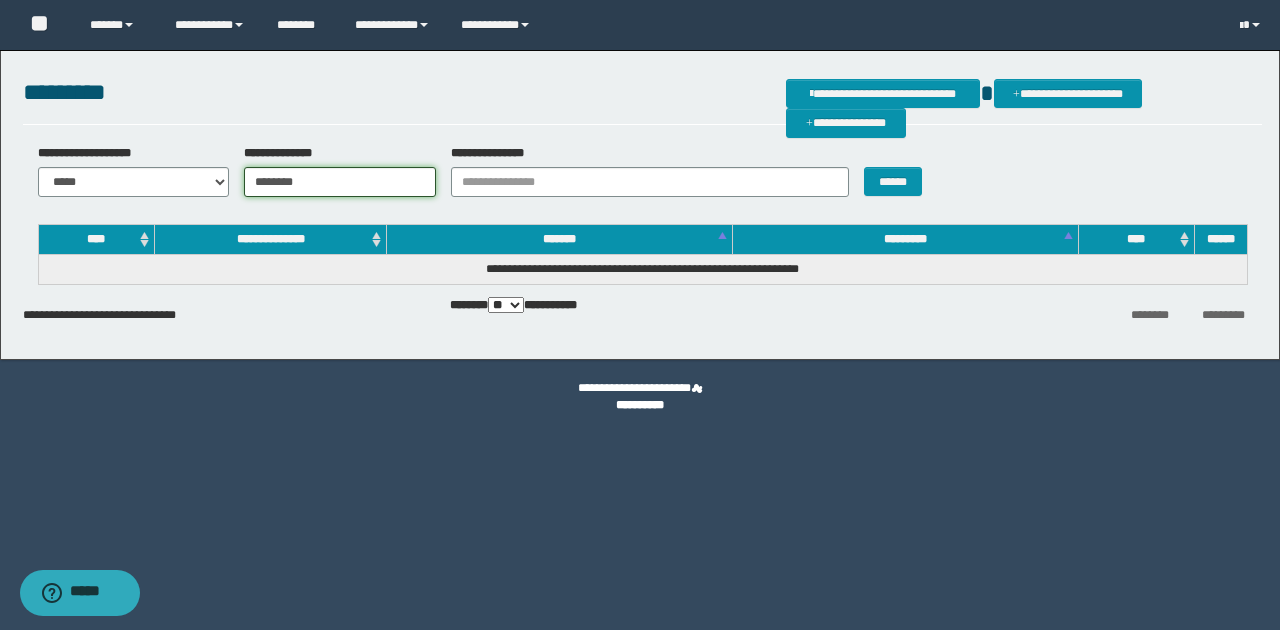 click on "********" at bounding box center [340, 182] 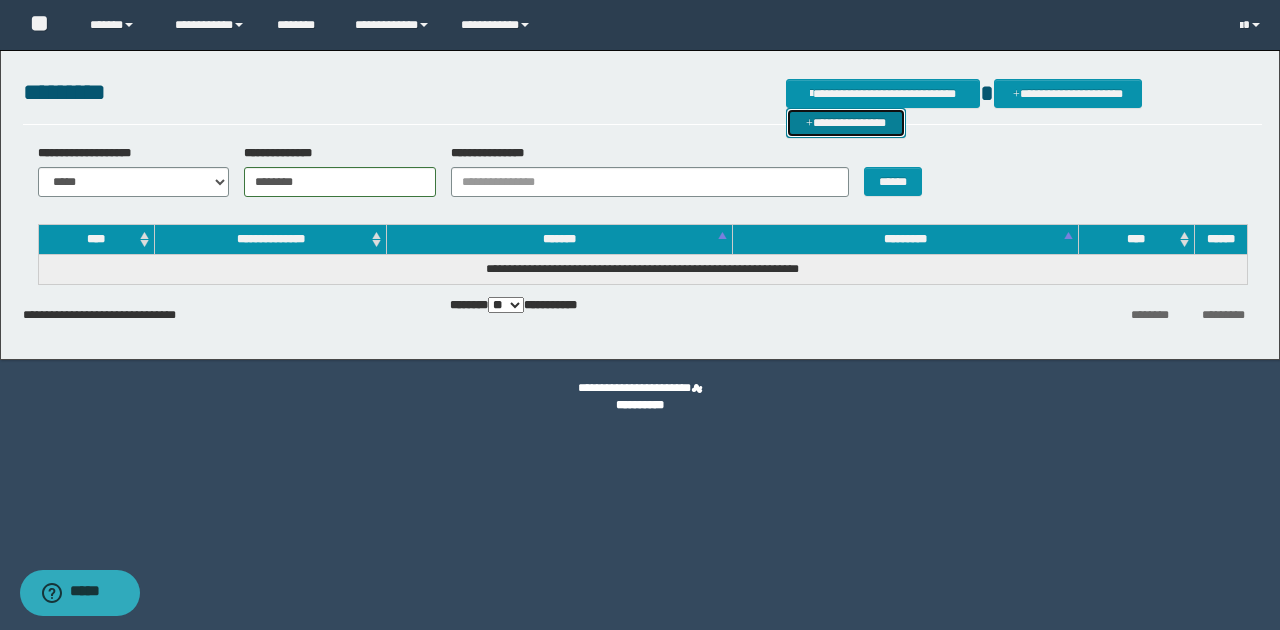 click on "**********" at bounding box center (846, 122) 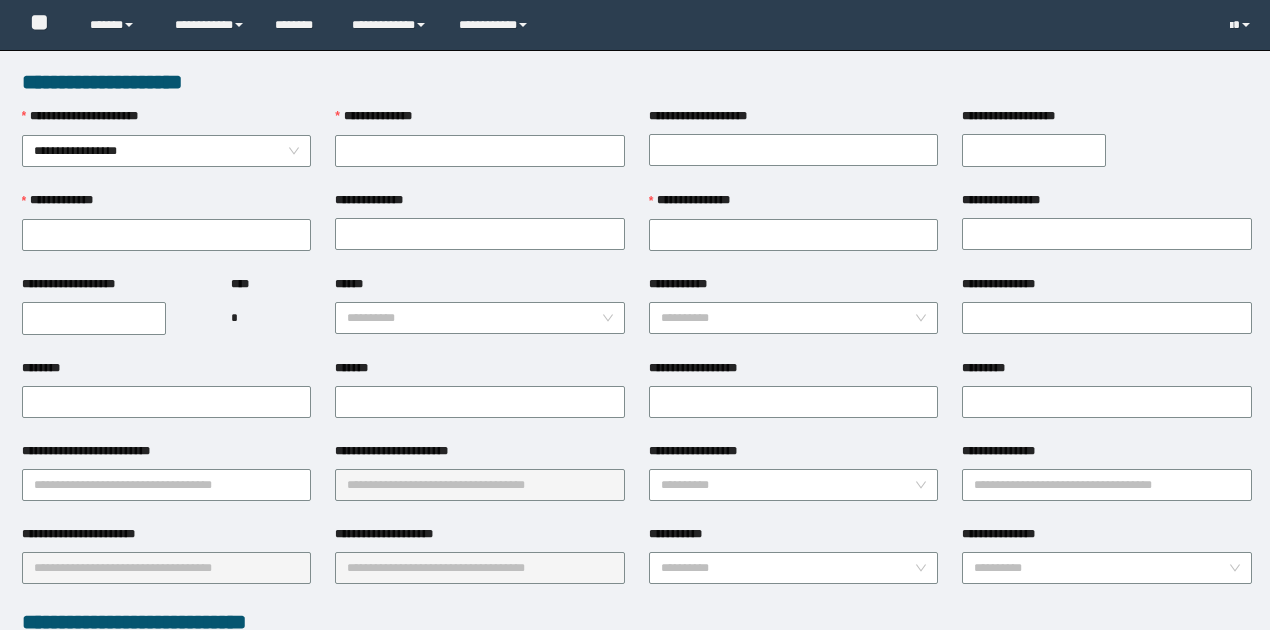 scroll, scrollTop: 0, scrollLeft: 0, axis: both 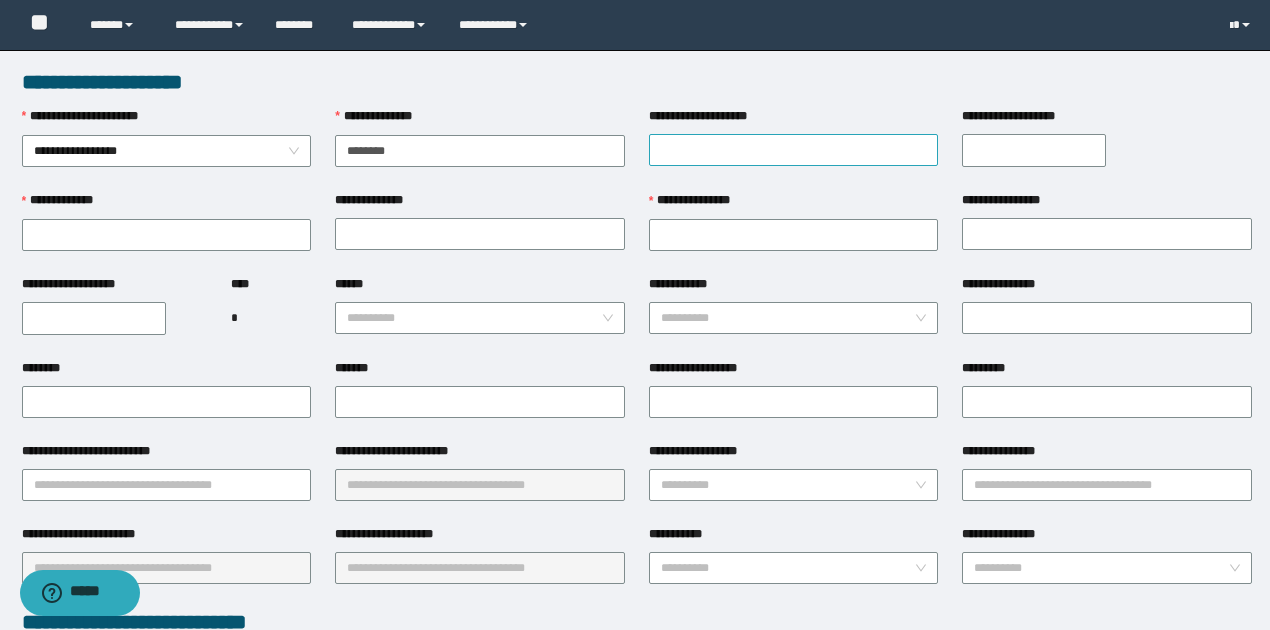type on "********" 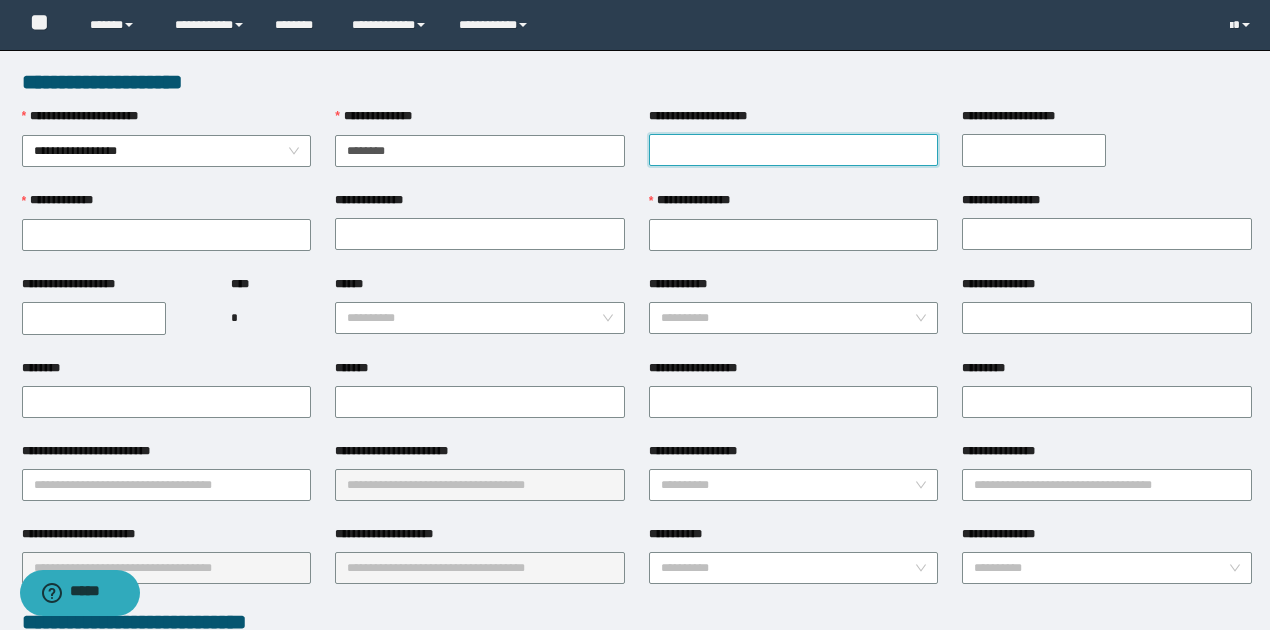 click on "**********" at bounding box center [794, 150] 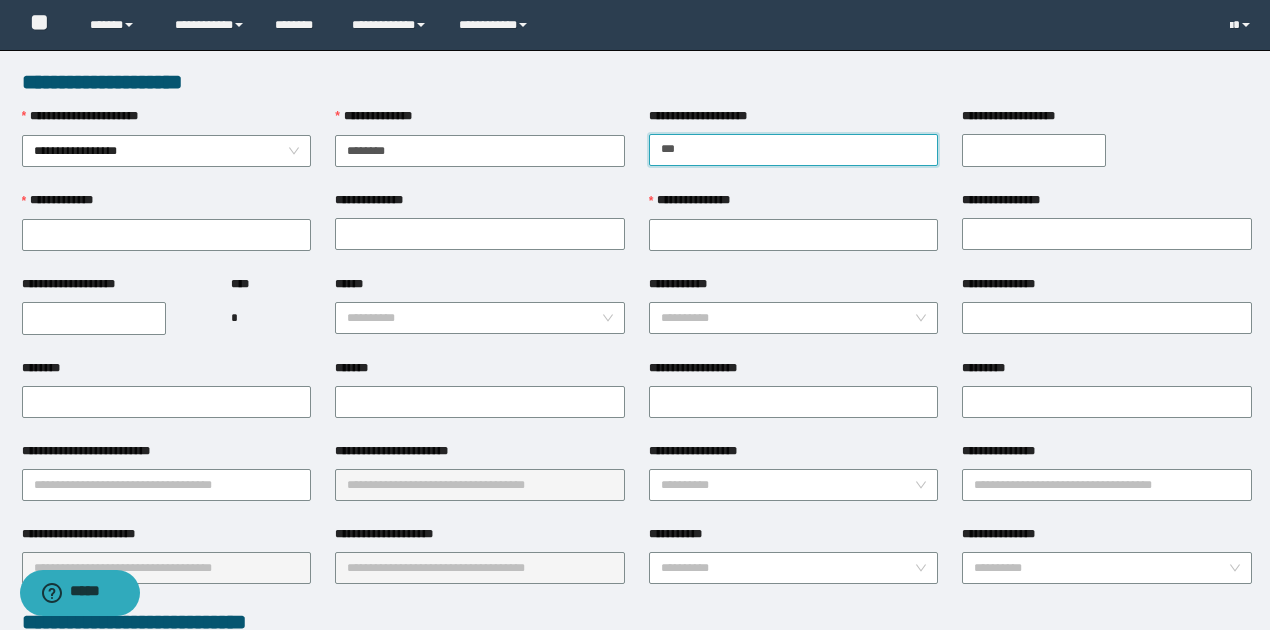 type on "**********" 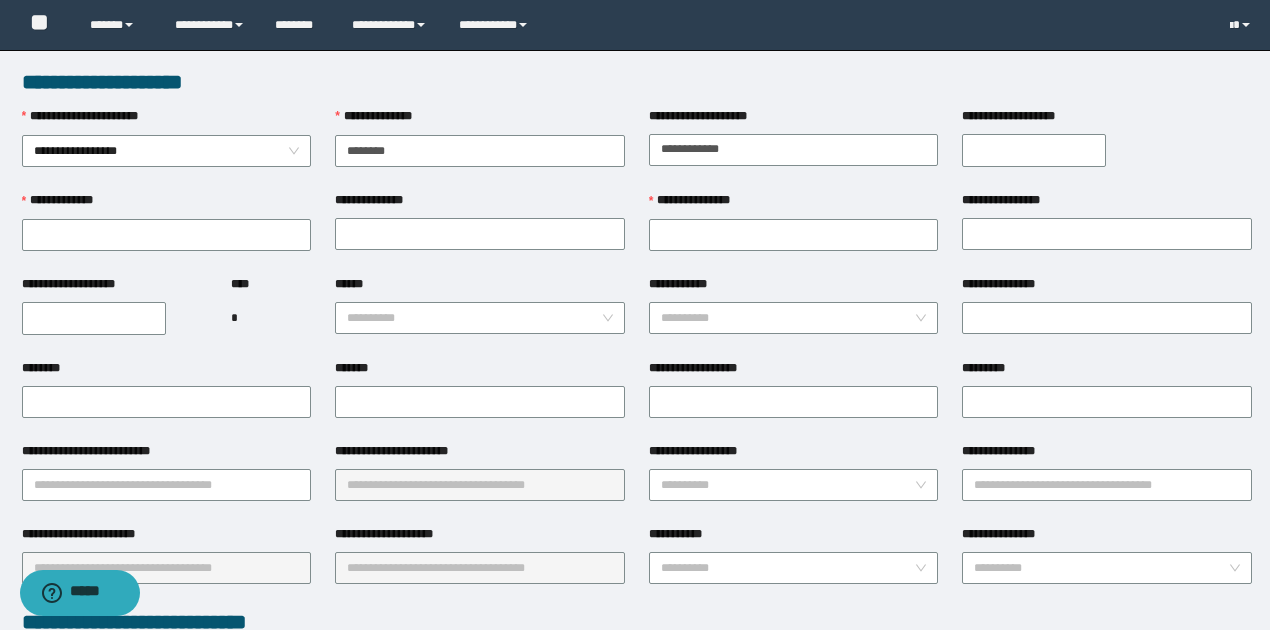 click on "**********" at bounding box center (1034, 150) 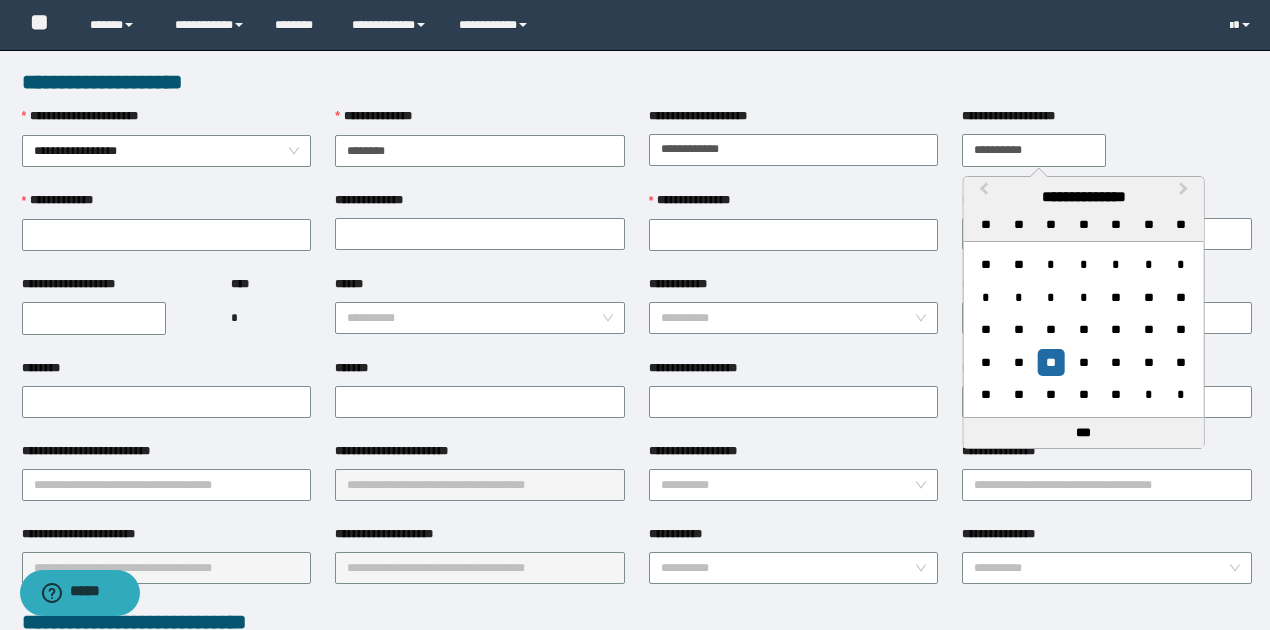 type on "**********" 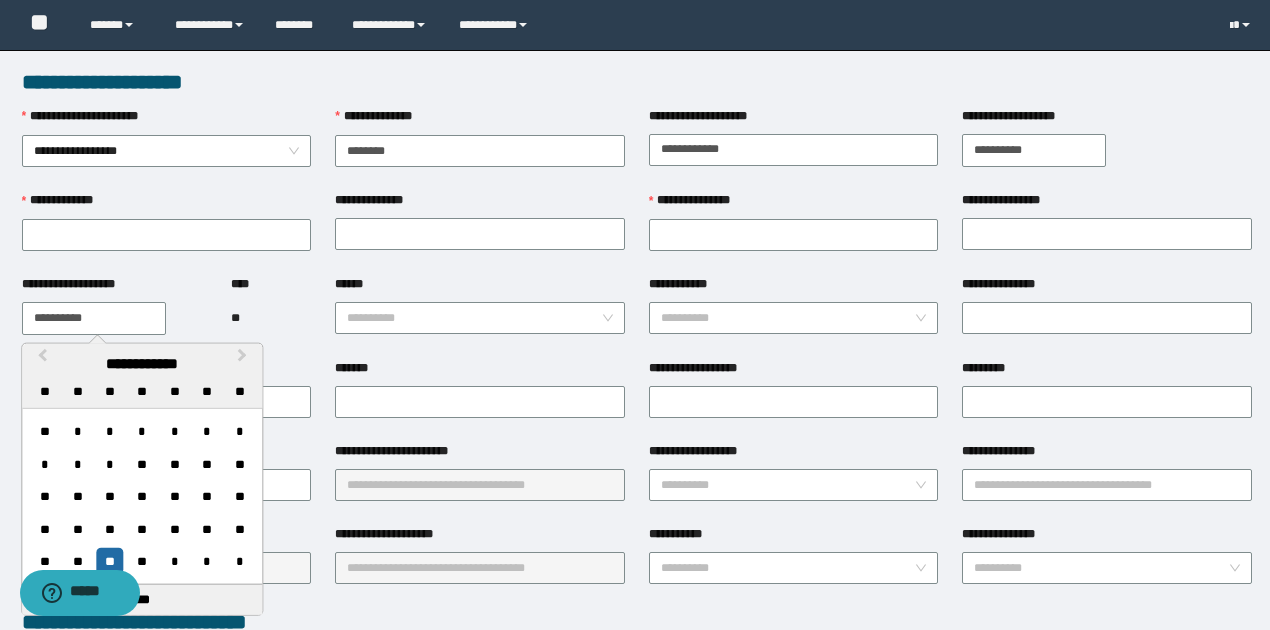 type on "**********" 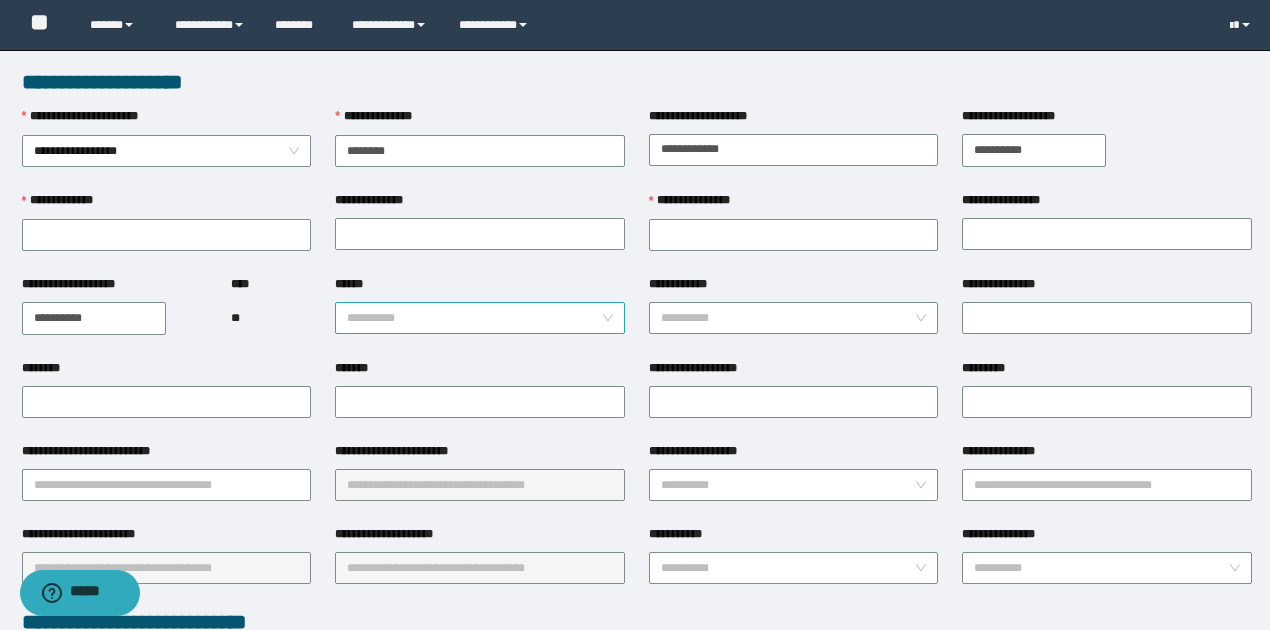 click on "******" at bounding box center [474, 318] 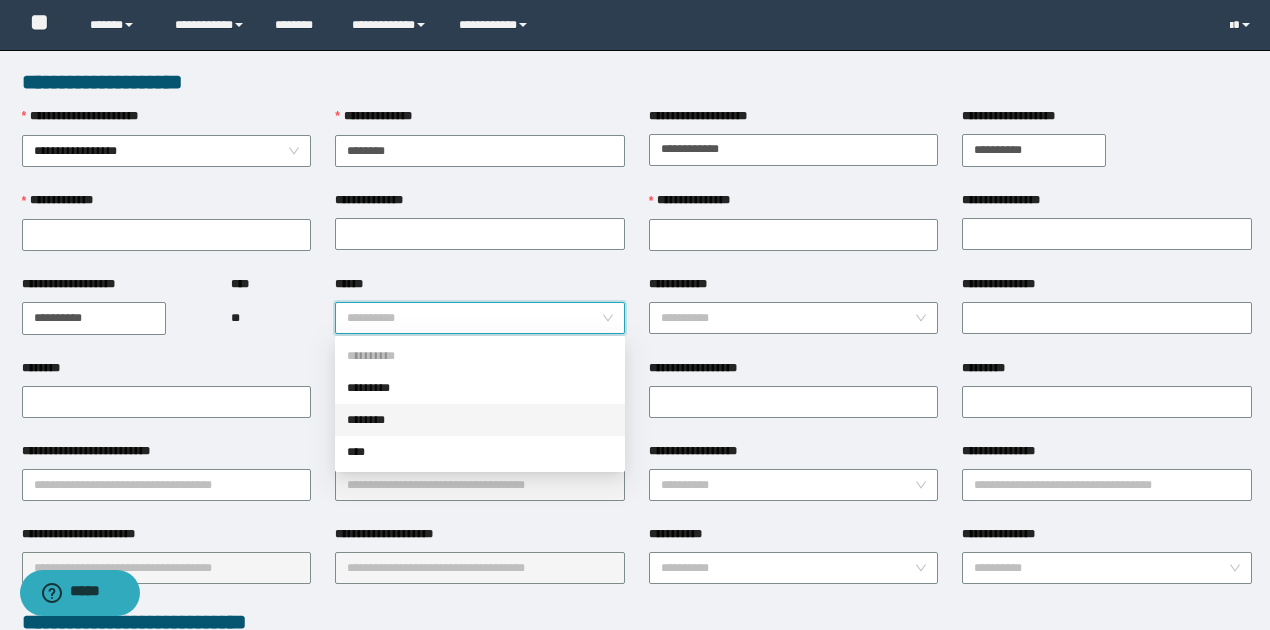 click on "********" at bounding box center (480, 420) 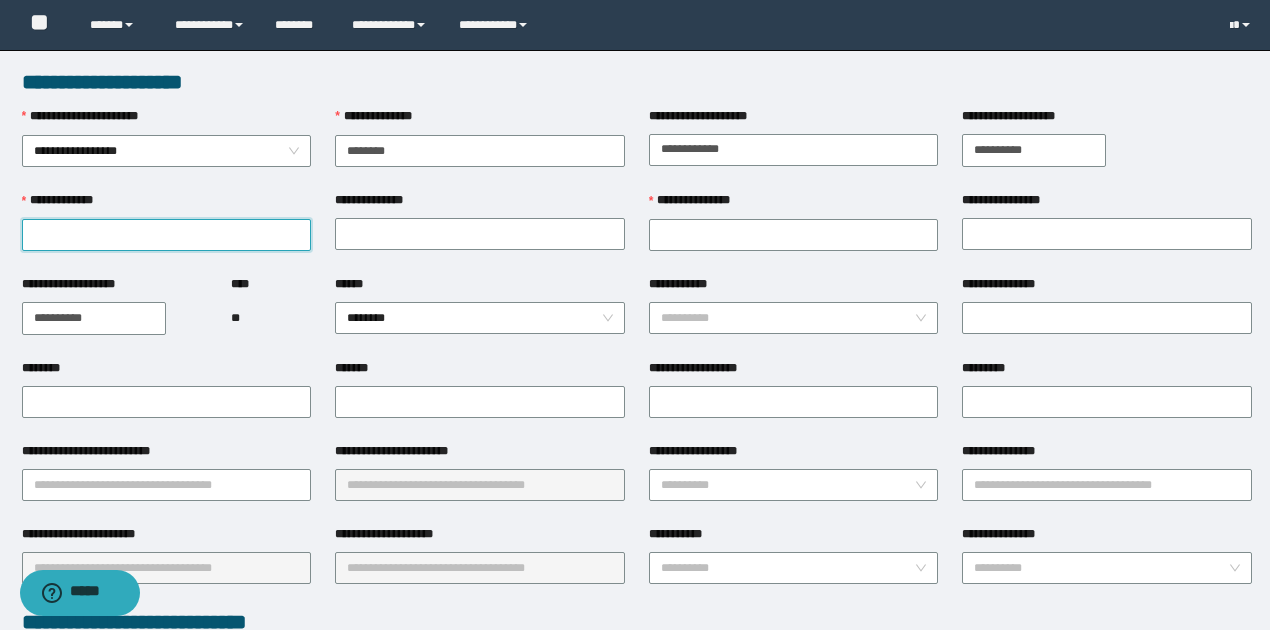 click on "**********" at bounding box center [167, 235] 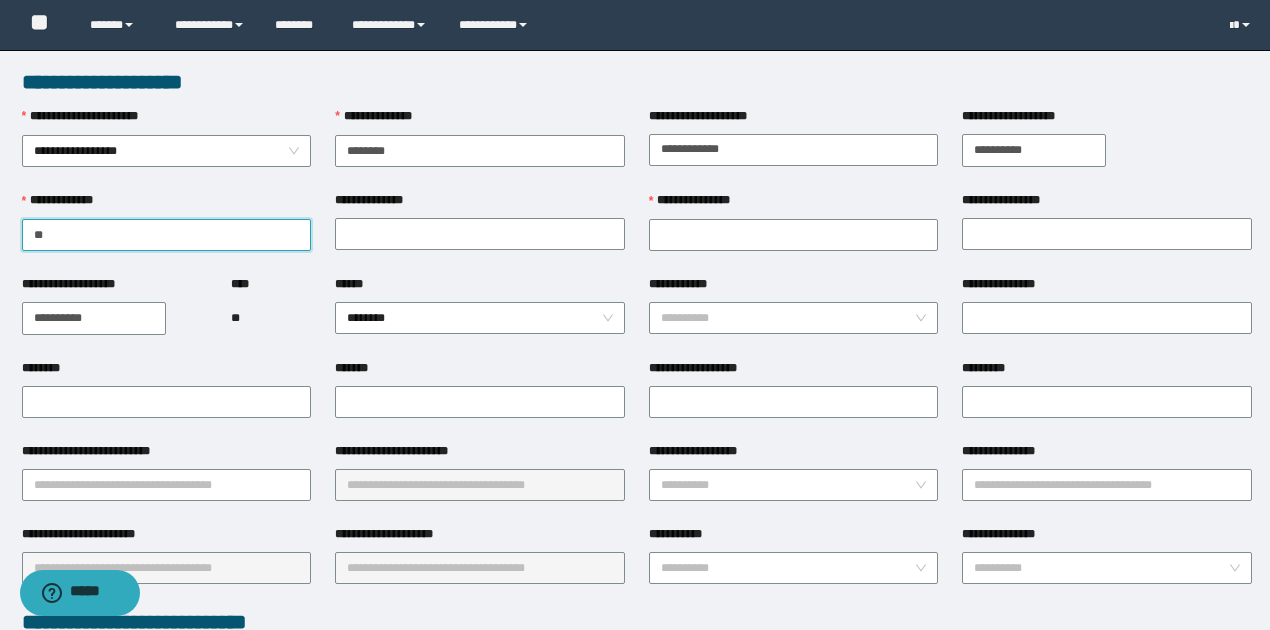 type on "*****" 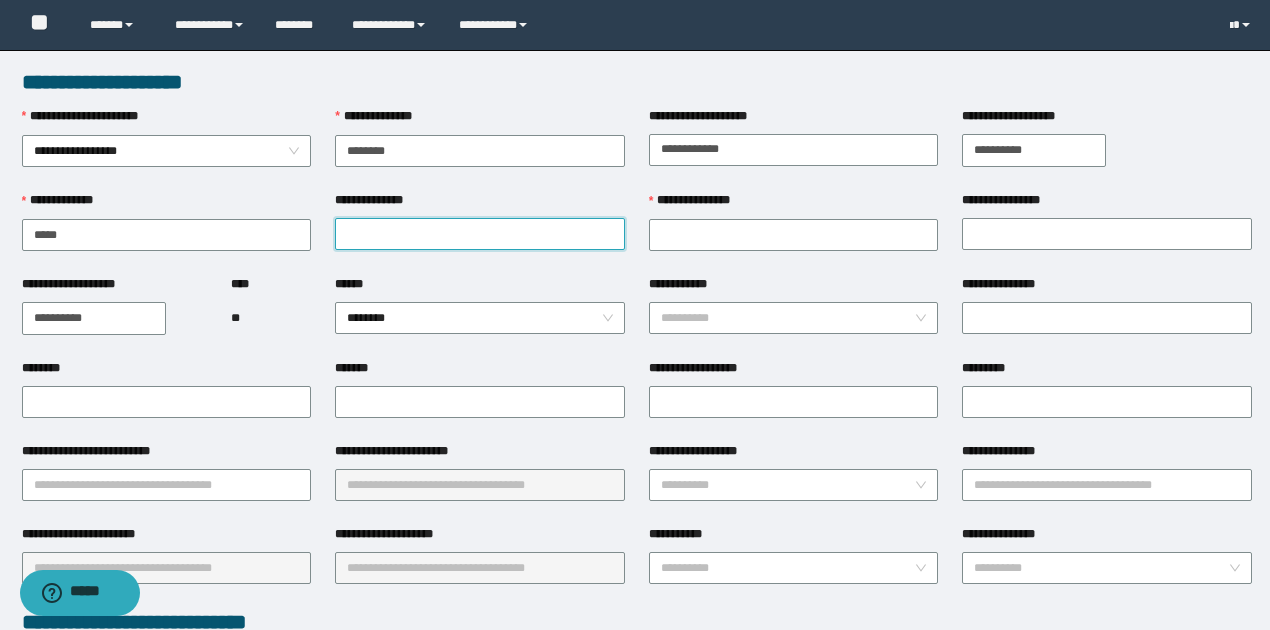 click on "**********" at bounding box center [480, 234] 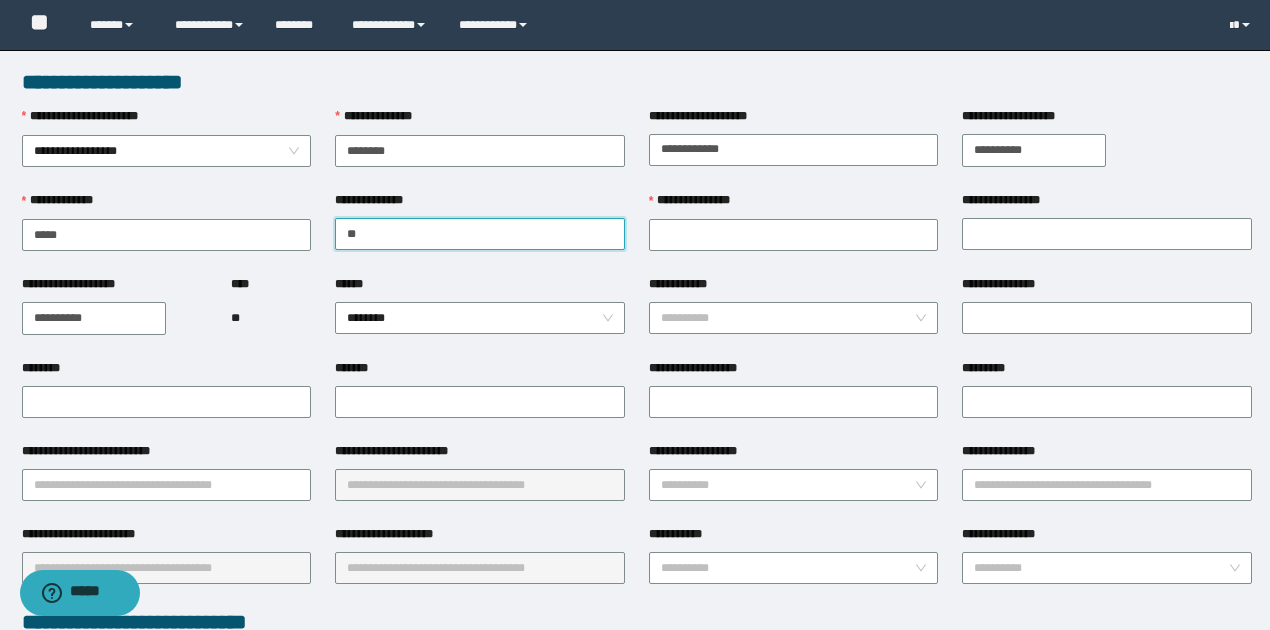 type on "*****" 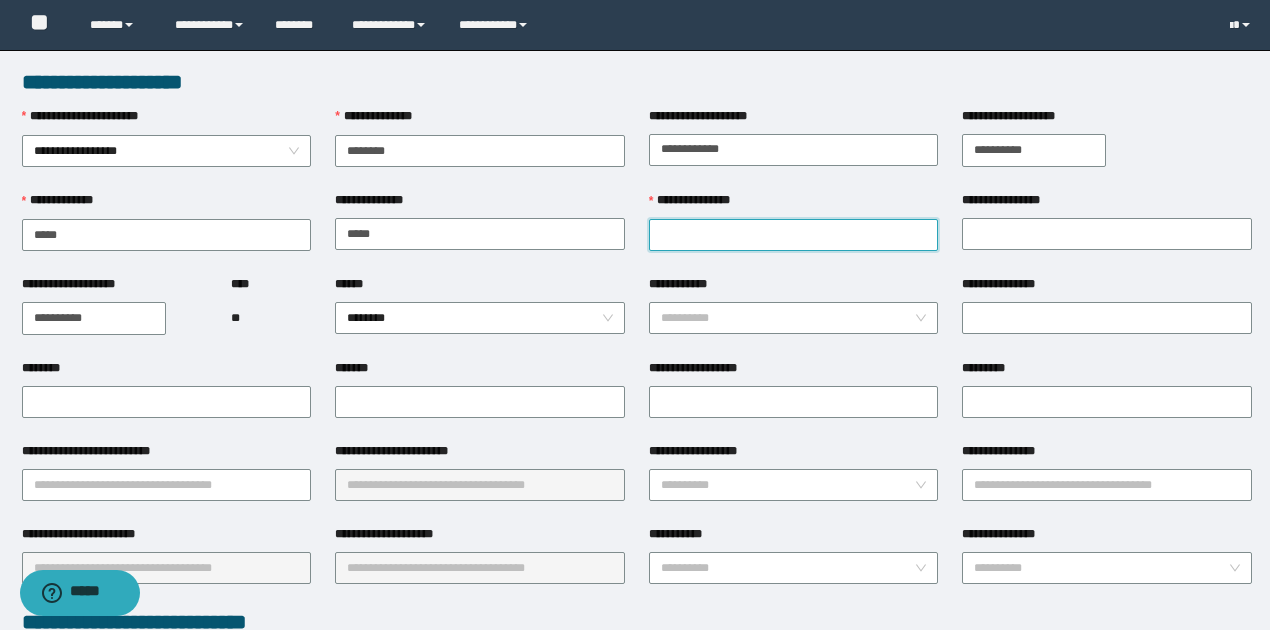 click on "**********" at bounding box center [794, 235] 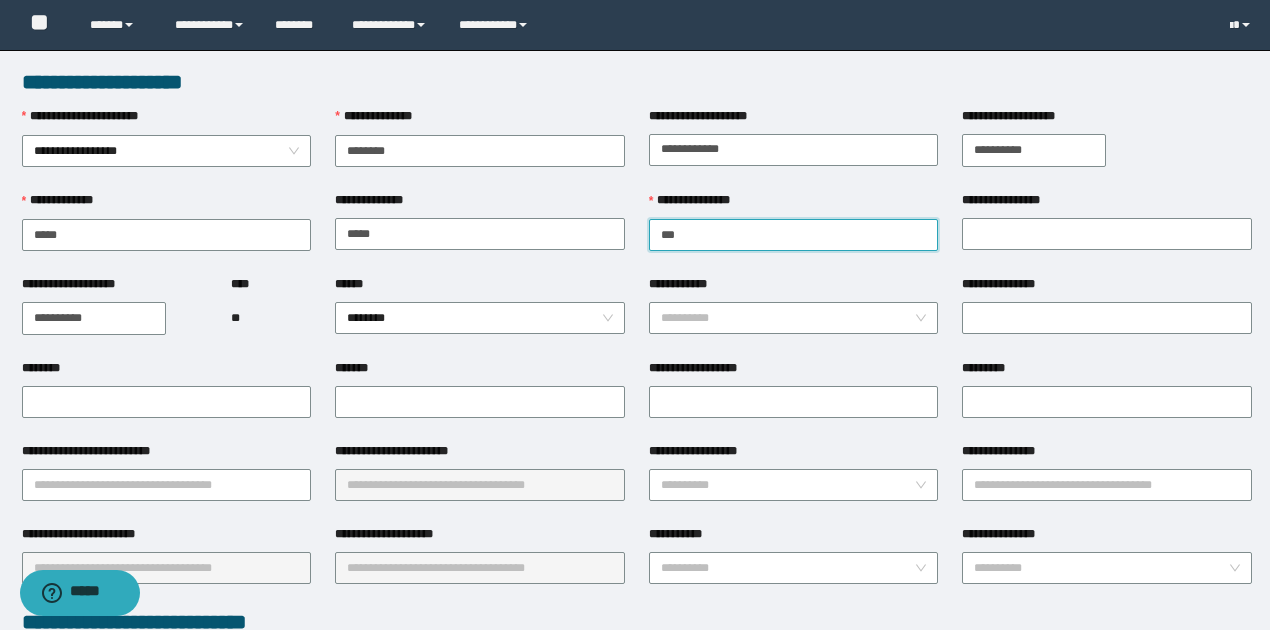 type on "******" 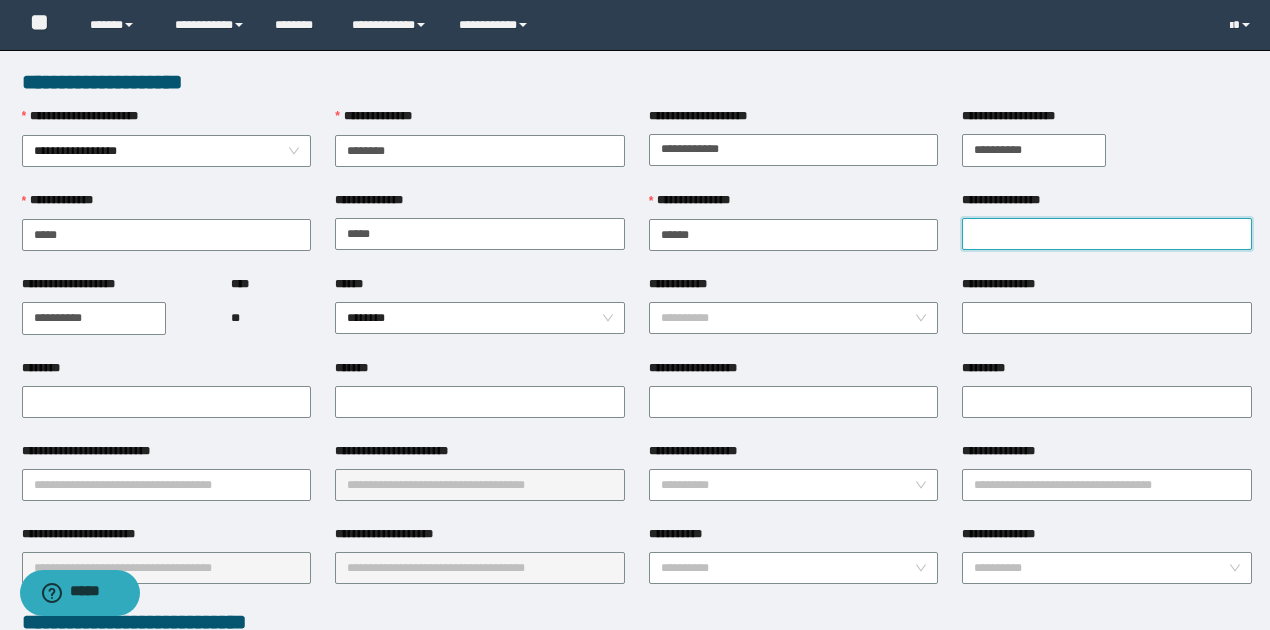 click on "**********" at bounding box center [1107, 234] 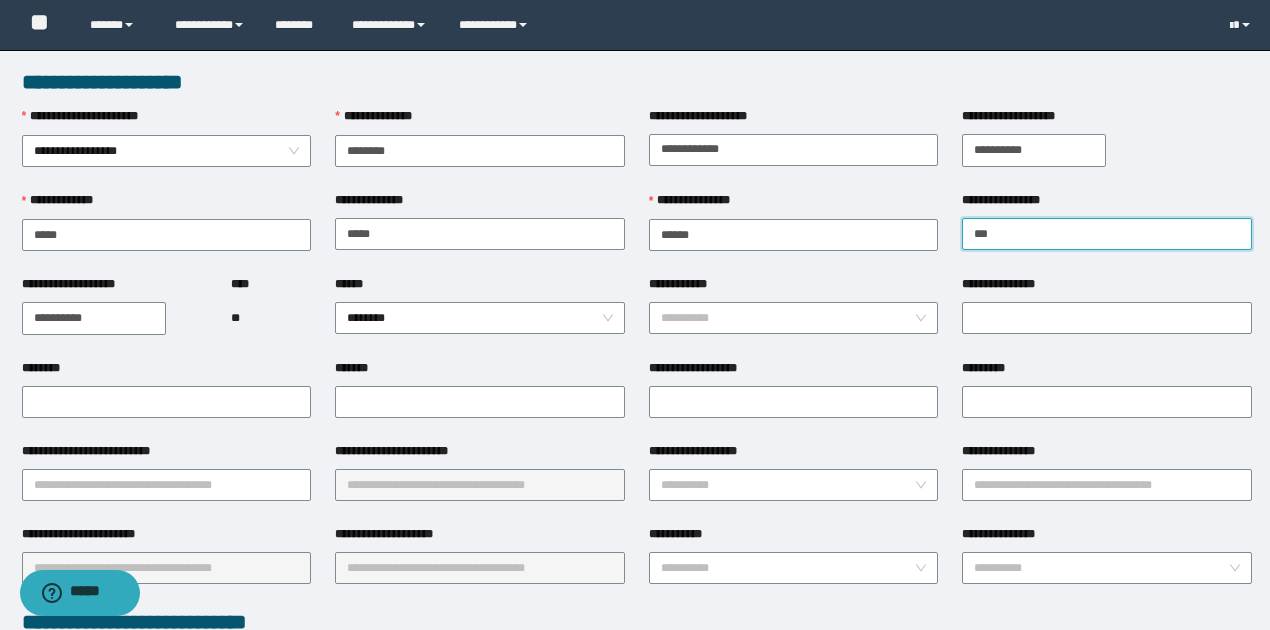 type on "******" 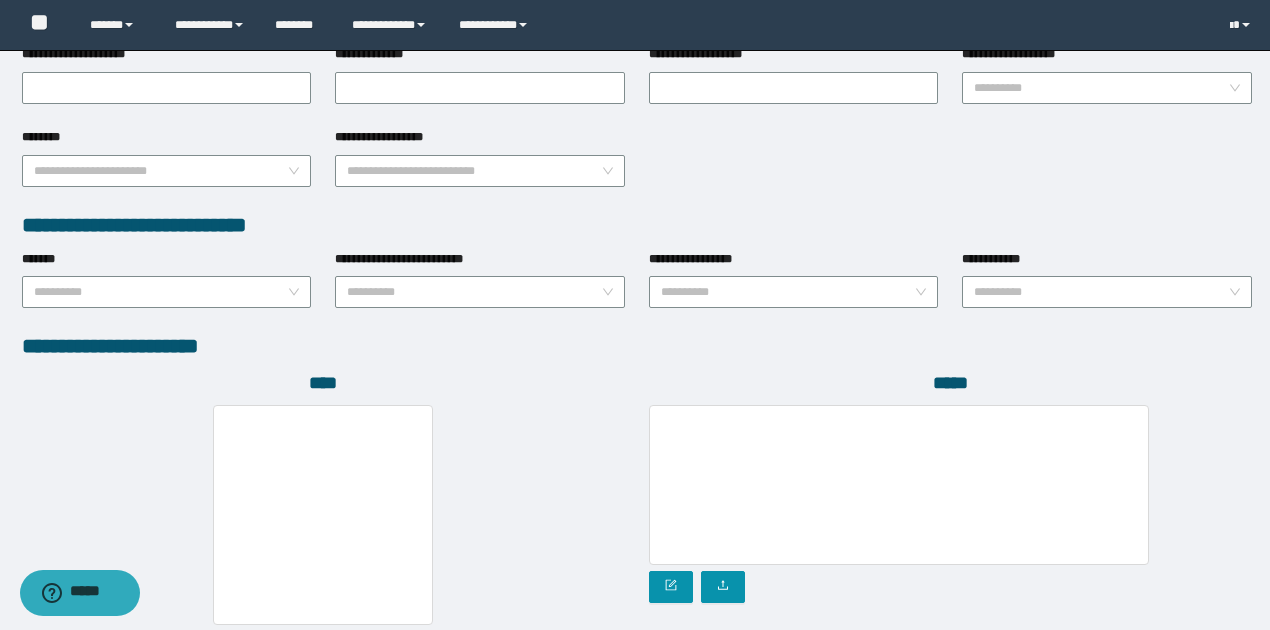 scroll, scrollTop: 1072, scrollLeft: 0, axis: vertical 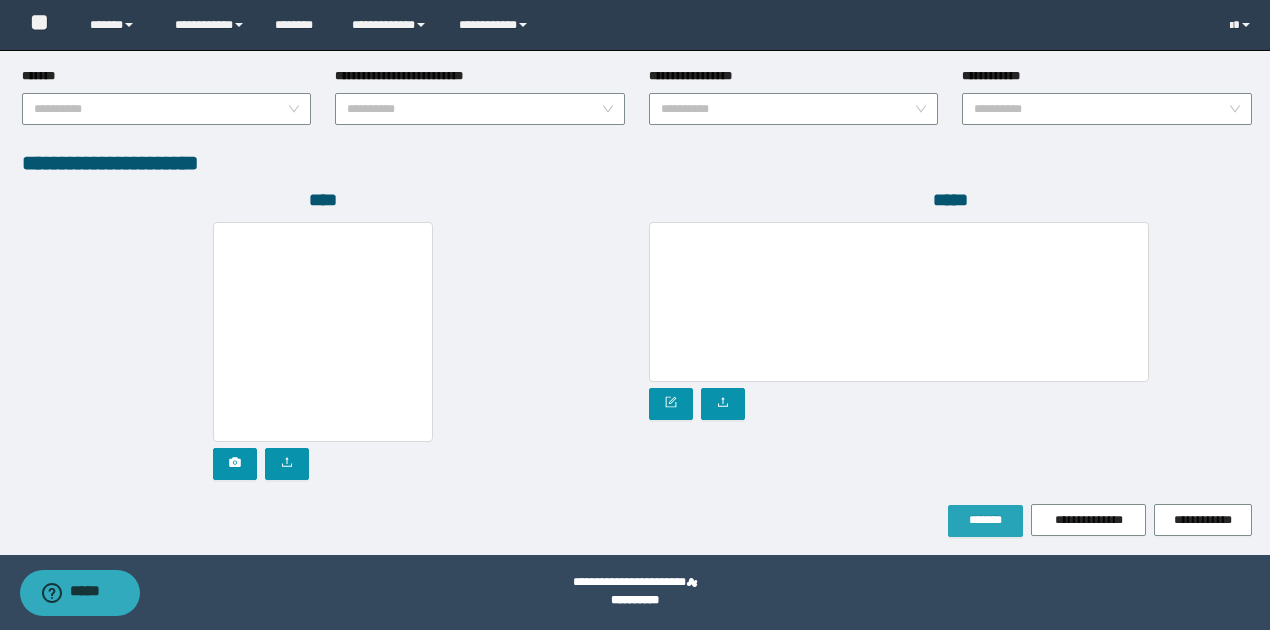 click on "*******" at bounding box center [985, 520] 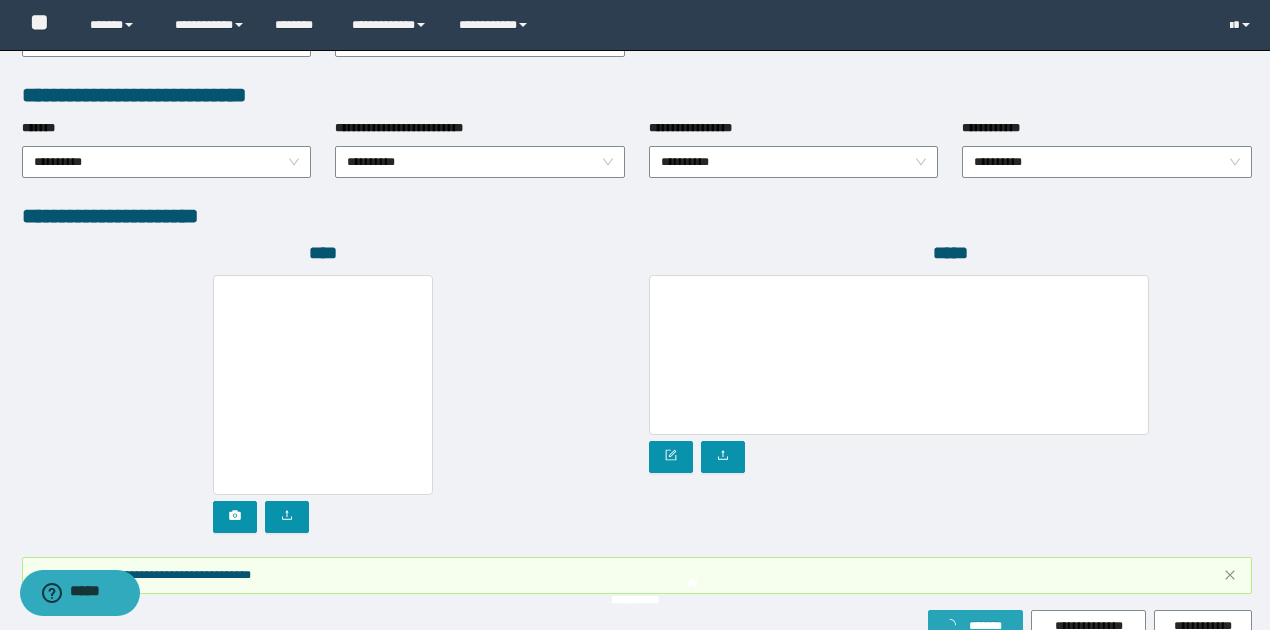 scroll, scrollTop: 1124, scrollLeft: 0, axis: vertical 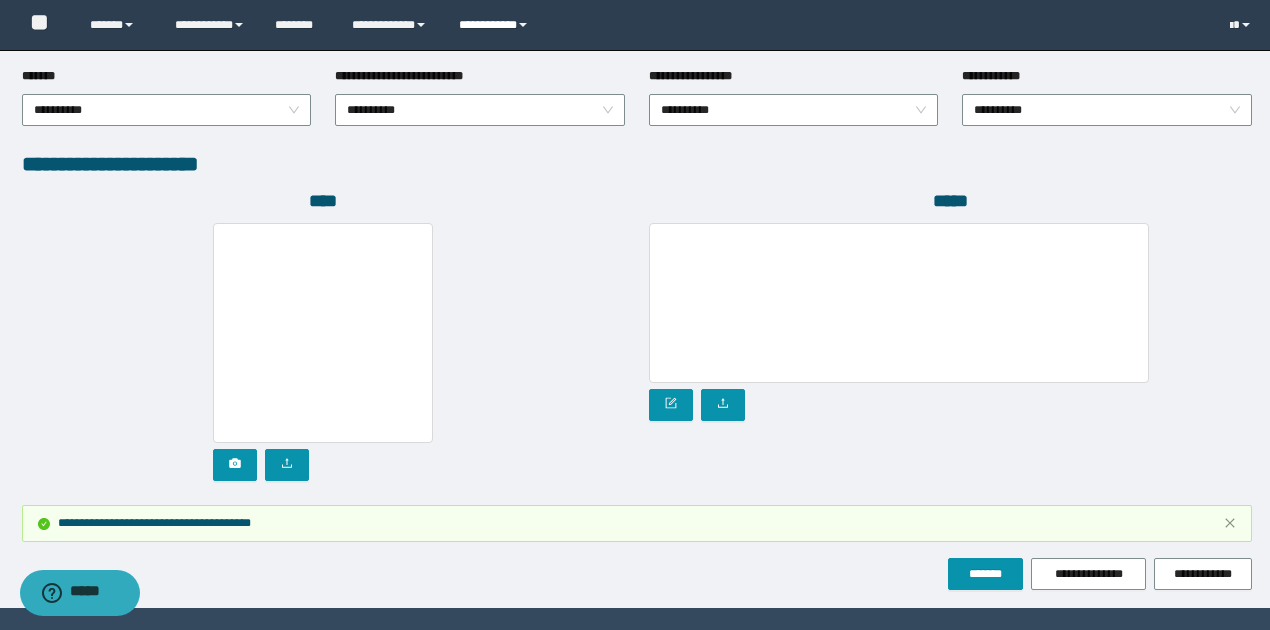 click at bounding box center (523, 25) 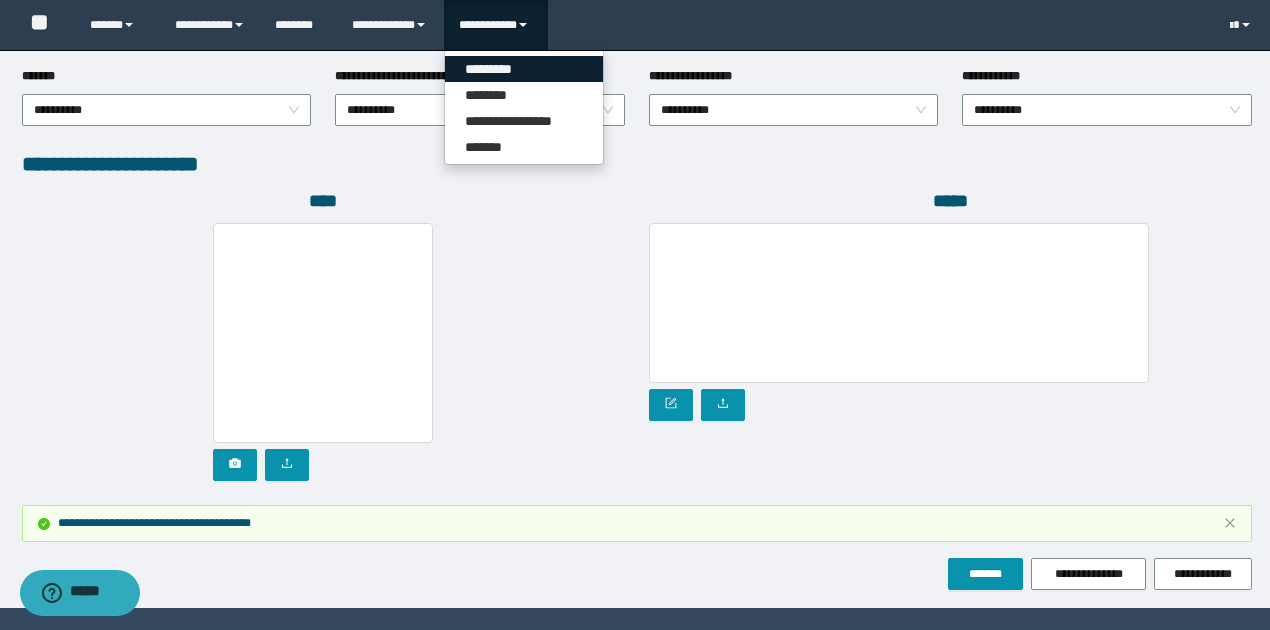 click on "*********" at bounding box center (524, 69) 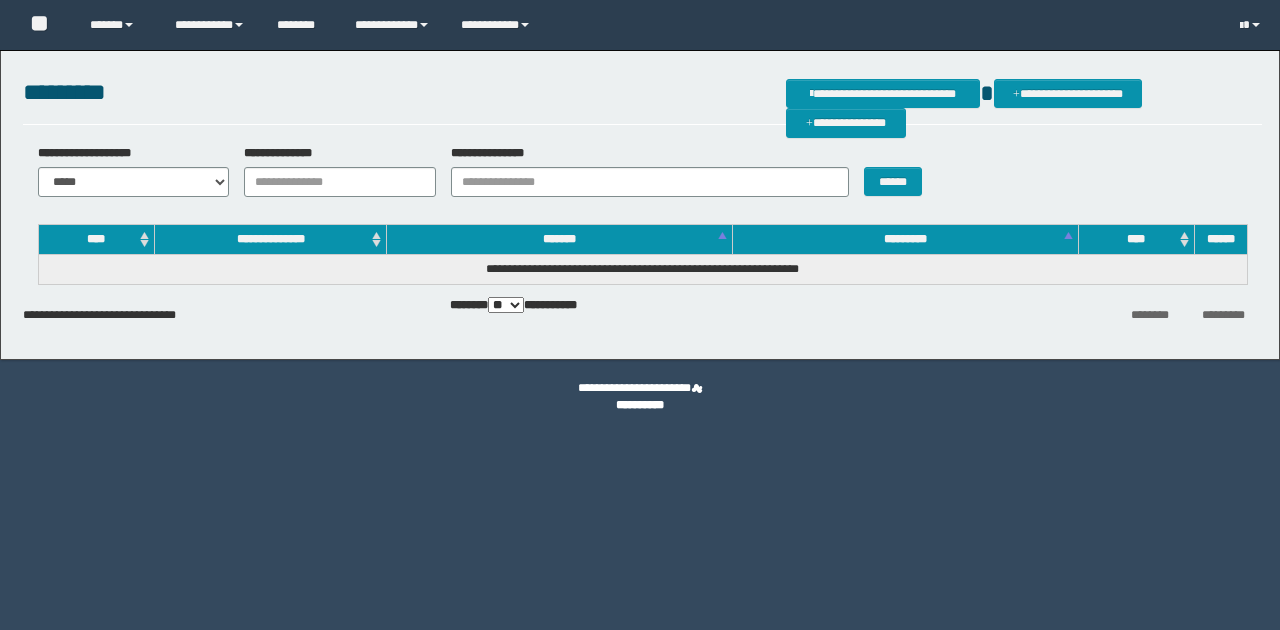 scroll, scrollTop: 0, scrollLeft: 0, axis: both 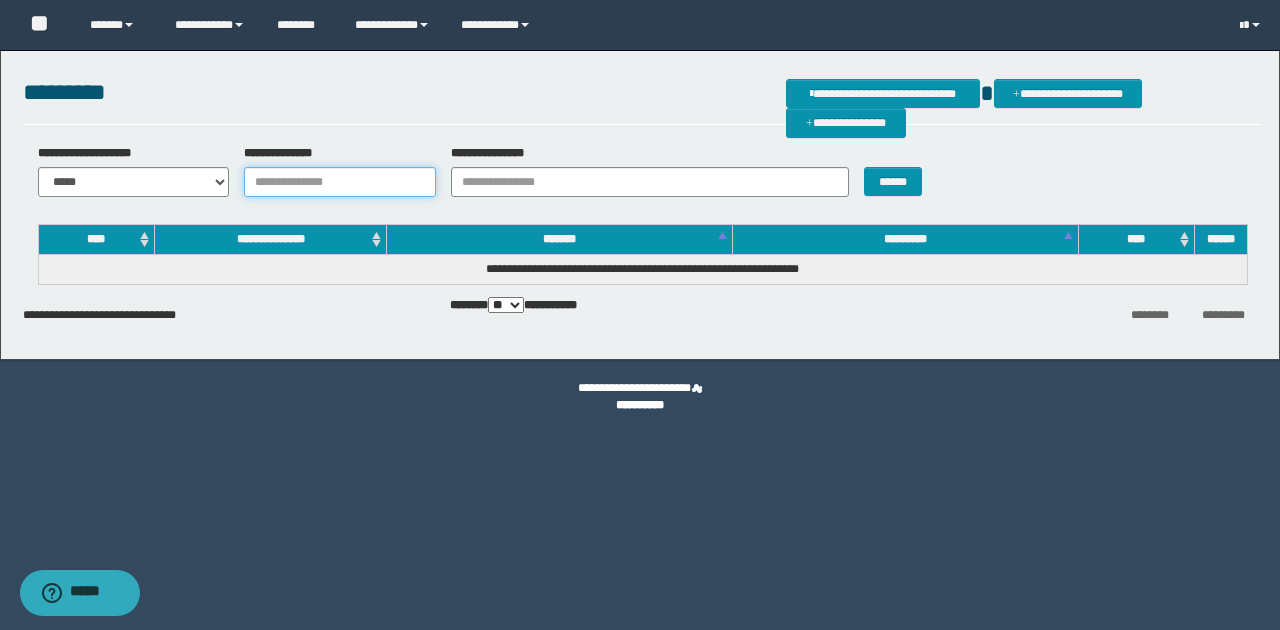 click on "**********" at bounding box center [340, 182] 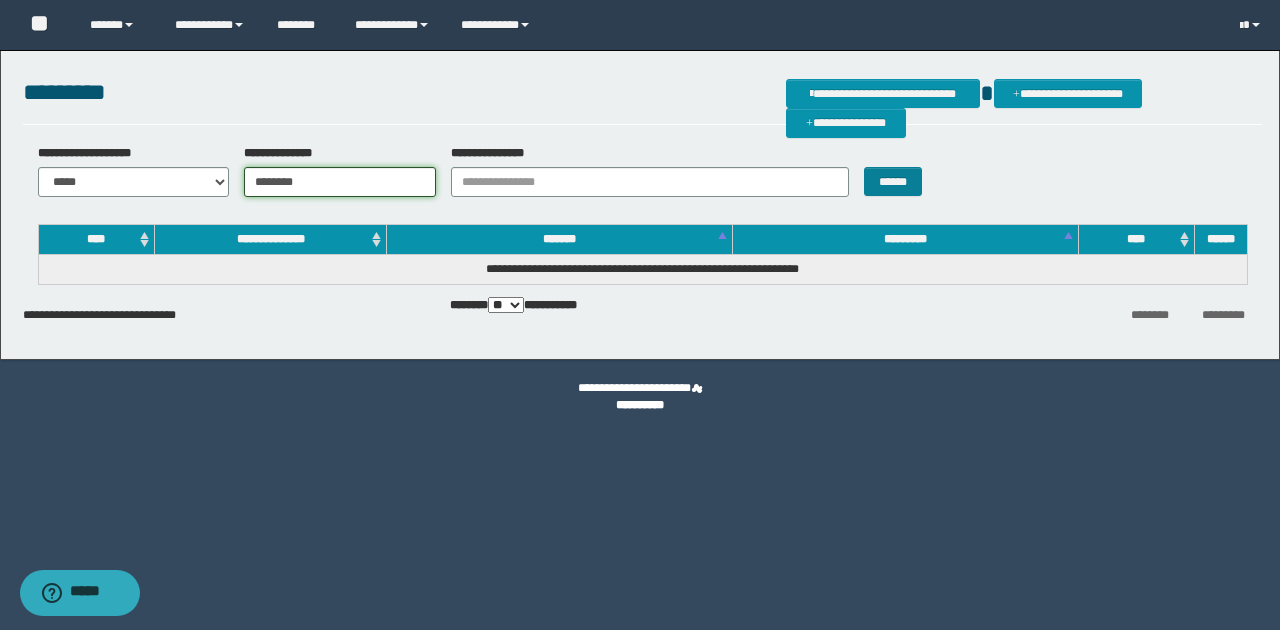 type on "********" 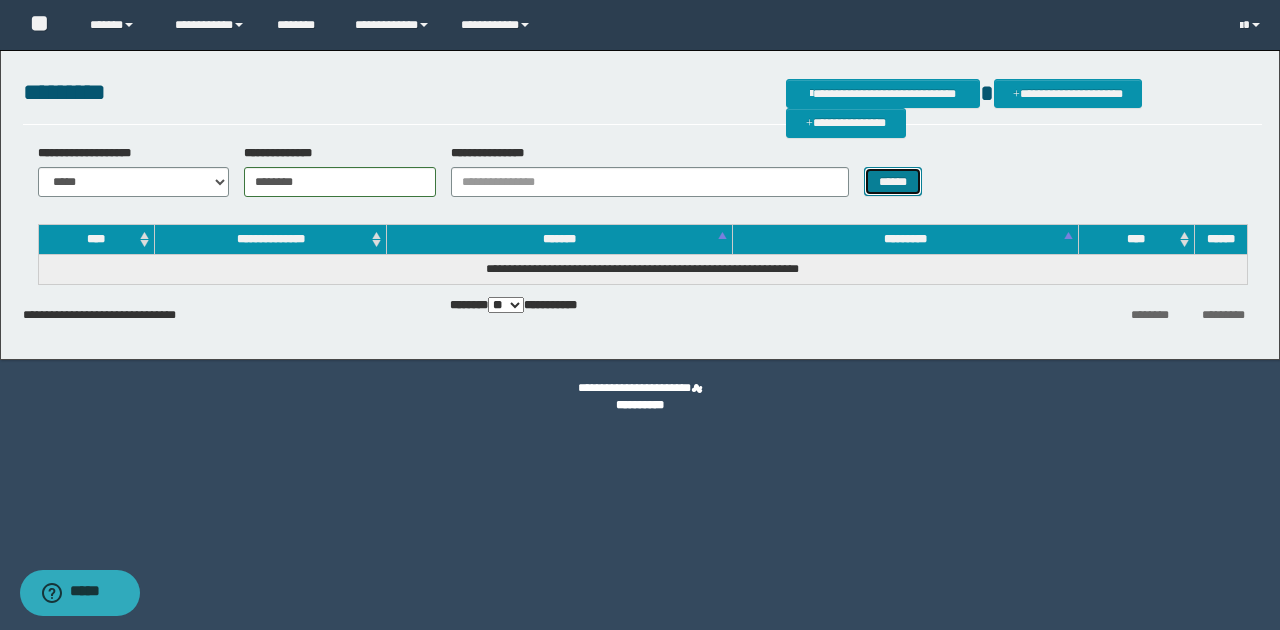 click on "******" at bounding box center [893, 181] 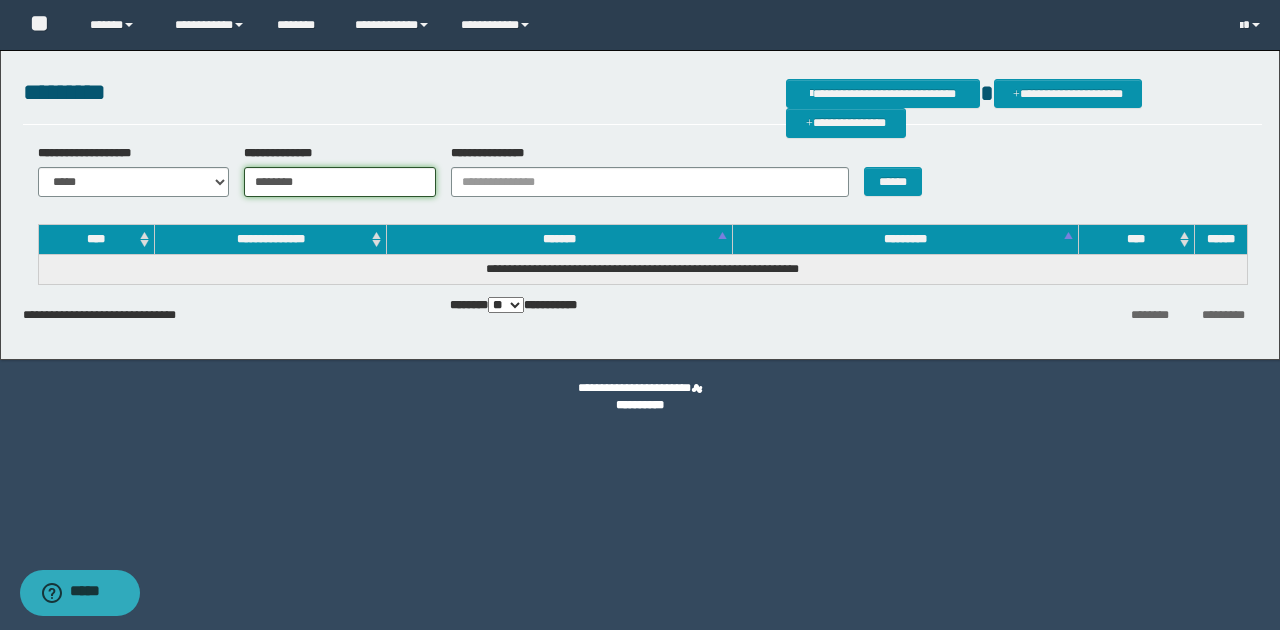 drag, startPoint x: 311, startPoint y: 184, endPoint x: 246, endPoint y: 187, distance: 65.06919 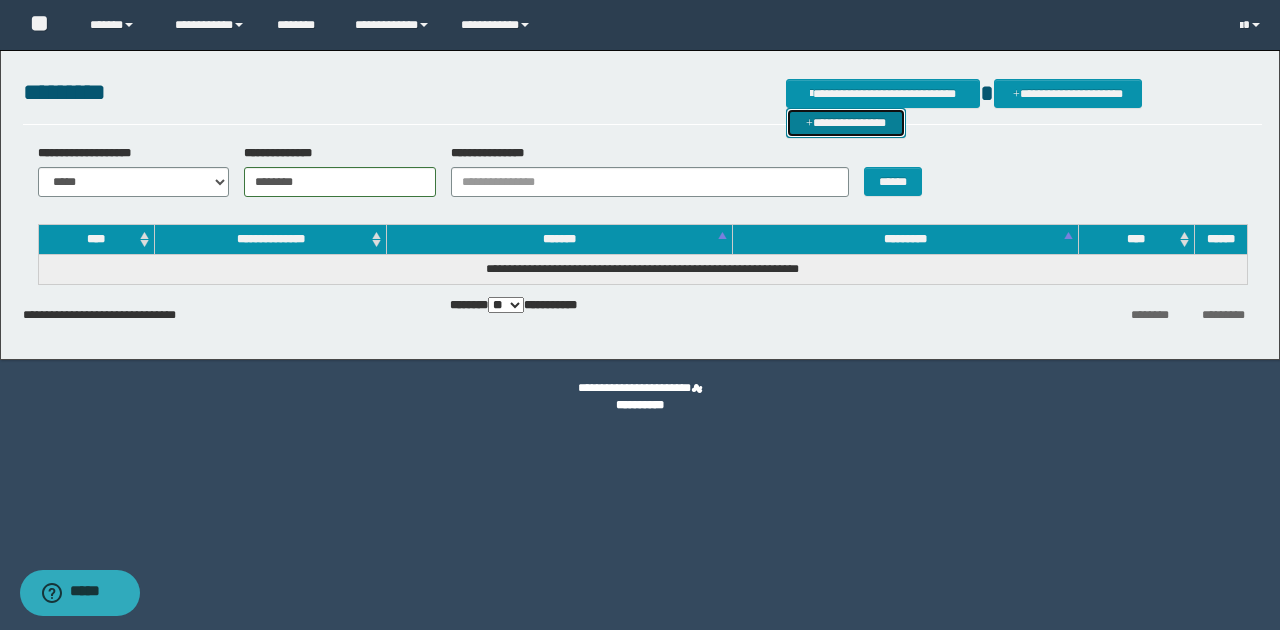click on "**********" at bounding box center (846, 122) 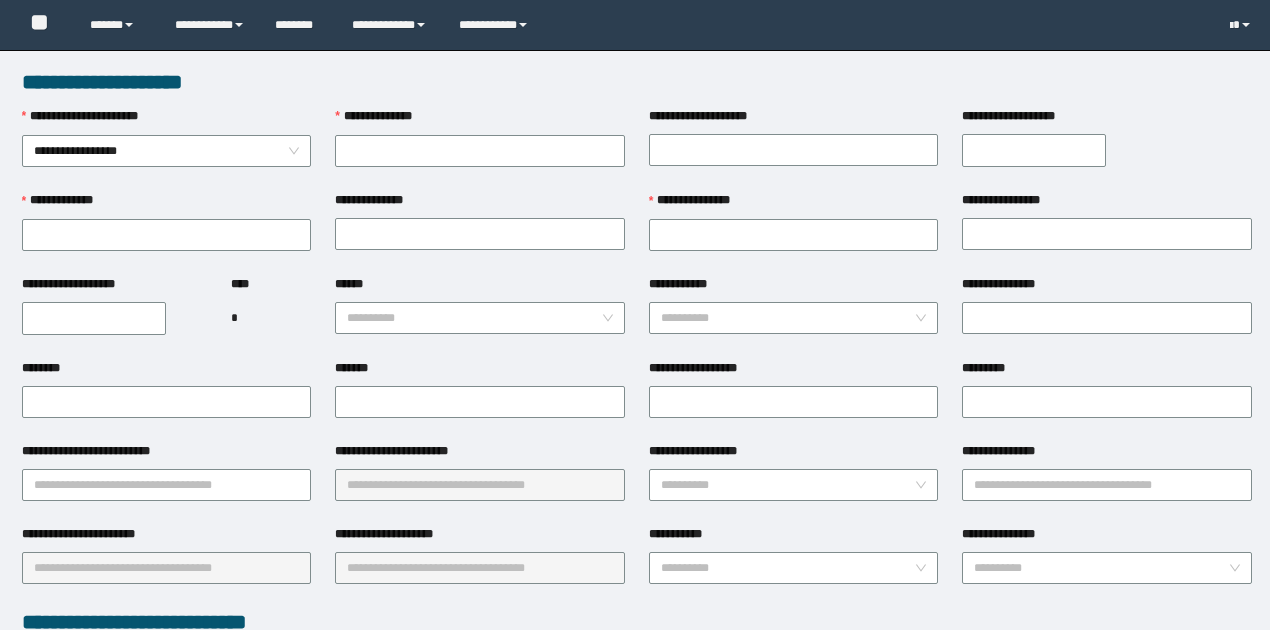 scroll, scrollTop: 0, scrollLeft: 0, axis: both 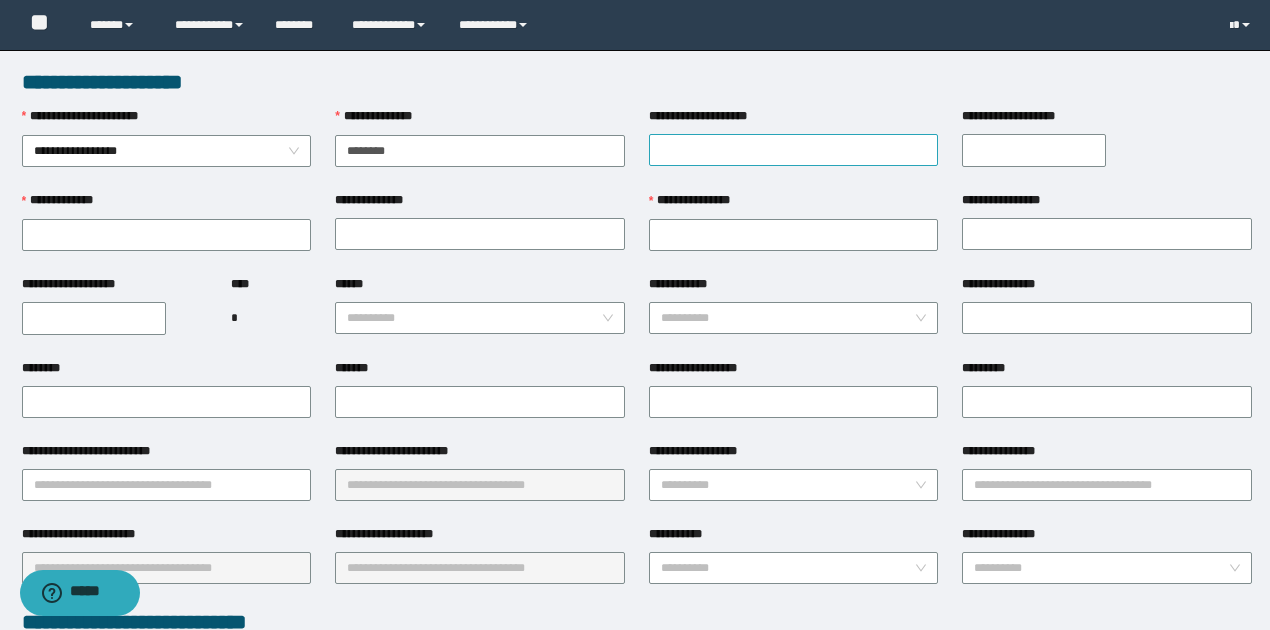 type on "********" 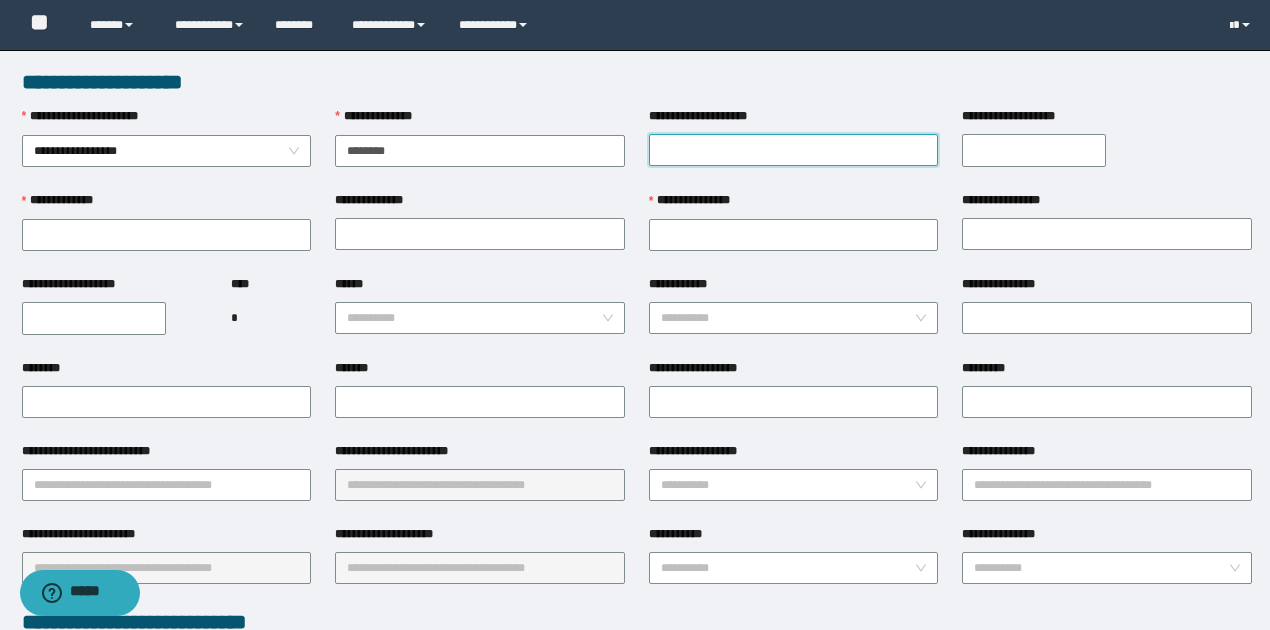click on "**********" at bounding box center [794, 150] 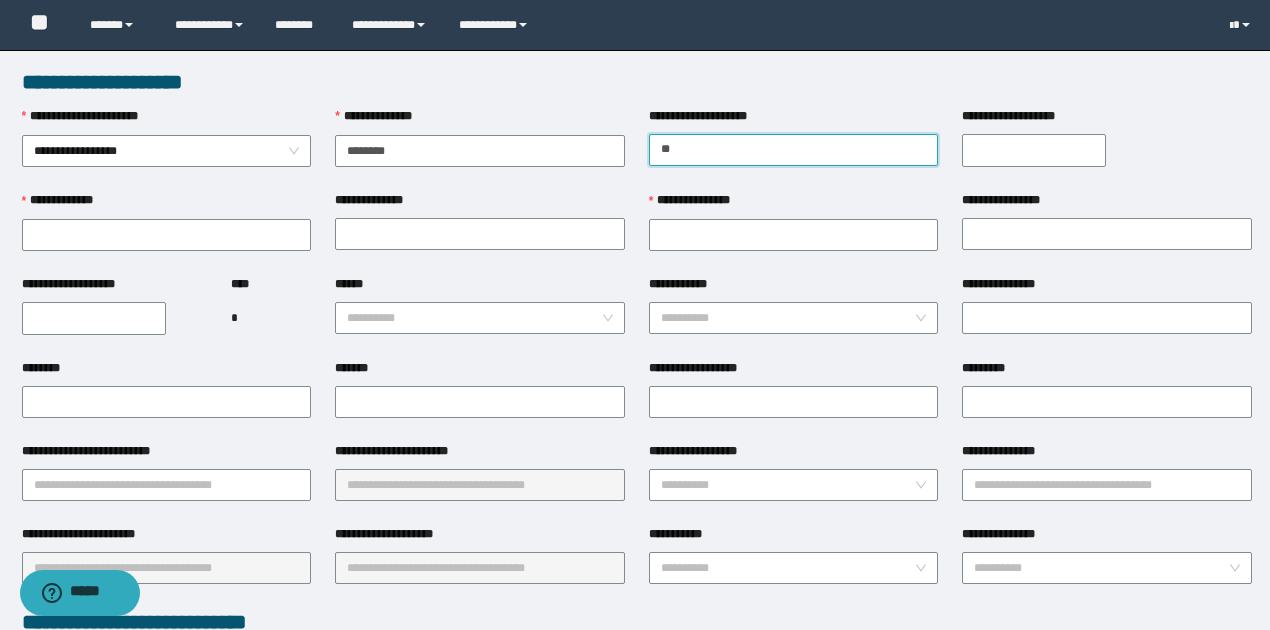 type on "*******" 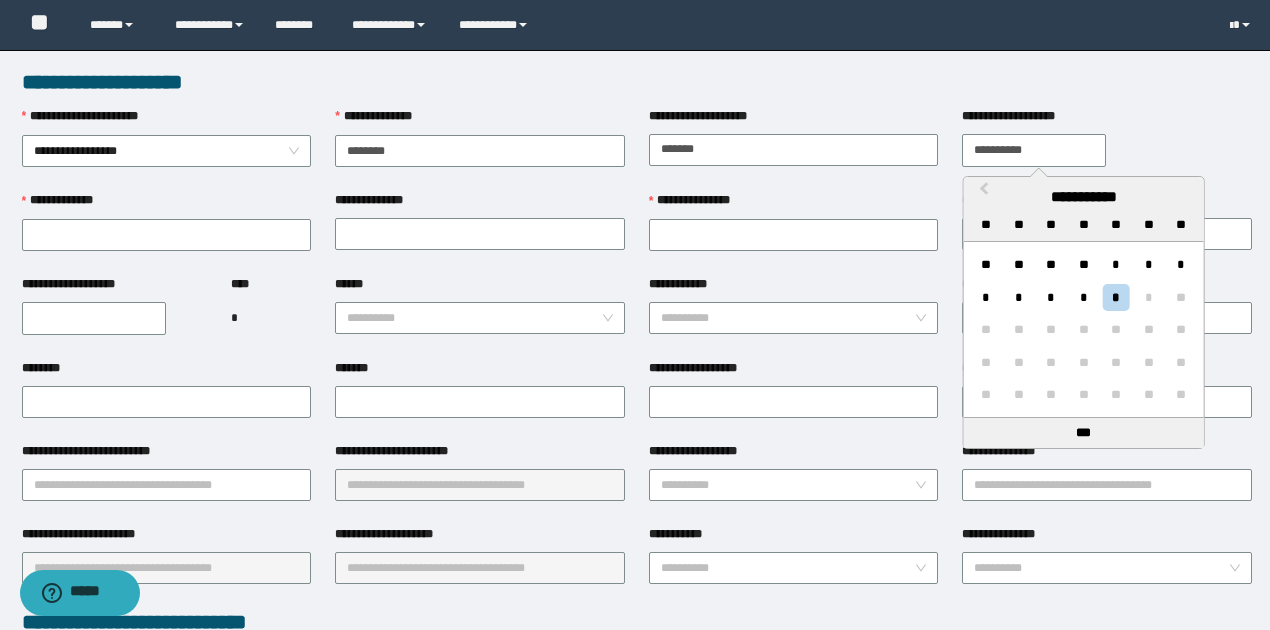 click on "**********" at bounding box center (1034, 150) 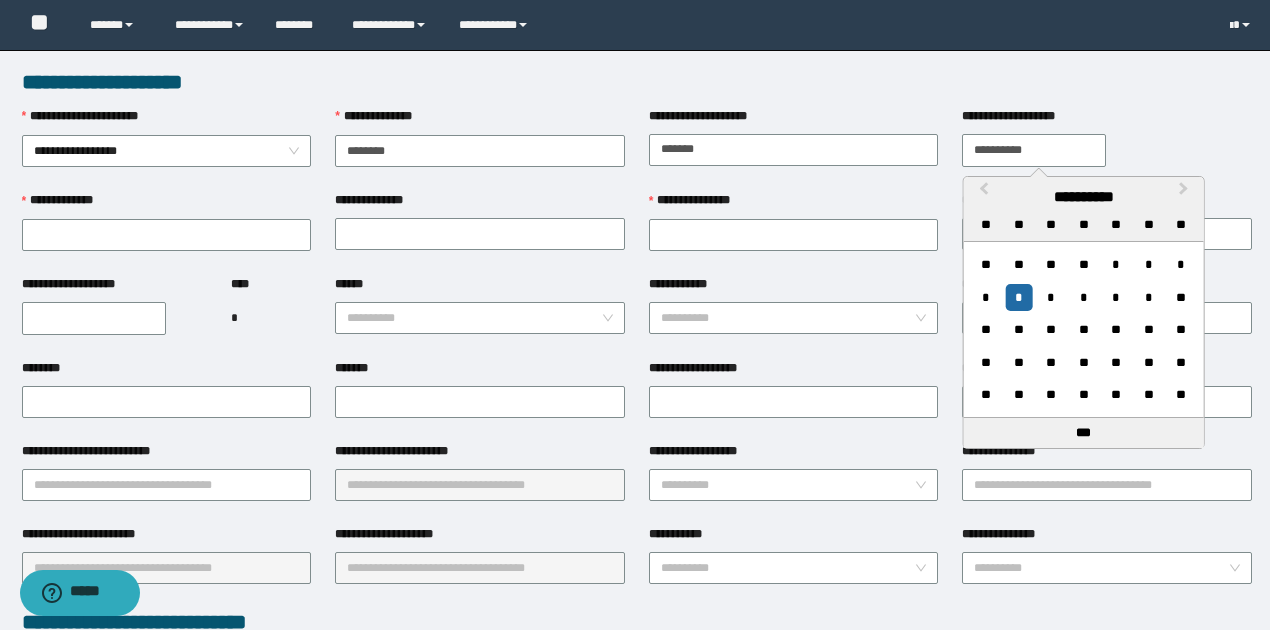 type on "**********" 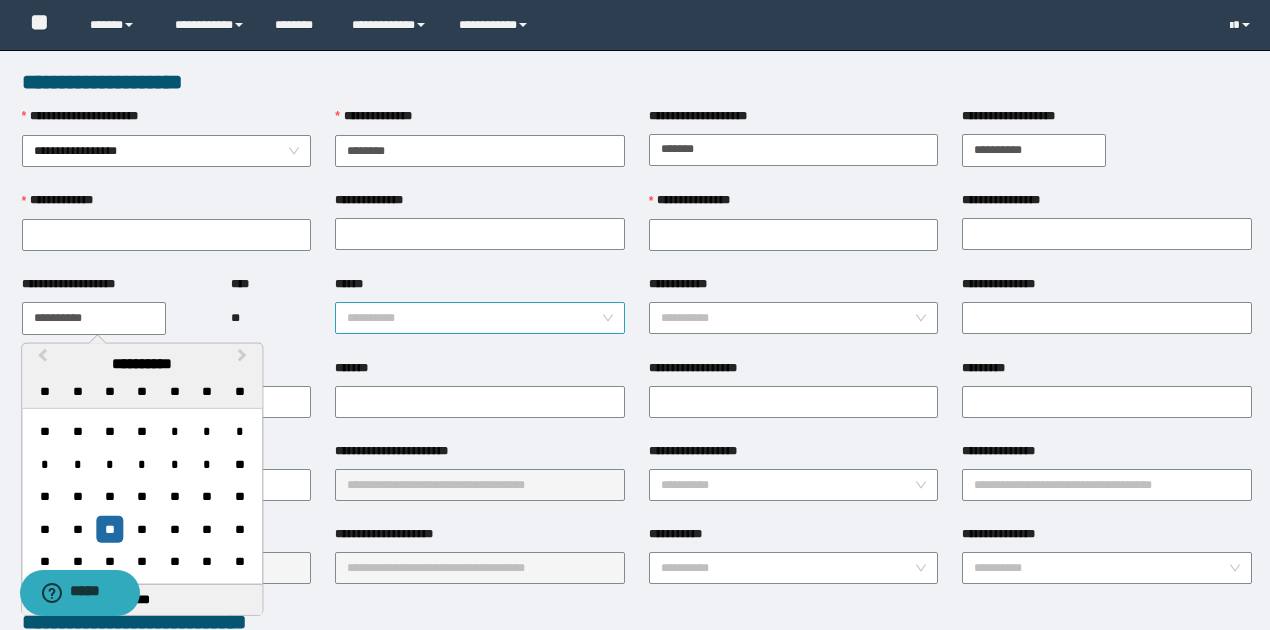 type on "**********" 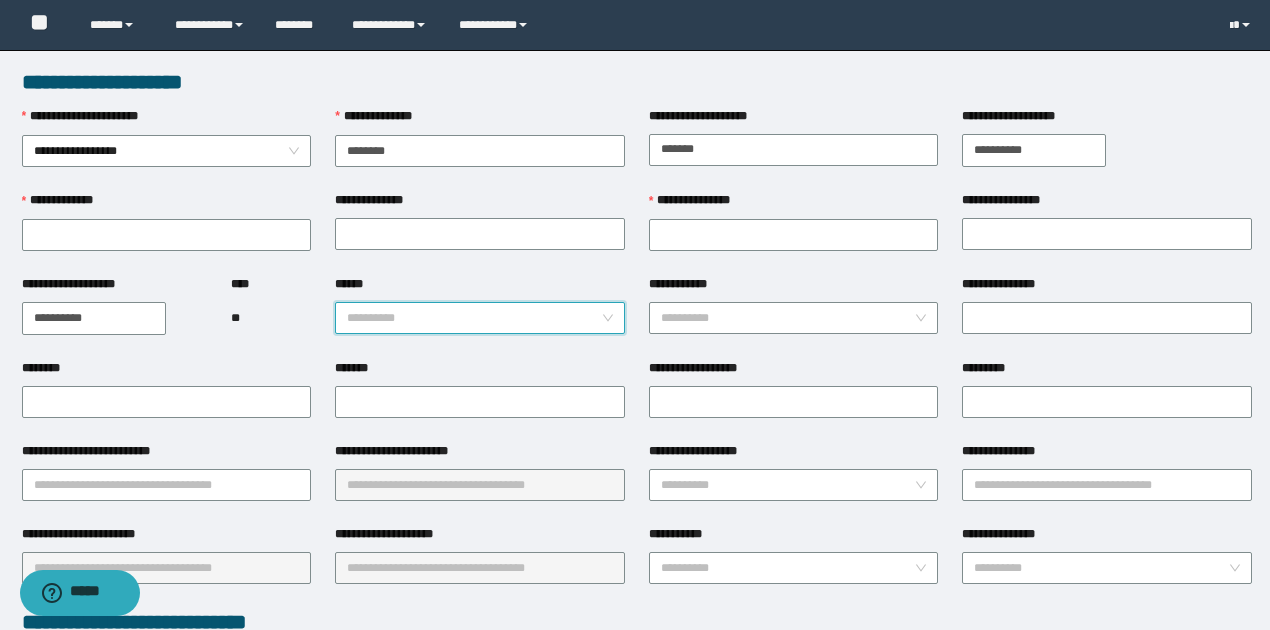 click on "******" at bounding box center (474, 318) 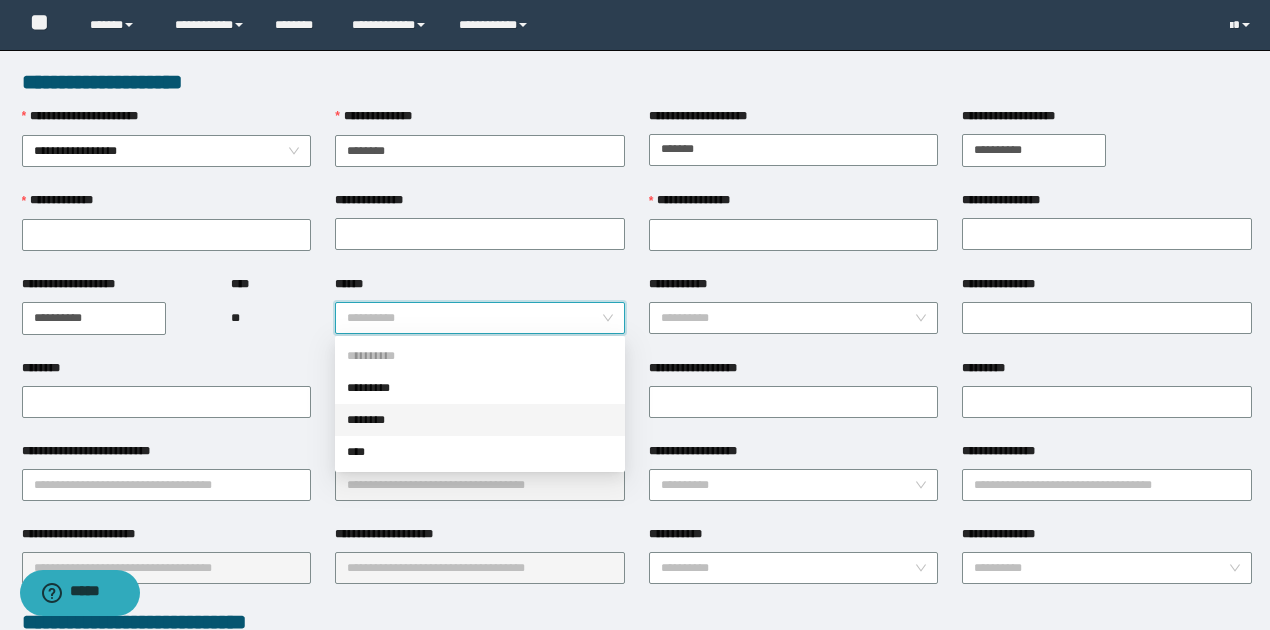 click on "********" at bounding box center [480, 420] 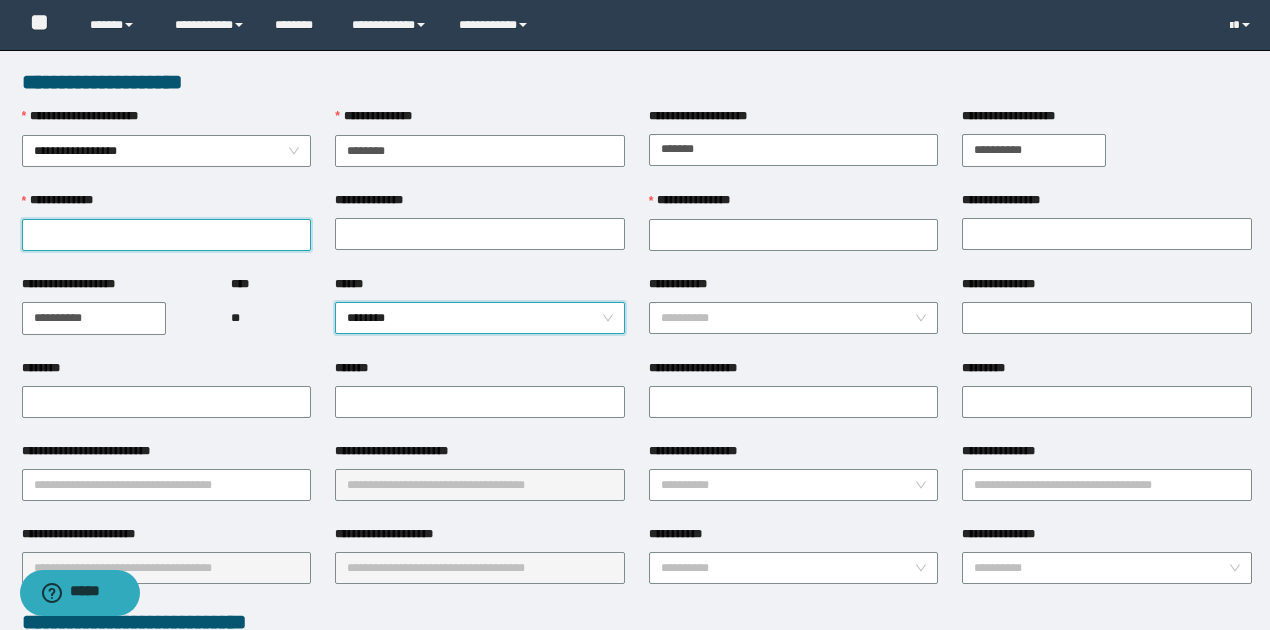click on "**********" at bounding box center (167, 235) 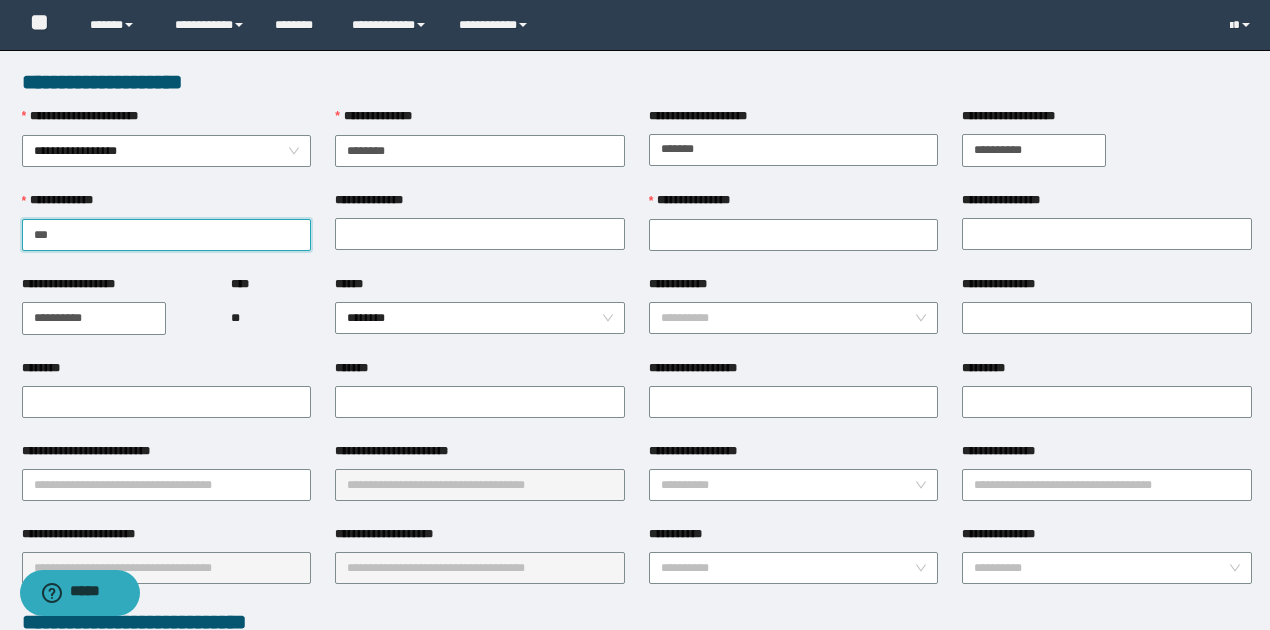 type on "*****" 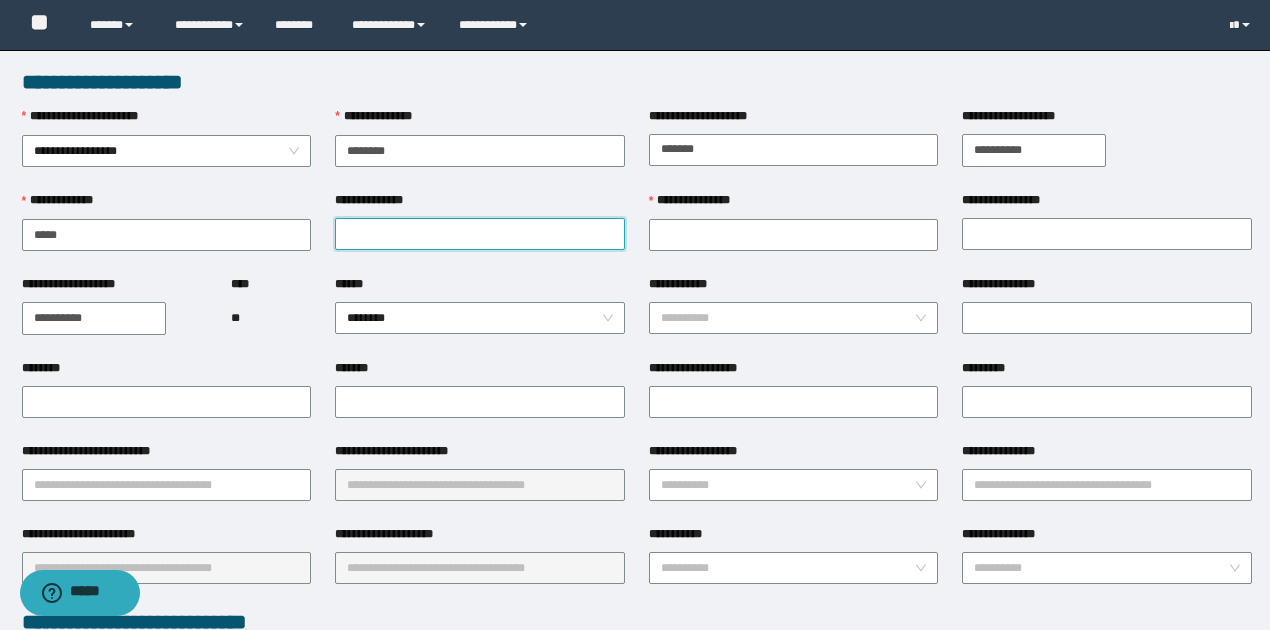 click on "**********" at bounding box center (480, 234) 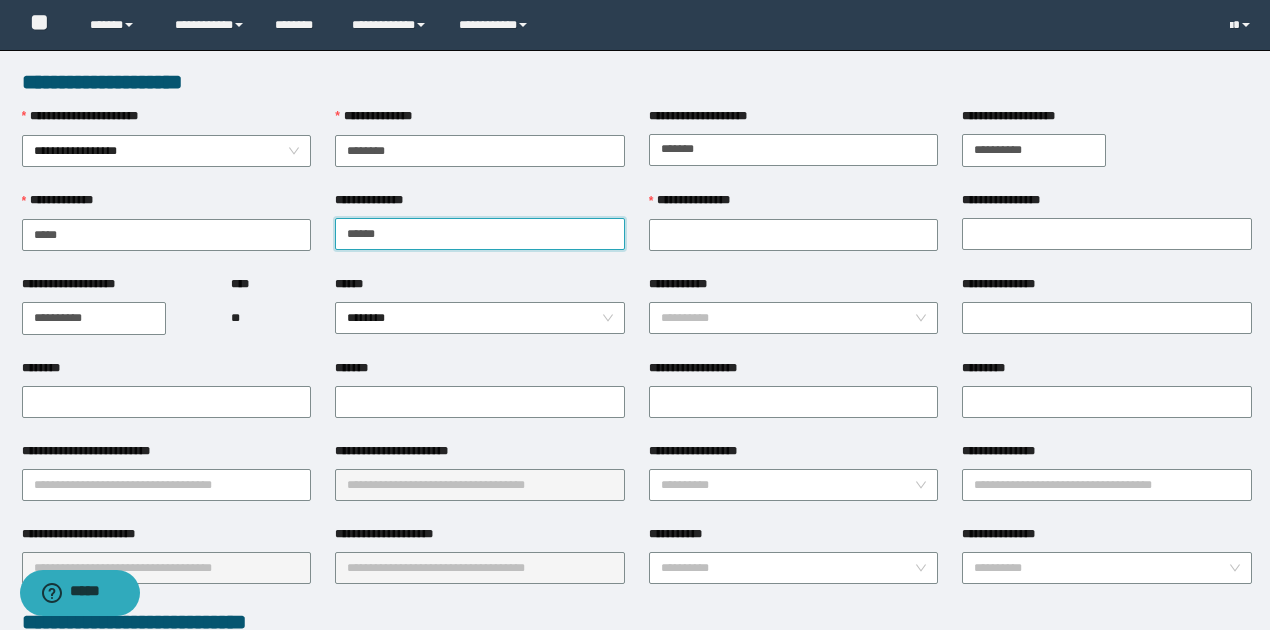 type on "********" 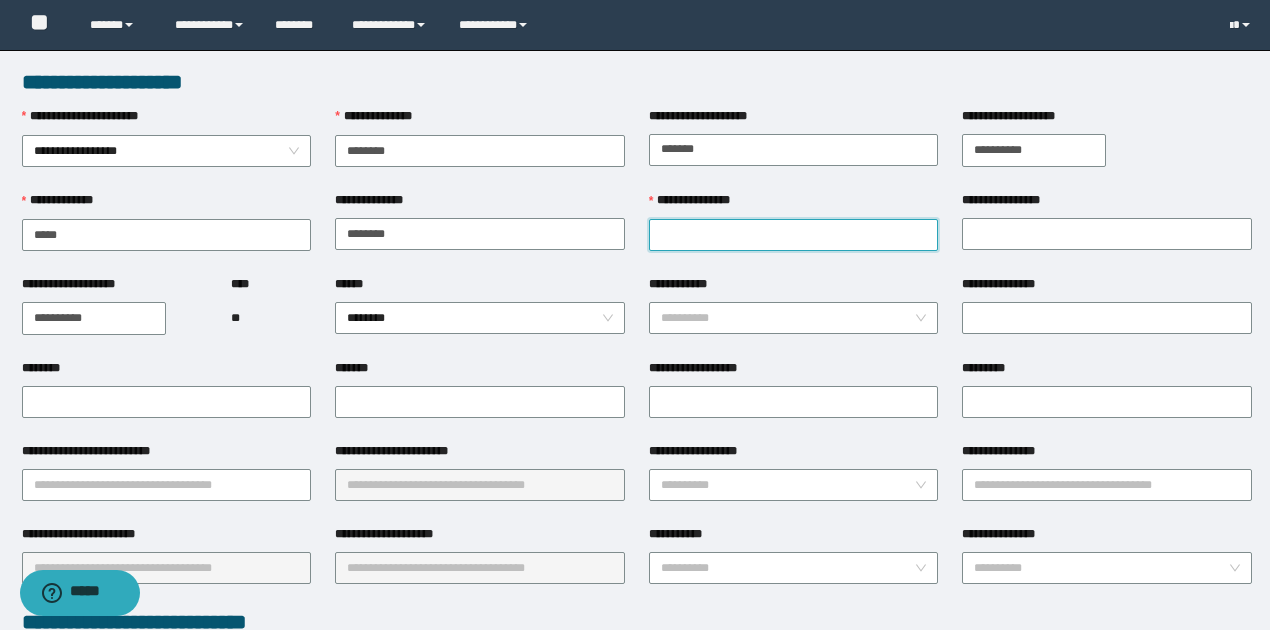 click on "**********" at bounding box center (794, 235) 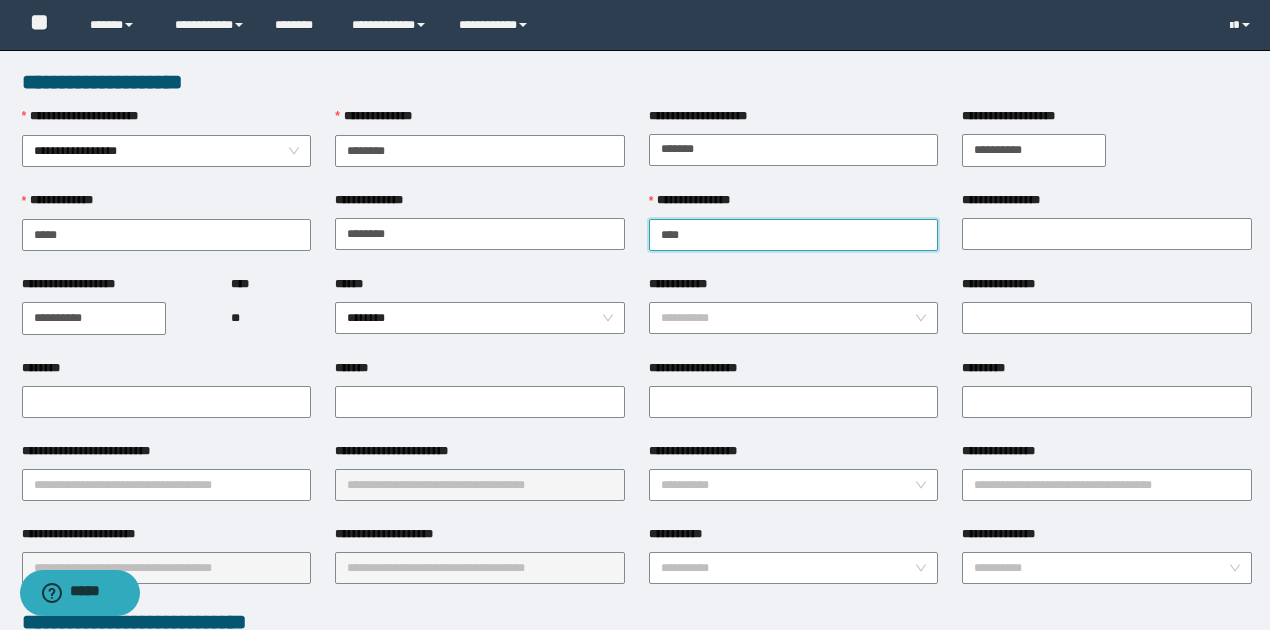 type on "*********" 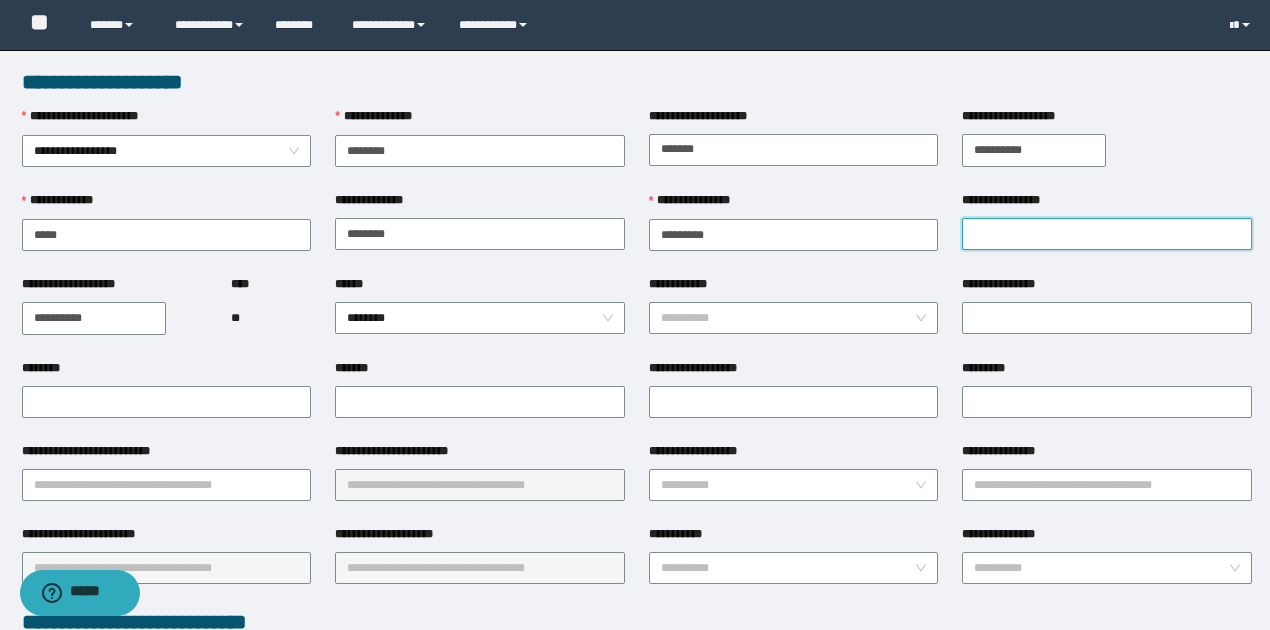 click on "**********" at bounding box center (1107, 234) 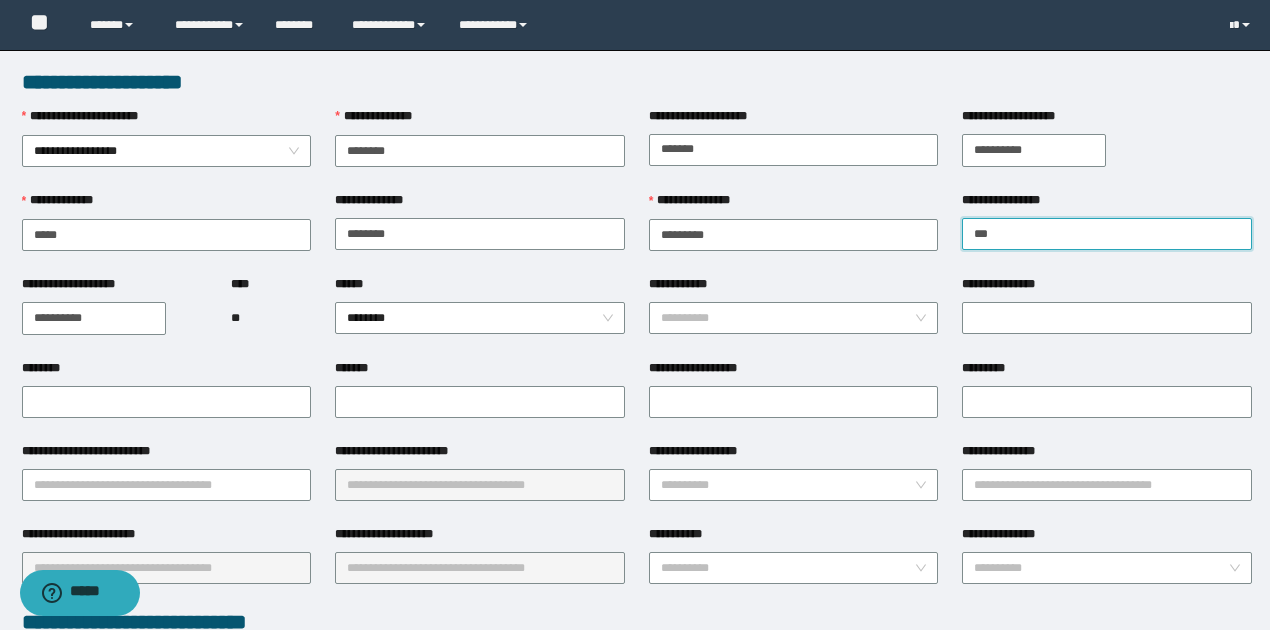 type on "*****" 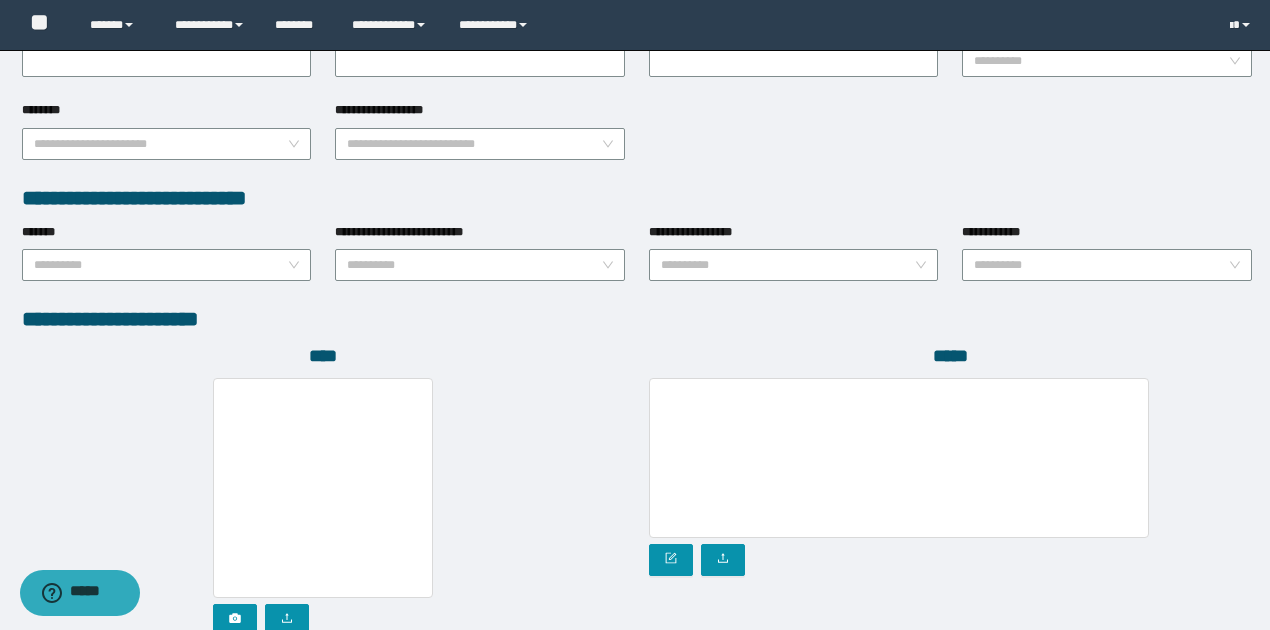 scroll, scrollTop: 1072, scrollLeft: 0, axis: vertical 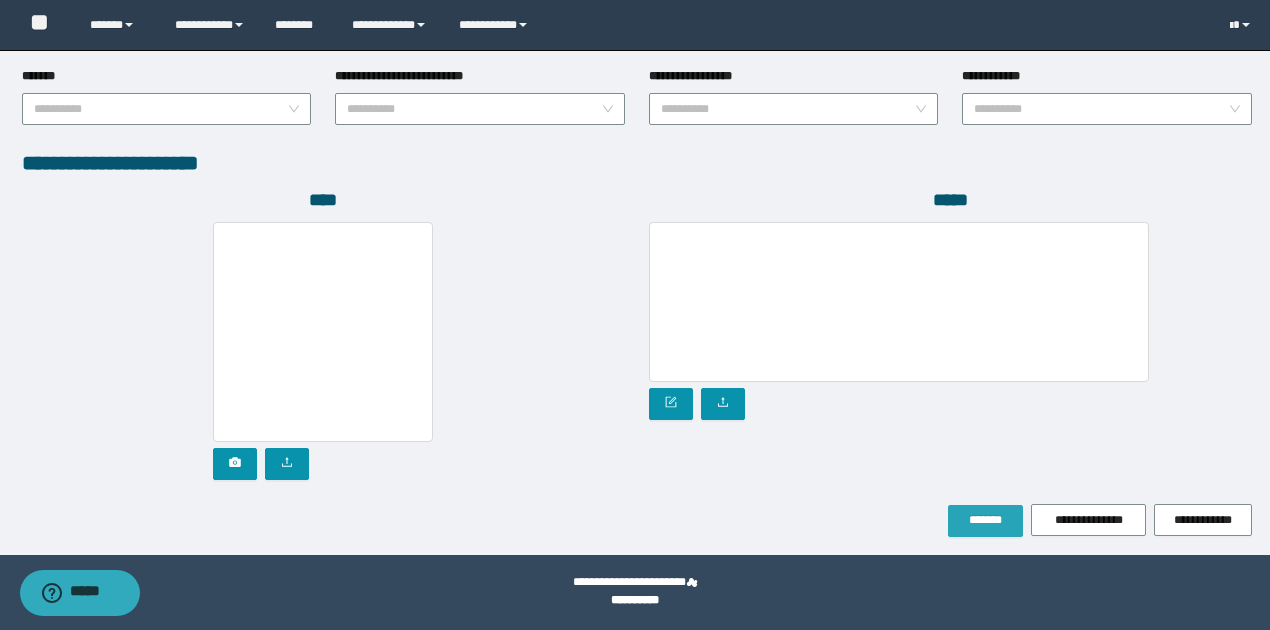 click on "*******" at bounding box center [985, 521] 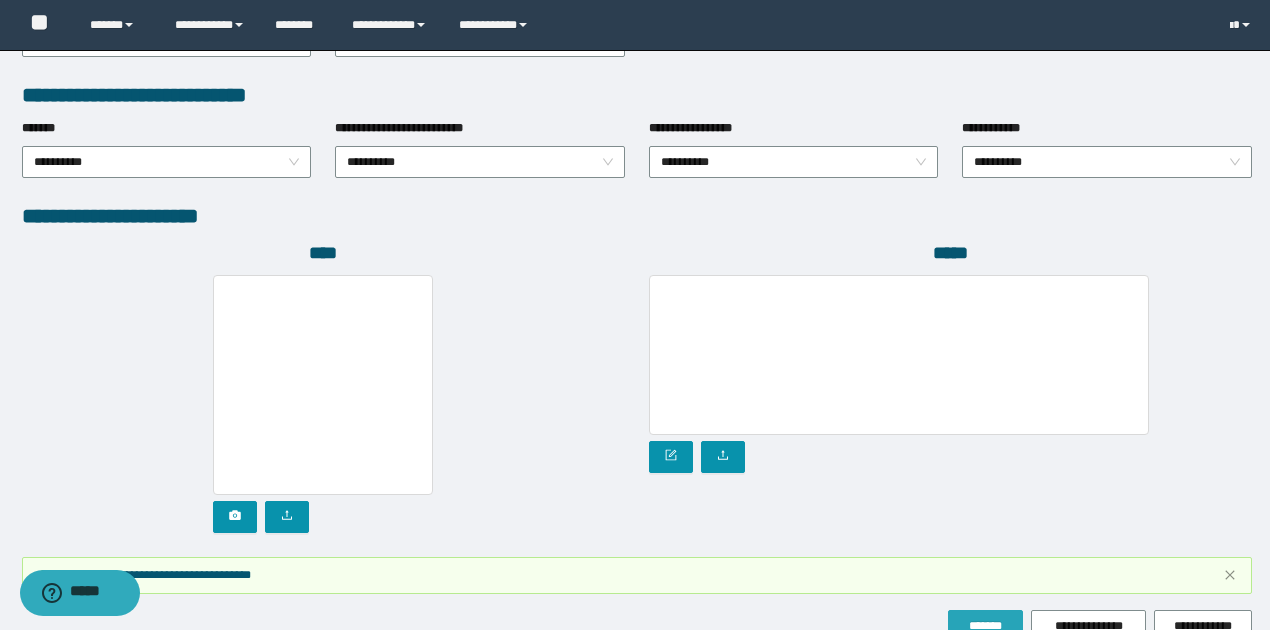 scroll, scrollTop: 1124, scrollLeft: 0, axis: vertical 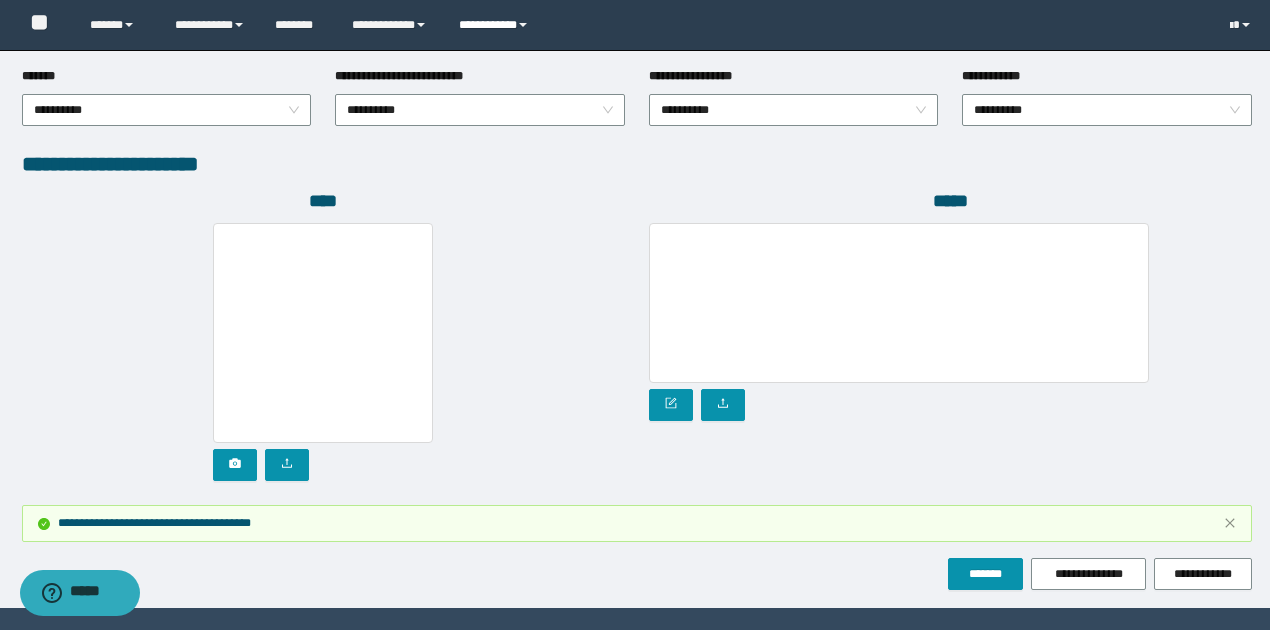 click on "**********" at bounding box center [496, 25] 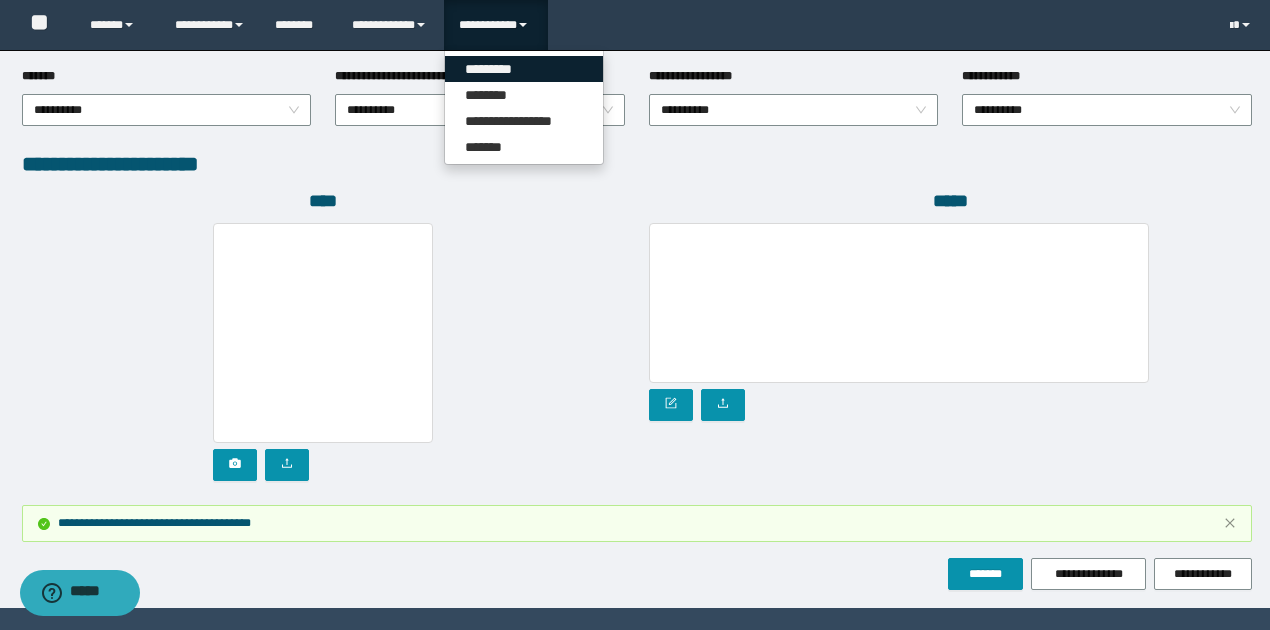 click on "*********" at bounding box center (524, 69) 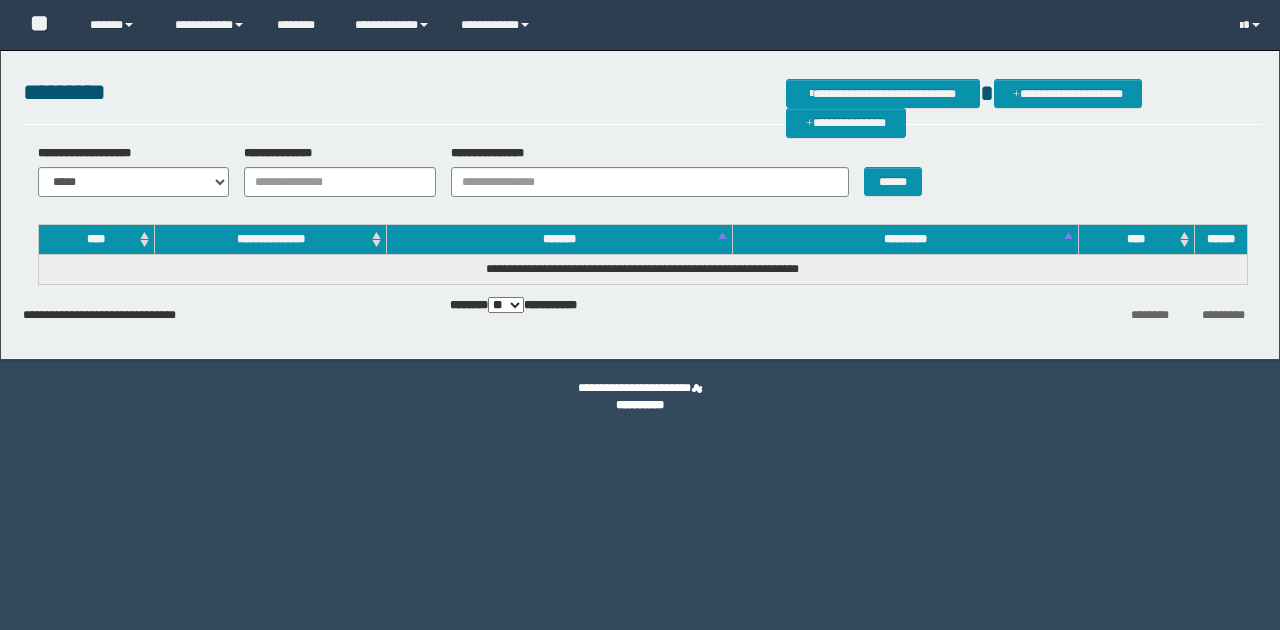 scroll, scrollTop: 0, scrollLeft: 0, axis: both 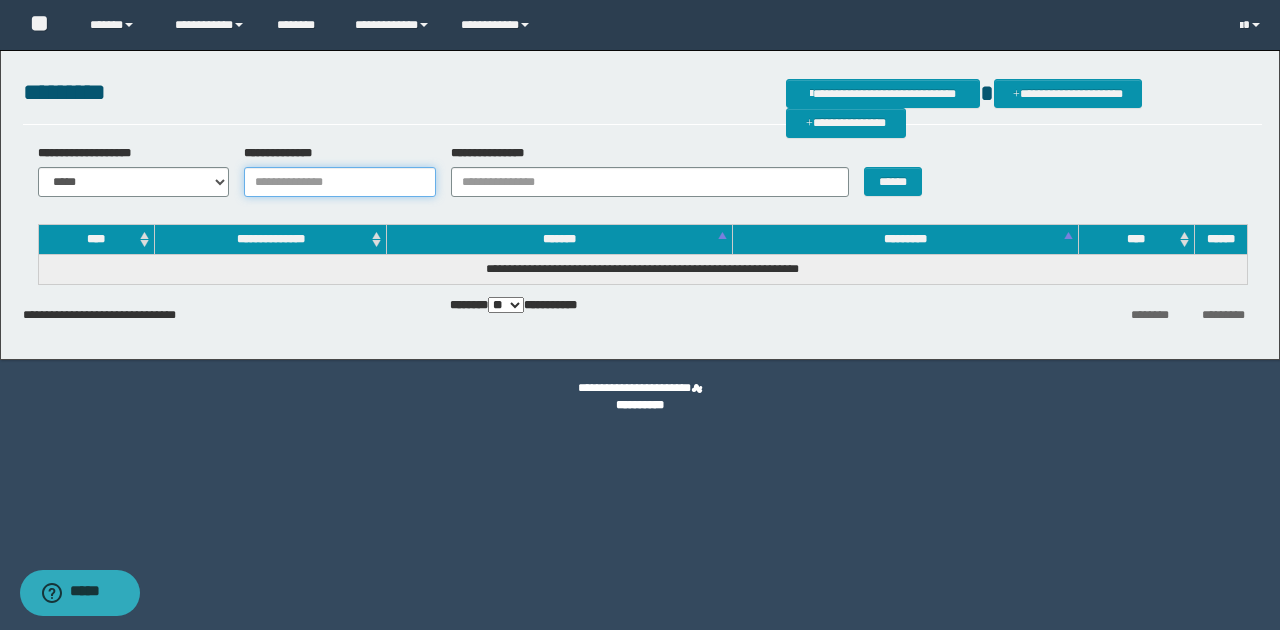 click on "**********" at bounding box center [340, 182] 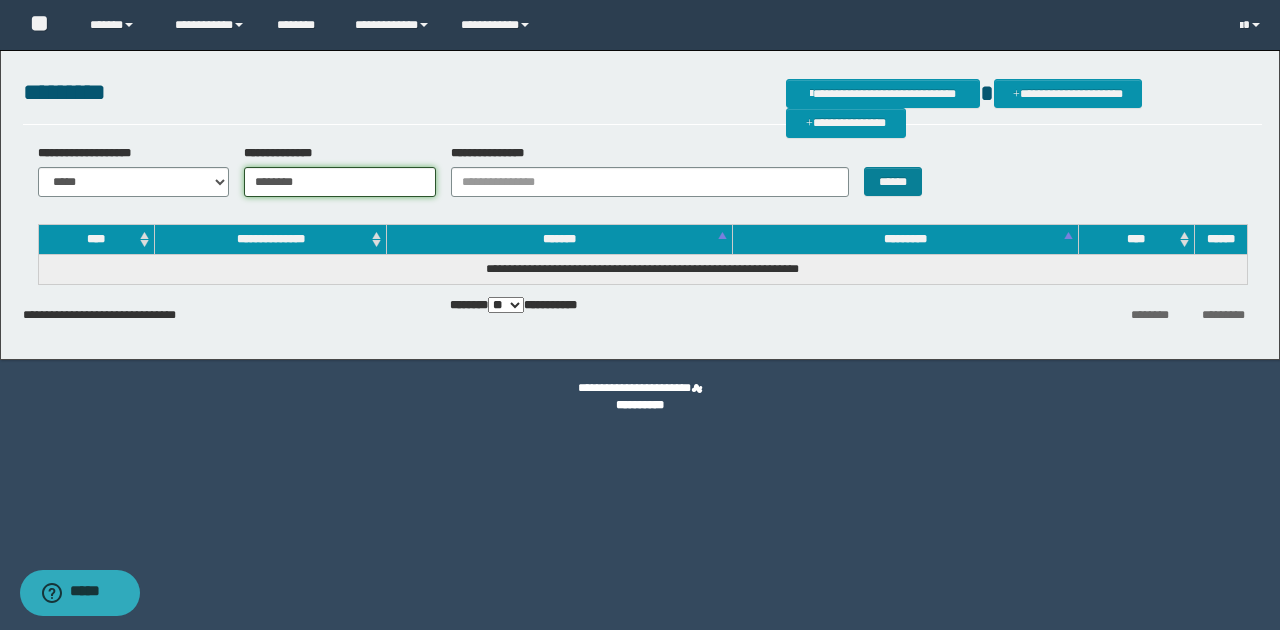type on "********" 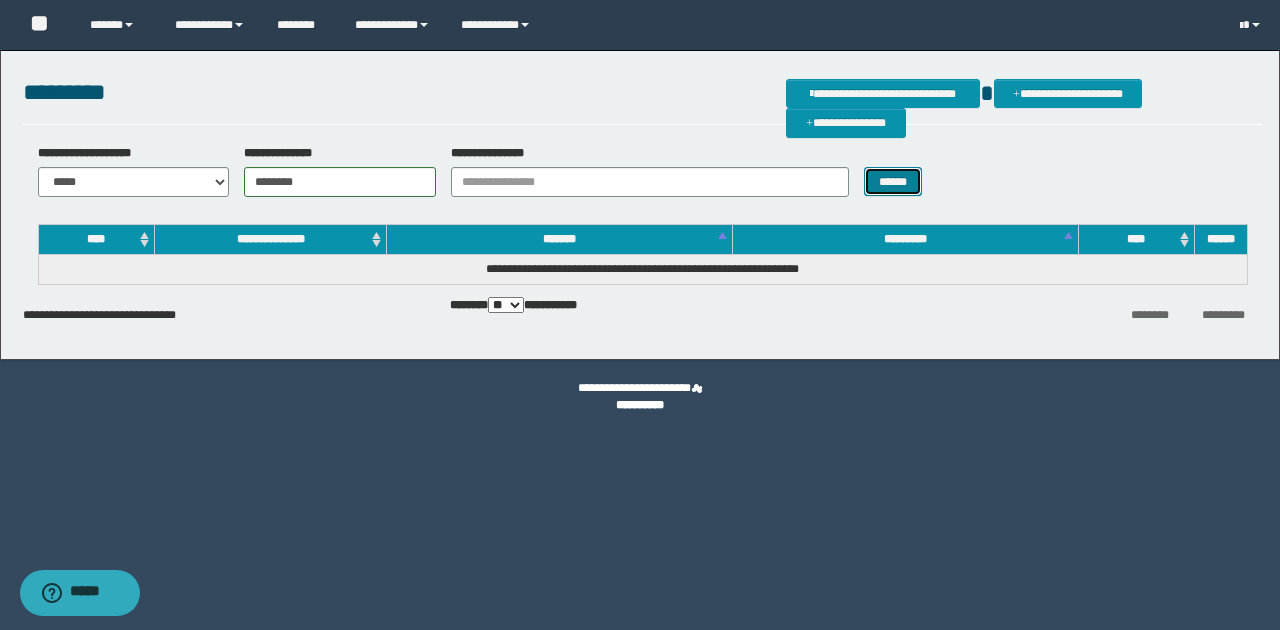 click on "******" at bounding box center (893, 181) 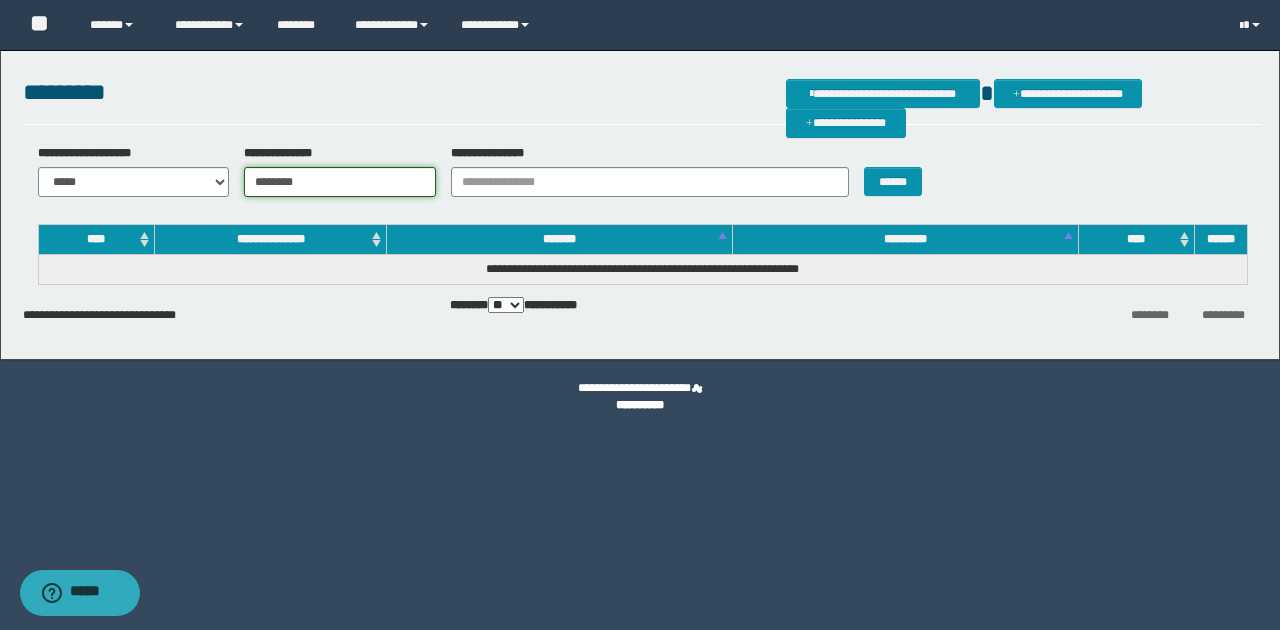 drag, startPoint x: 307, startPoint y: 183, endPoint x: 238, endPoint y: 182, distance: 69.00725 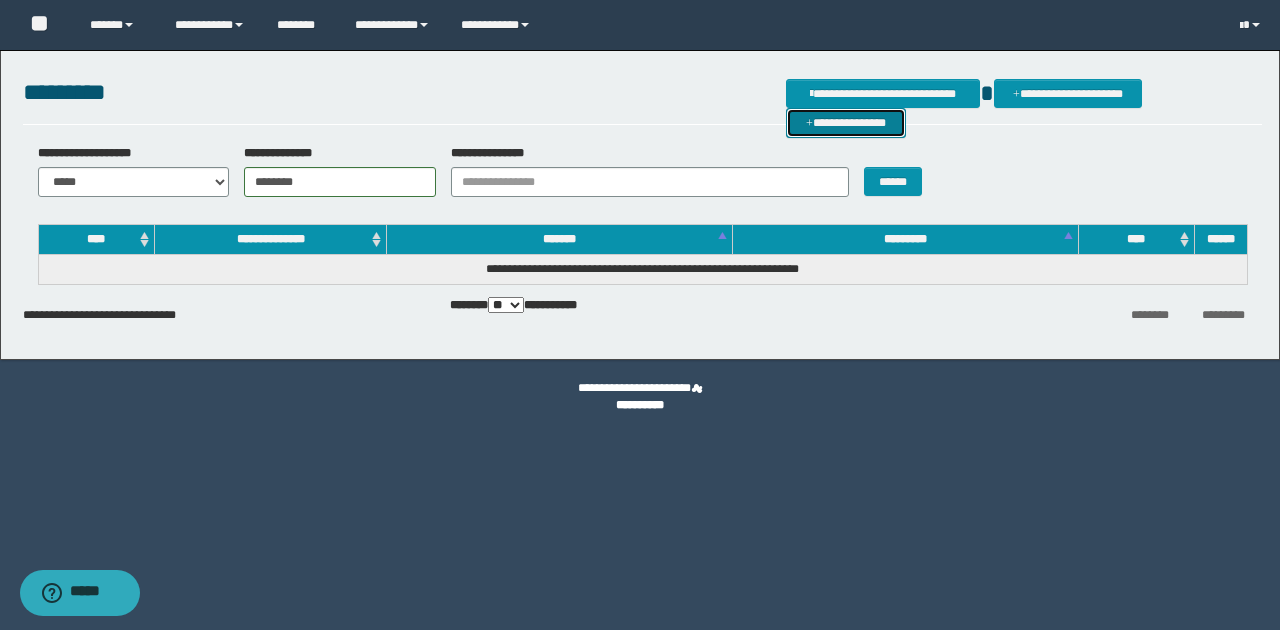 click on "**********" at bounding box center (846, 122) 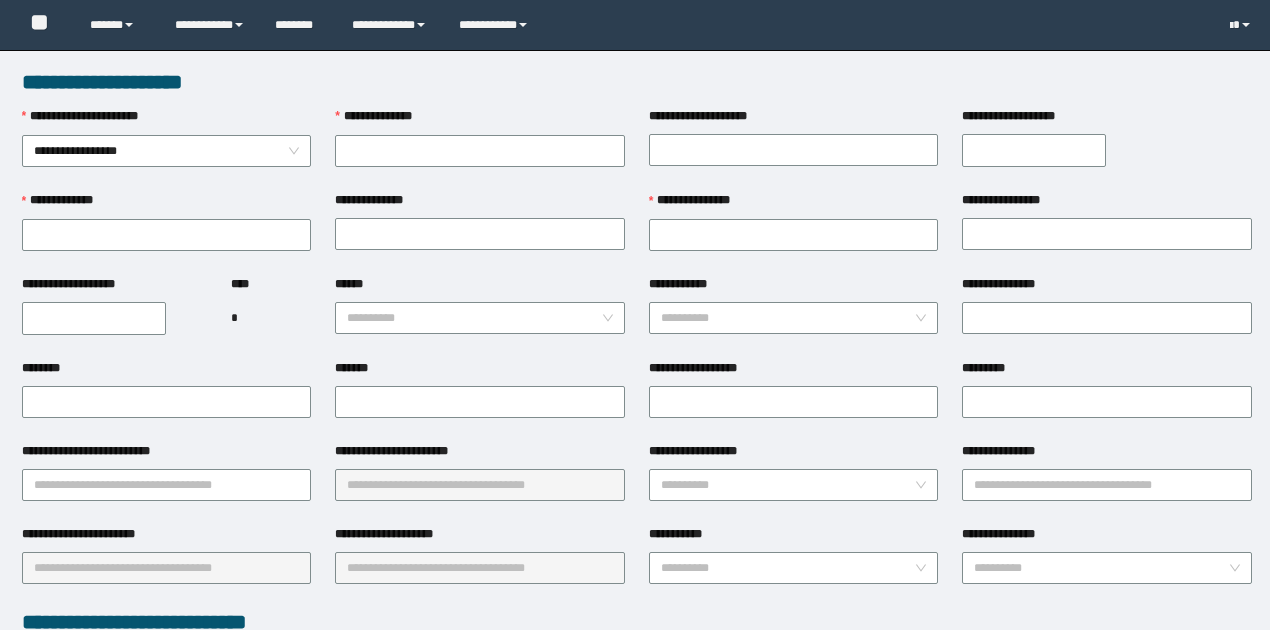 scroll, scrollTop: 0, scrollLeft: 0, axis: both 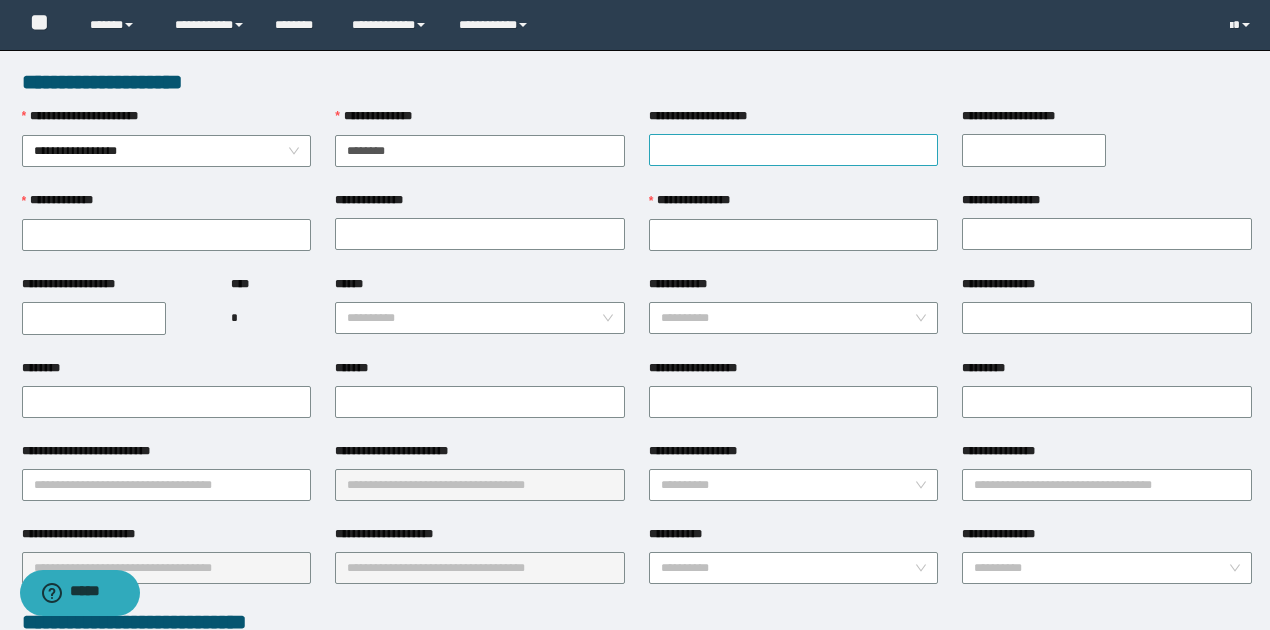 type on "********" 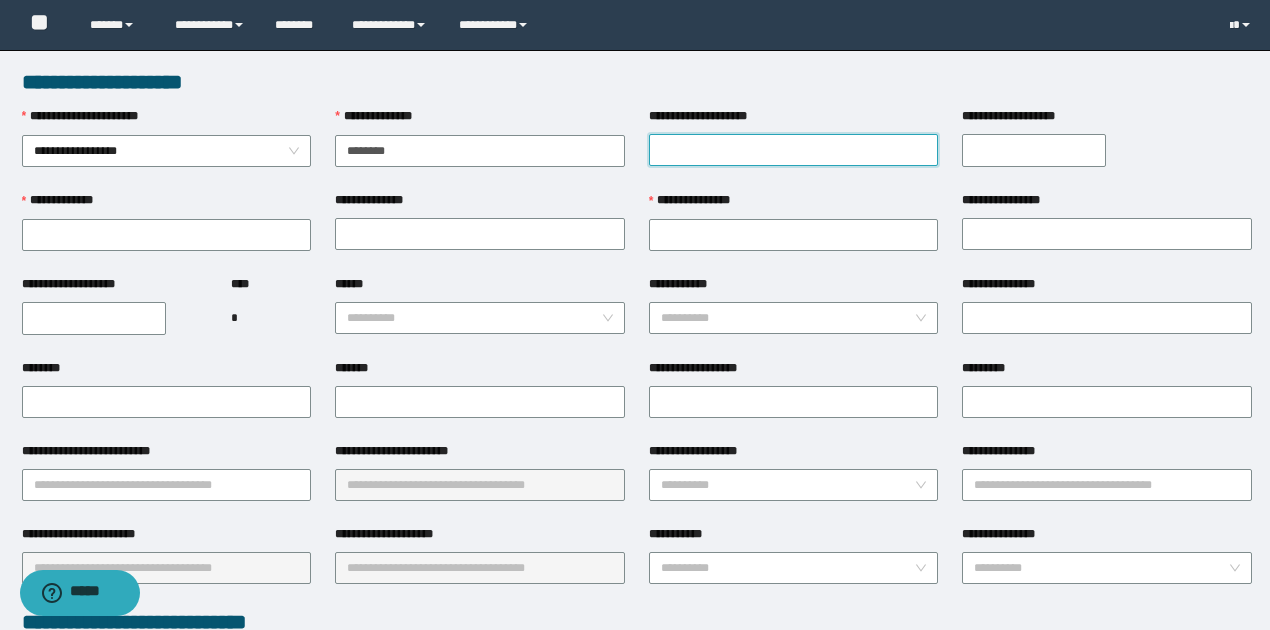 click on "**********" at bounding box center (794, 150) 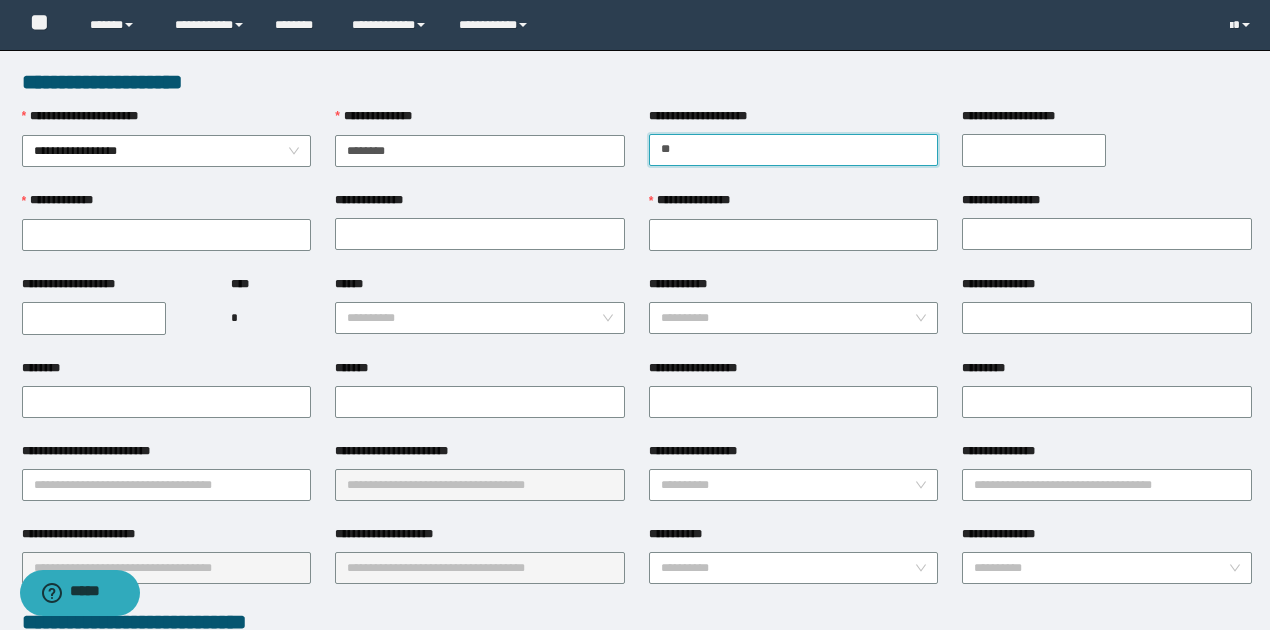 type on "*******" 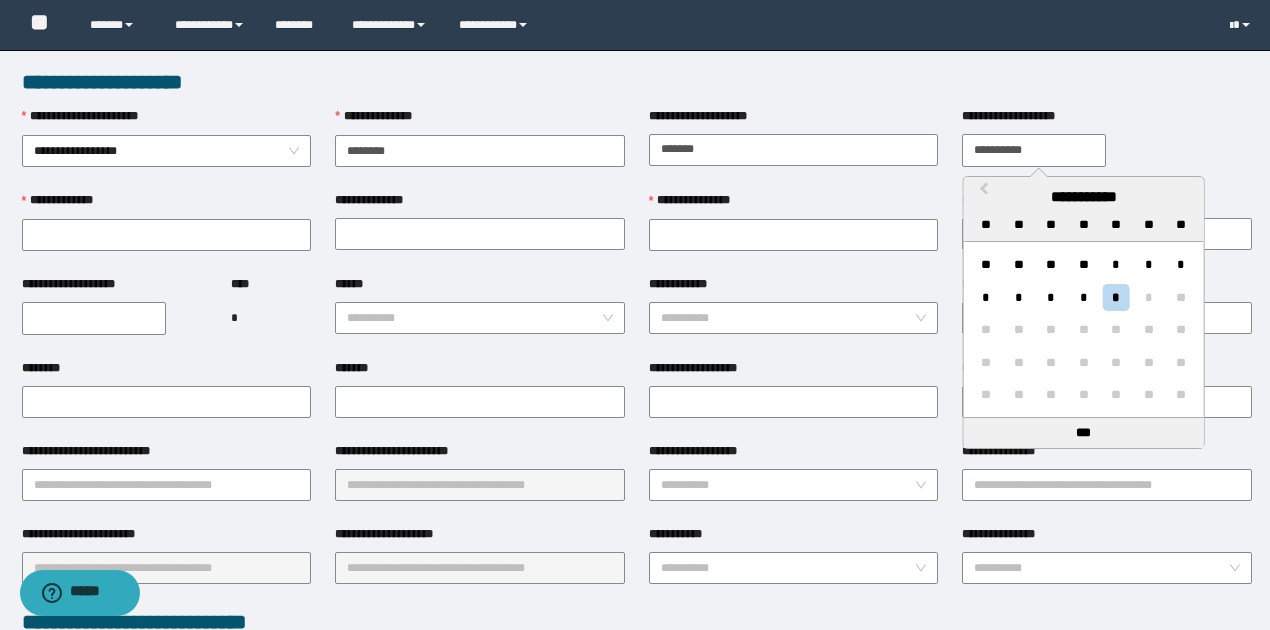 click on "**********" at bounding box center [1034, 150] 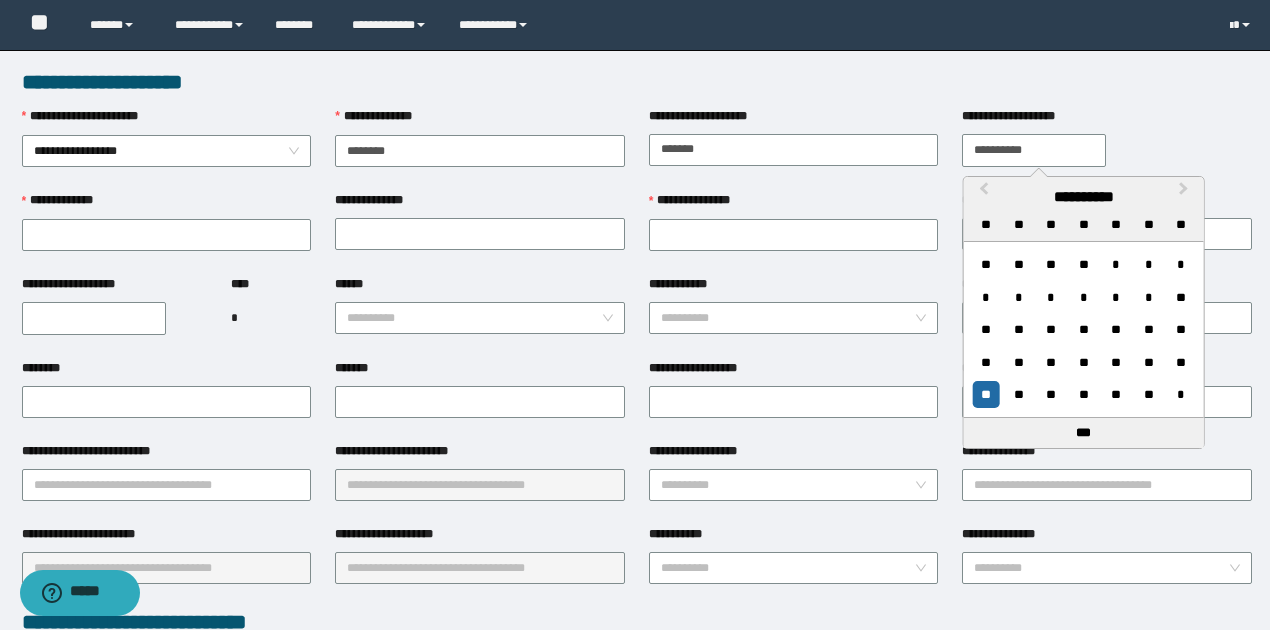 type on "**********" 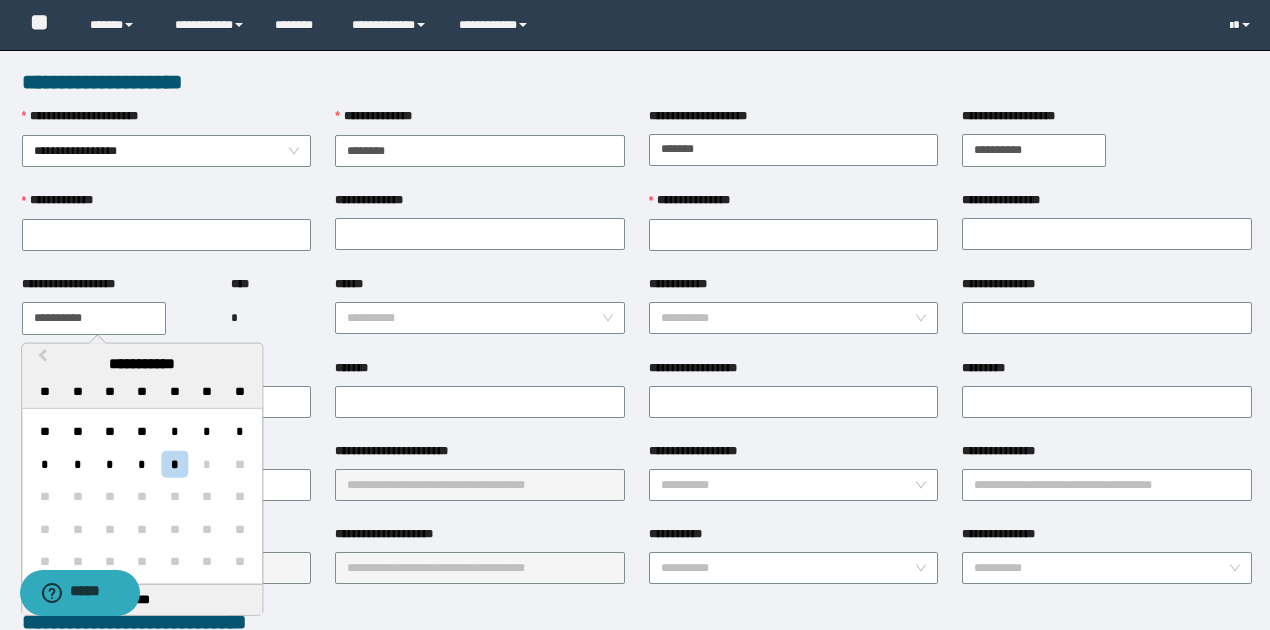 click on "**********" at bounding box center [94, 318] 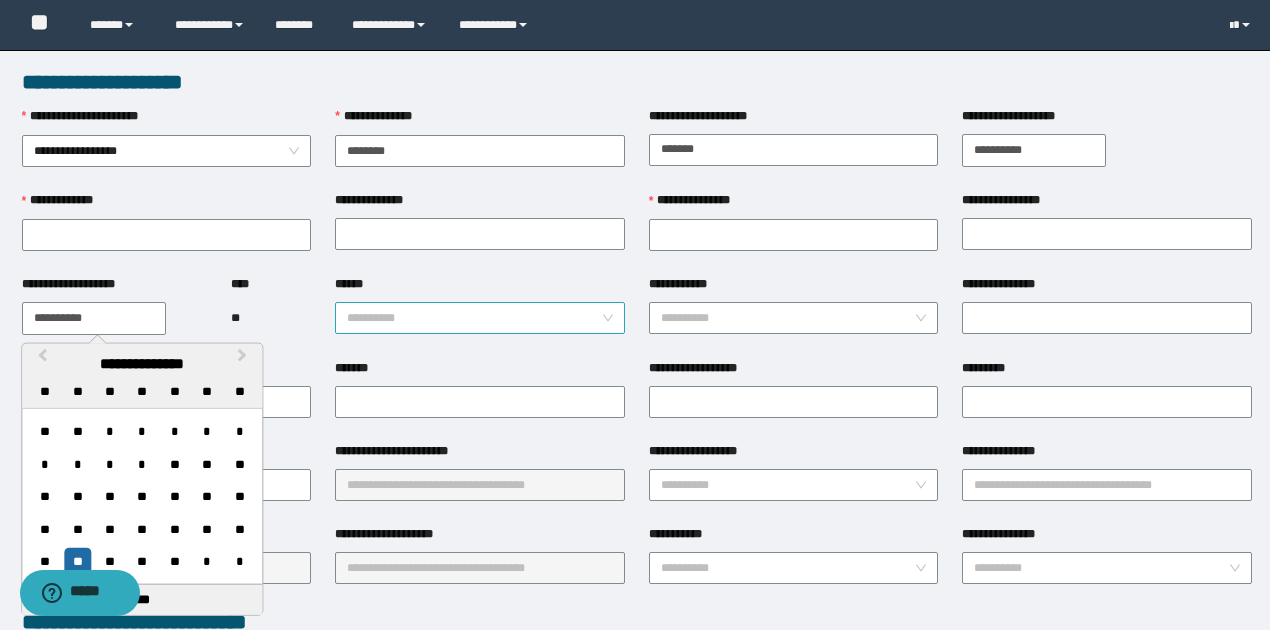 type on "**********" 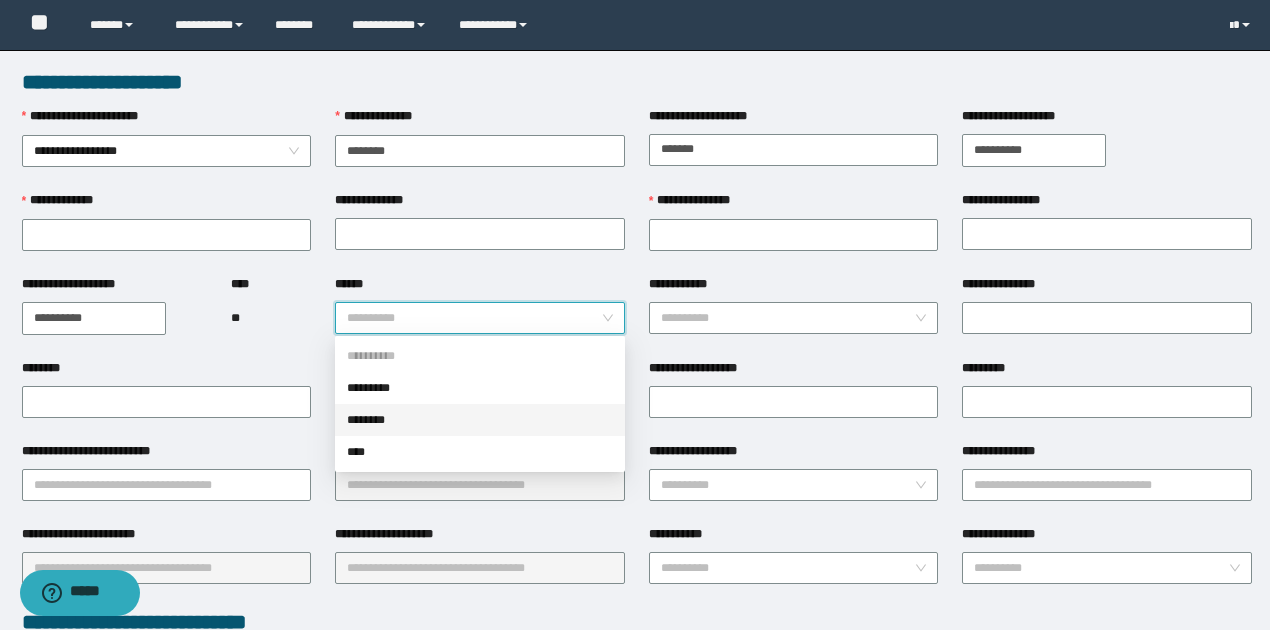 click on "********" at bounding box center [480, 420] 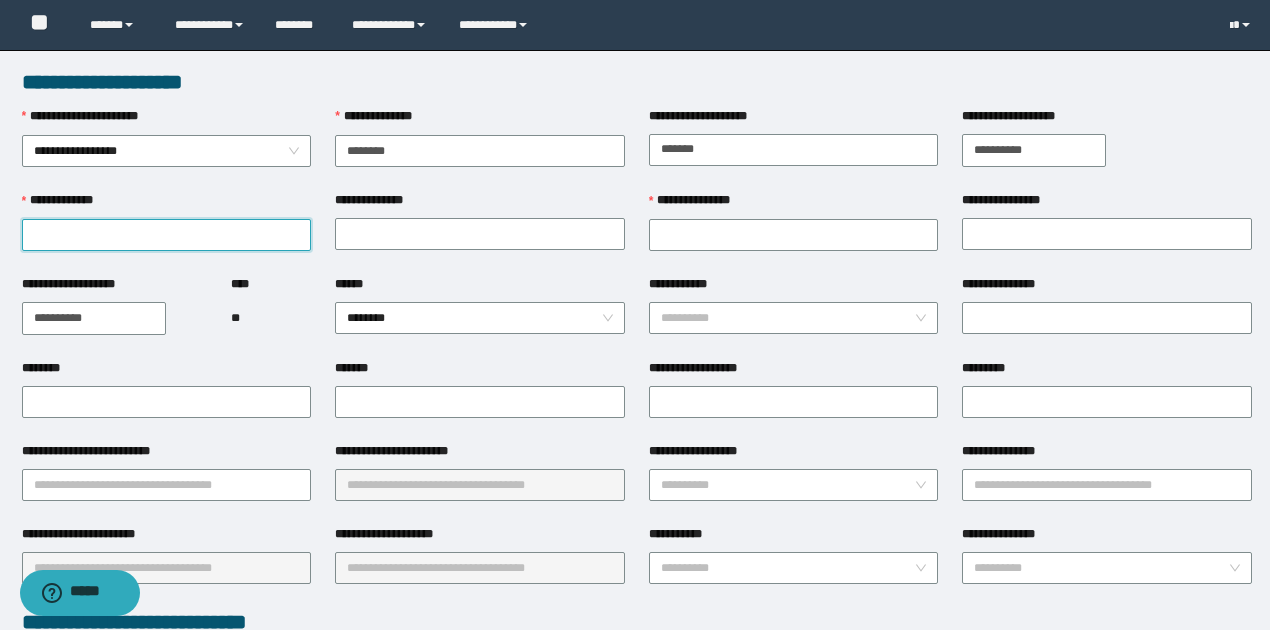 click on "**********" at bounding box center (167, 235) 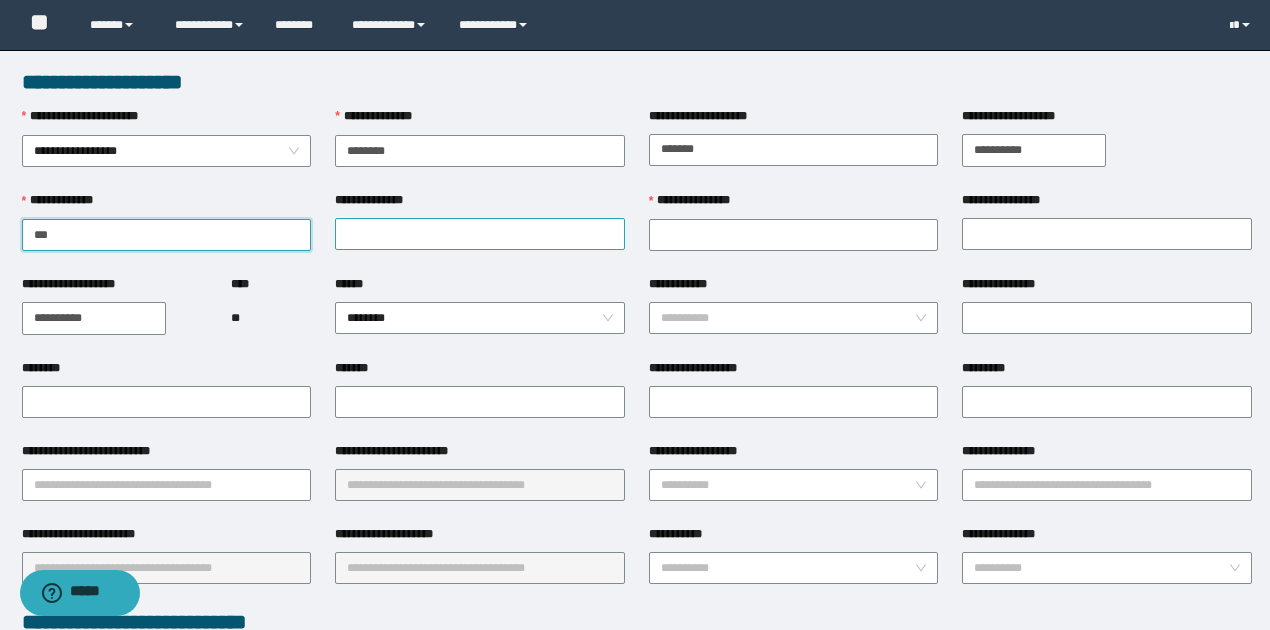type on "***" 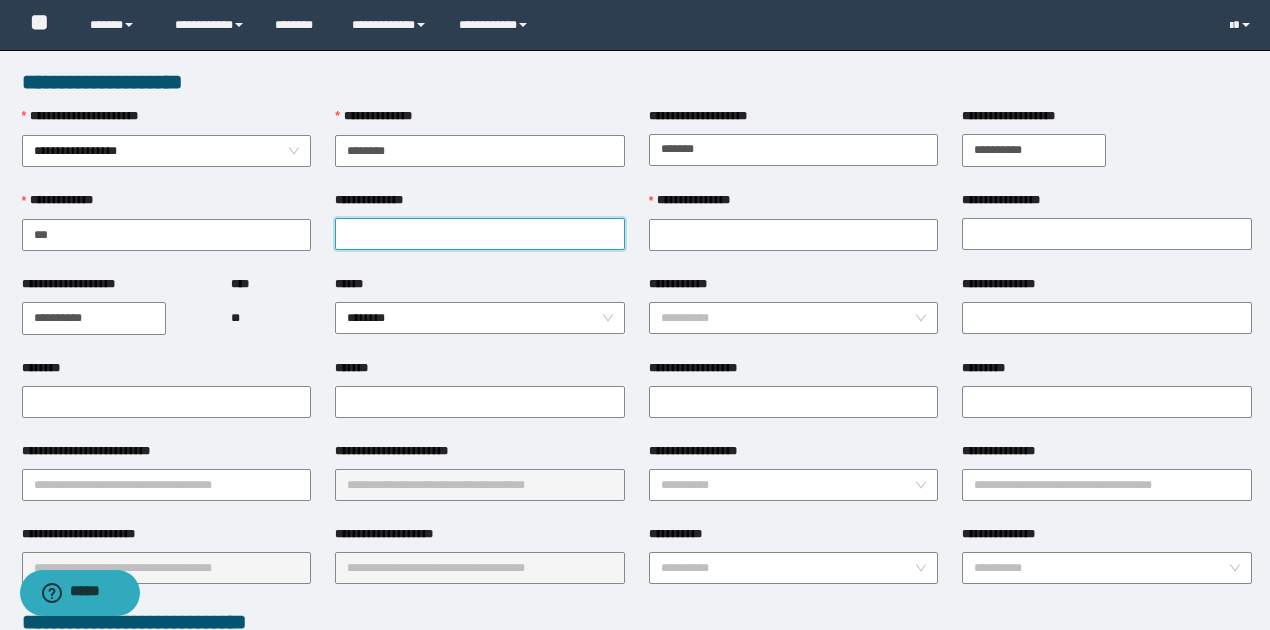 click on "**********" at bounding box center [480, 234] 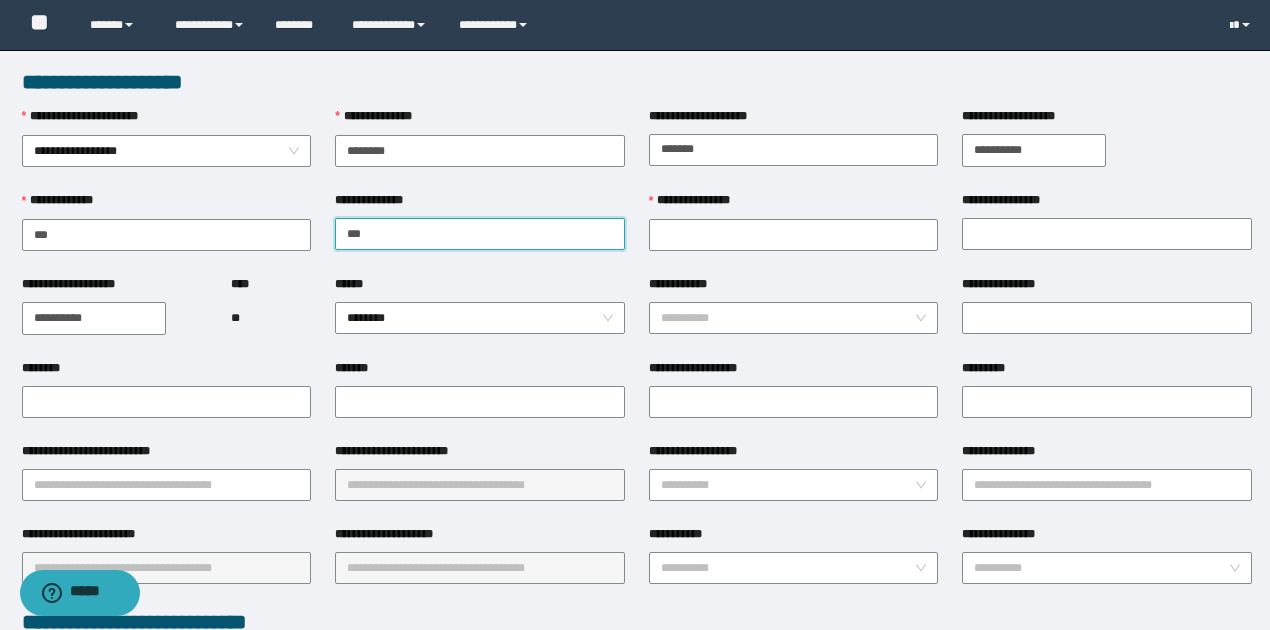 type on "******" 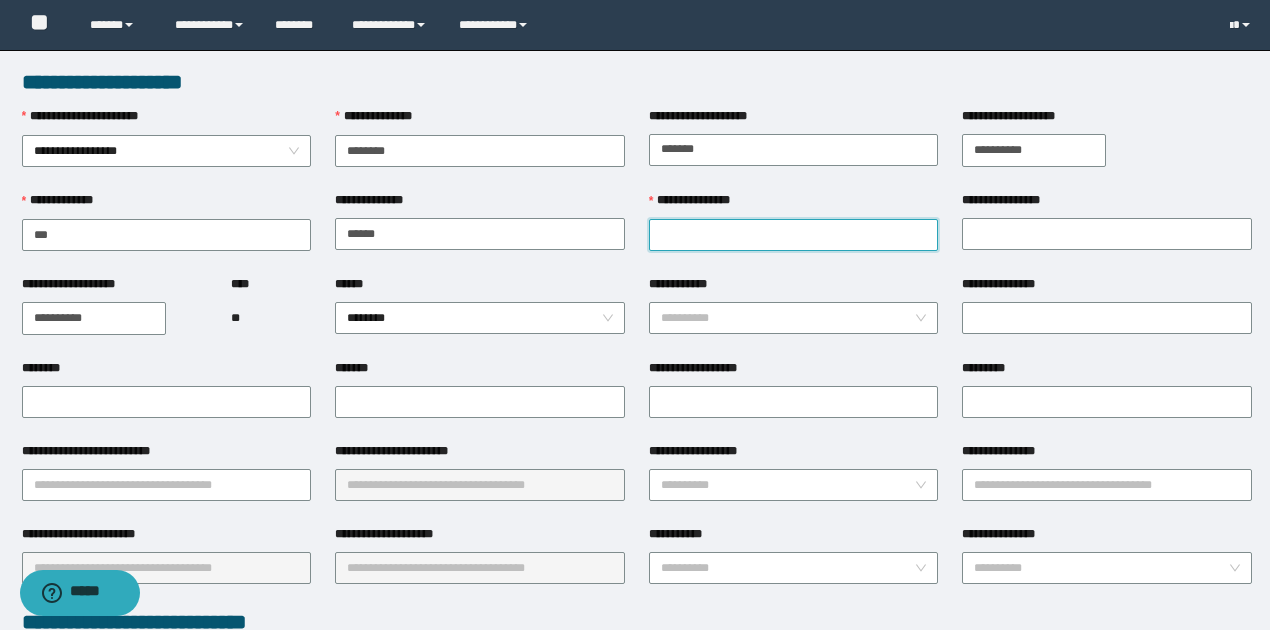 click on "**********" at bounding box center (794, 235) 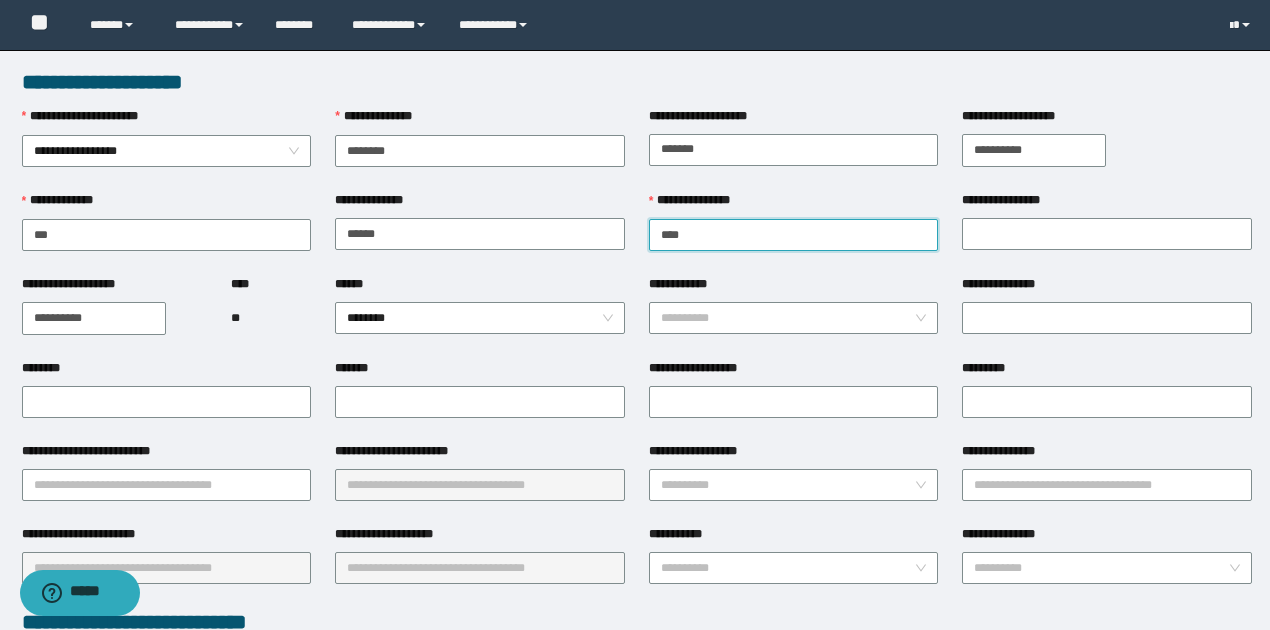 type on "********" 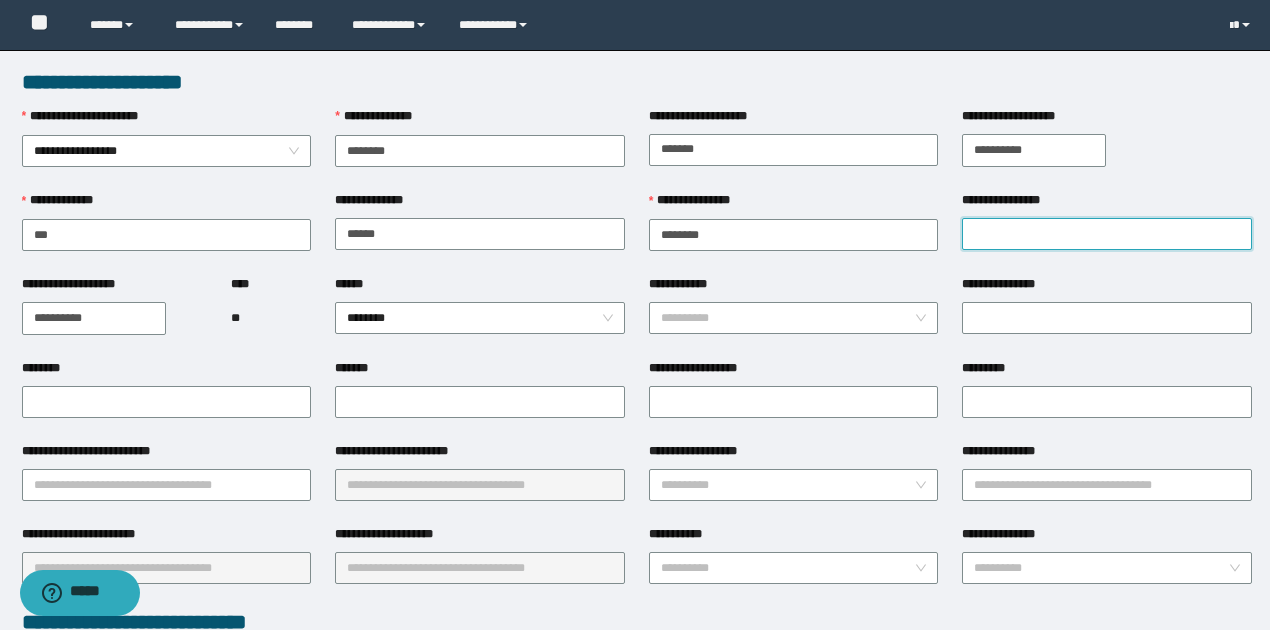 click on "**********" at bounding box center (1107, 234) 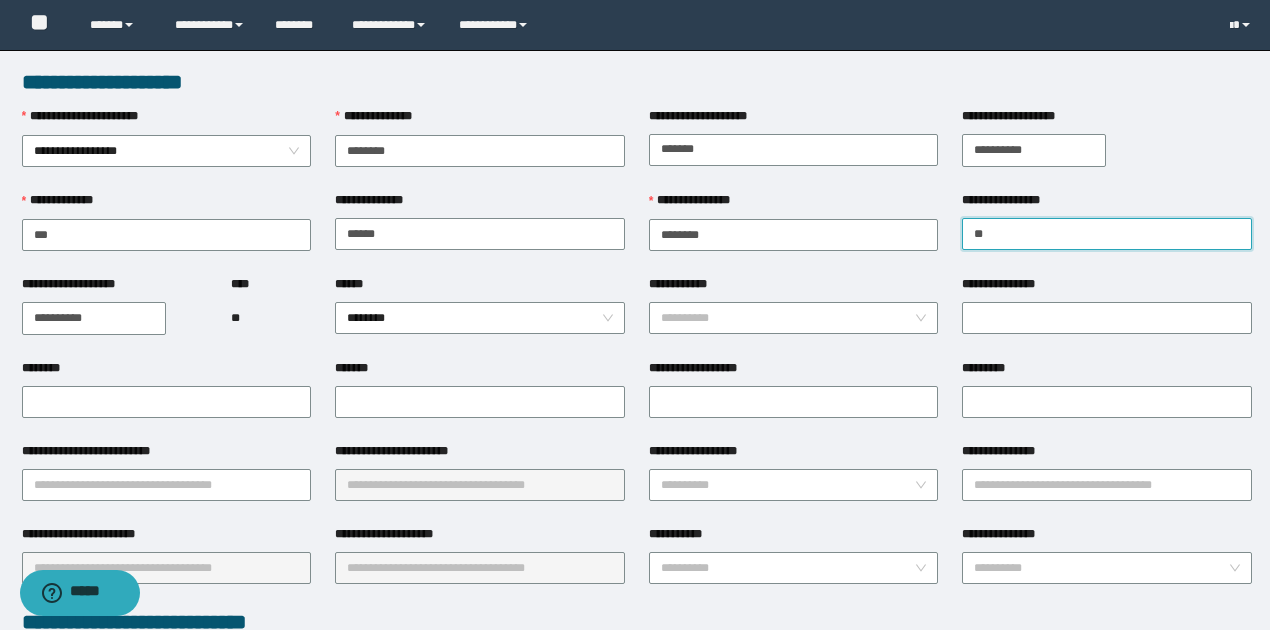 type on "*******" 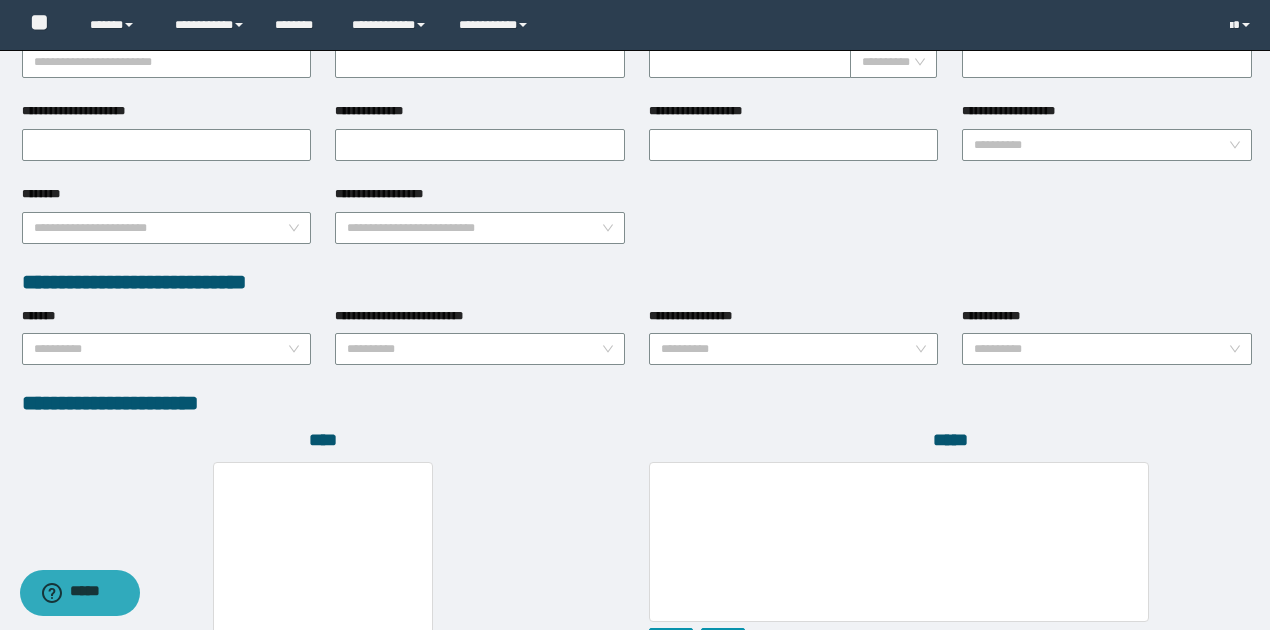 scroll, scrollTop: 1000, scrollLeft: 0, axis: vertical 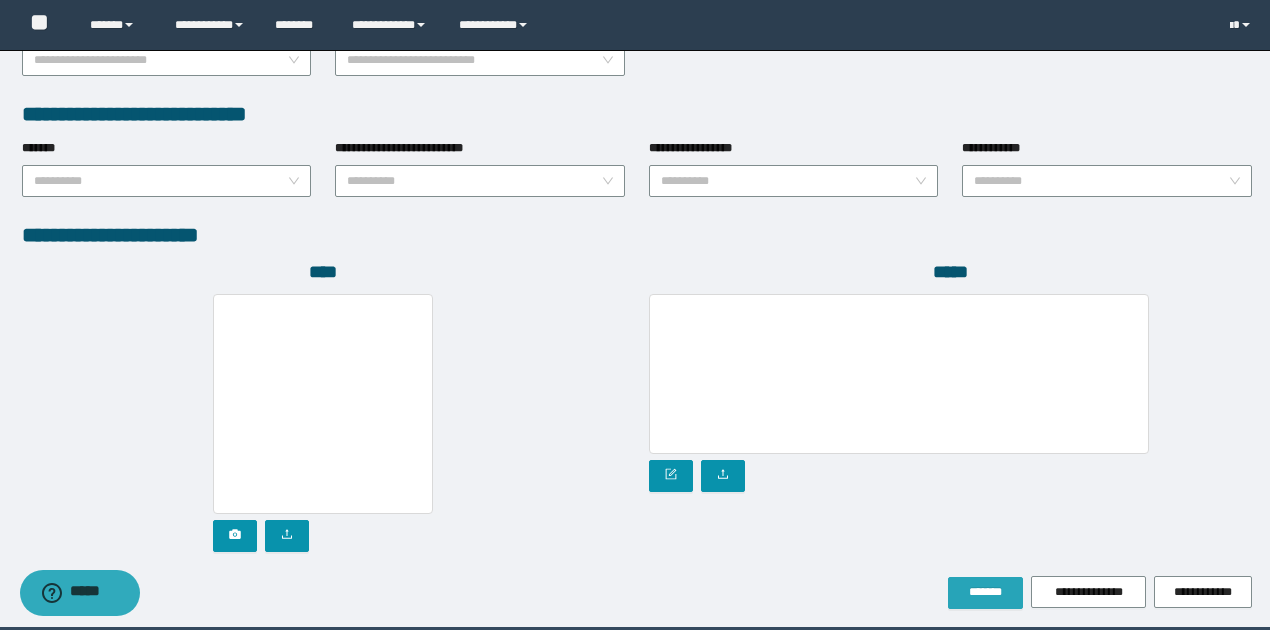 click on "*******" at bounding box center (985, 592) 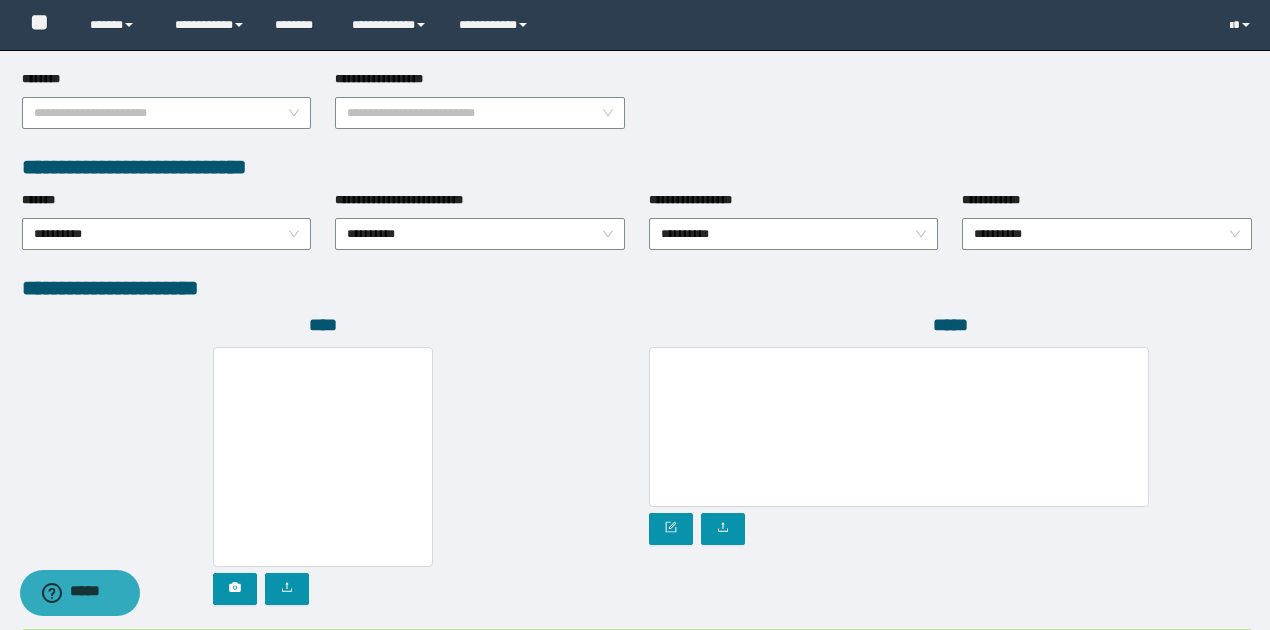 scroll, scrollTop: 1052, scrollLeft: 0, axis: vertical 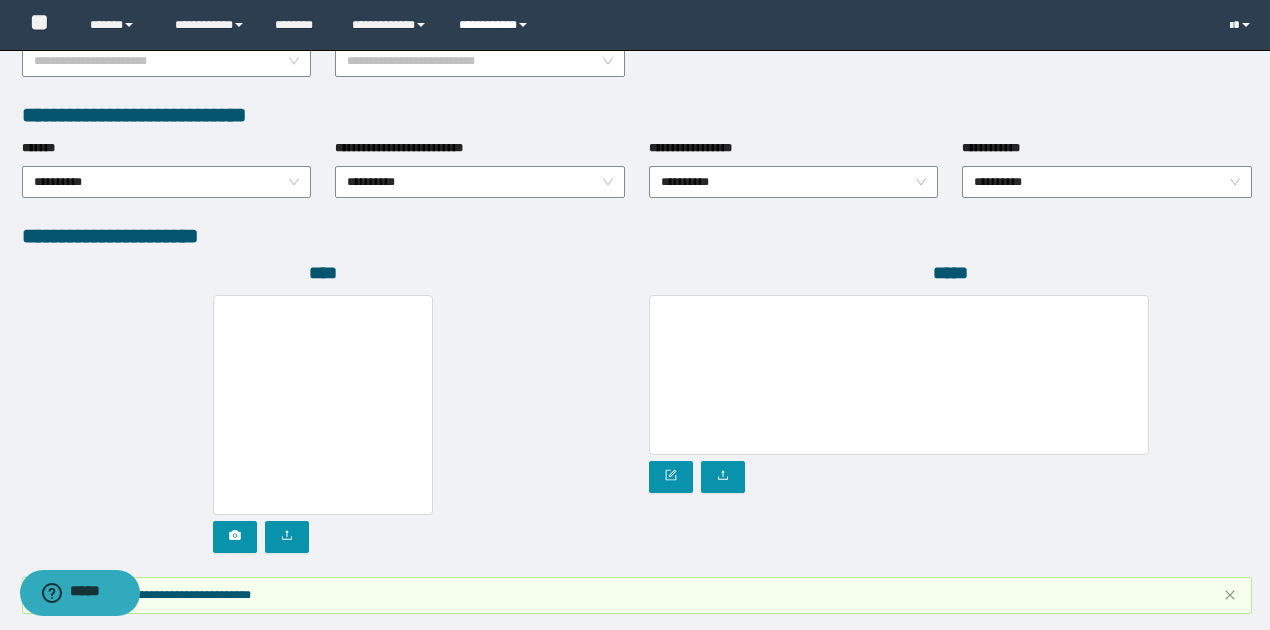 click on "**********" at bounding box center [496, 25] 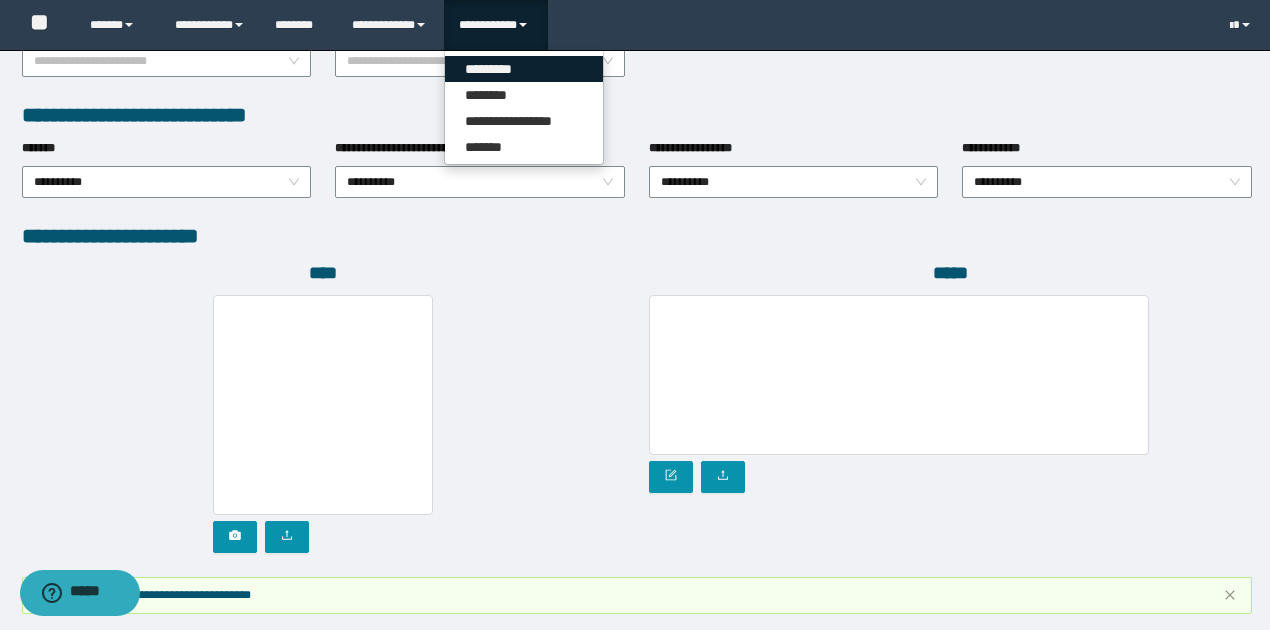 click on "*********" at bounding box center [524, 69] 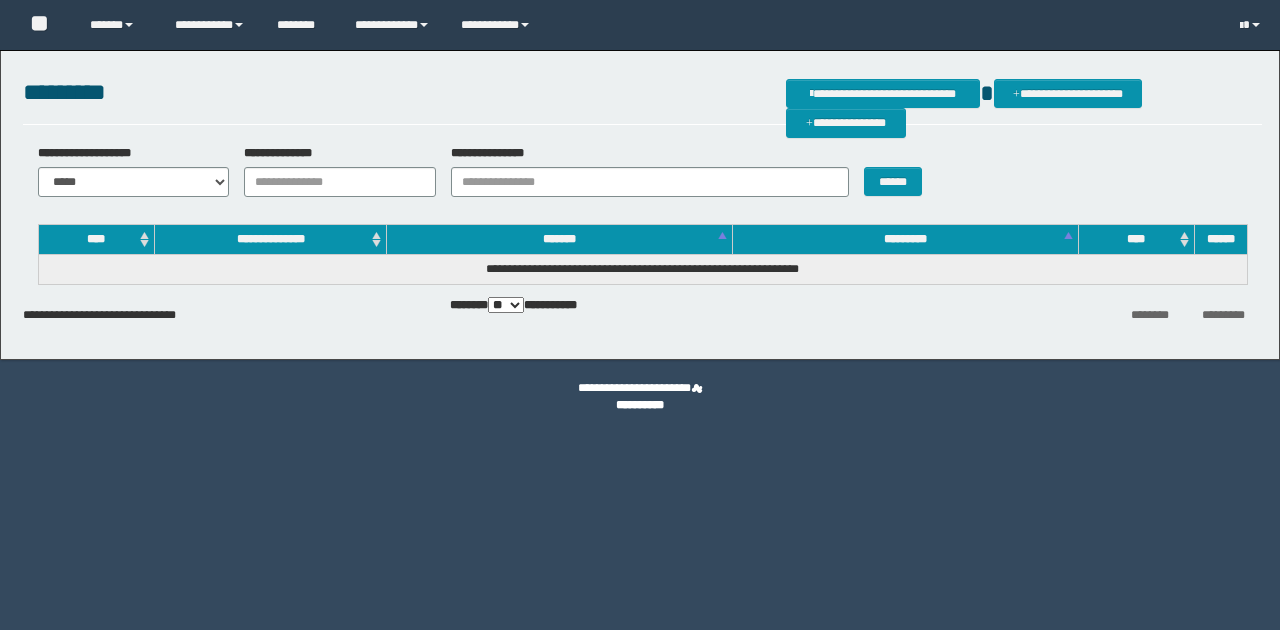 scroll, scrollTop: 0, scrollLeft: 0, axis: both 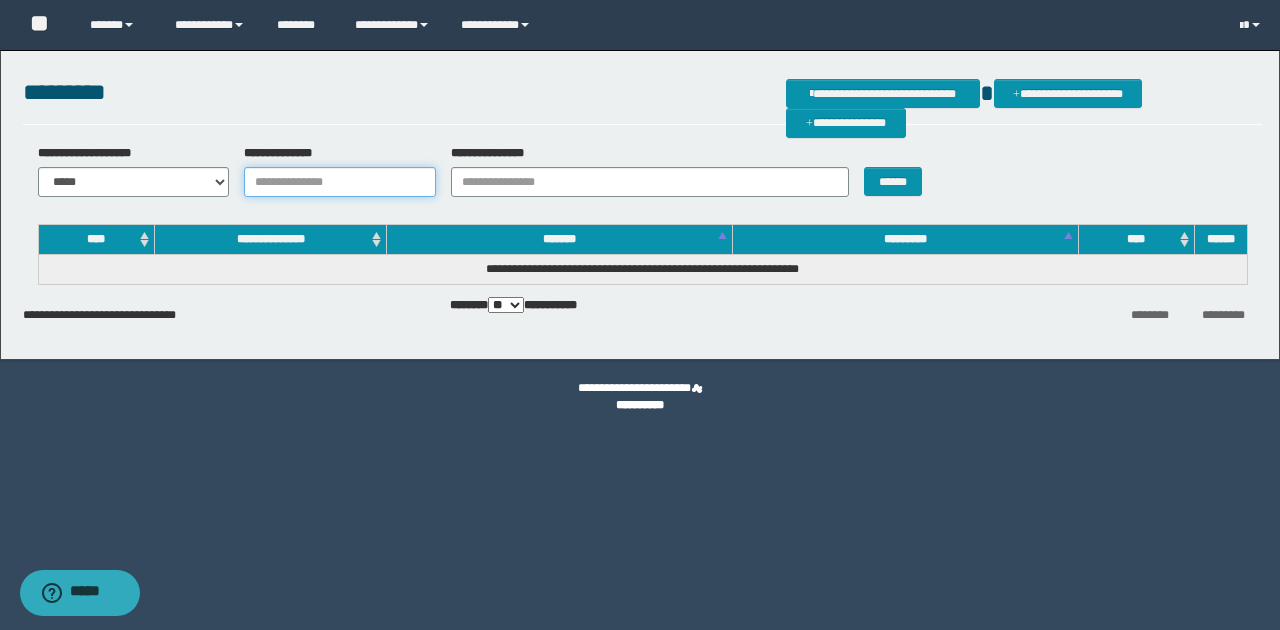 click on "**********" at bounding box center (340, 182) 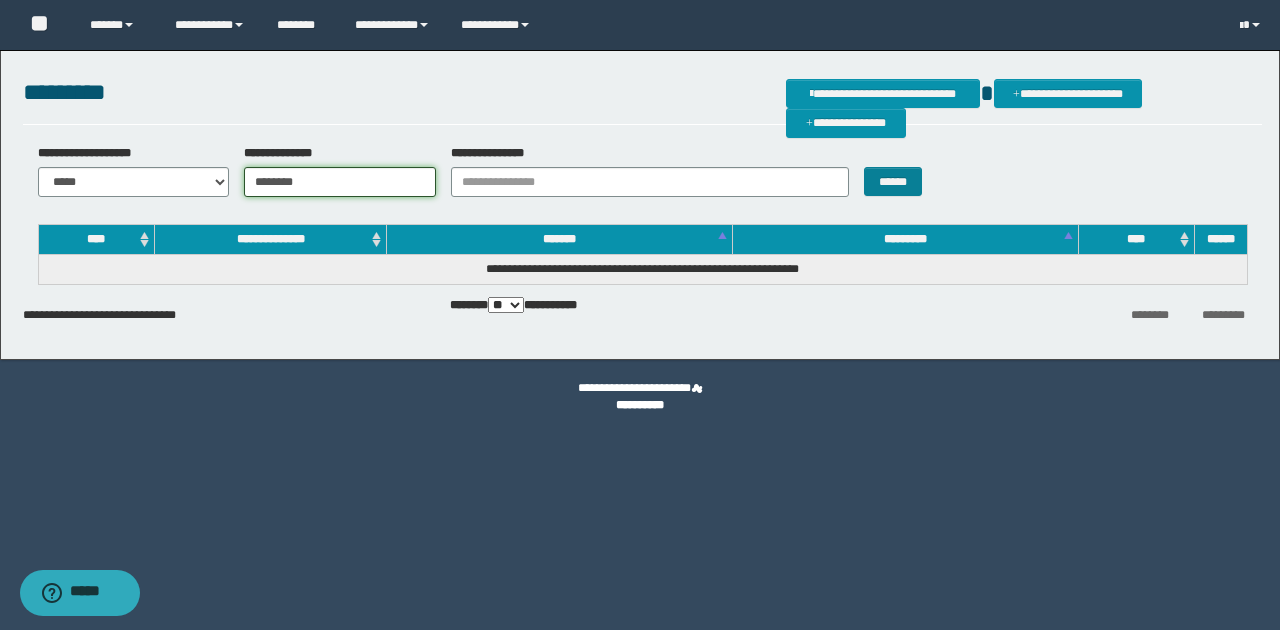 type on "********" 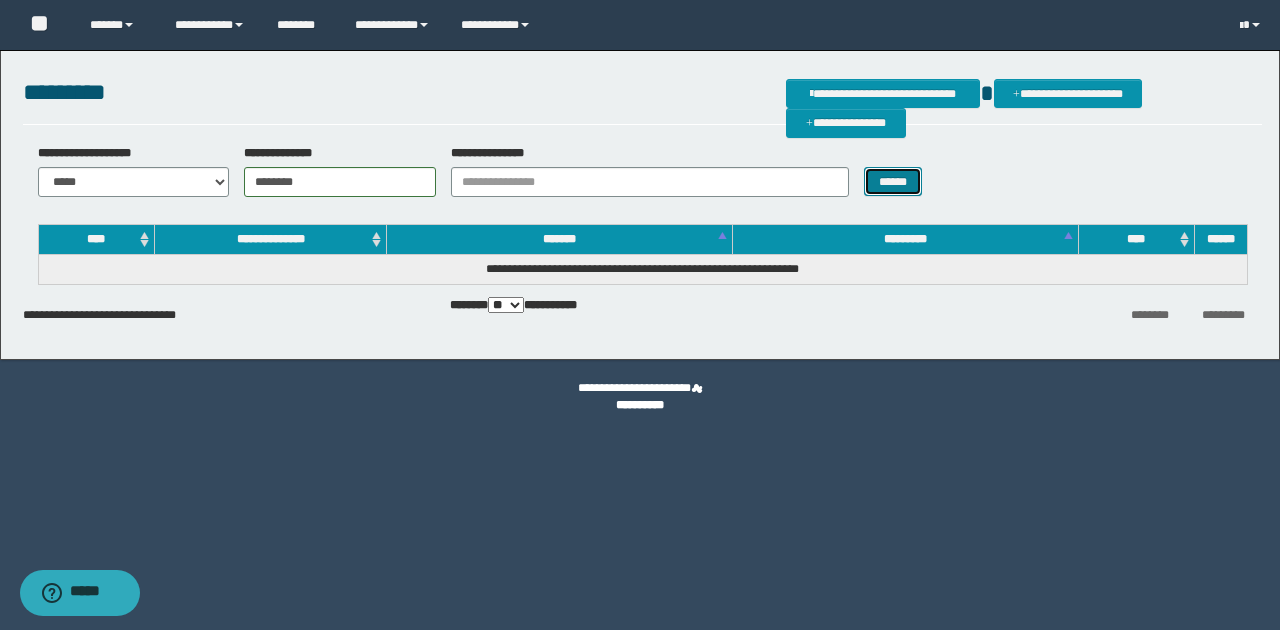 click on "******" at bounding box center (893, 181) 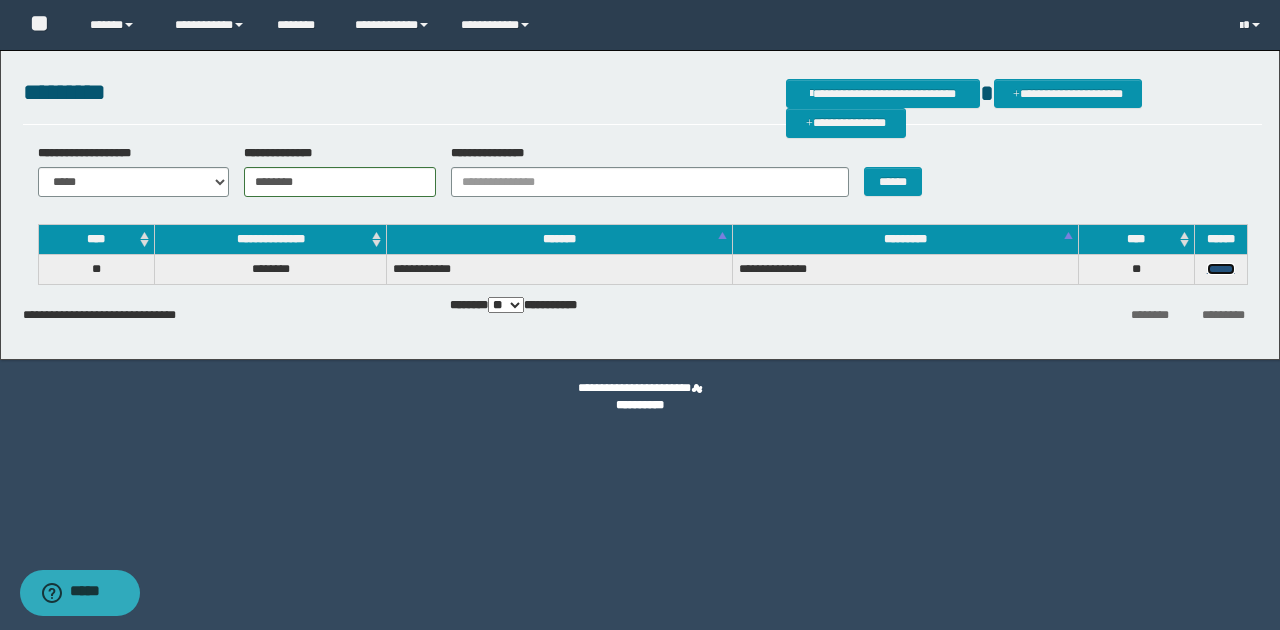 click on "******" at bounding box center [1221, 269] 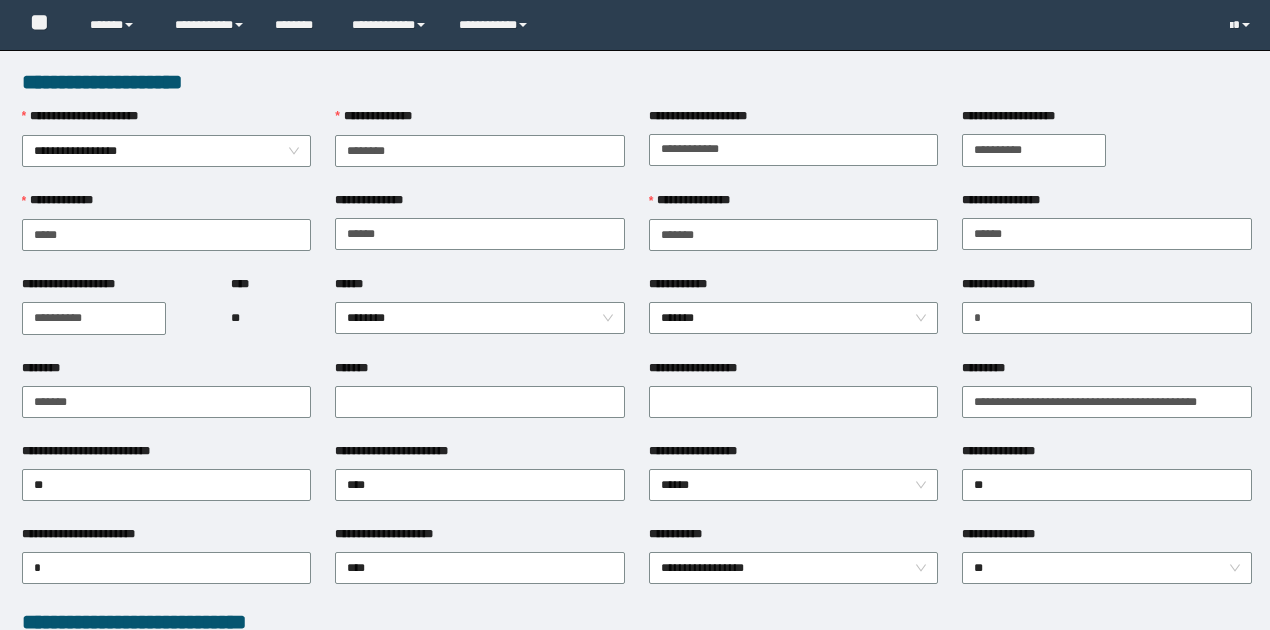scroll, scrollTop: 0, scrollLeft: 0, axis: both 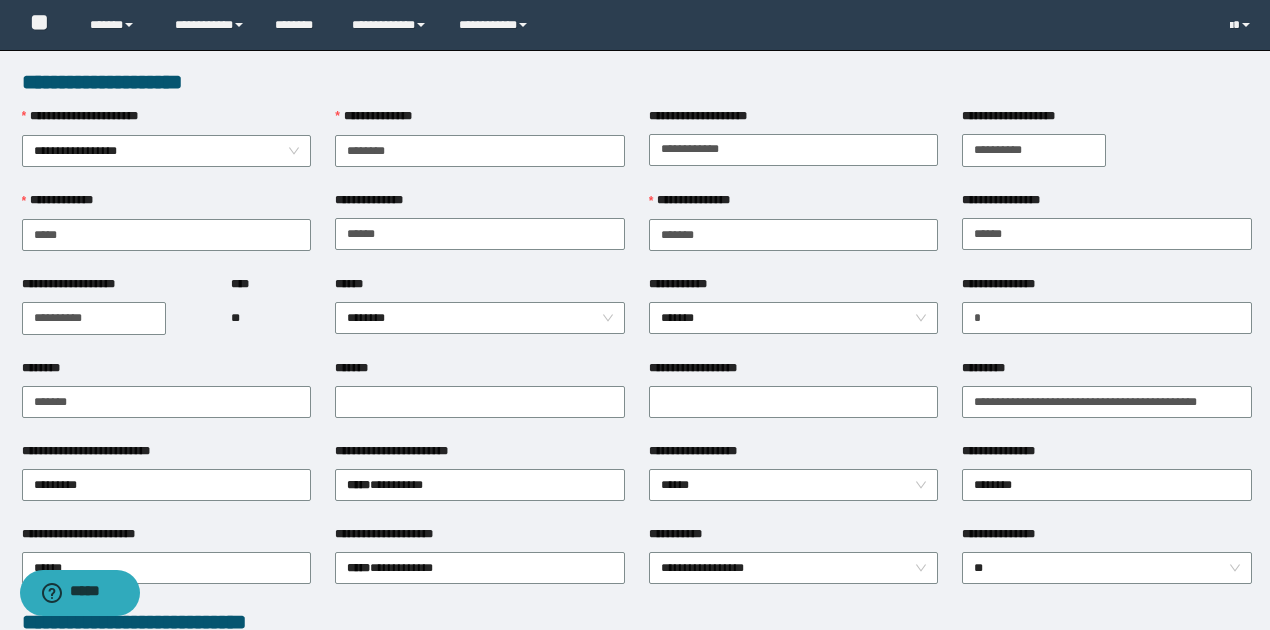 drag, startPoint x: 404, startPoint y: 149, endPoint x: 311, endPoint y: 148, distance: 93.00538 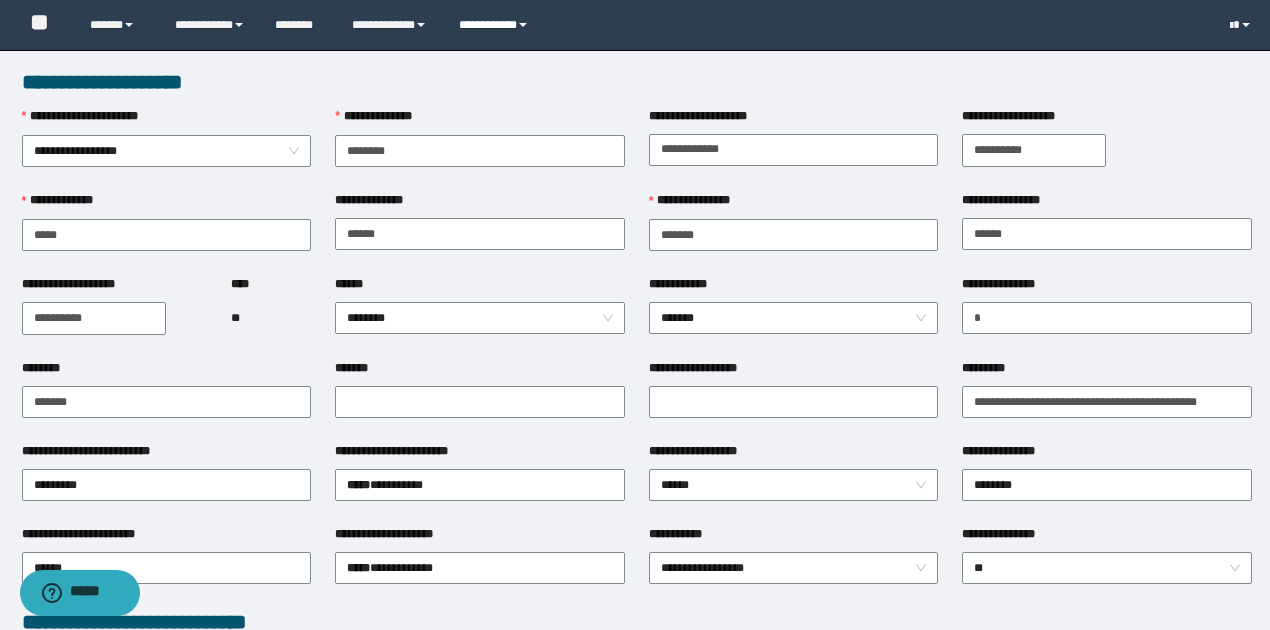 click on "**********" at bounding box center [496, 25] 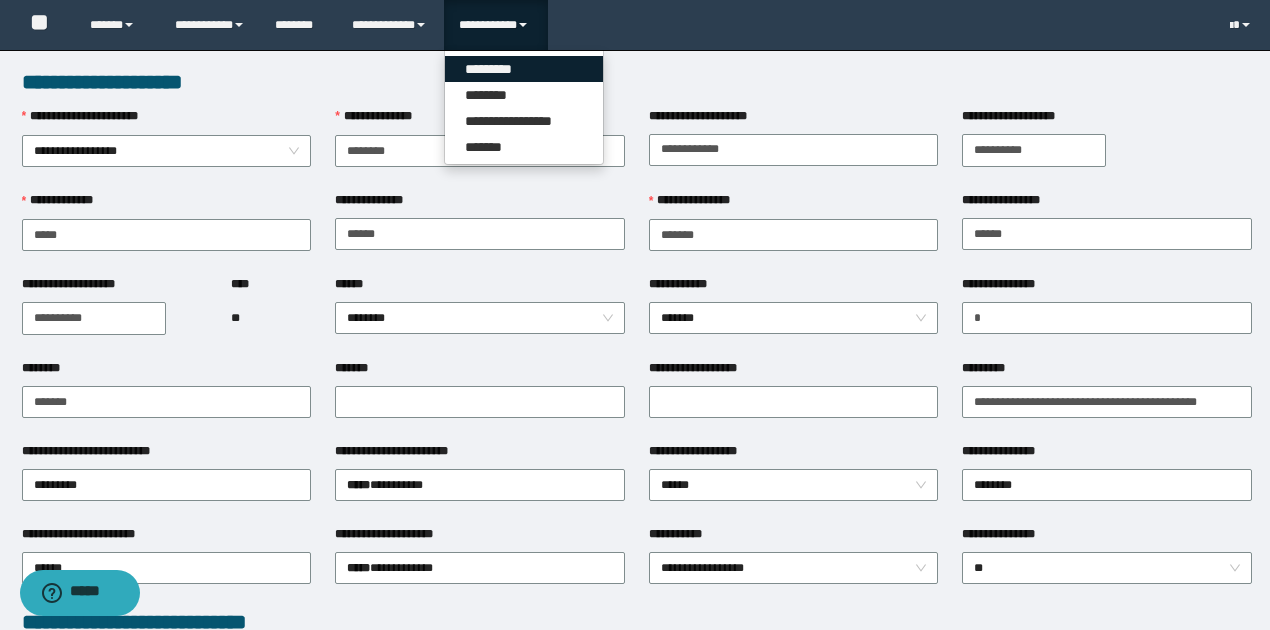 click on "*********" at bounding box center (524, 69) 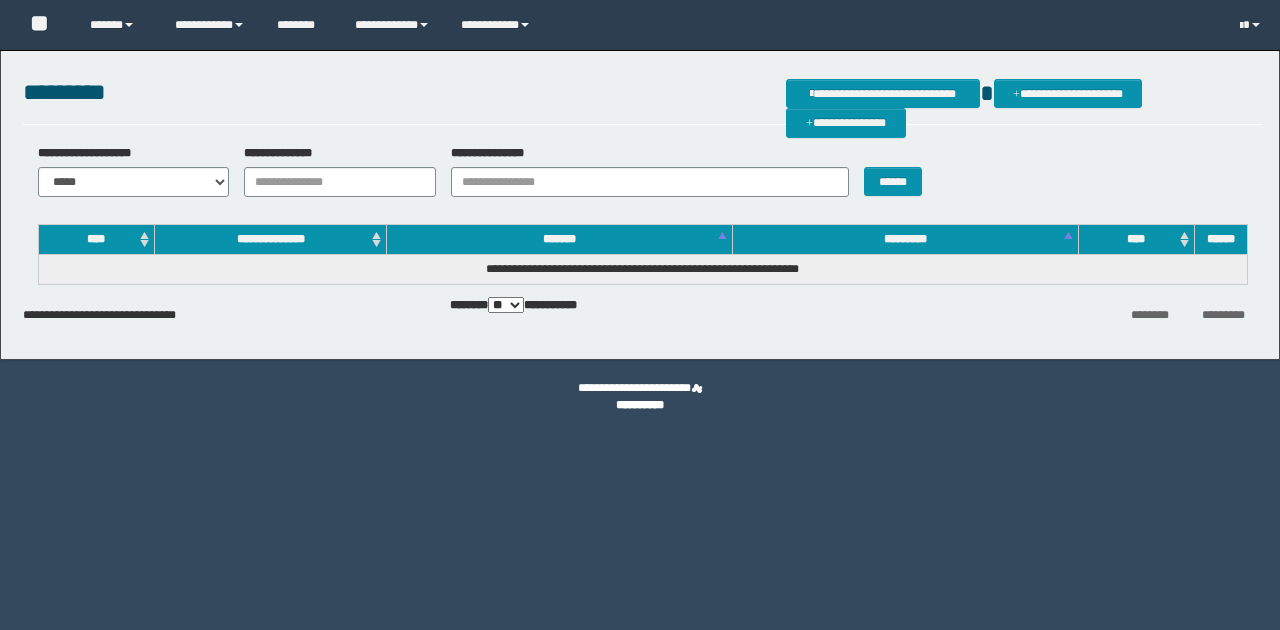 scroll, scrollTop: 0, scrollLeft: 0, axis: both 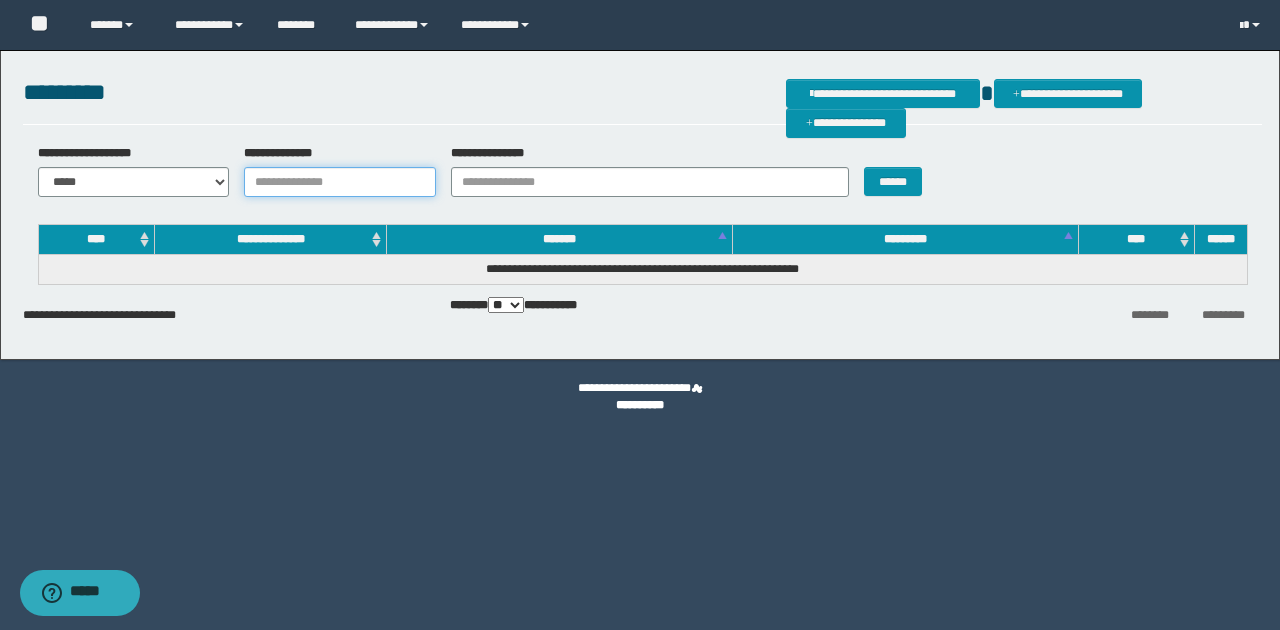 click on "**********" at bounding box center (340, 182) 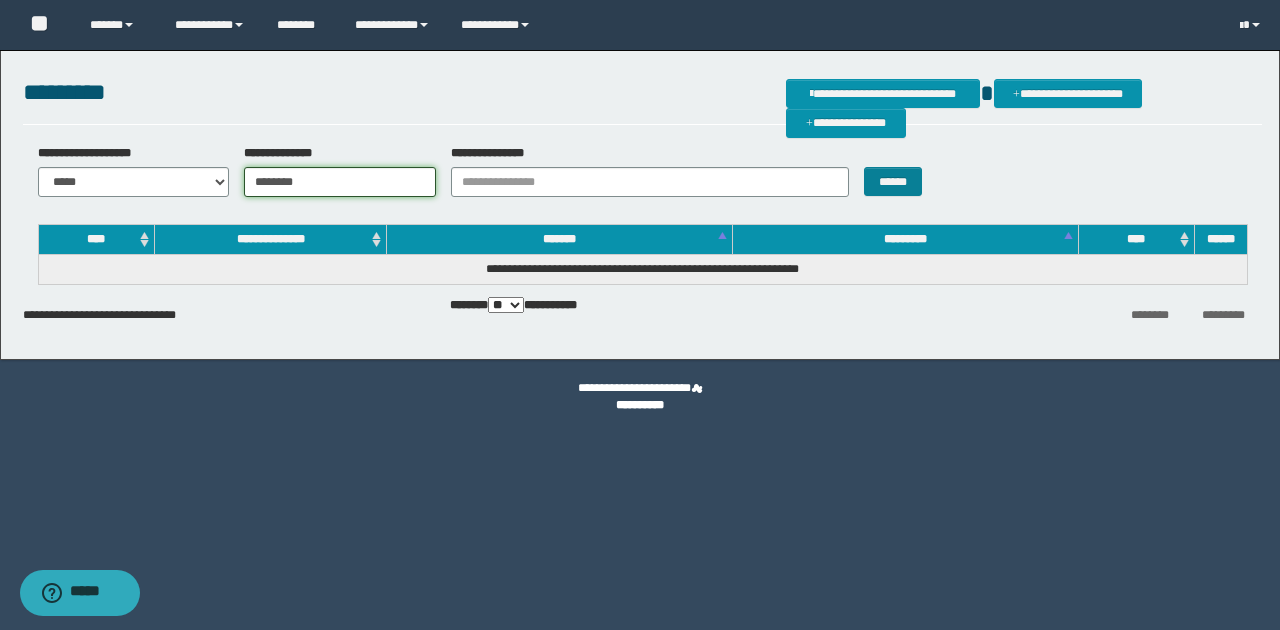 type on "********" 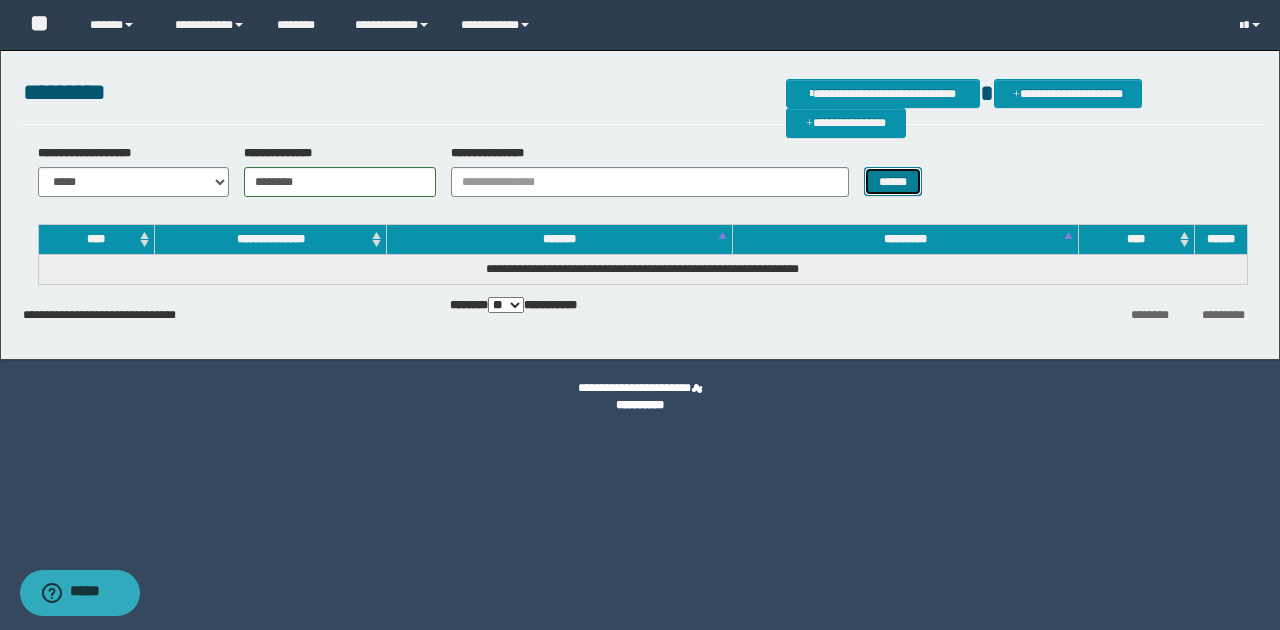 click on "******" at bounding box center [893, 181] 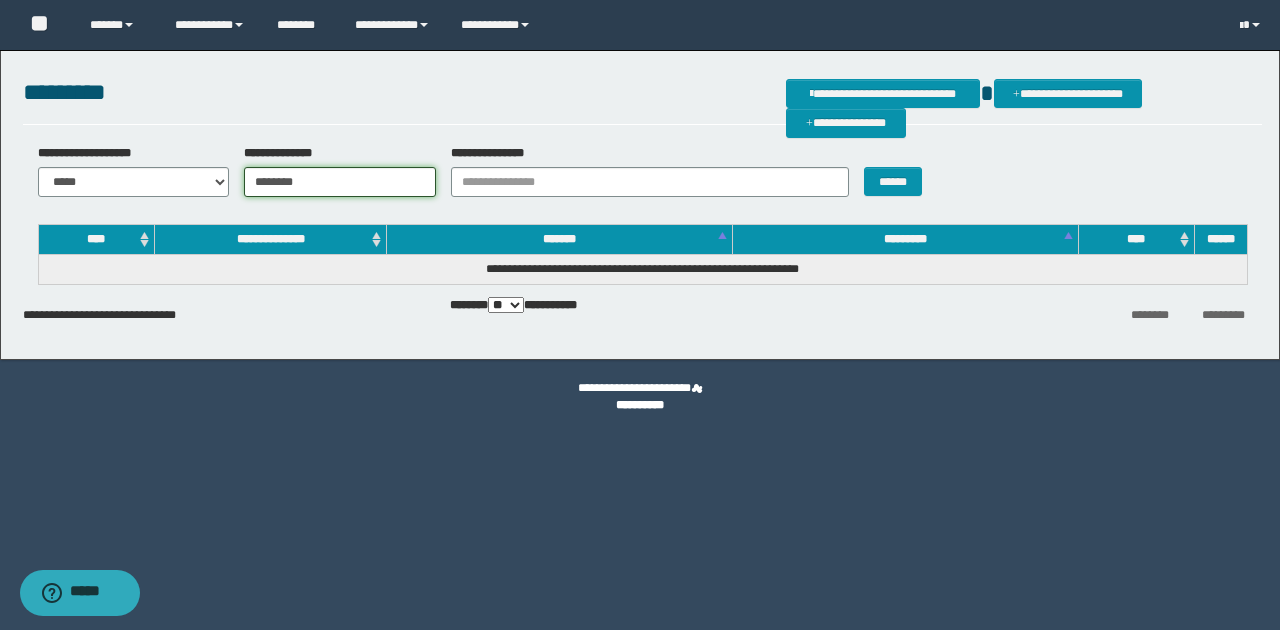 drag, startPoint x: 313, startPoint y: 184, endPoint x: 212, endPoint y: 177, distance: 101.24229 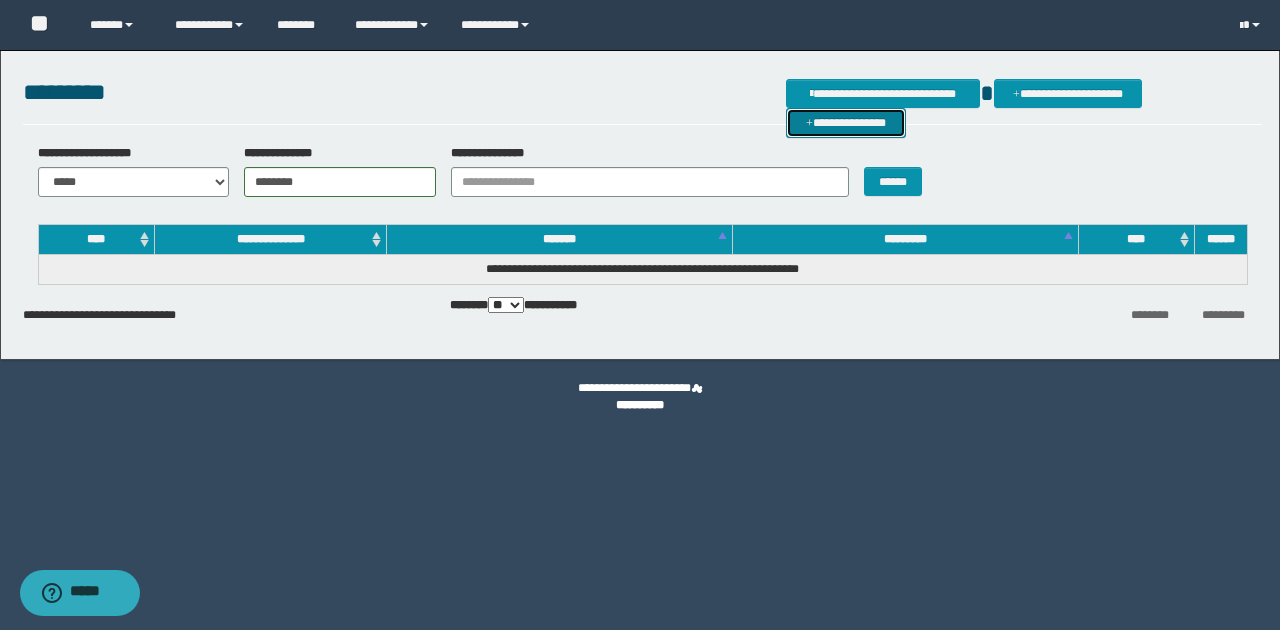 click on "**********" at bounding box center (846, 122) 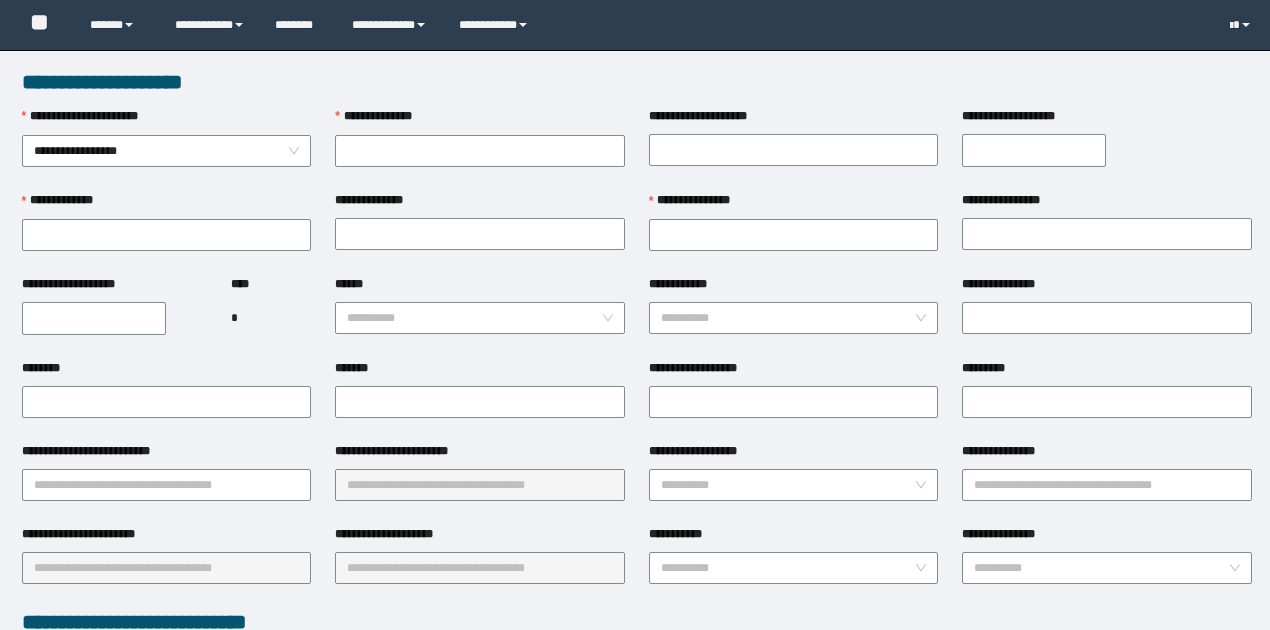 scroll, scrollTop: 0, scrollLeft: 0, axis: both 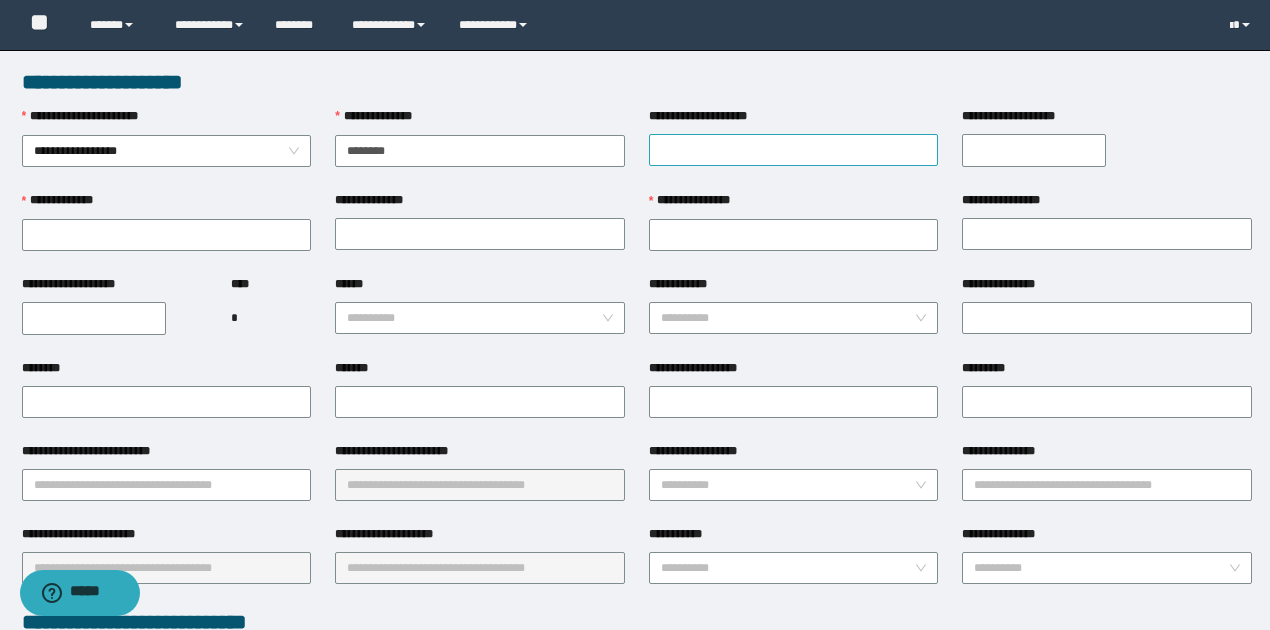 type on "********" 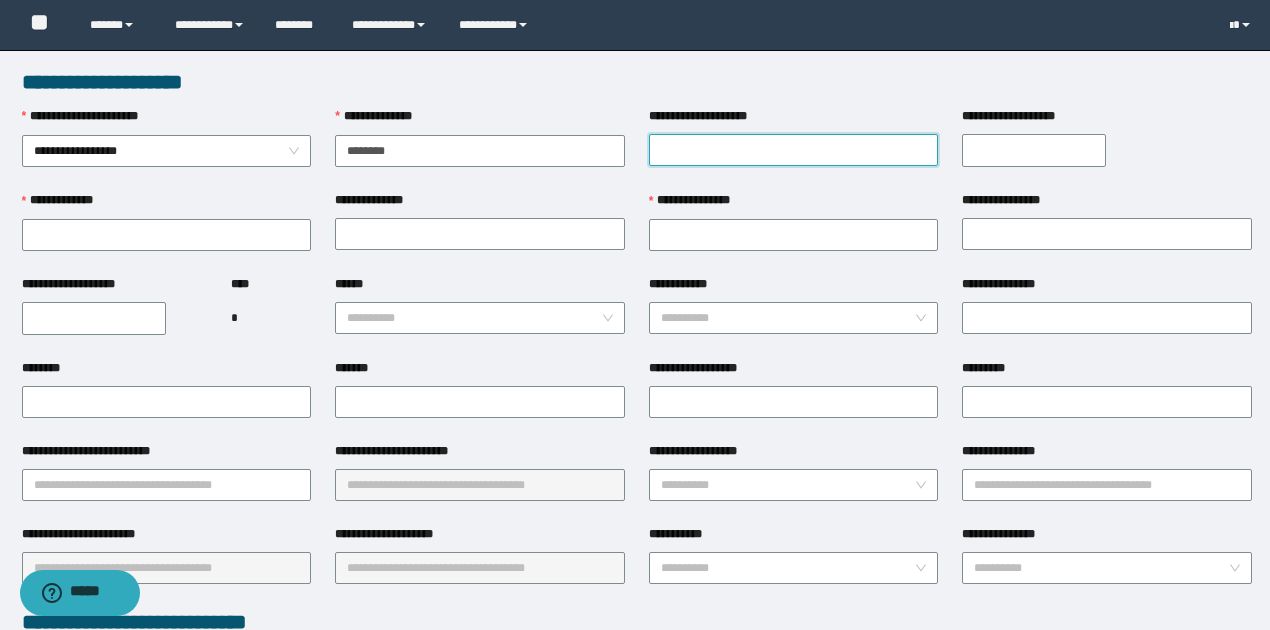 click on "**********" at bounding box center (794, 150) 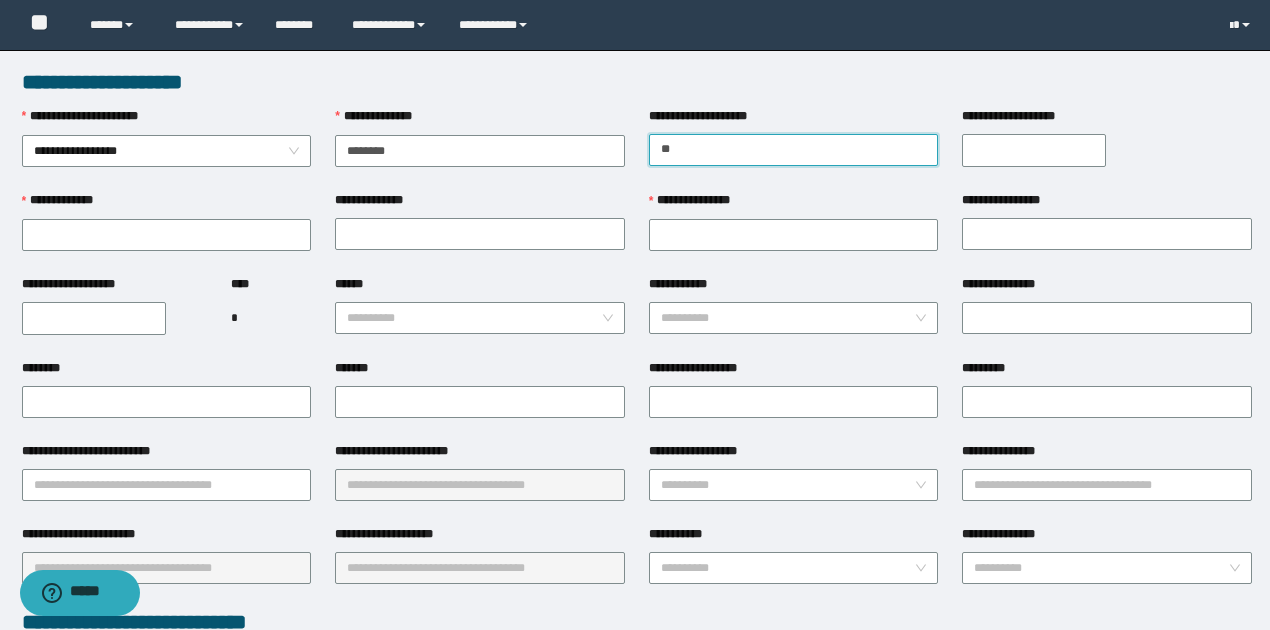 type on "*******" 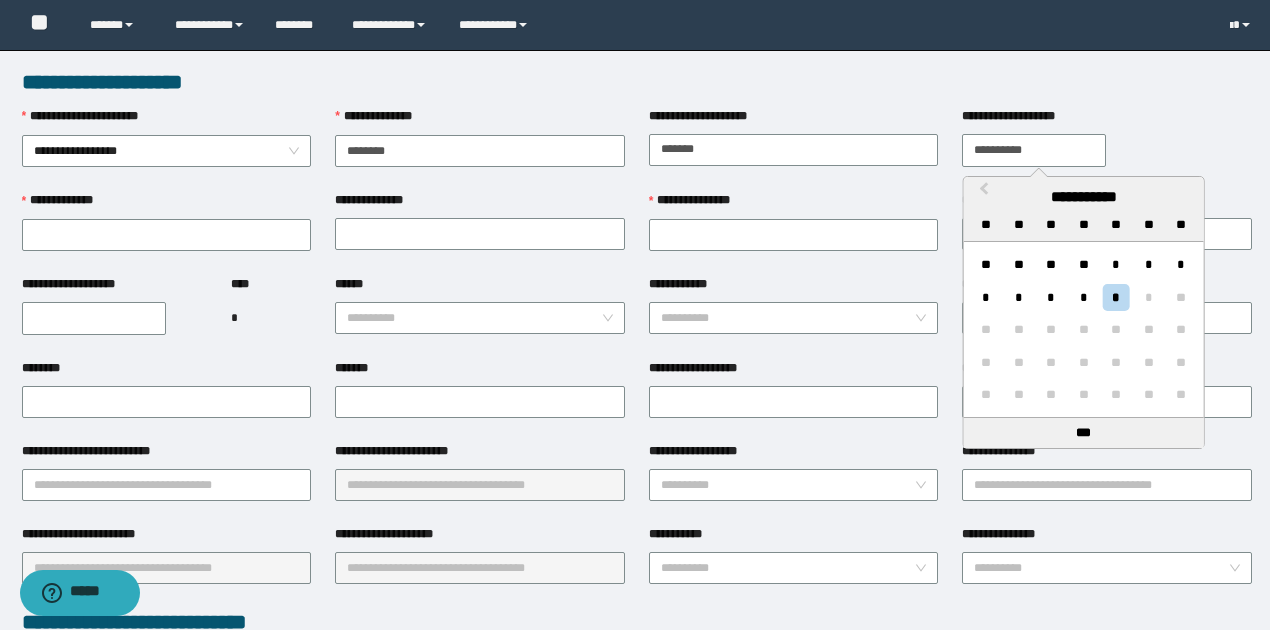 click on "**********" at bounding box center [1034, 150] 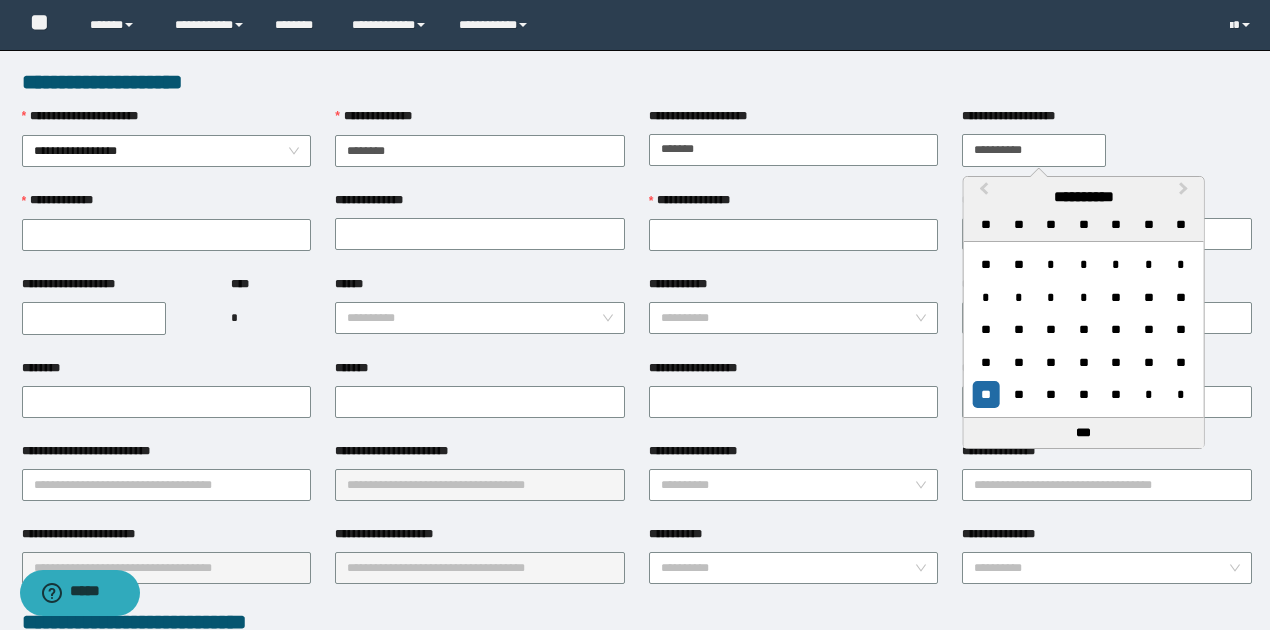 type on "**********" 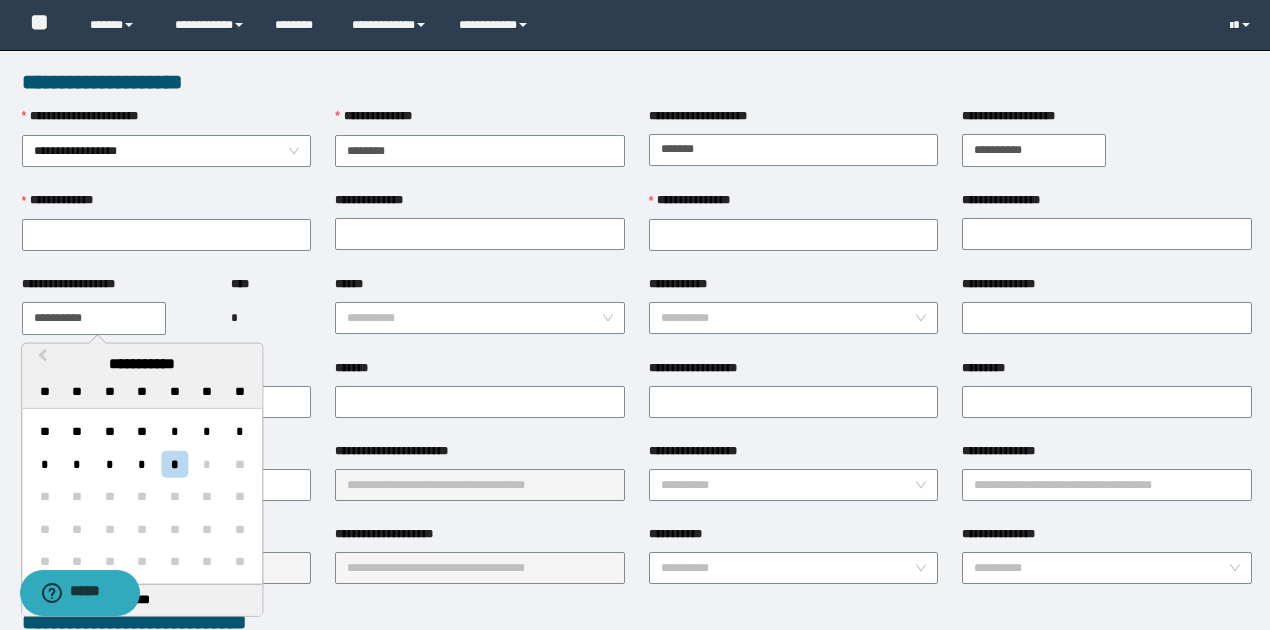 click on "**********" at bounding box center (94, 318) 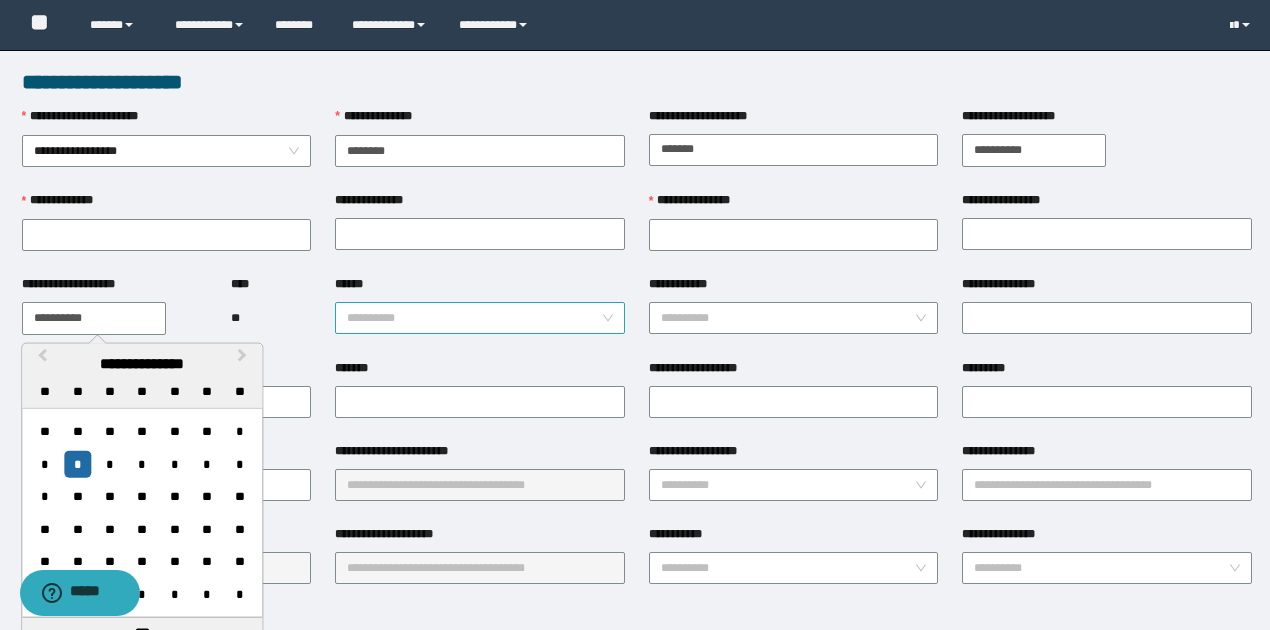 type on "**********" 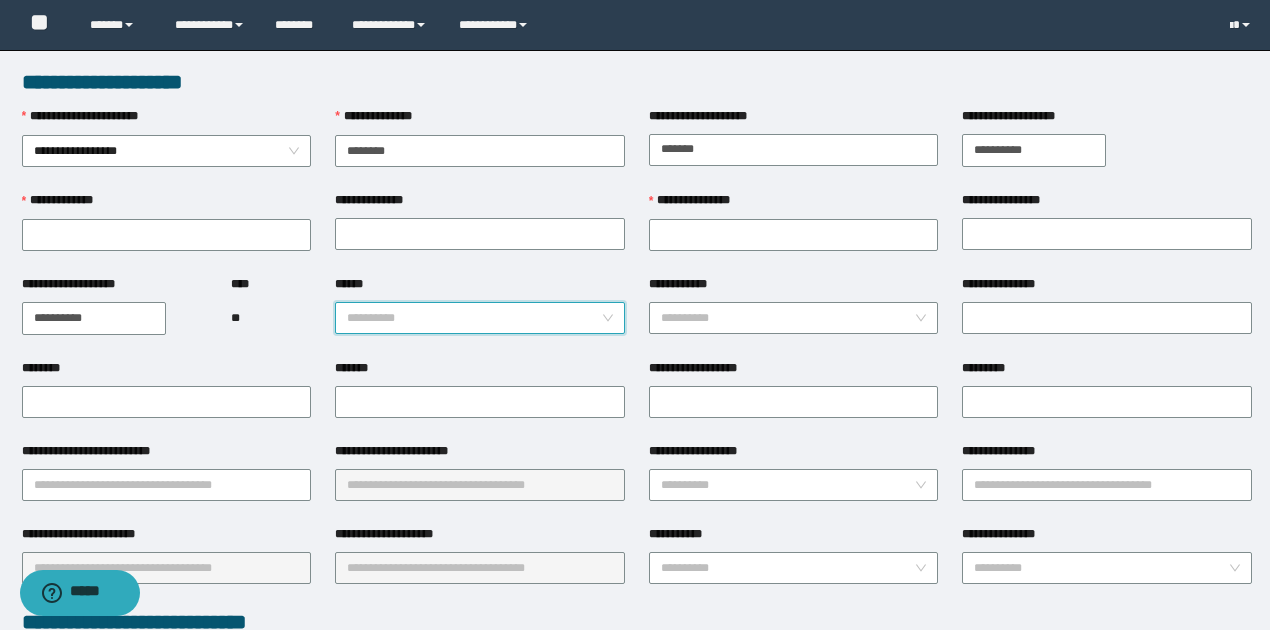 click on "******" at bounding box center [474, 318] 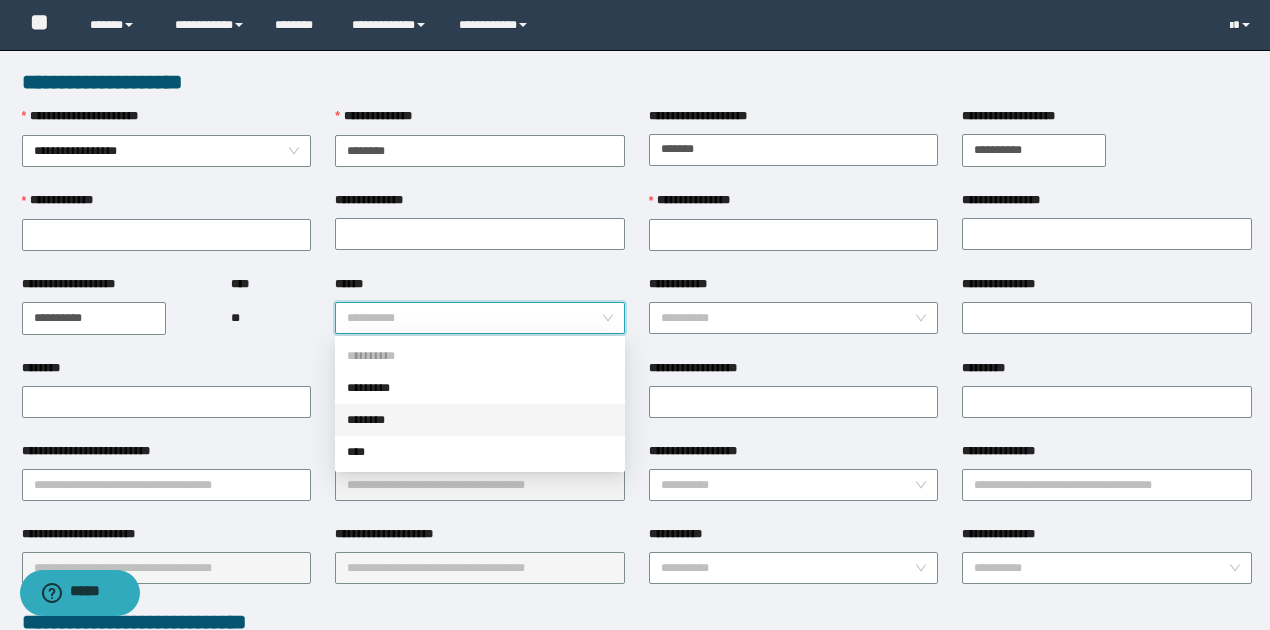 click on "********" at bounding box center [480, 420] 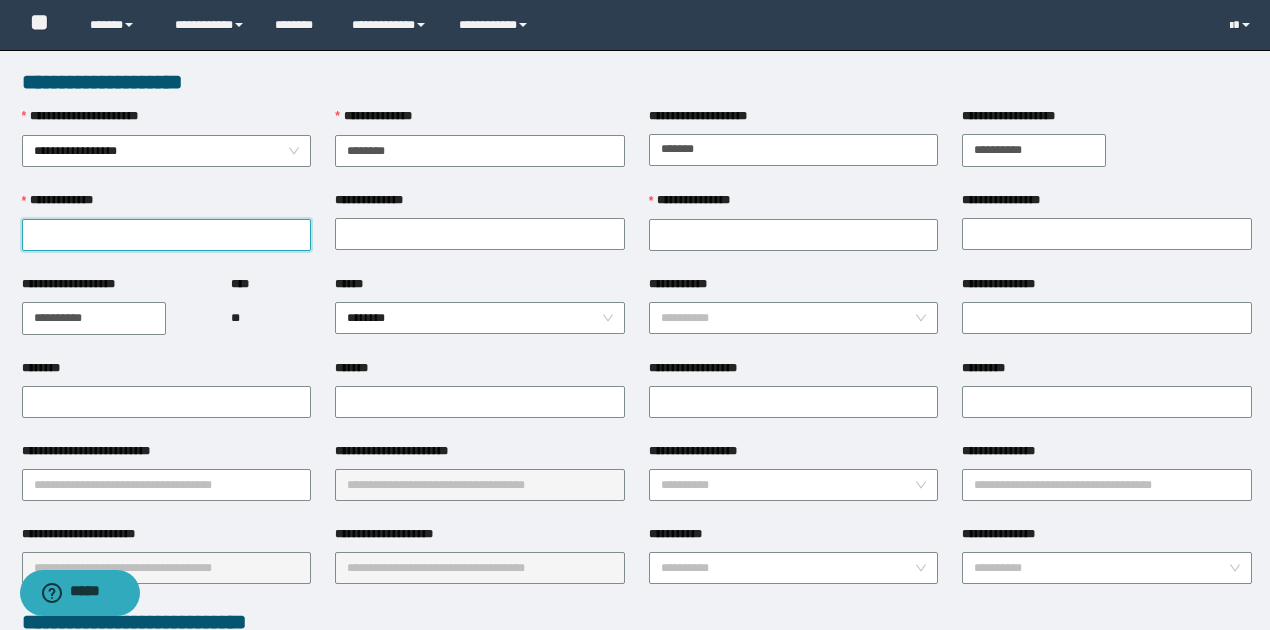 click on "**********" at bounding box center (167, 235) 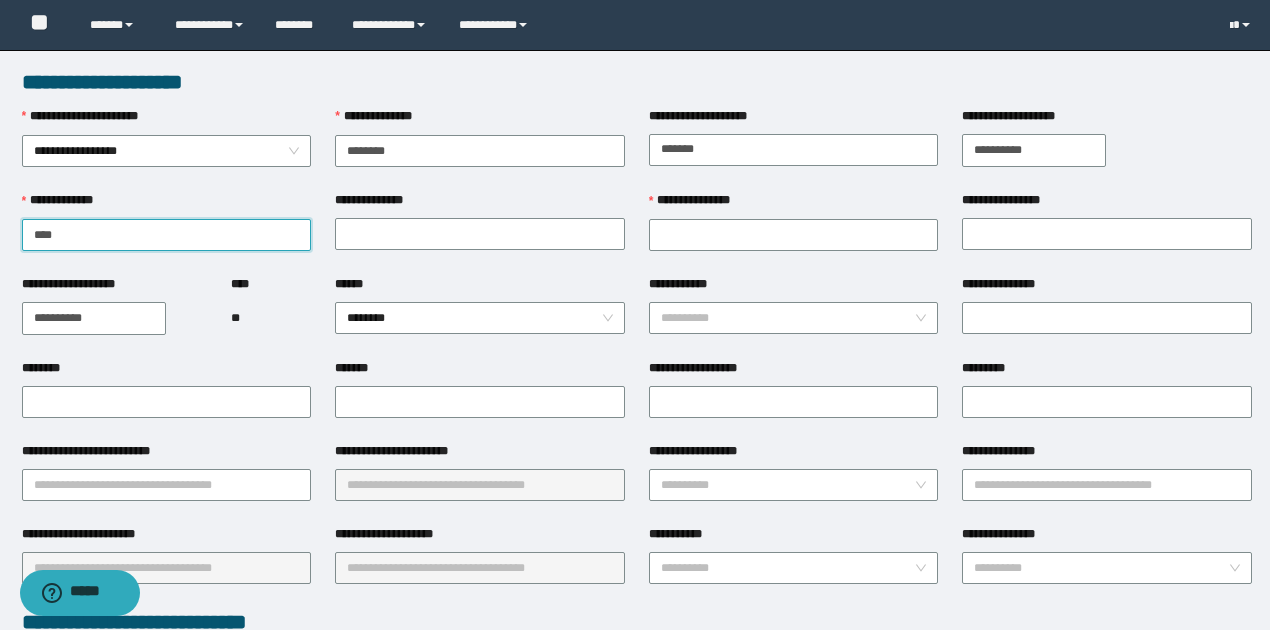 type on "*******" 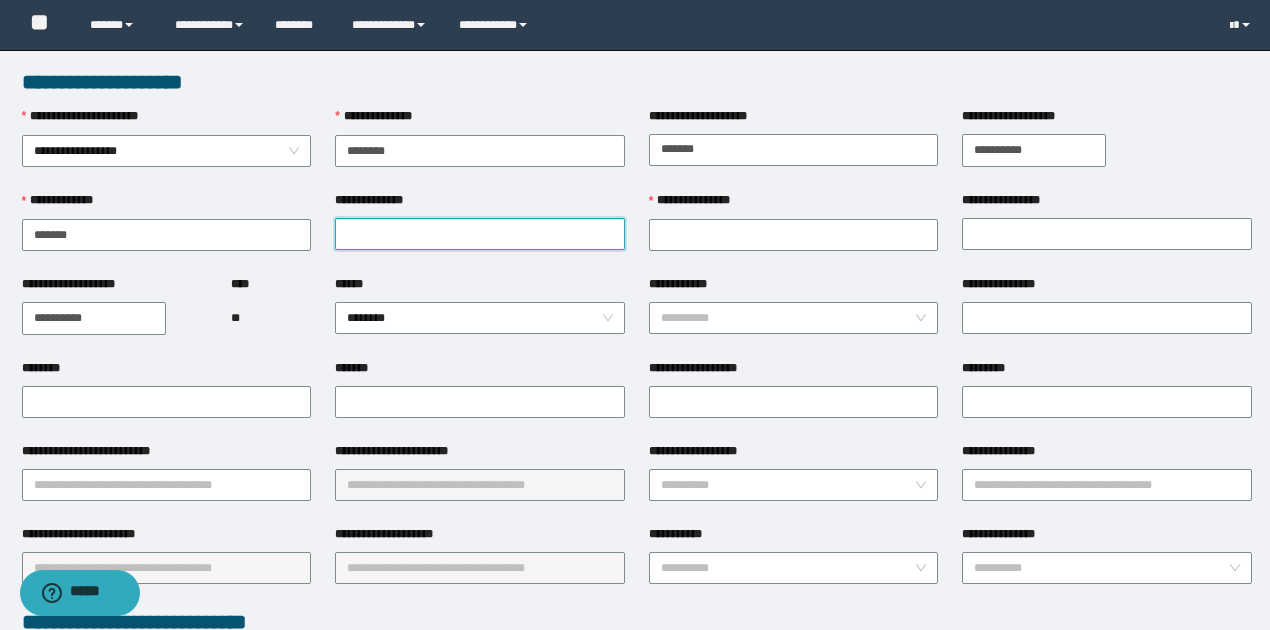 click on "**********" at bounding box center (480, 234) 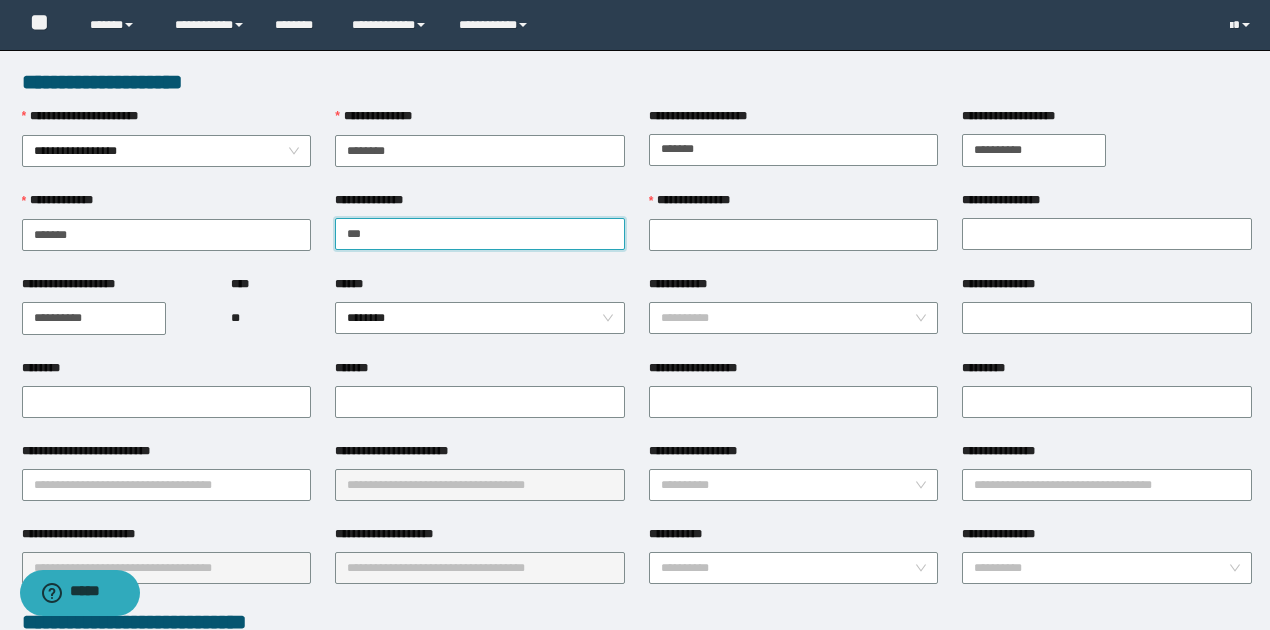 type on "********" 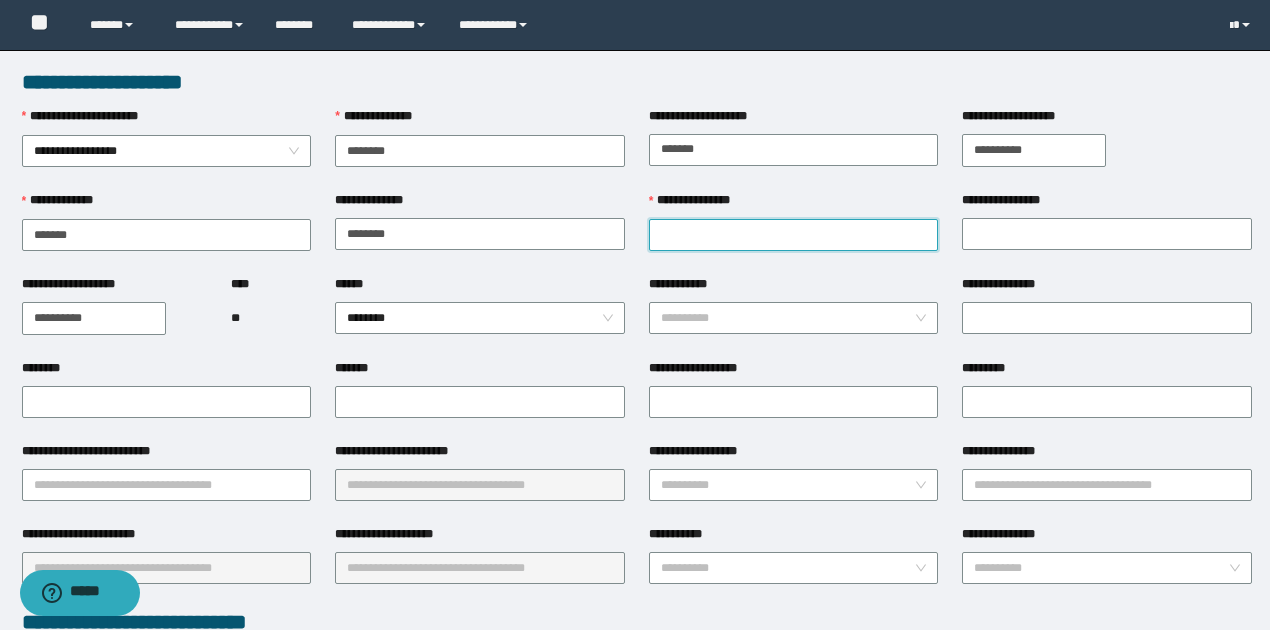 click on "**********" at bounding box center [794, 235] 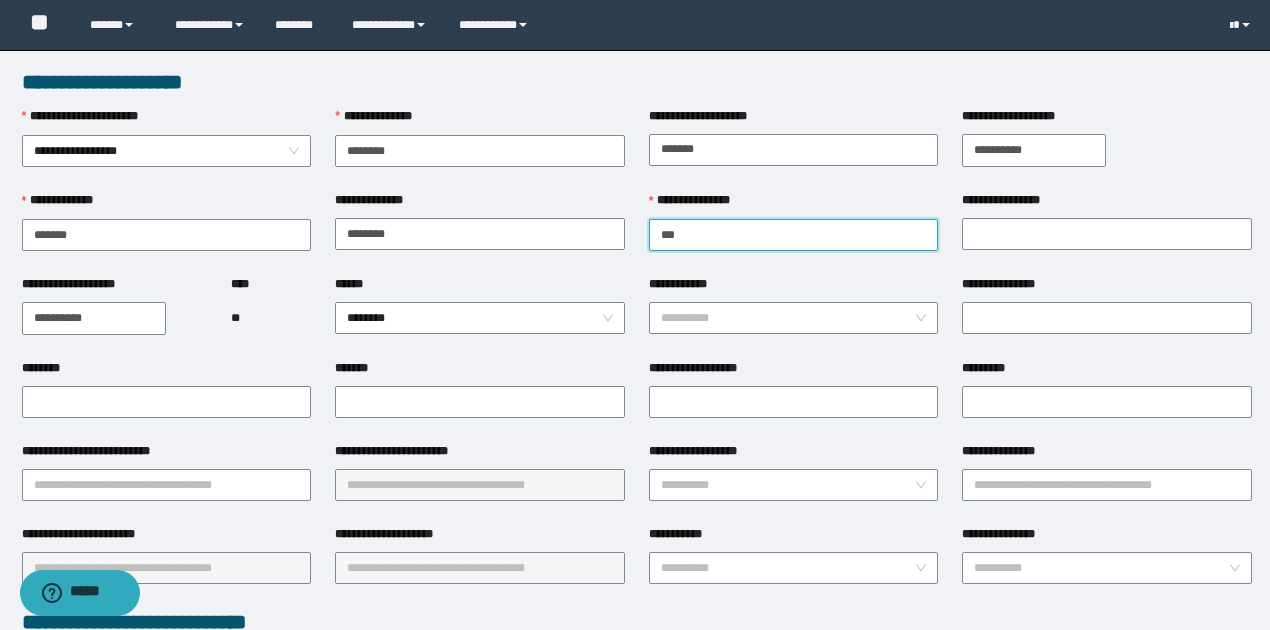 type on "********" 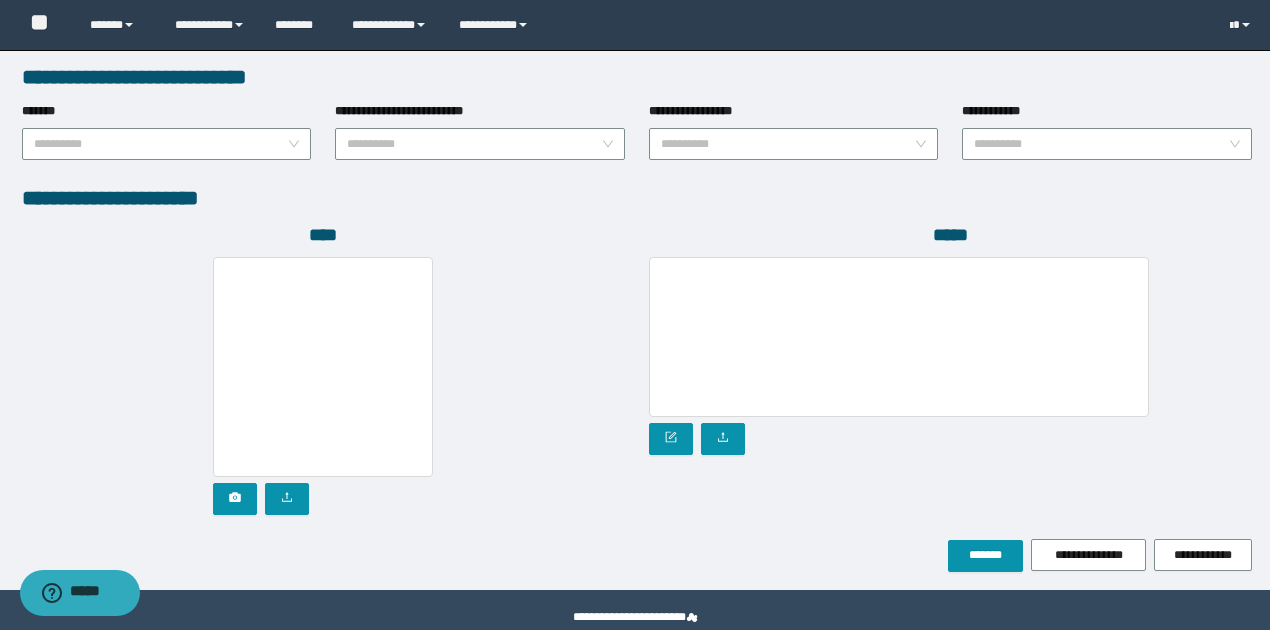 scroll, scrollTop: 1072, scrollLeft: 0, axis: vertical 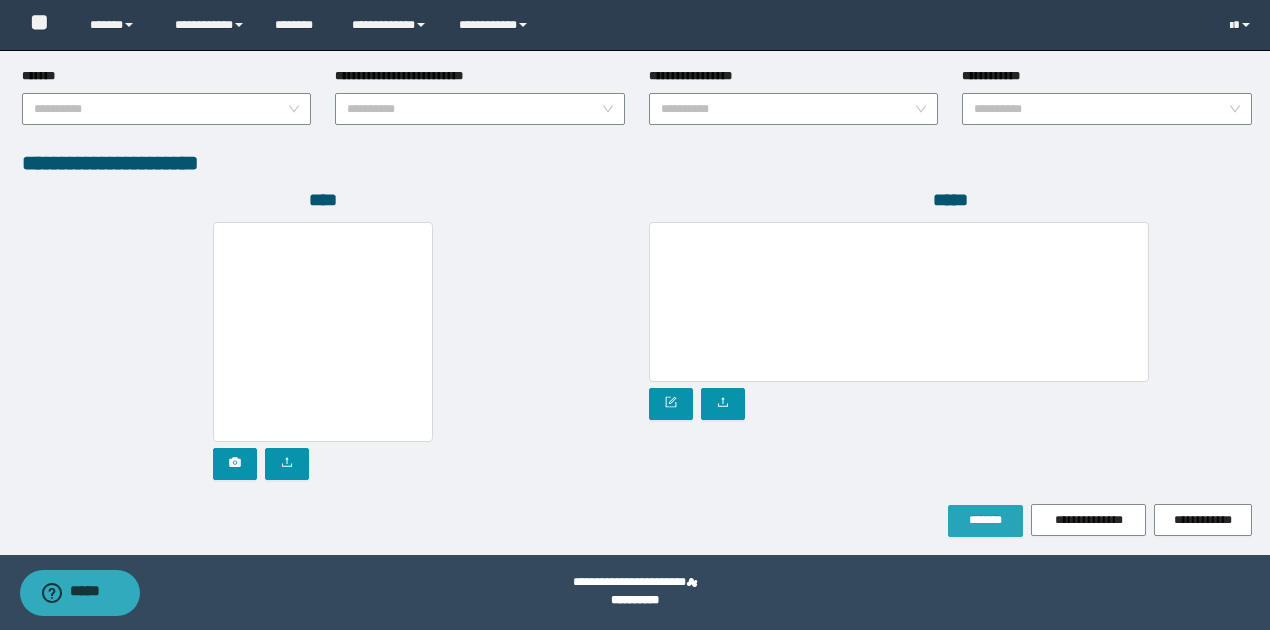 click on "*******" at bounding box center [985, 520] 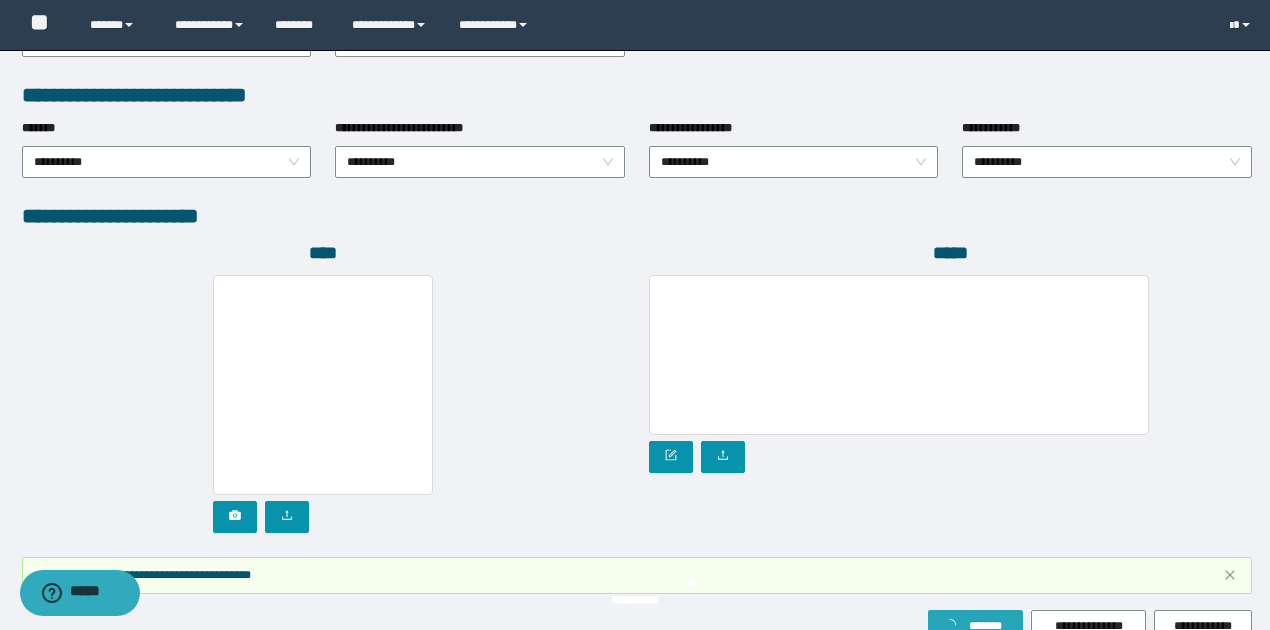 scroll, scrollTop: 1124, scrollLeft: 0, axis: vertical 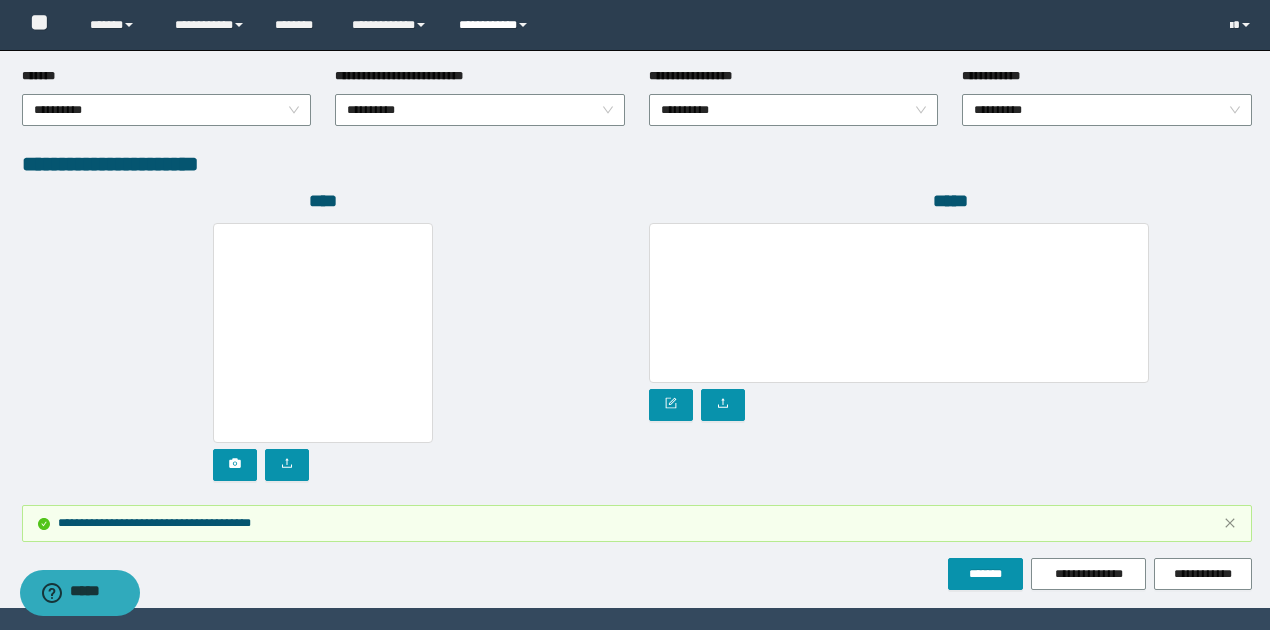 click on "**********" at bounding box center (496, 25) 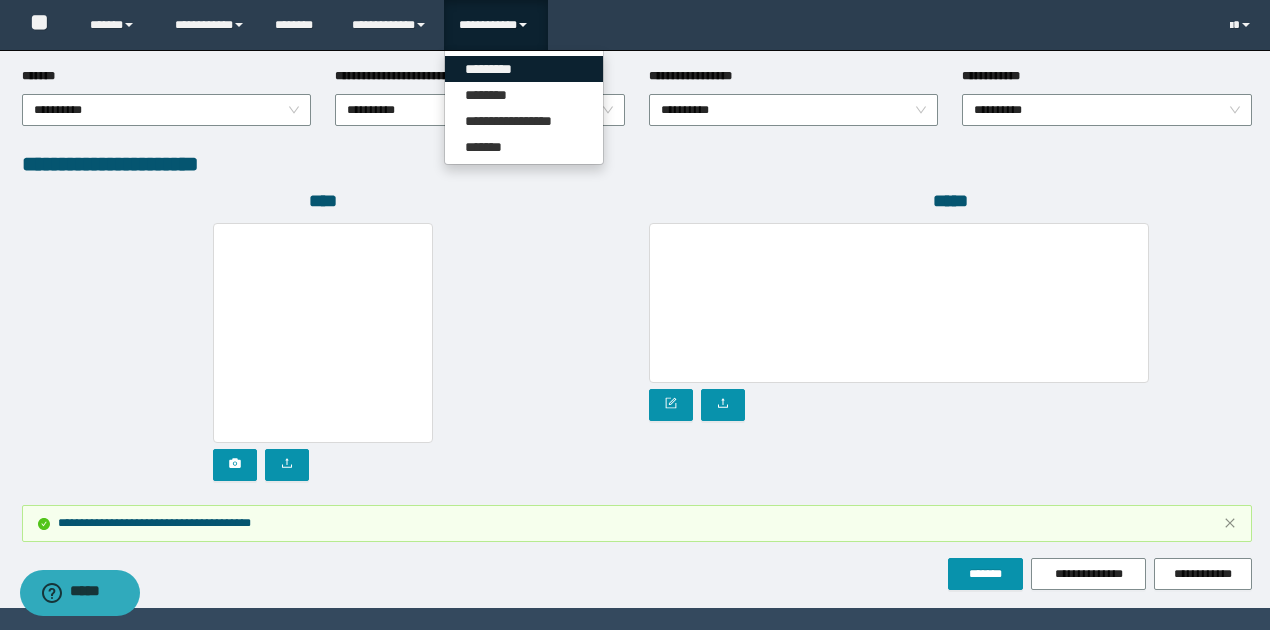 click on "*********" at bounding box center (524, 69) 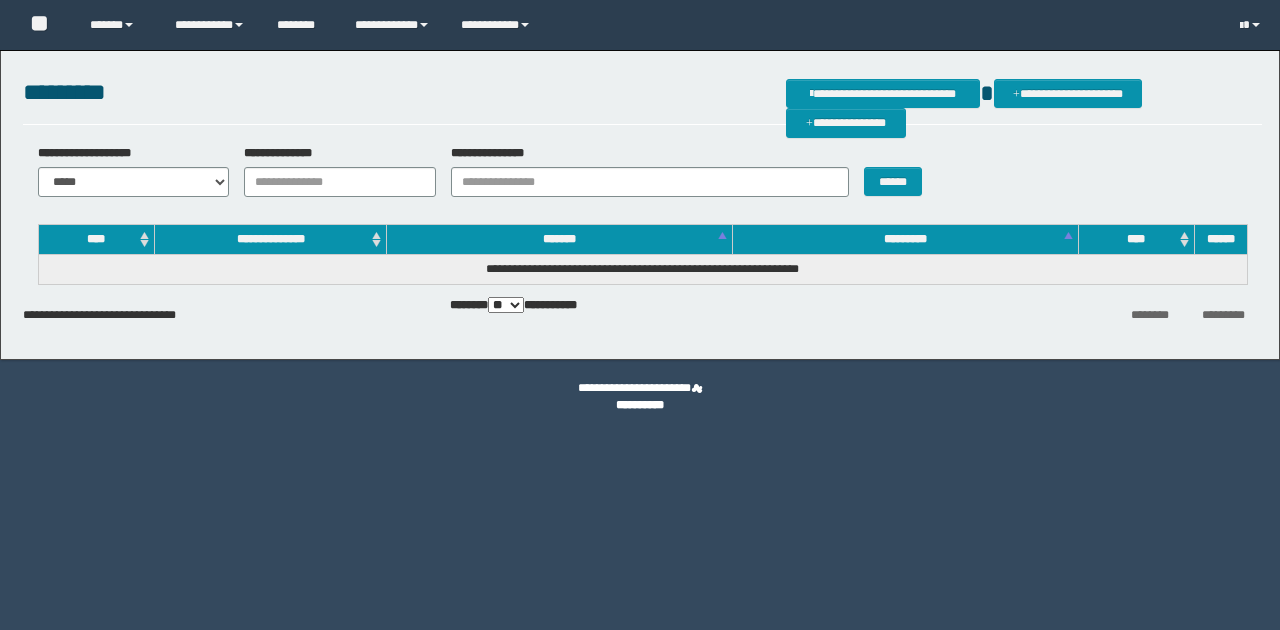 scroll, scrollTop: 0, scrollLeft: 0, axis: both 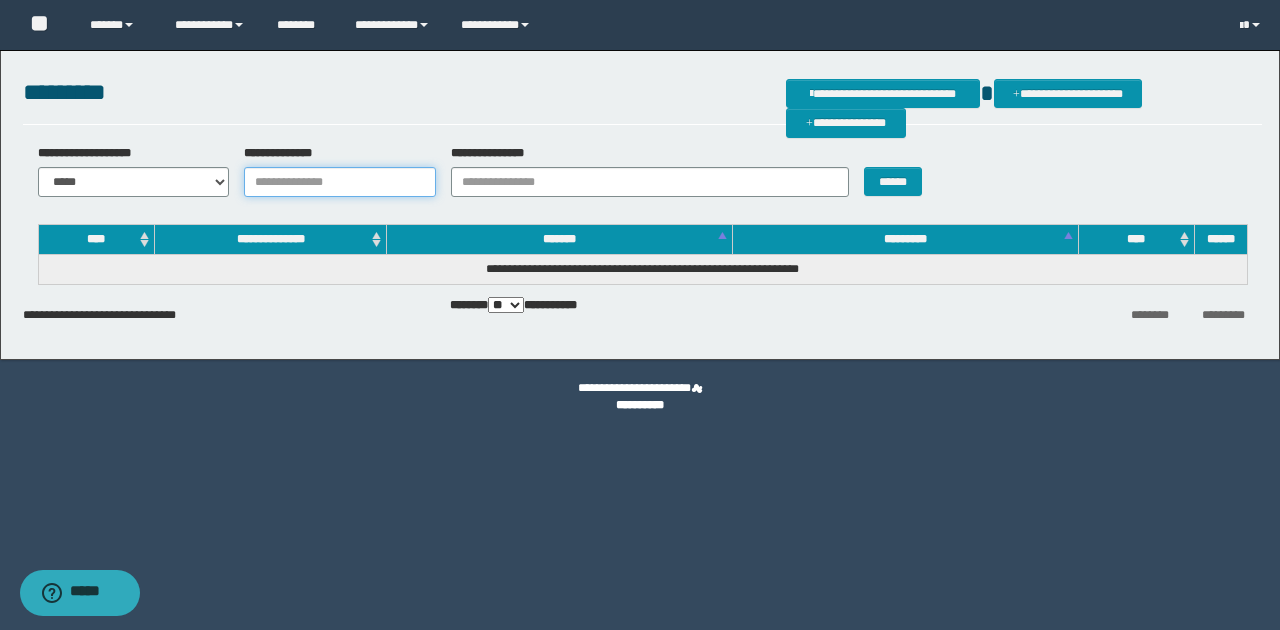click on "**********" at bounding box center [340, 182] 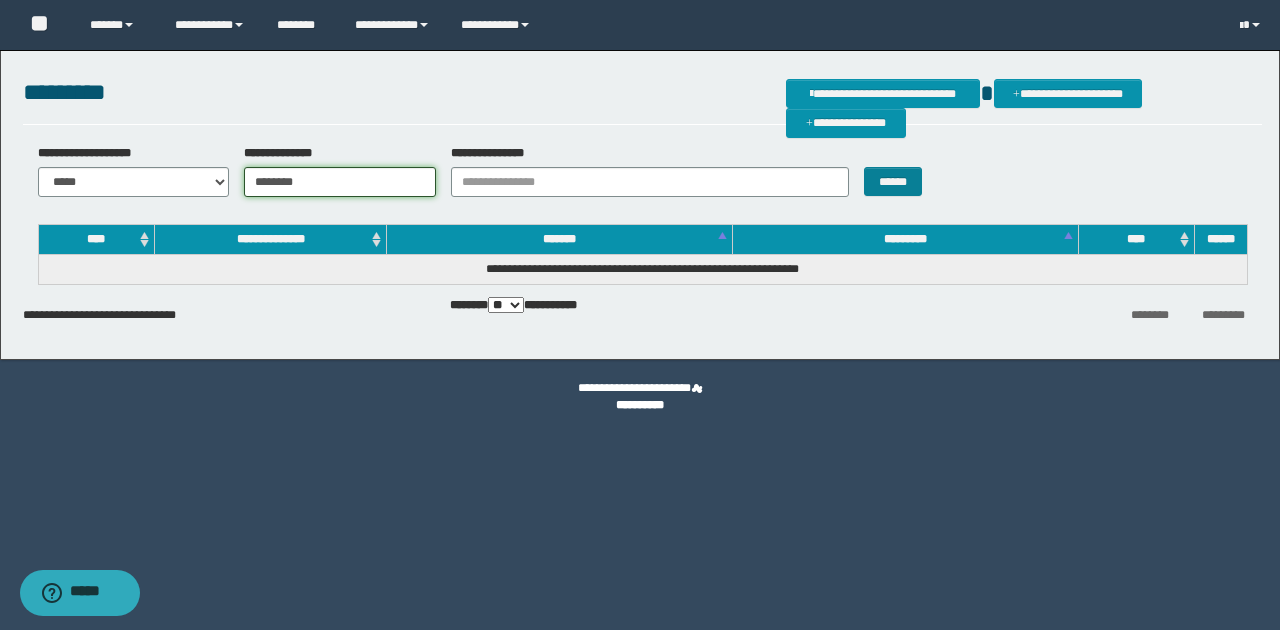 type on "********" 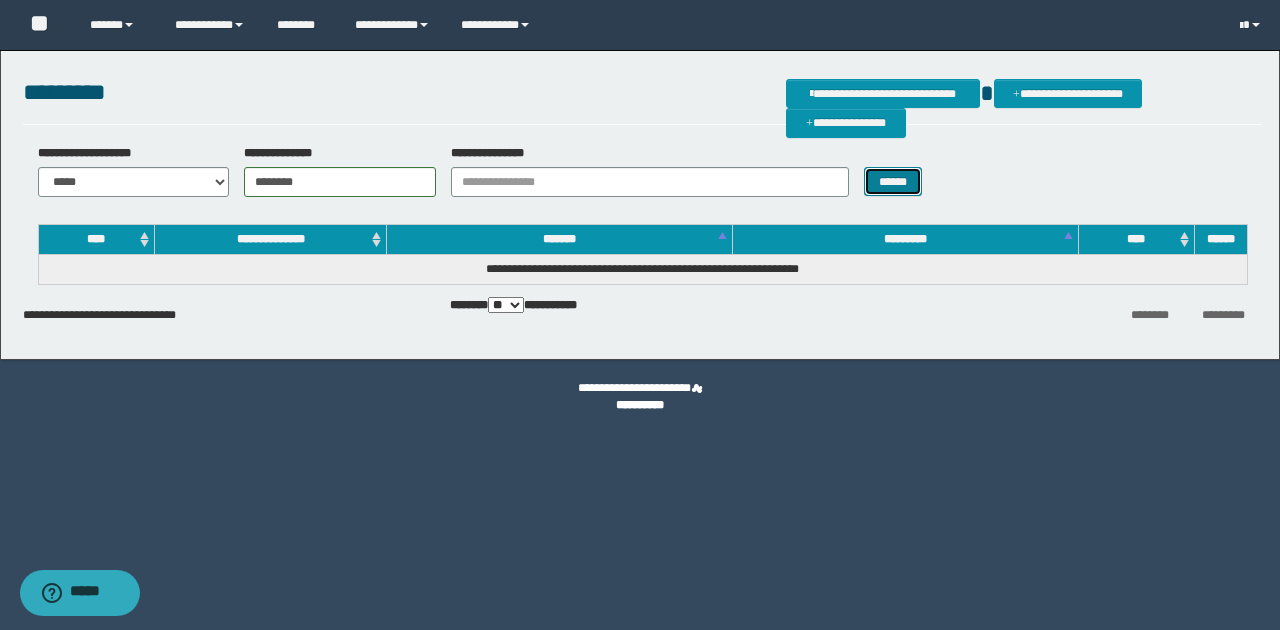 click on "******" at bounding box center (893, 181) 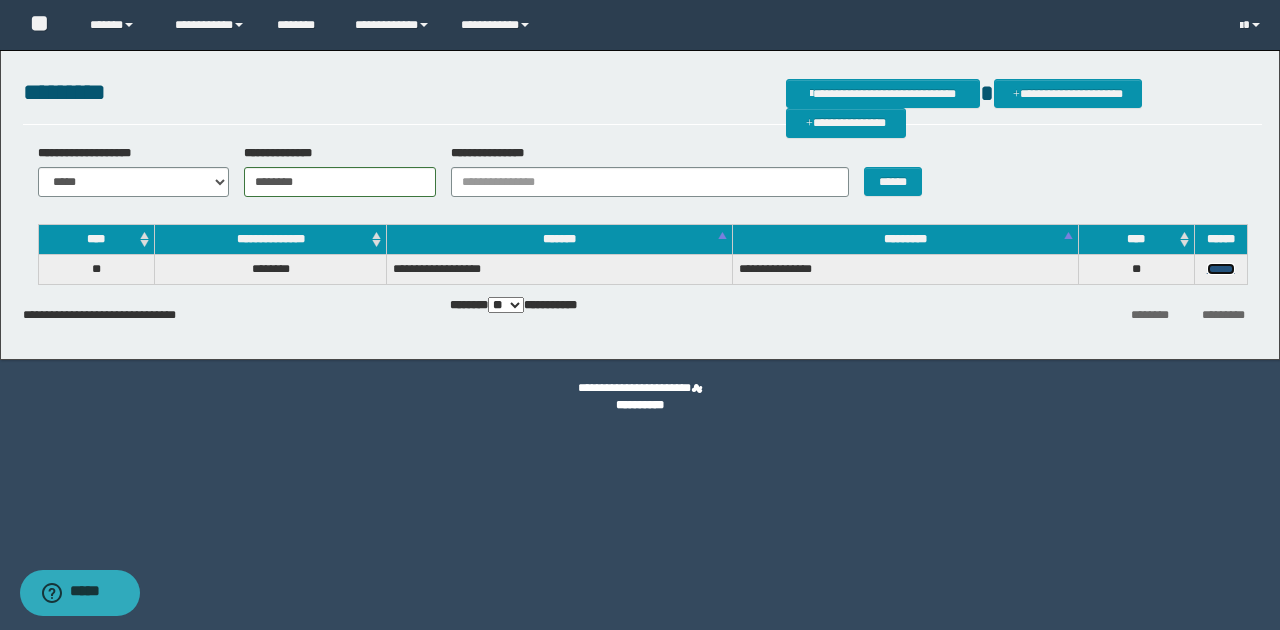 click on "******" at bounding box center (1221, 269) 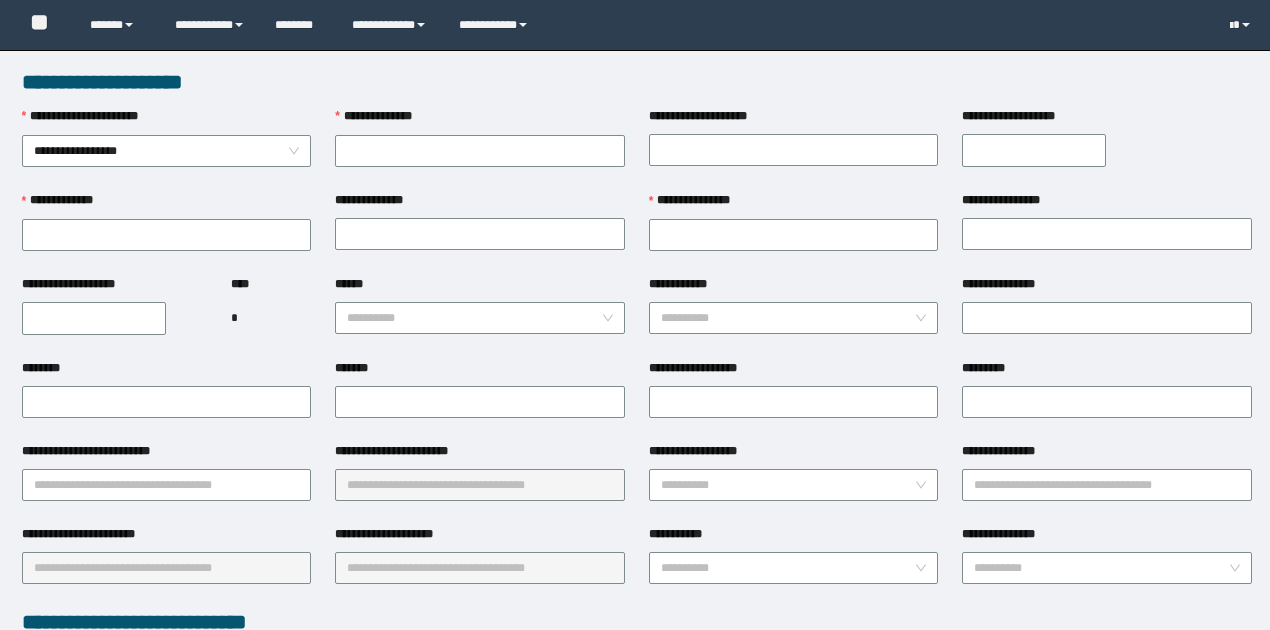 scroll, scrollTop: 0, scrollLeft: 0, axis: both 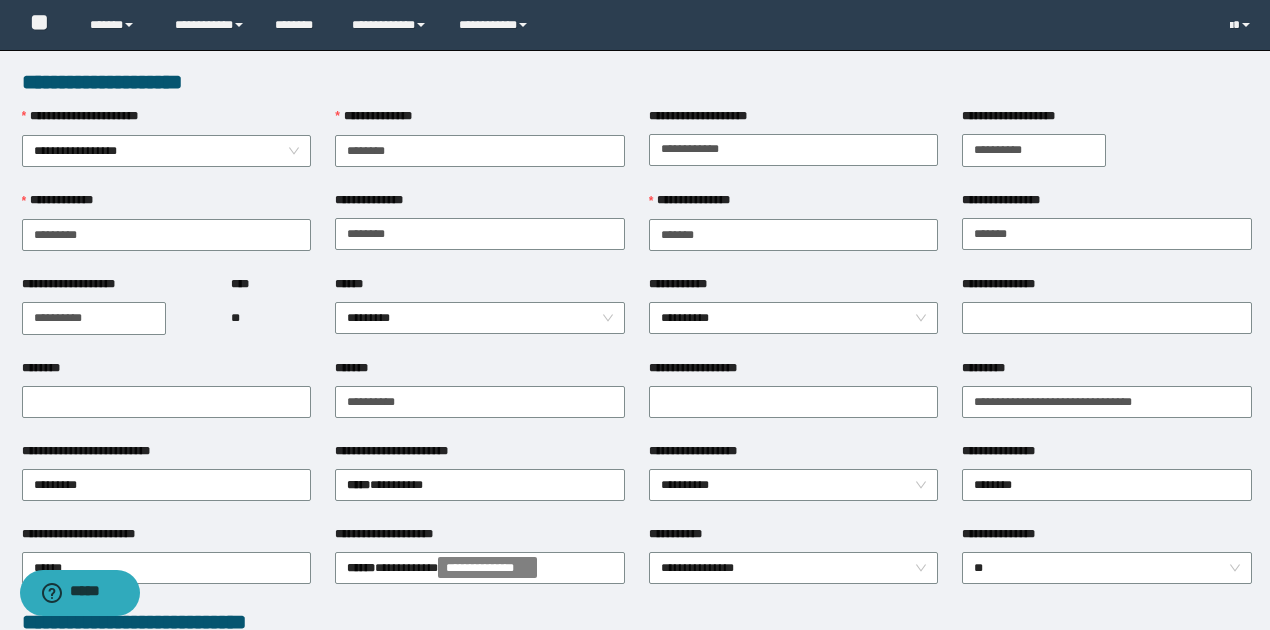 drag, startPoint x: 401, startPoint y: 151, endPoint x: 330, endPoint y: 156, distance: 71.17584 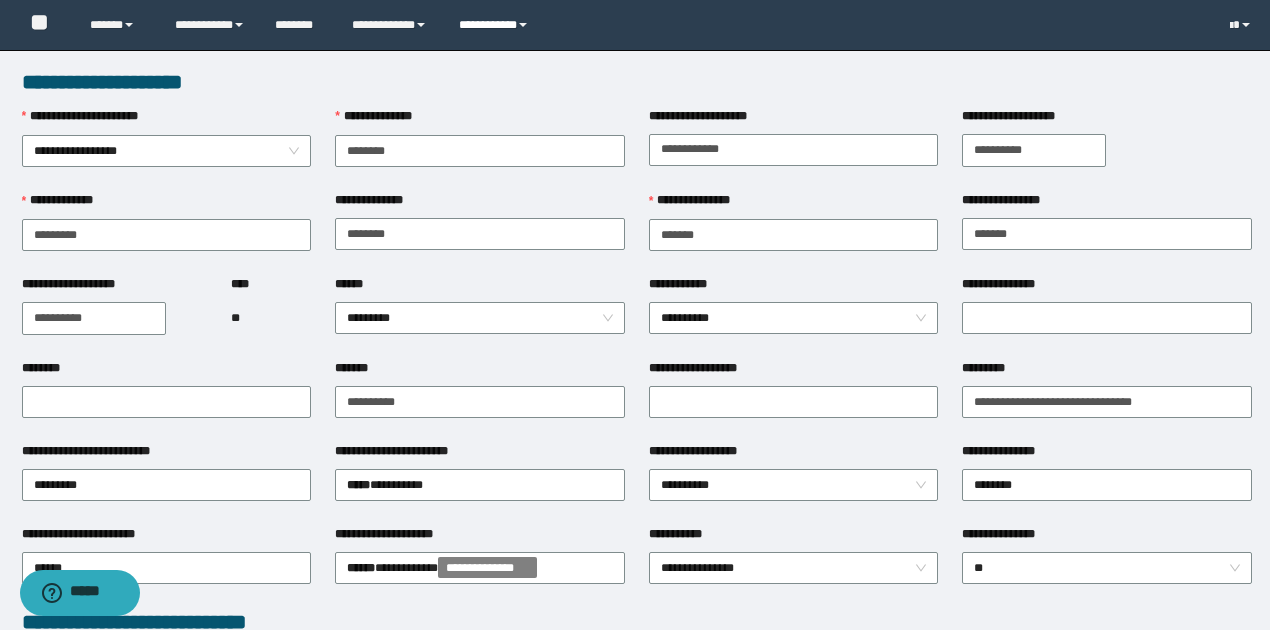 click on "**********" at bounding box center [496, 25] 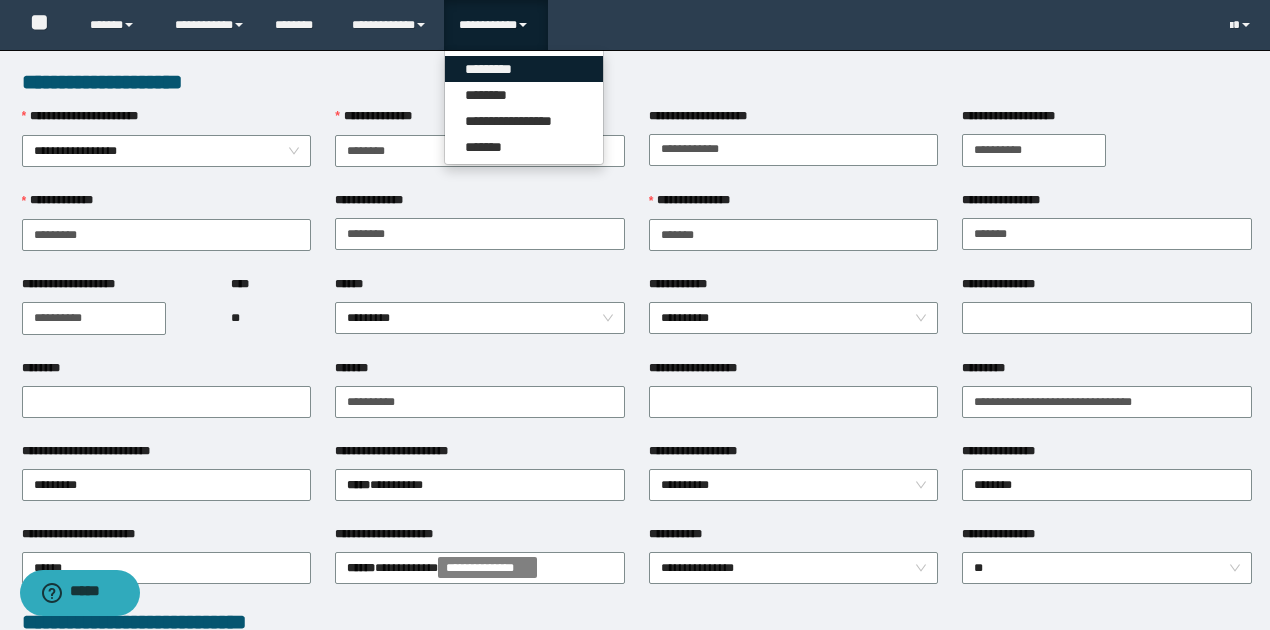 click on "*********" at bounding box center [524, 69] 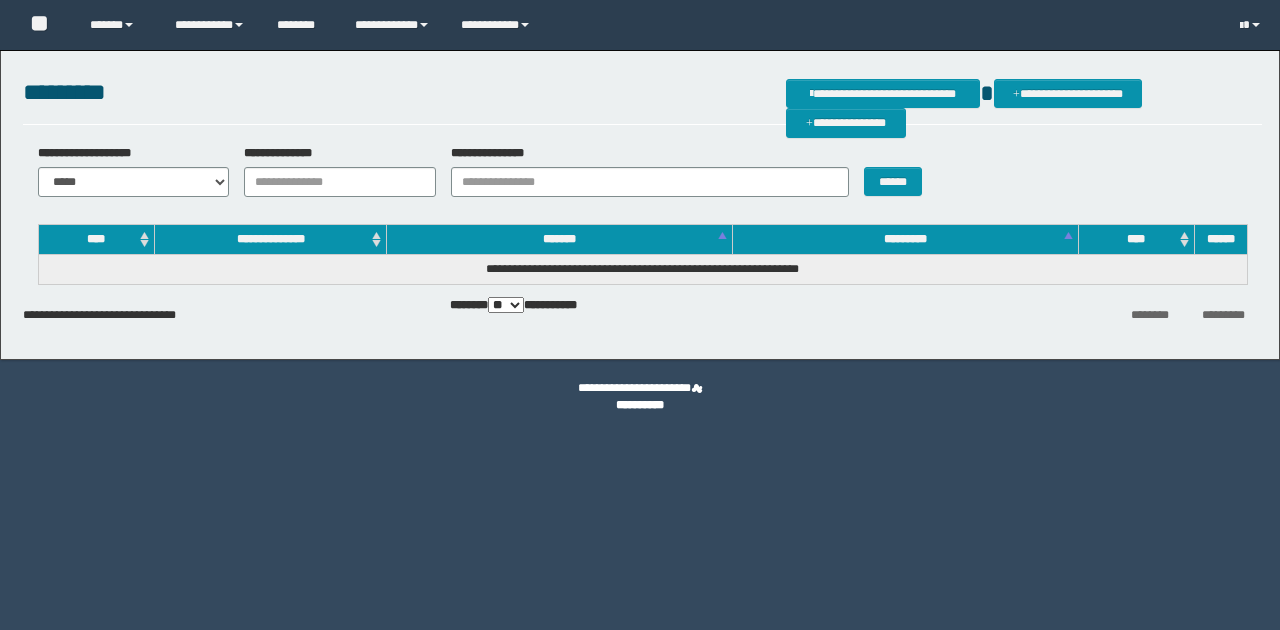 scroll, scrollTop: 0, scrollLeft: 0, axis: both 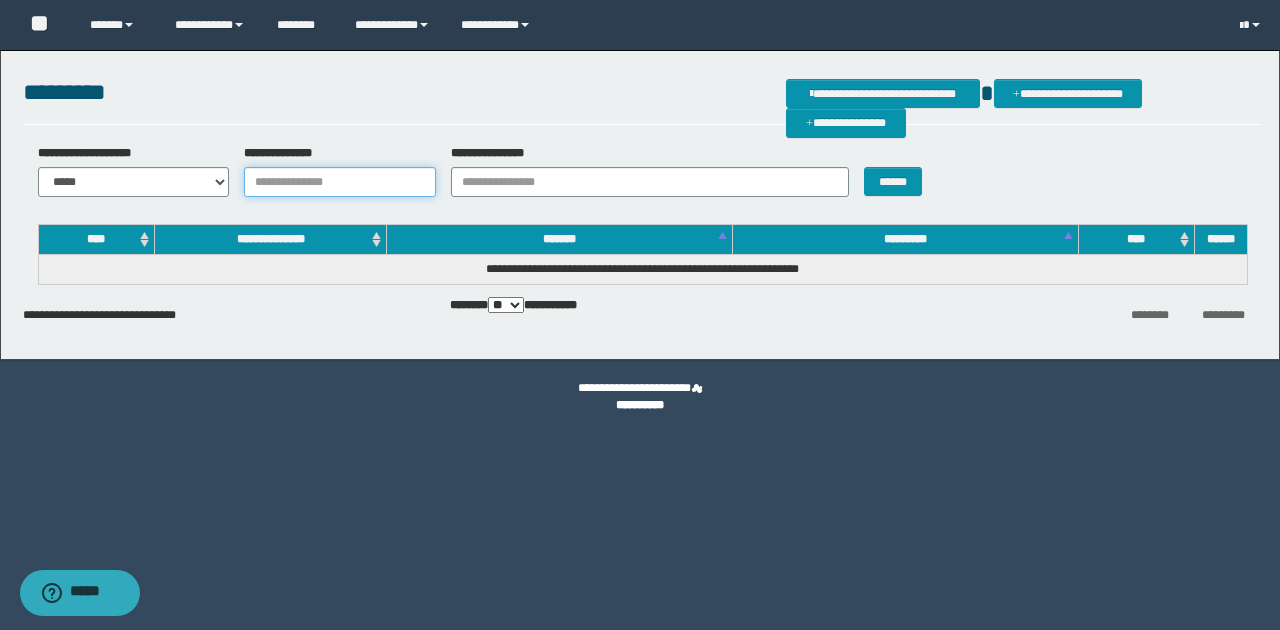click on "**********" at bounding box center (340, 182) 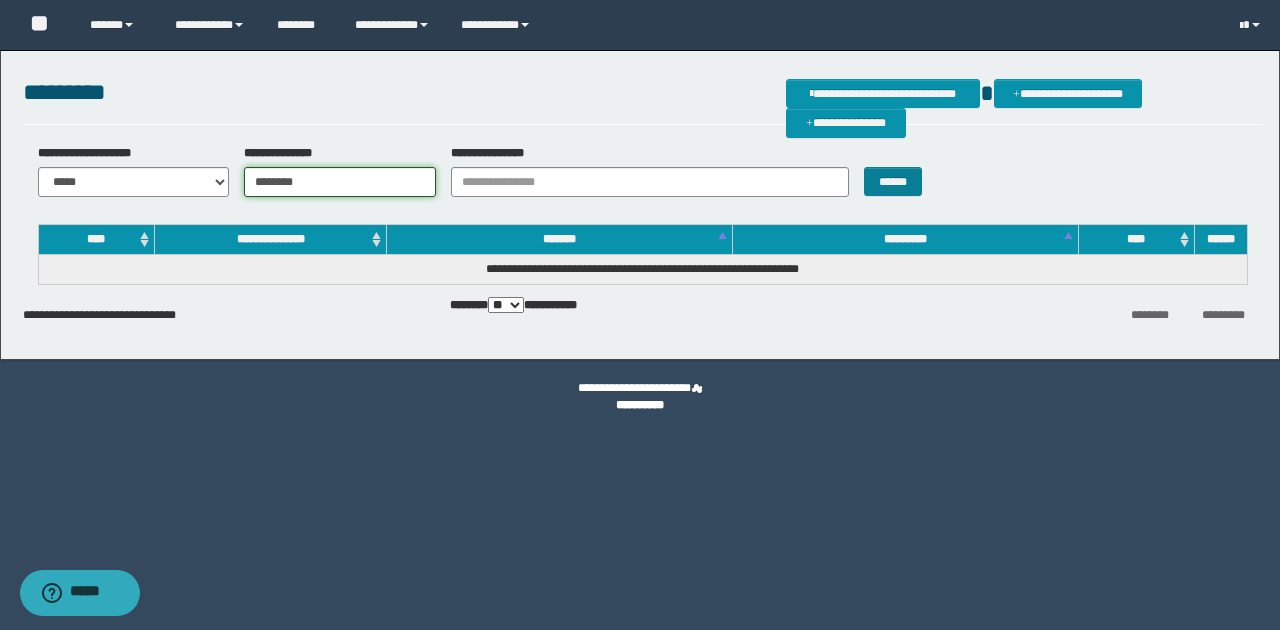 type on "********" 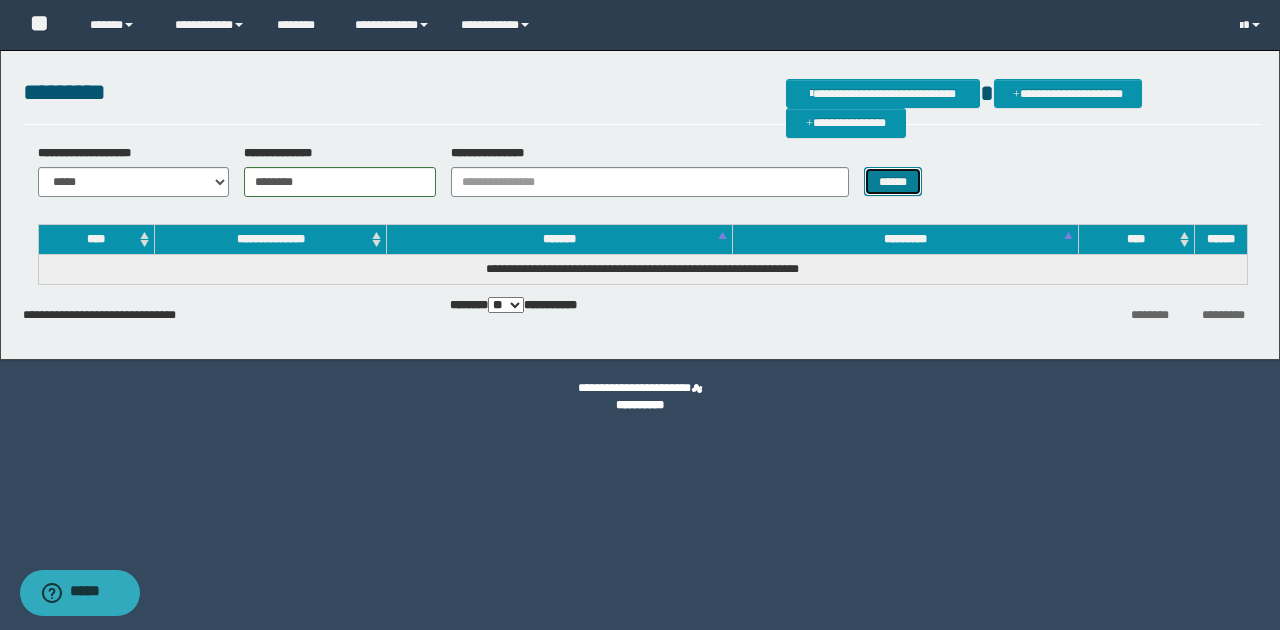 click on "******" at bounding box center (893, 181) 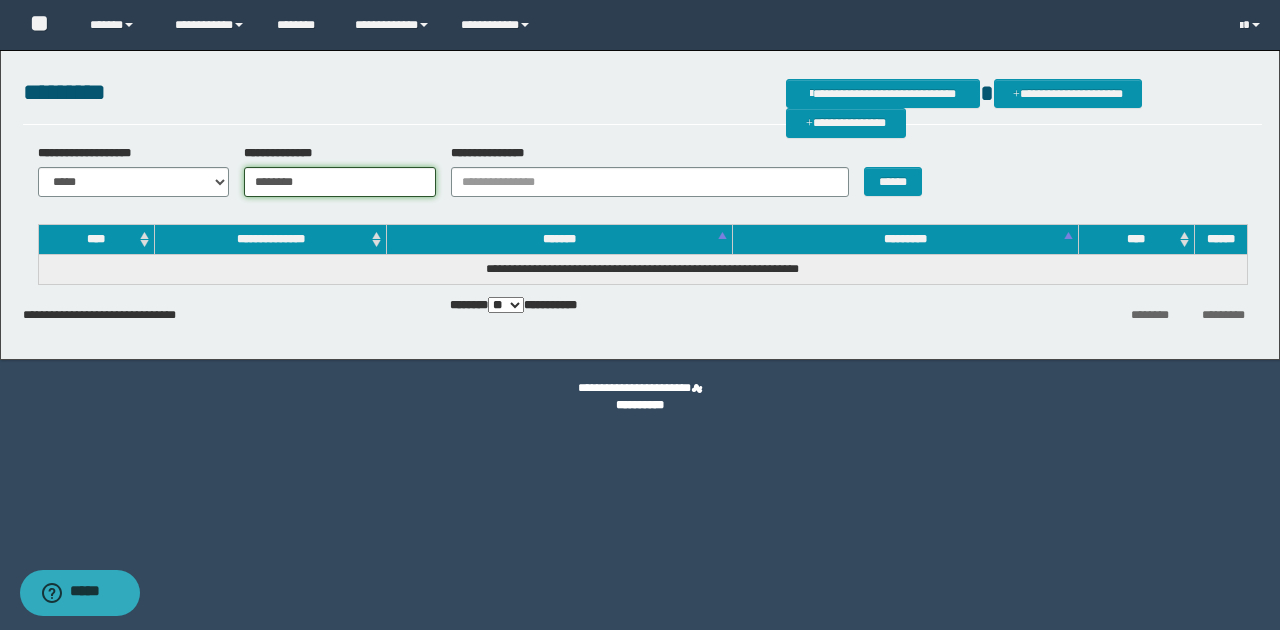 drag, startPoint x: 314, startPoint y: 184, endPoint x: 236, endPoint y: 176, distance: 78.40918 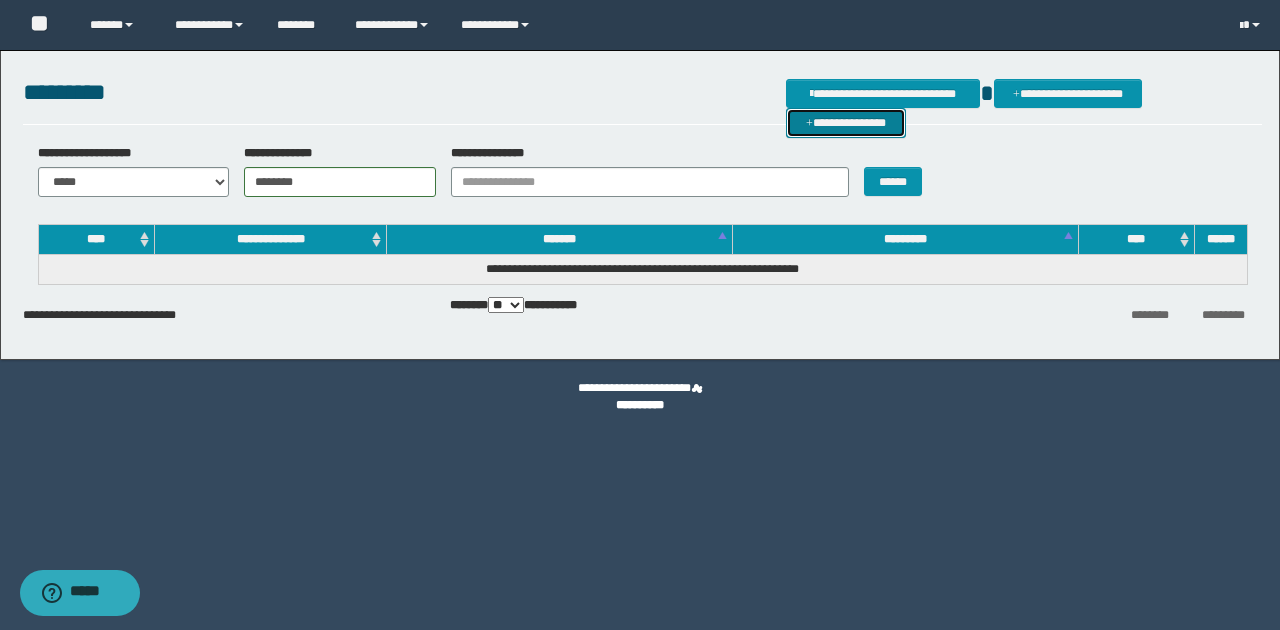 click on "**********" at bounding box center [846, 122] 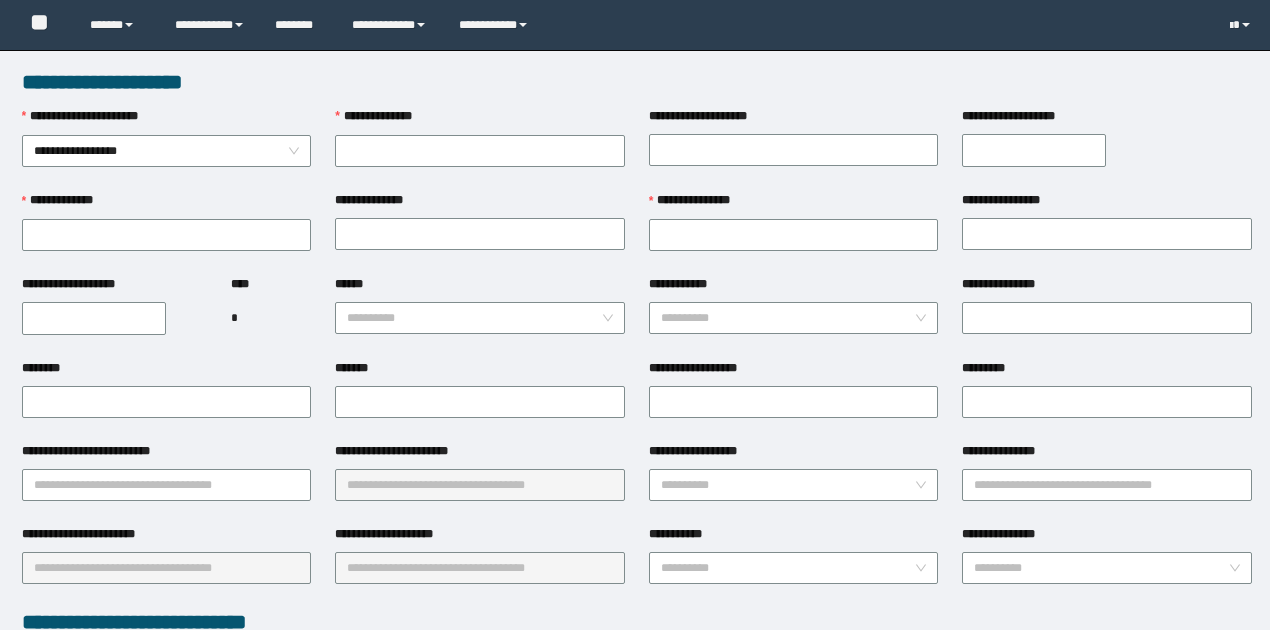 scroll, scrollTop: 0, scrollLeft: 0, axis: both 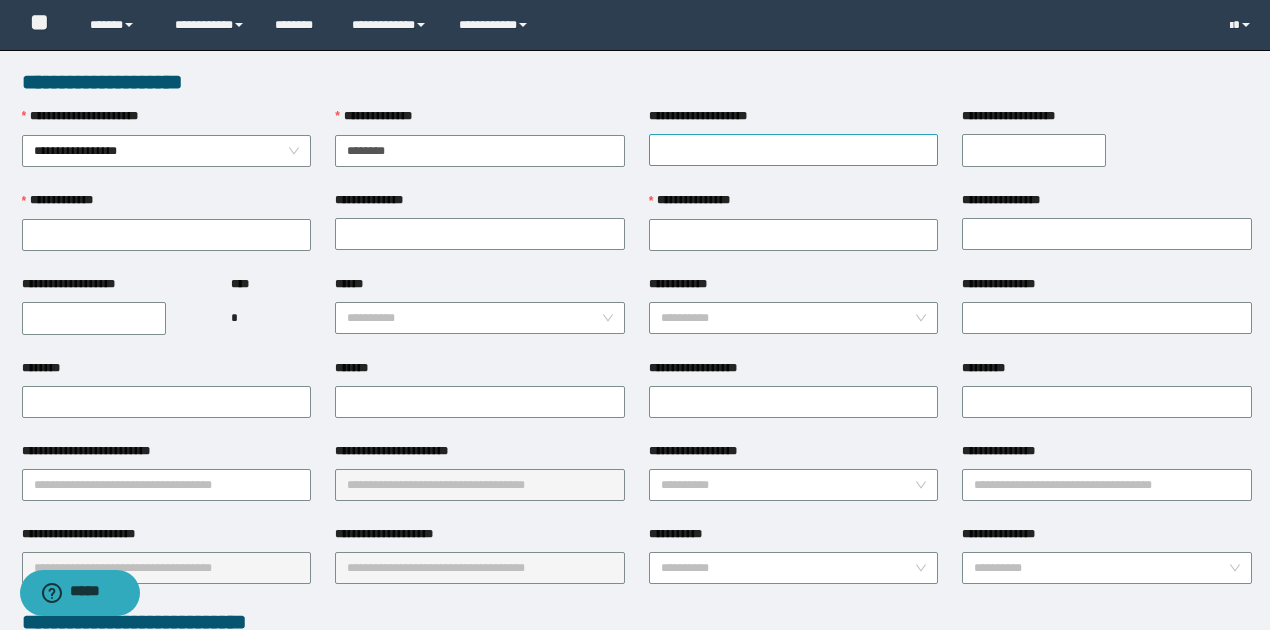 type on "********" 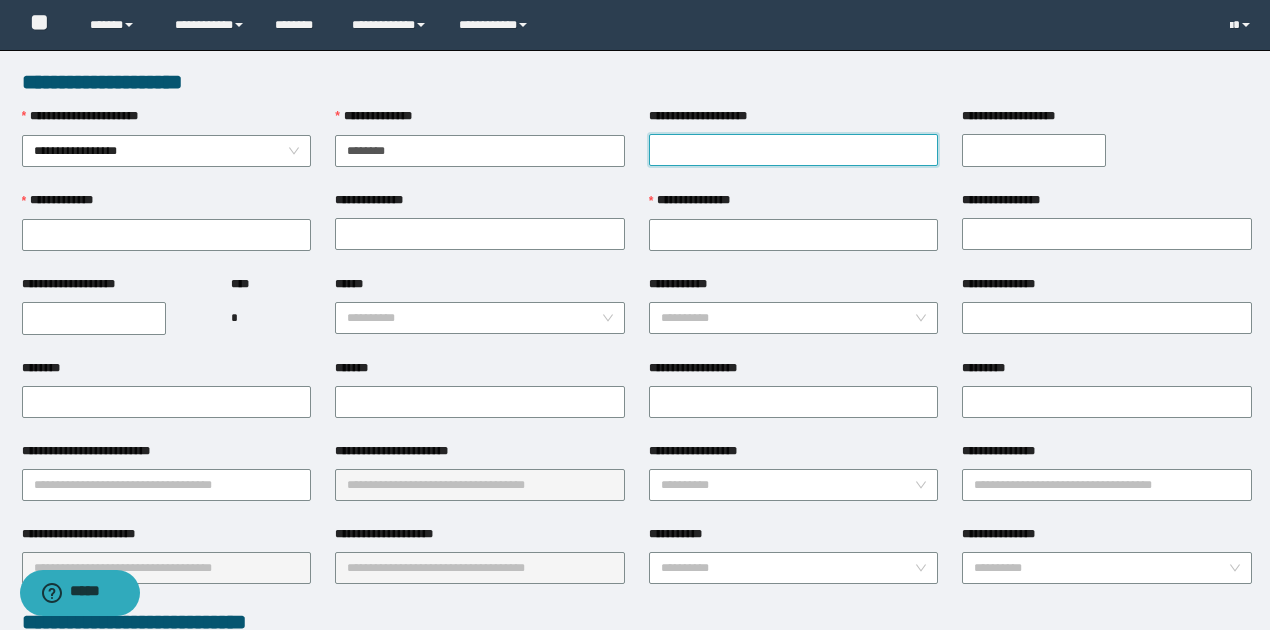 click on "**********" at bounding box center (794, 150) 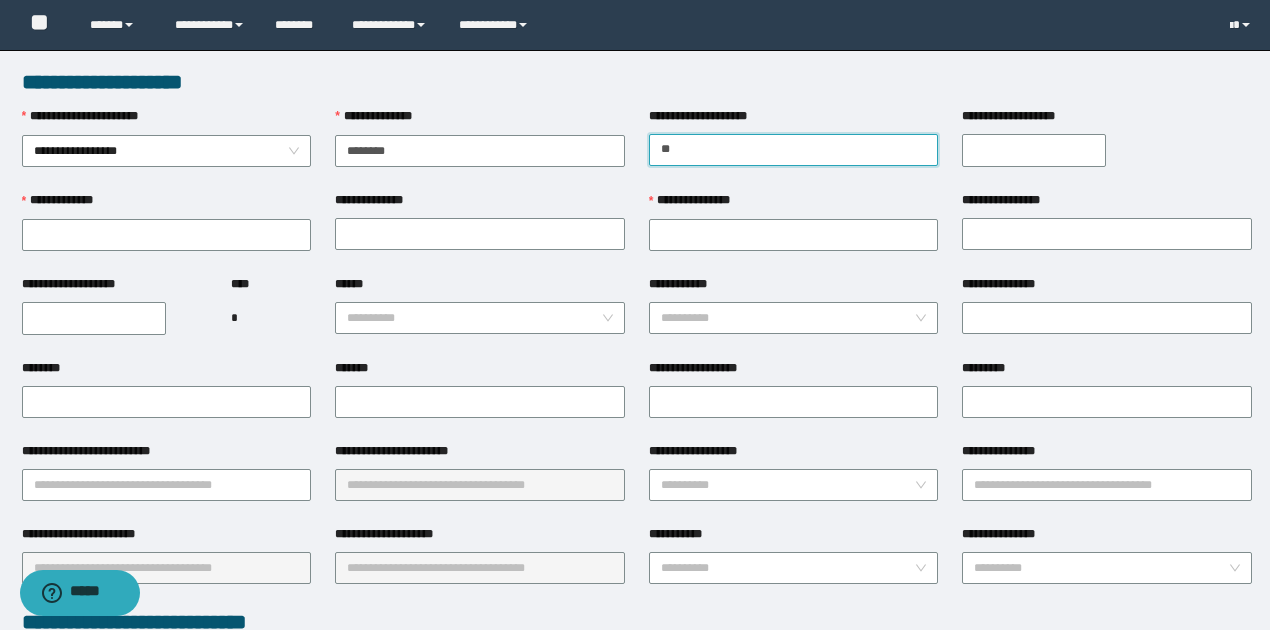 type on "*******" 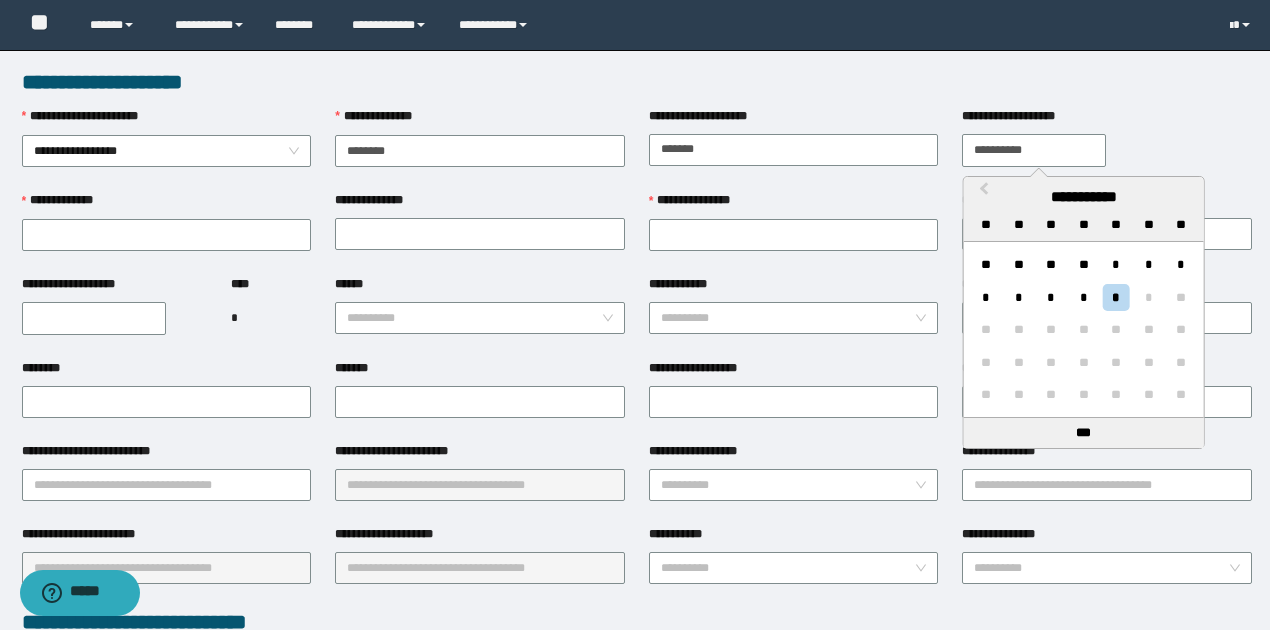 click on "**********" at bounding box center [1034, 150] 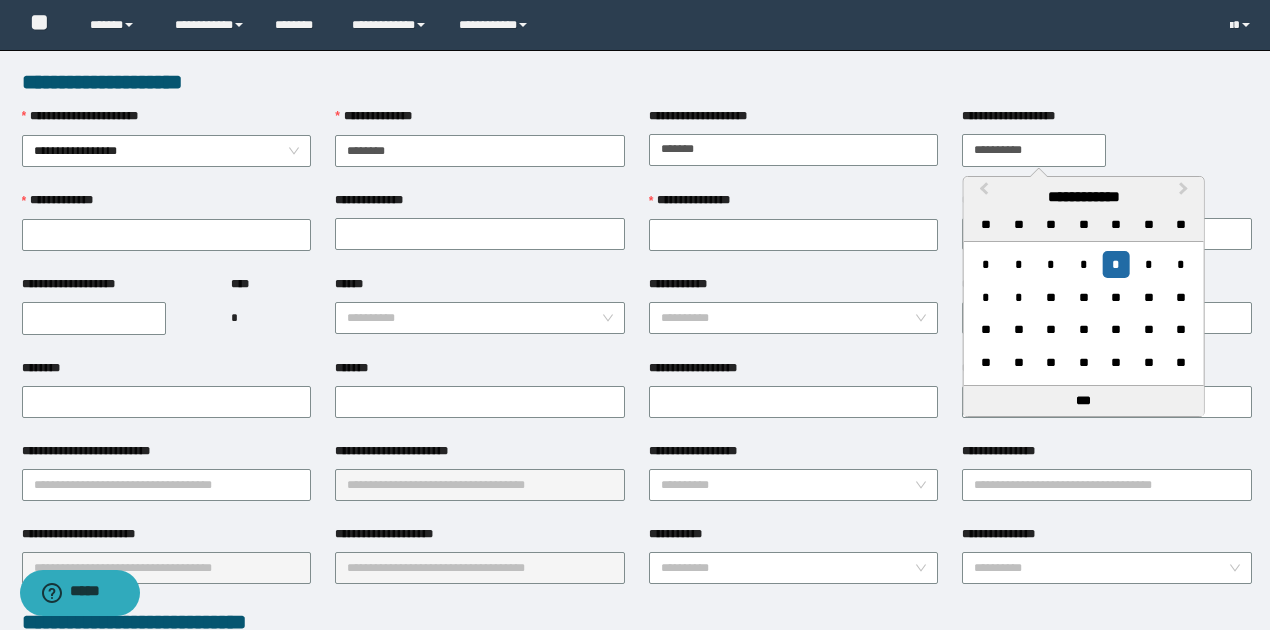 type on "**********" 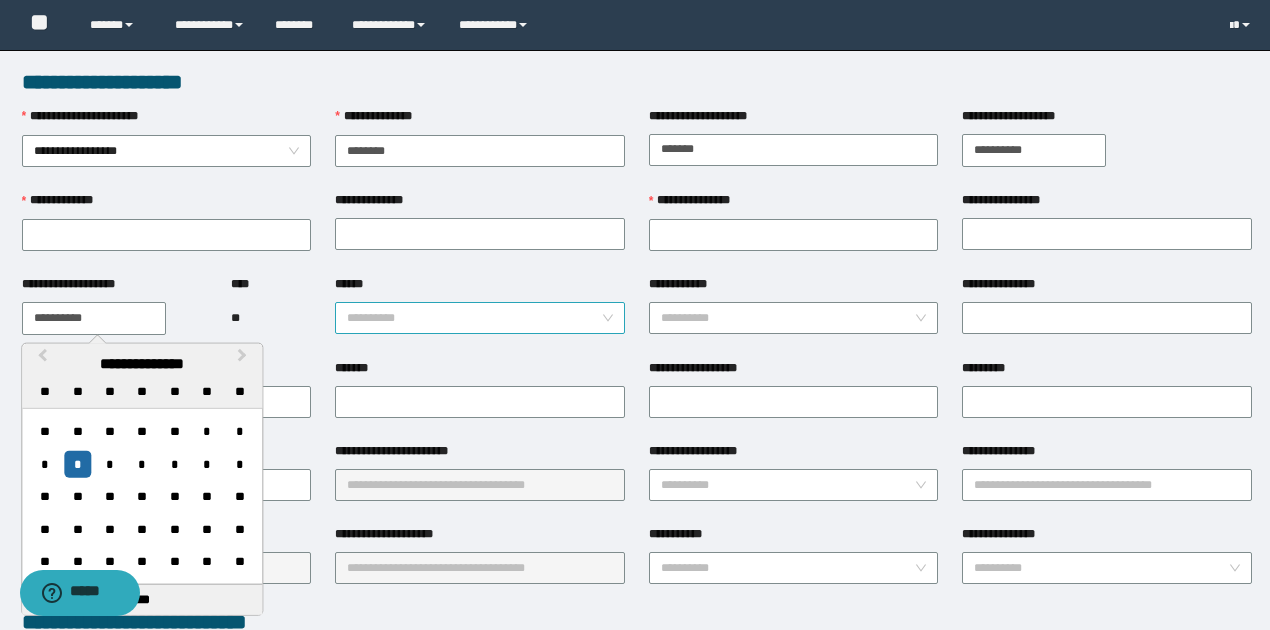 type on "**********" 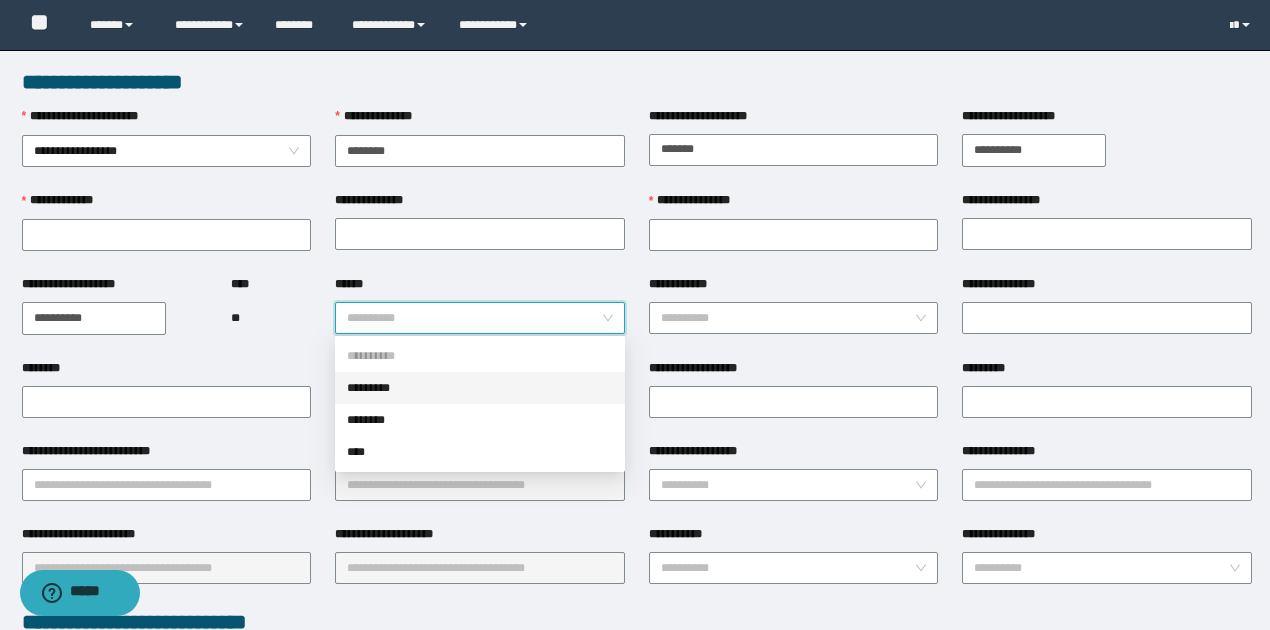 drag, startPoint x: 362, startPoint y: 388, endPoint x: 282, endPoint y: 353, distance: 87.32124 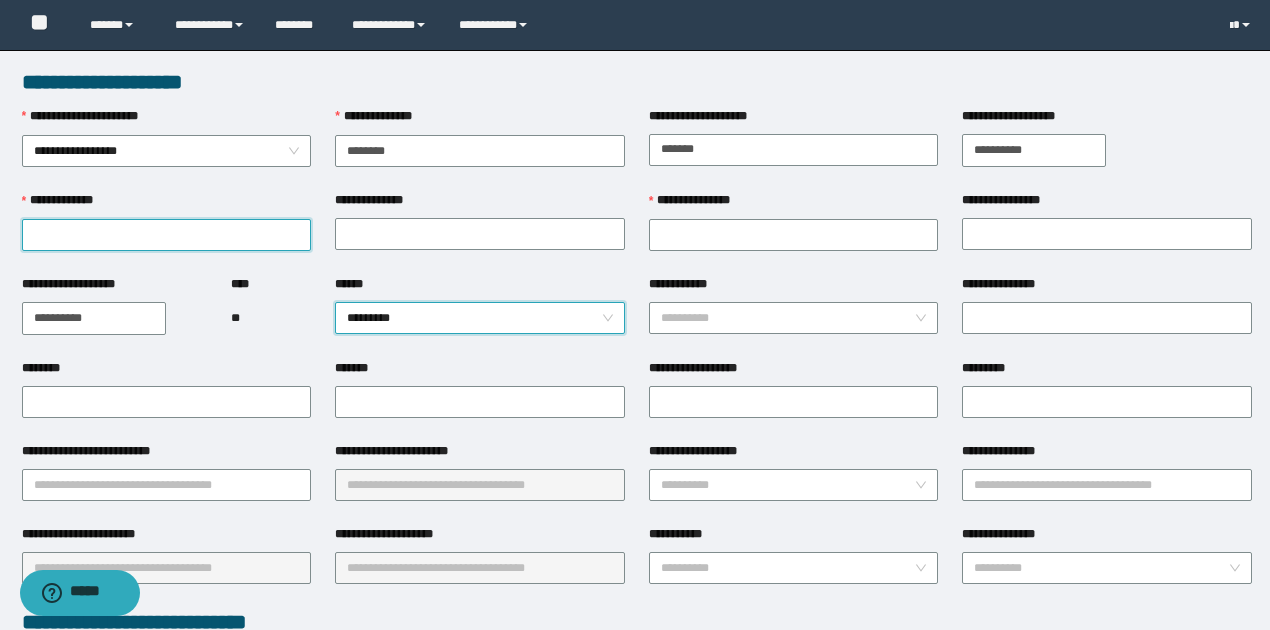 click on "**********" at bounding box center (167, 235) 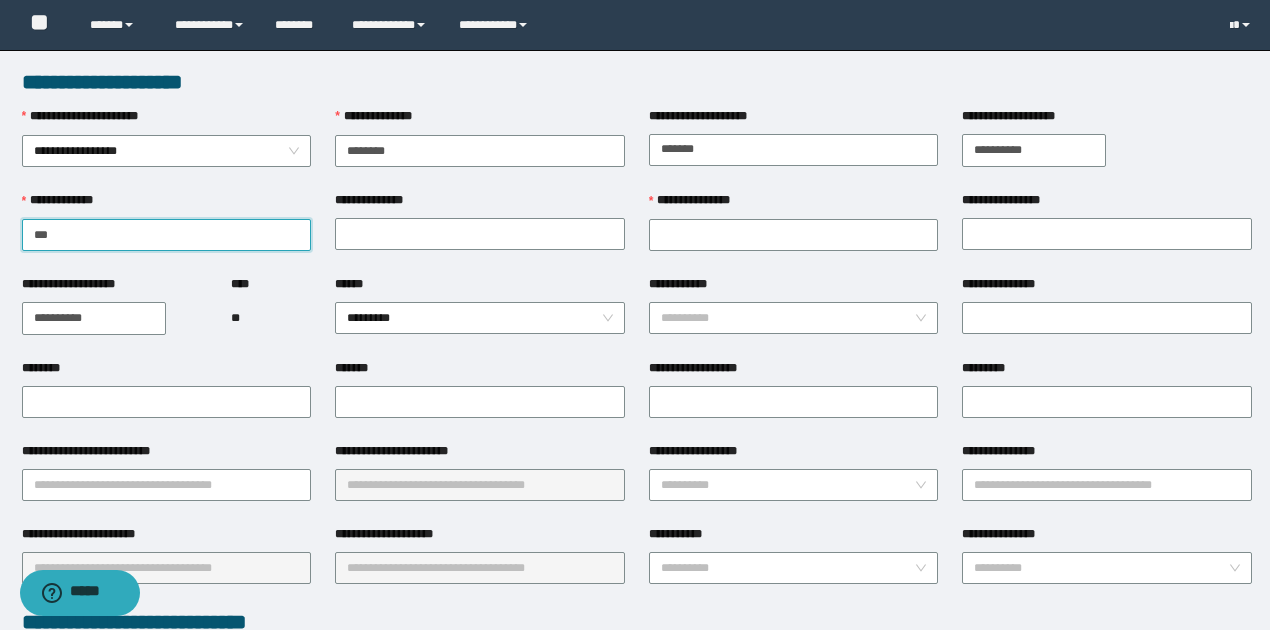 type on "******" 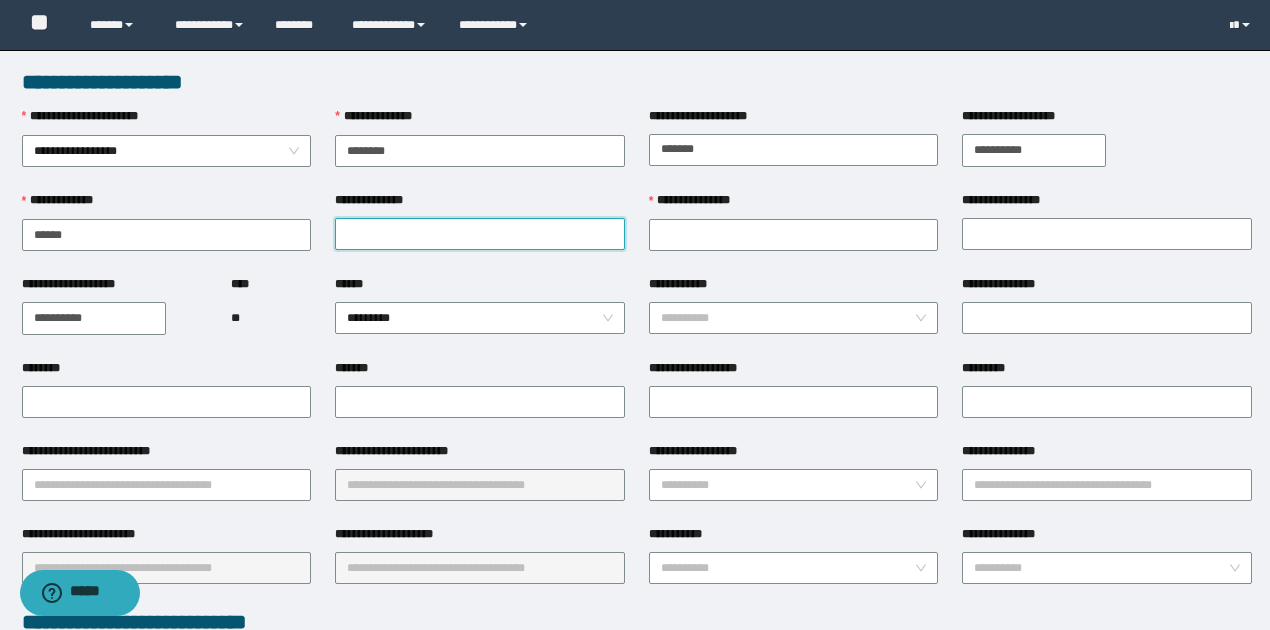 click on "**********" at bounding box center (480, 234) 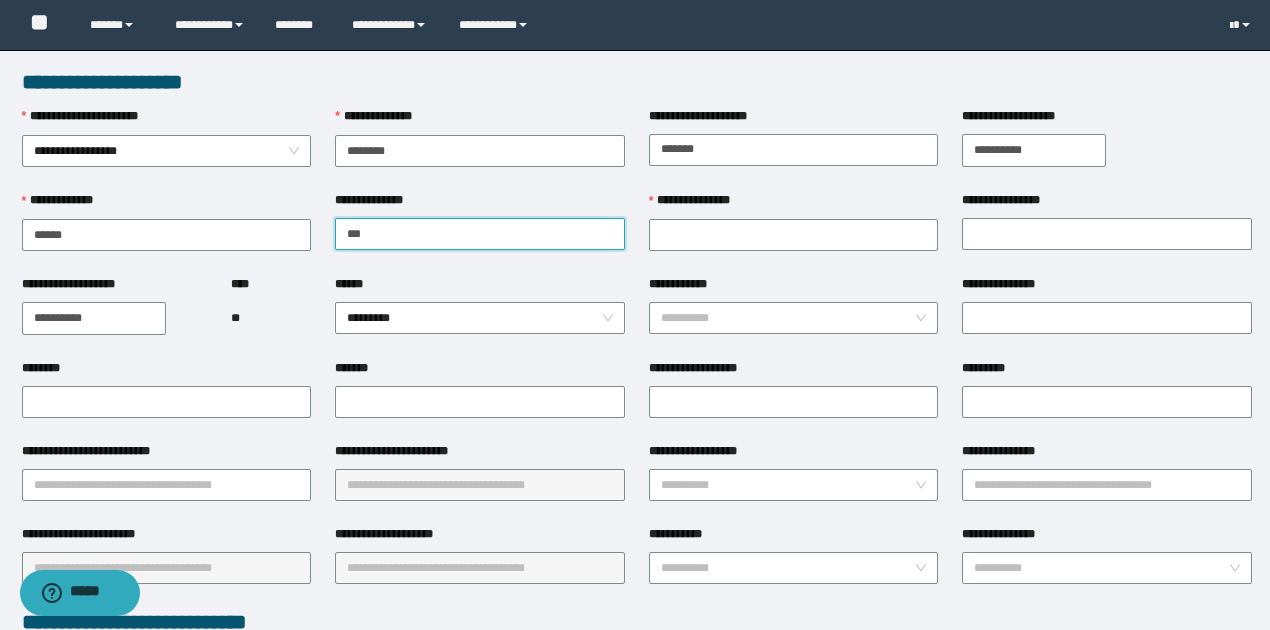 type on "******" 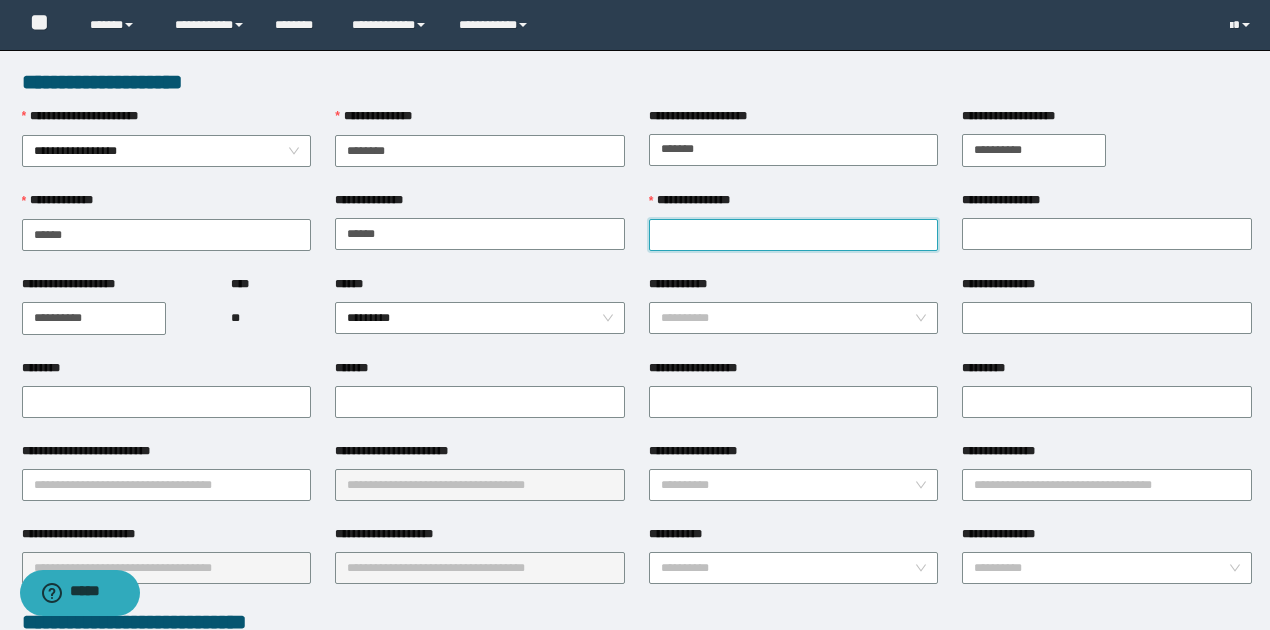 click on "**********" at bounding box center (794, 235) 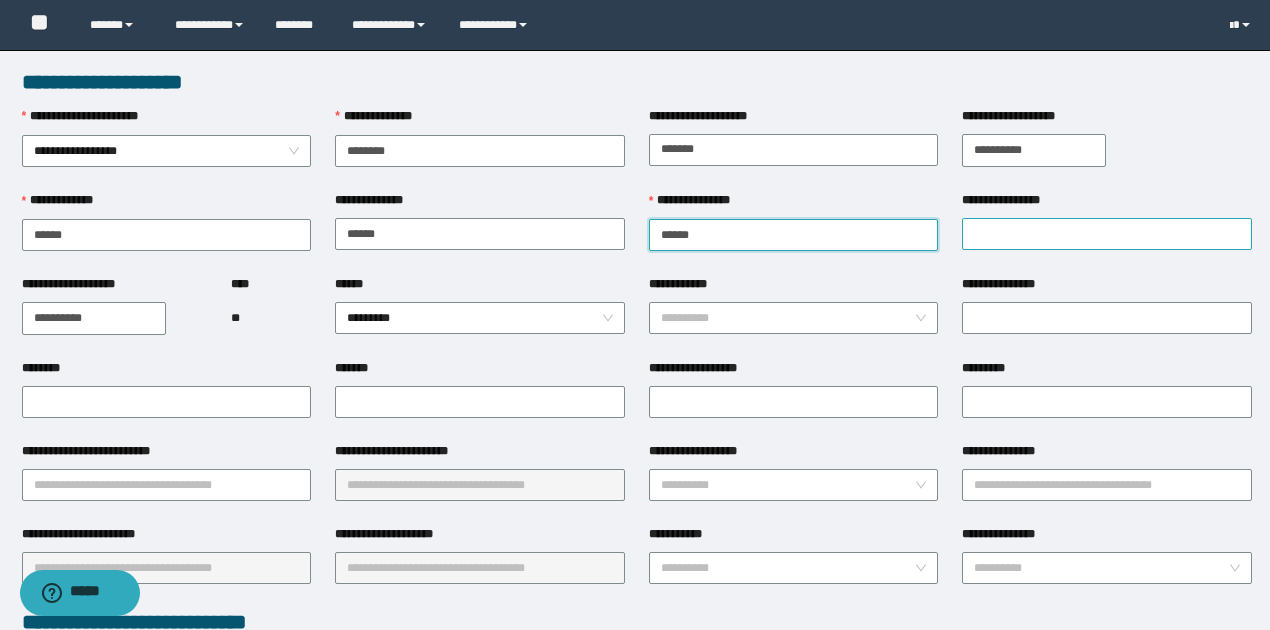 type on "******" 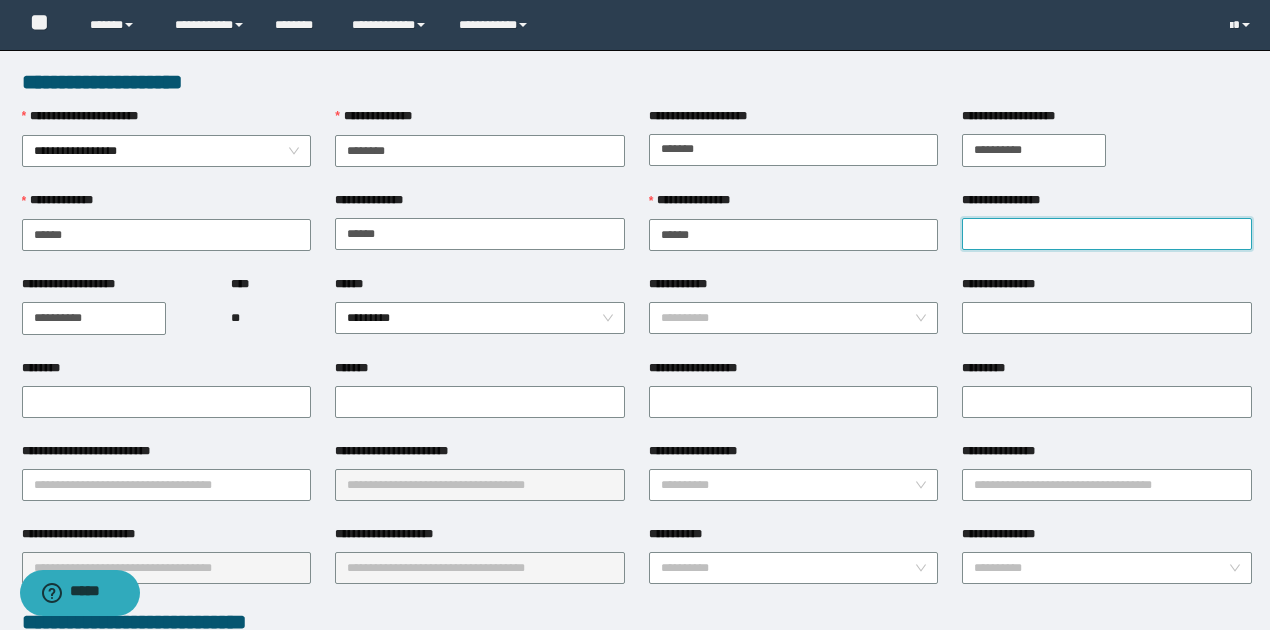 click on "**********" at bounding box center (1107, 234) 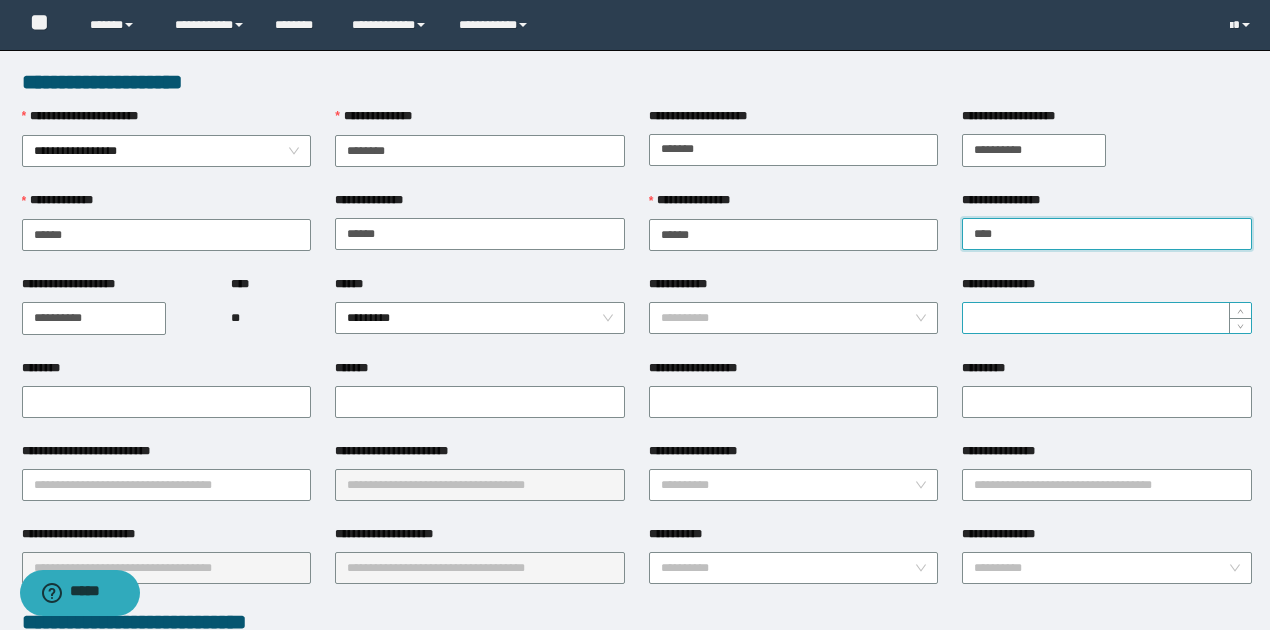 type on "*******" 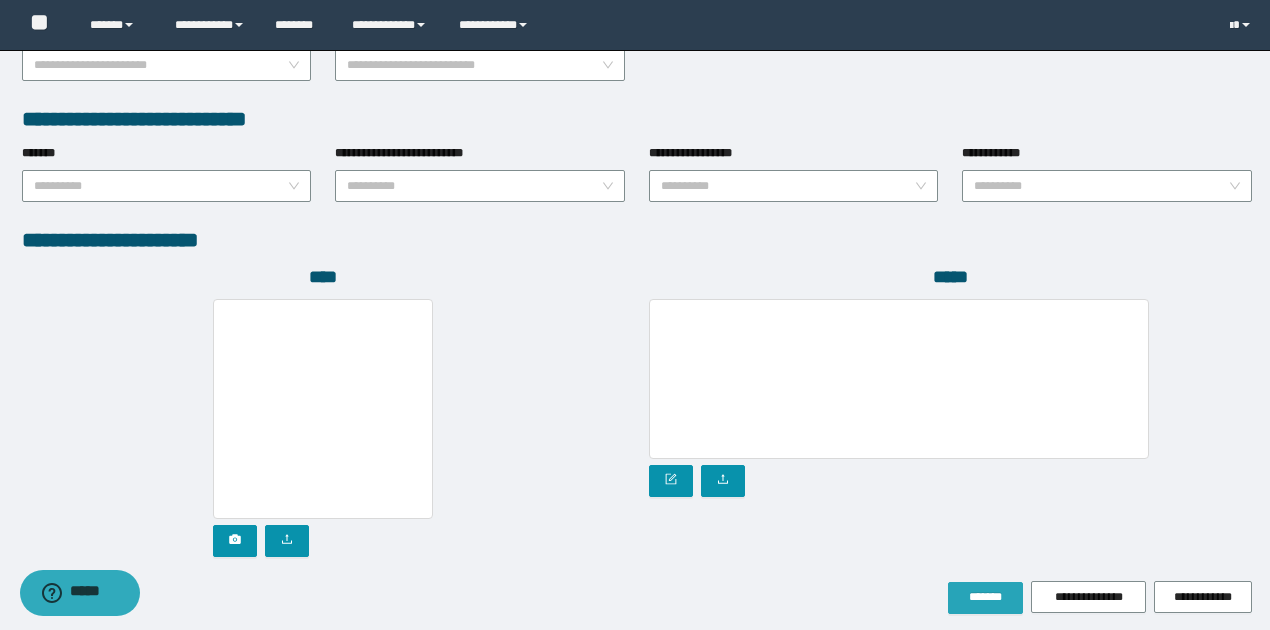 scroll, scrollTop: 1072, scrollLeft: 0, axis: vertical 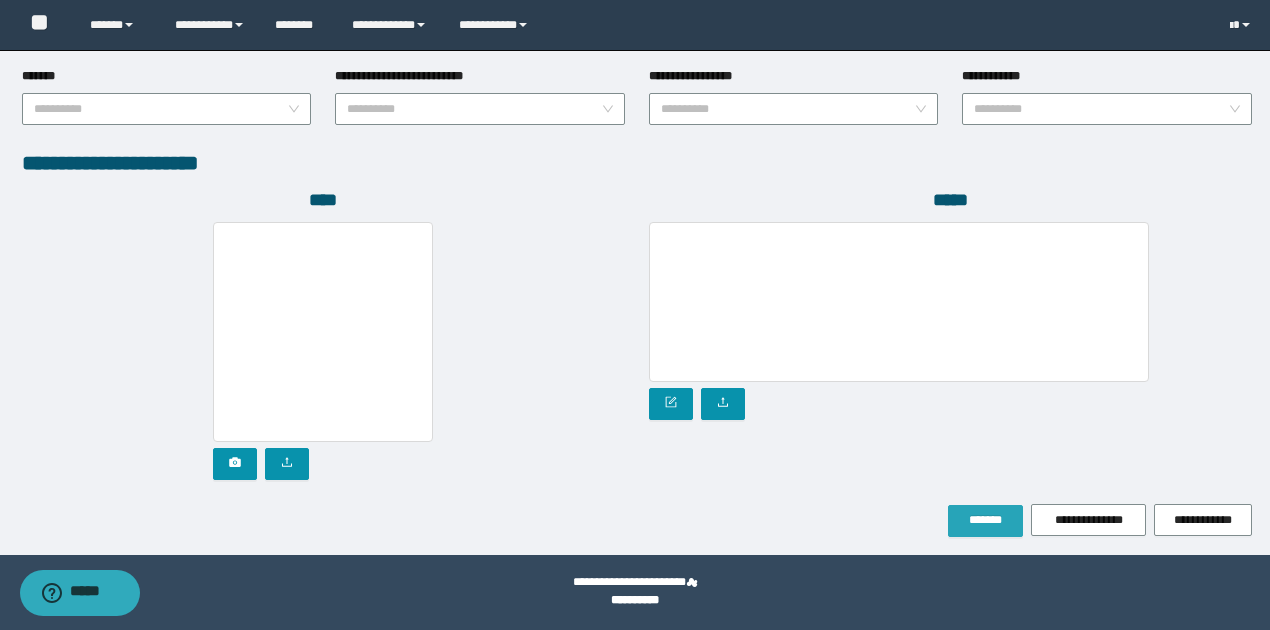 click on "*******" at bounding box center (985, 521) 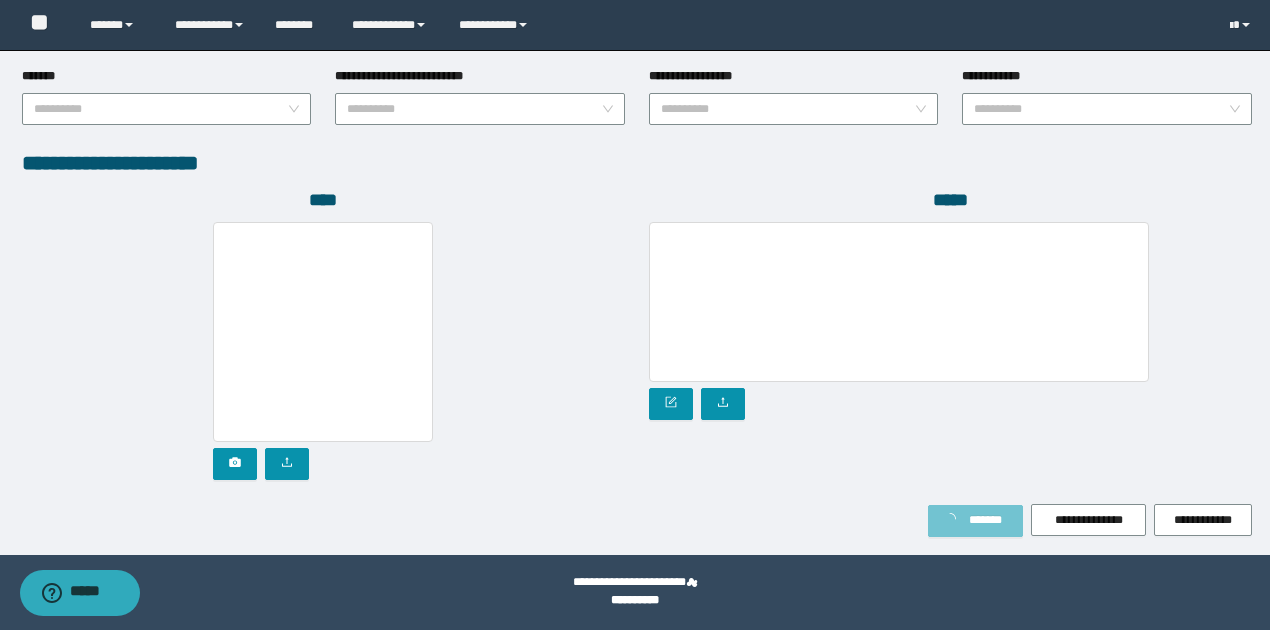 scroll, scrollTop: 1124, scrollLeft: 0, axis: vertical 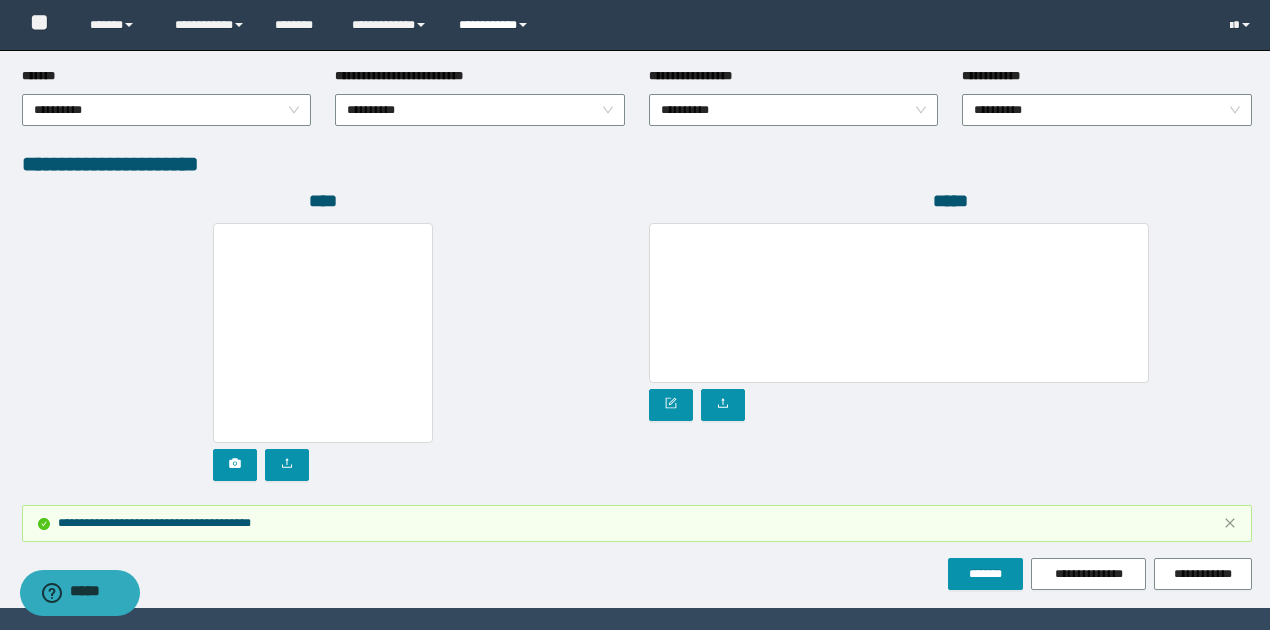 click at bounding box center [523, 25] 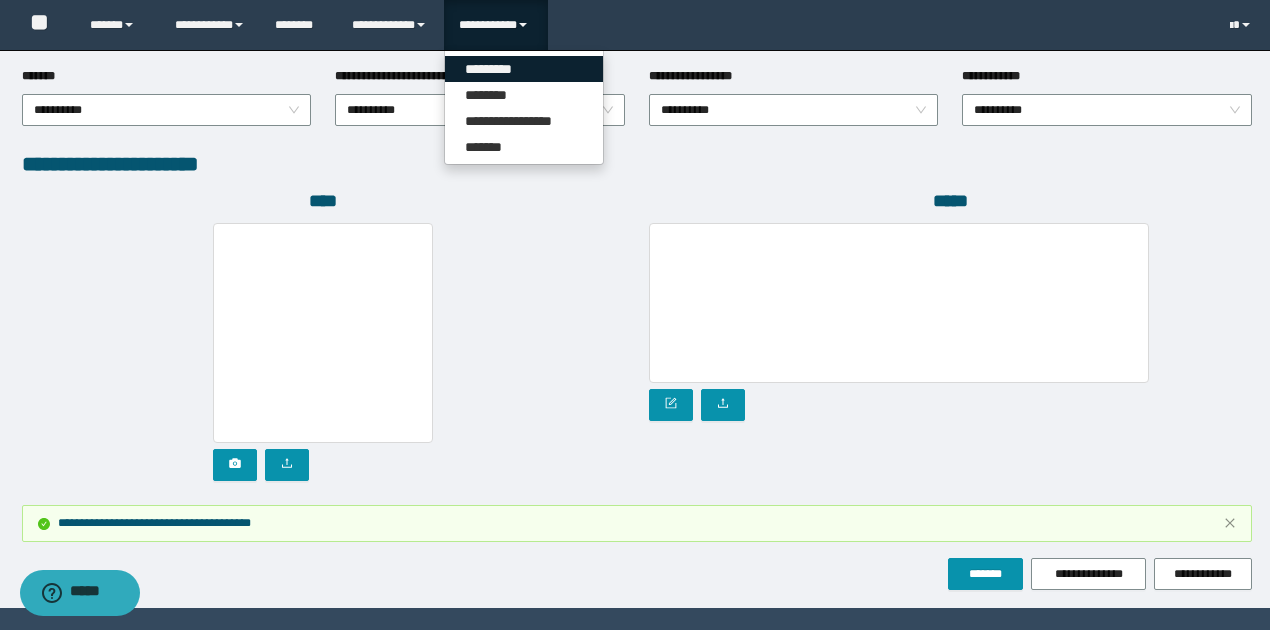 click on "*********" at bounding box center [524, 69] 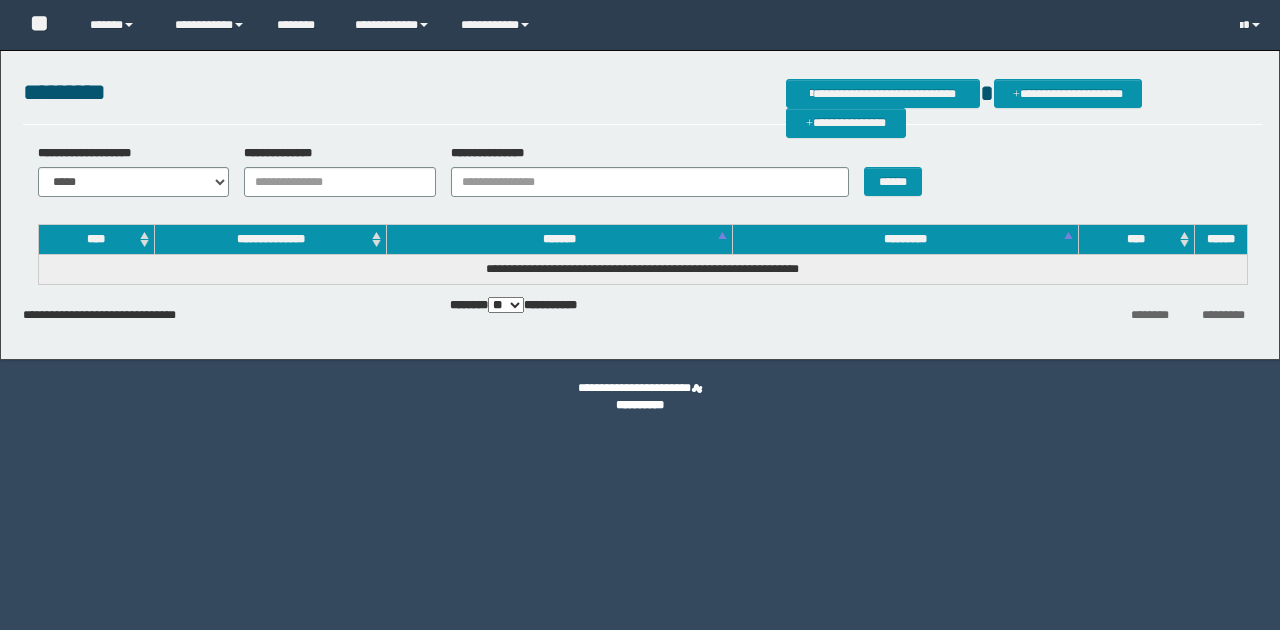 scroll, scrollTop: 0, scrollLeft: 0, axis: both 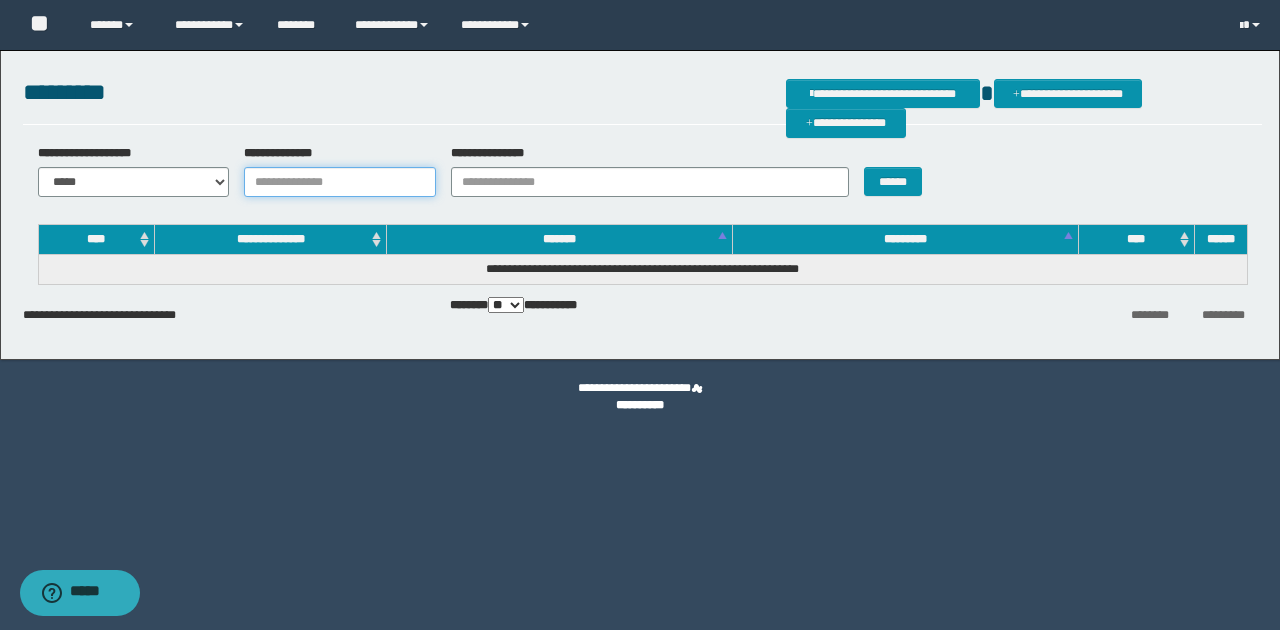 click on "**********" at bounding box center [340, 182] 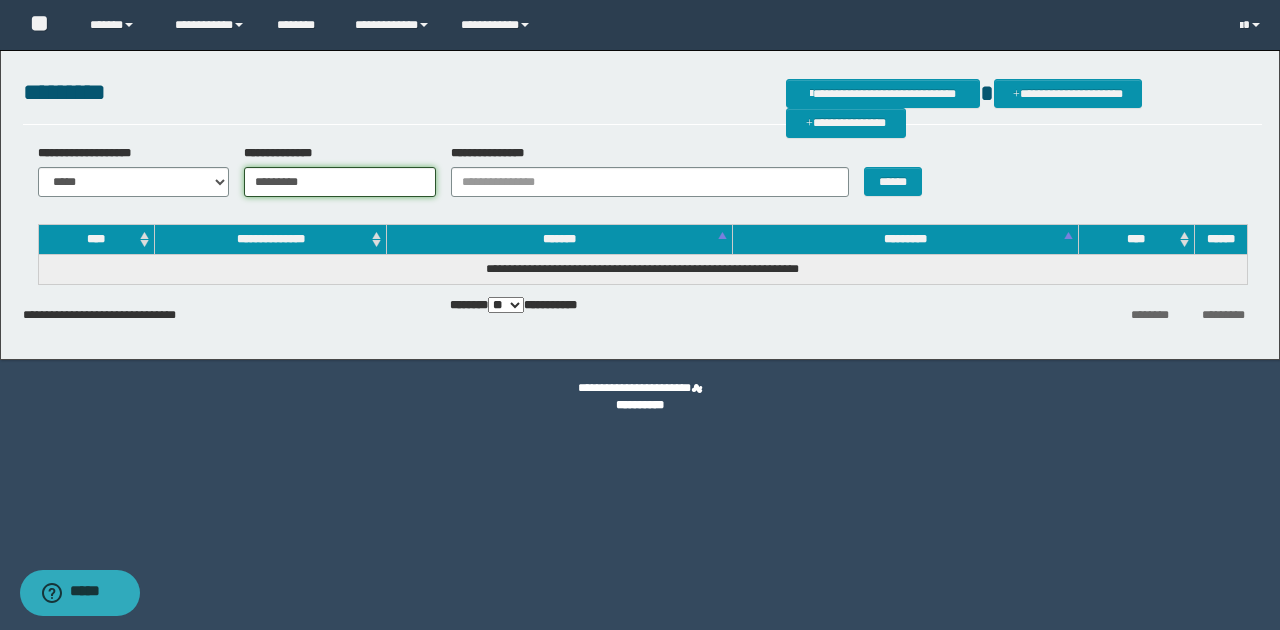 click on "*********" at bounding box center [340, 182] 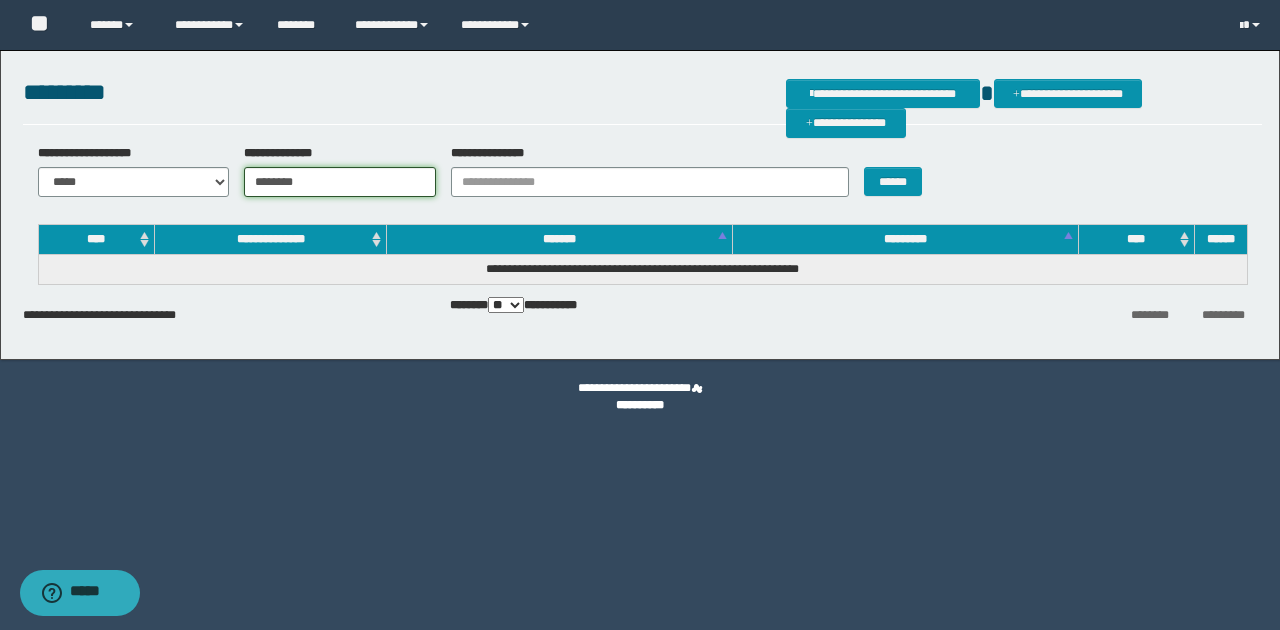 click on "********" at bounding box center (340, 182) 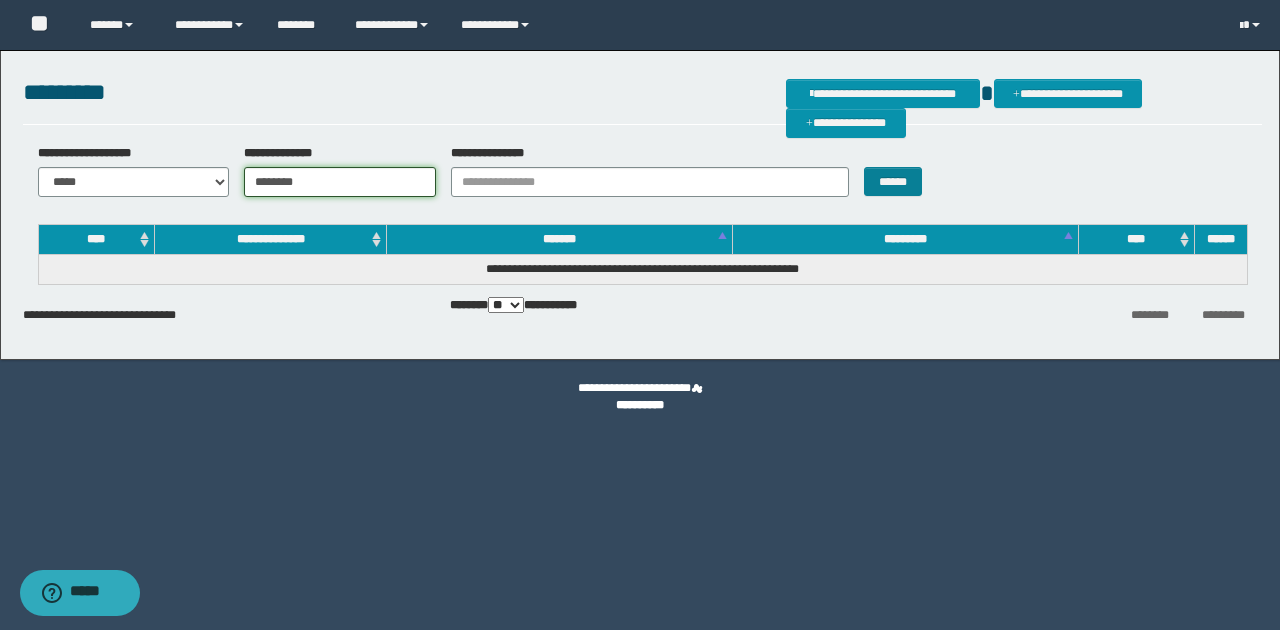 type on "********" 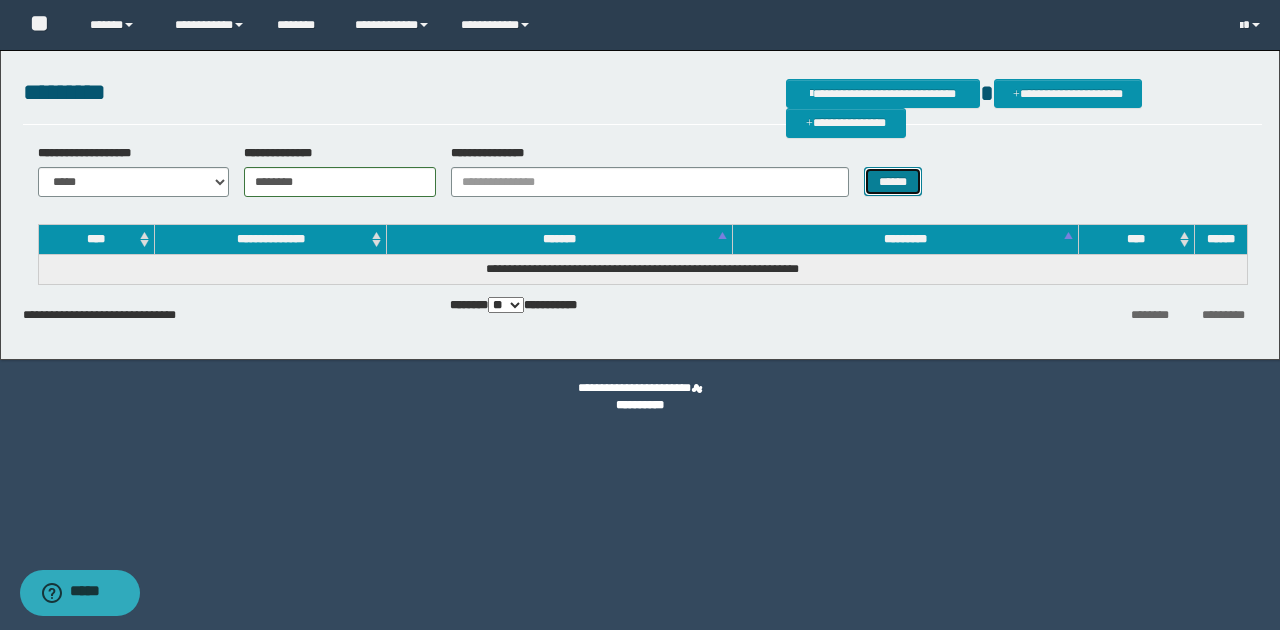 click on "******" at bounding box center (893, 181) 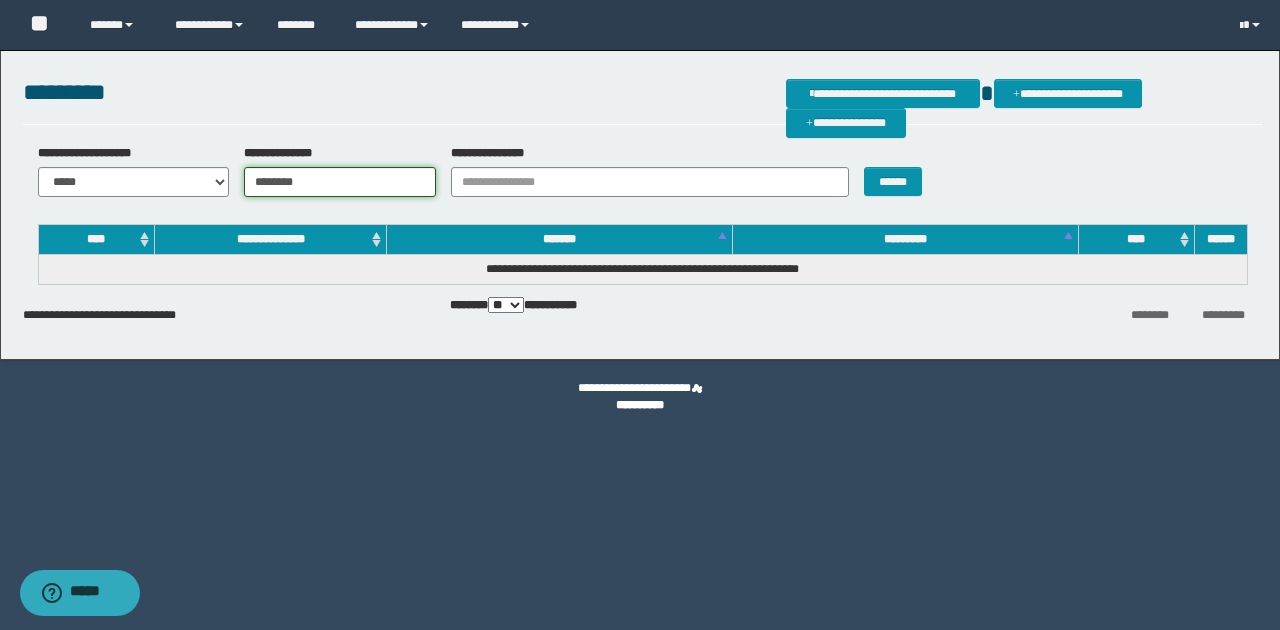 drag, startPoint x: 316, startPoint y: 183, endPoint x: 212, endPoint y: 172, distance: 104.58012 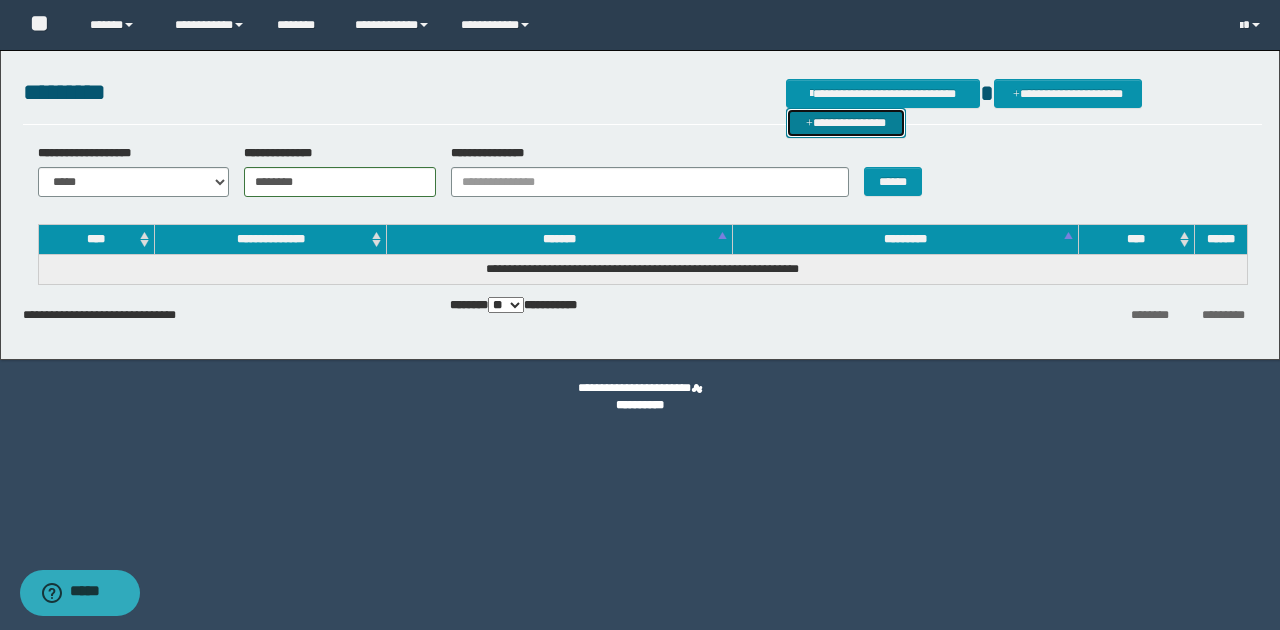 click on "**********" at bounding box center (846, 122) 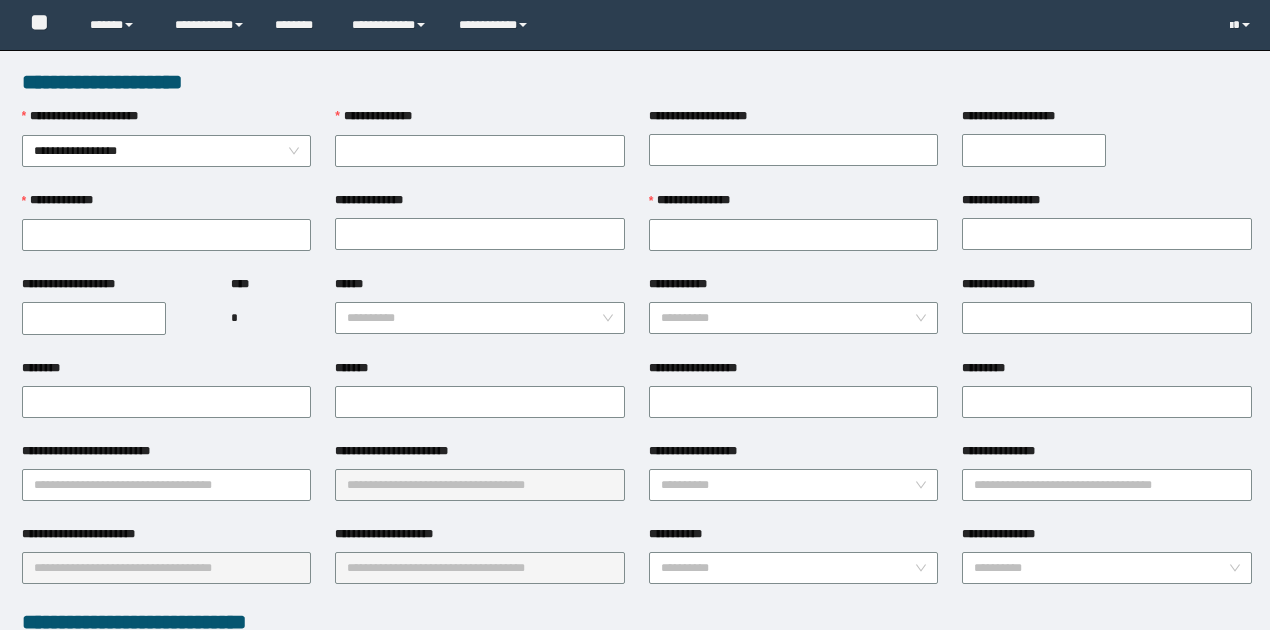 scroll, scrollTop: 0, scrollLeft: 0, axis: both 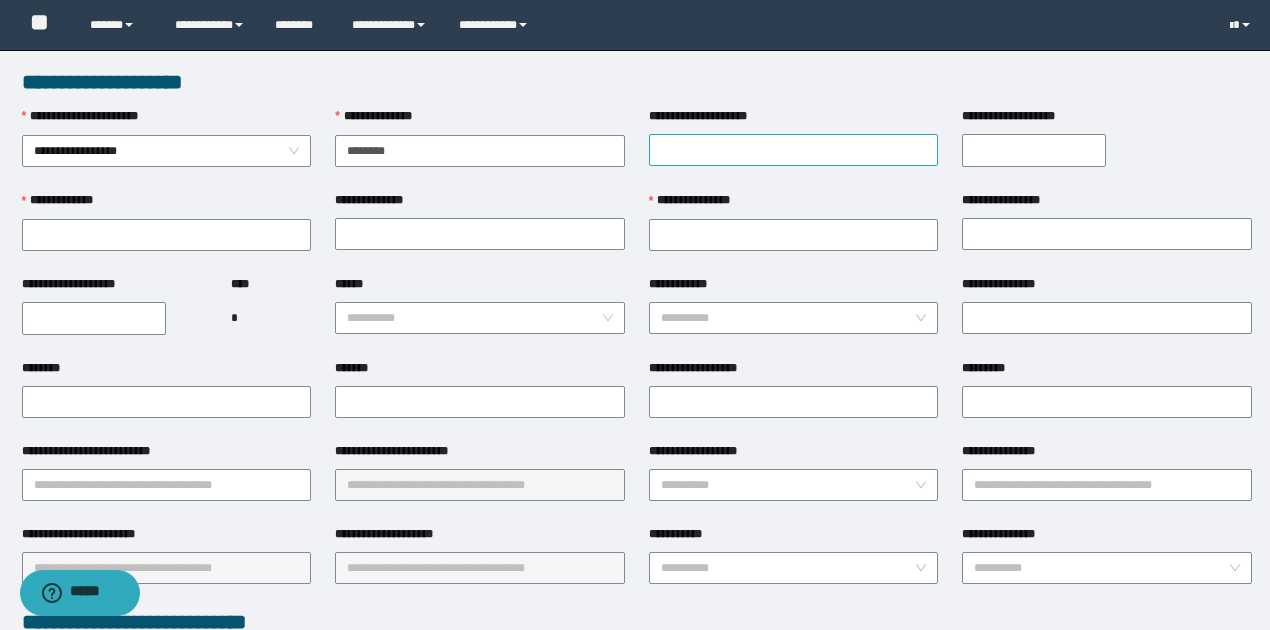 type on "********" 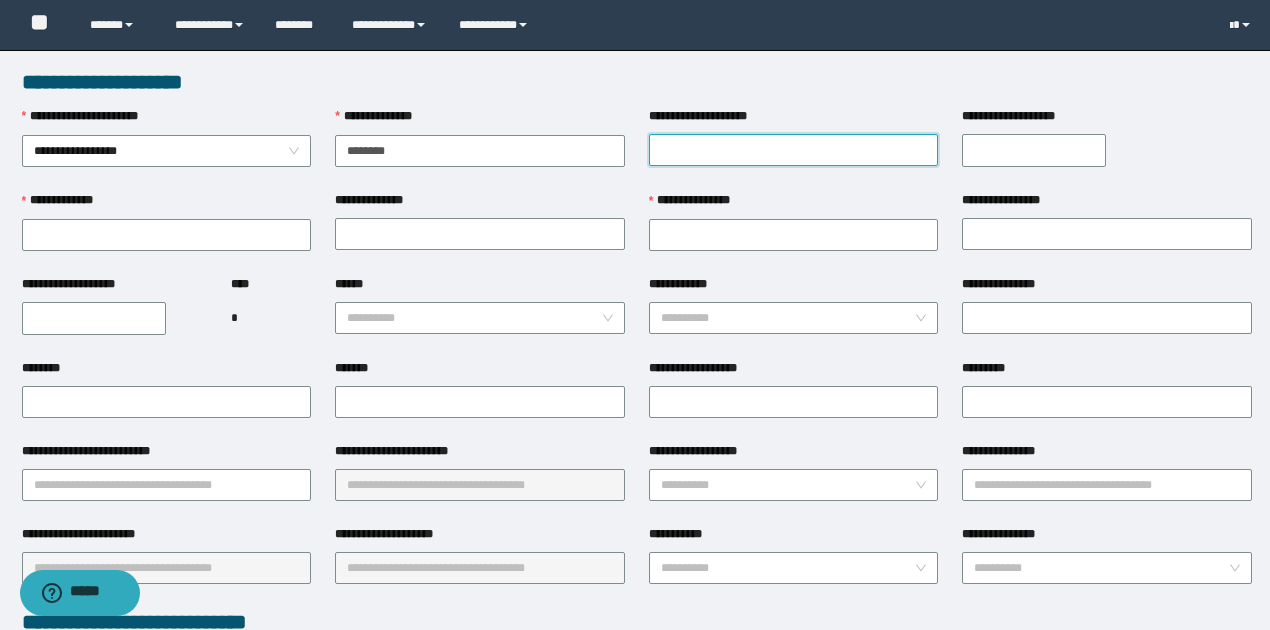 click on "**********" at bounding box center (794, 150) 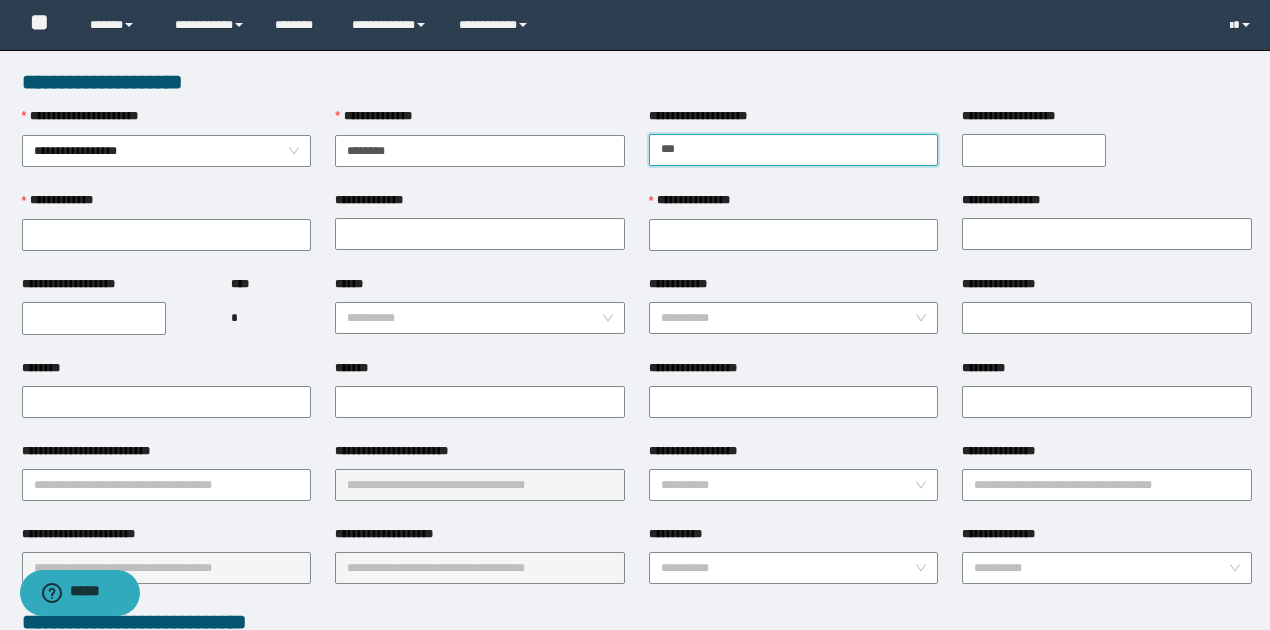 type on "****" 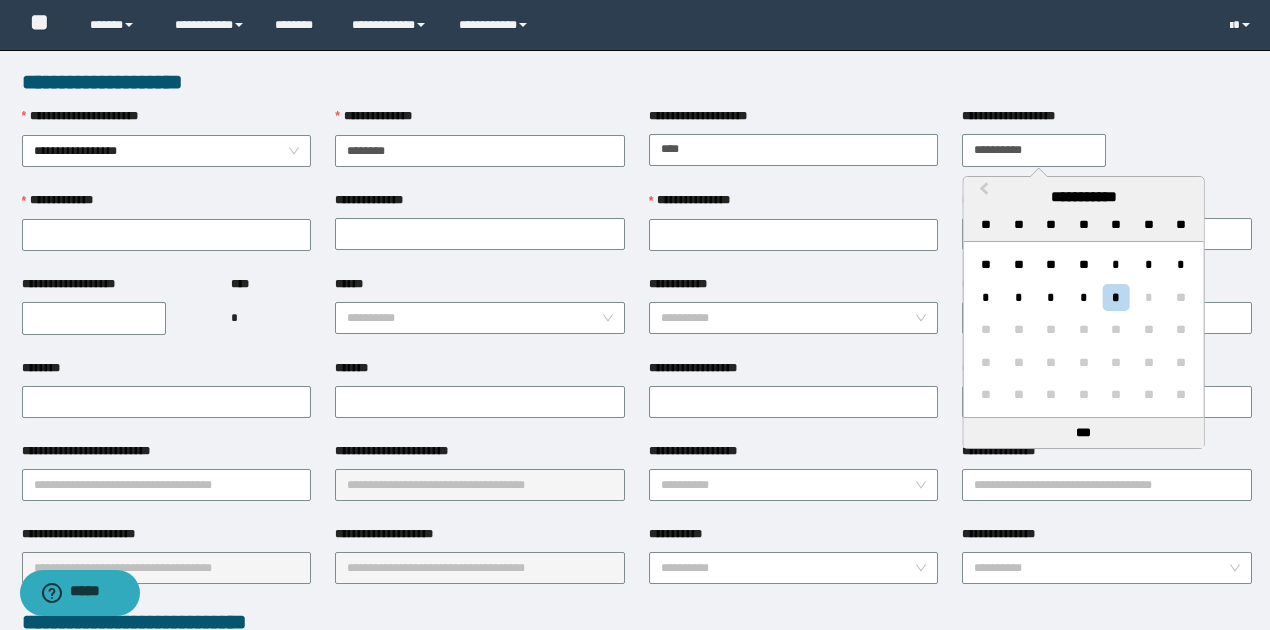 click on "**********" at bounding box center (1034, 150) 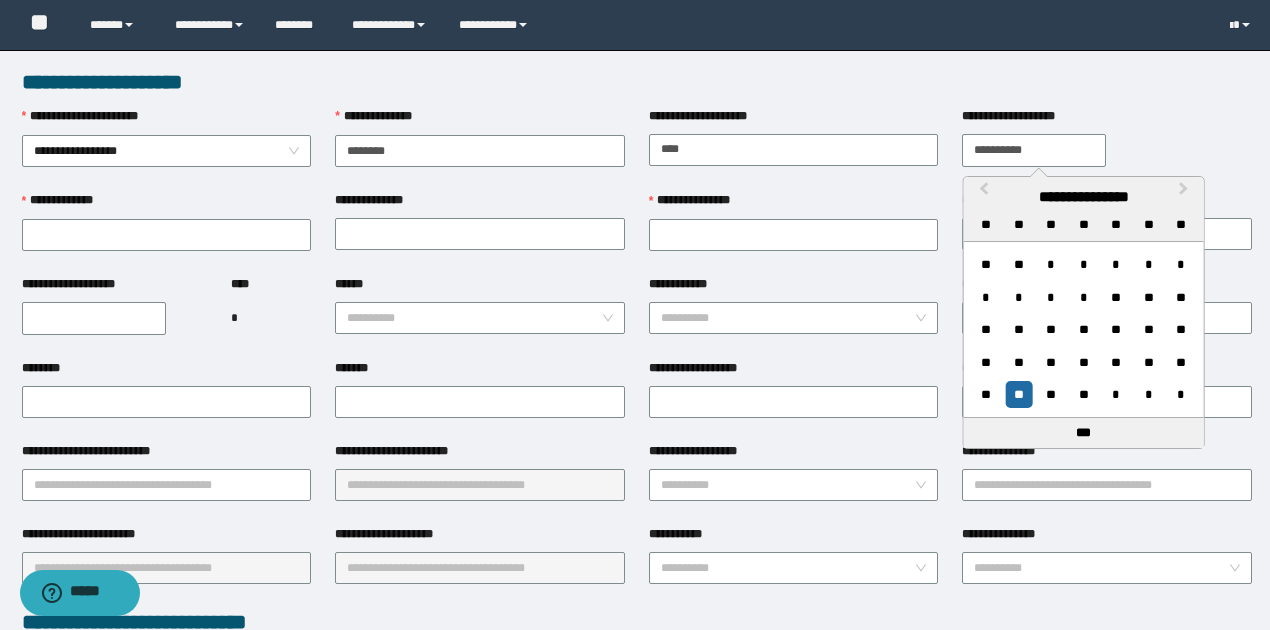 type on "**********" 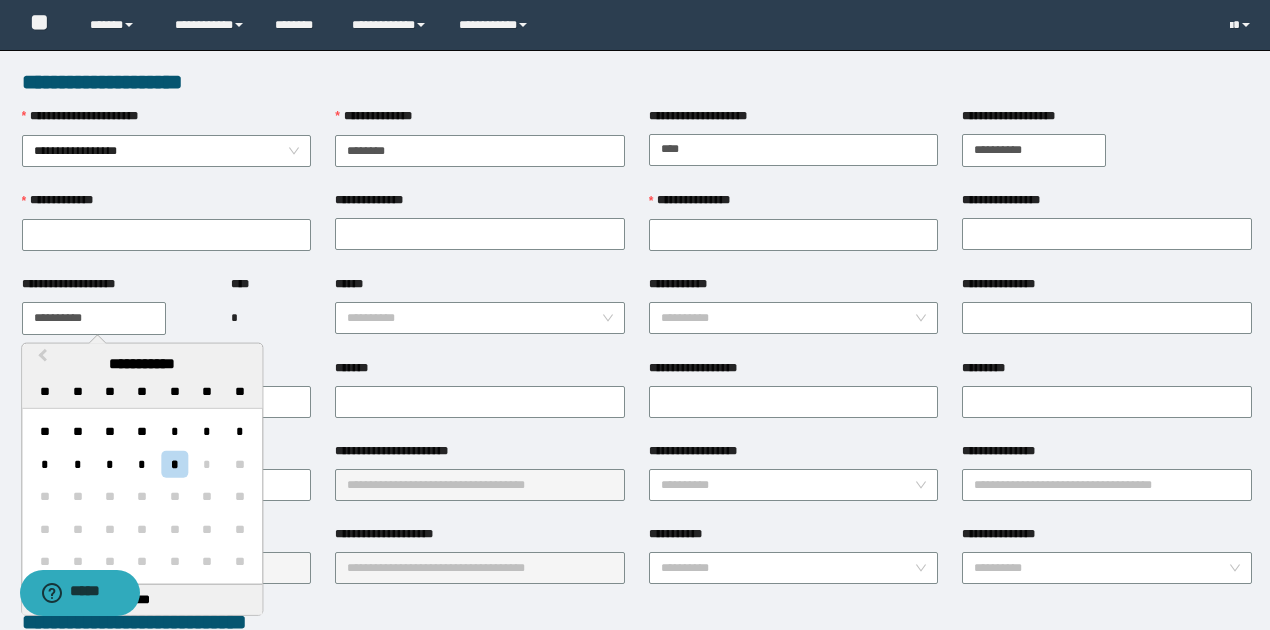 click on "**********" at bounding box center [94, 318] 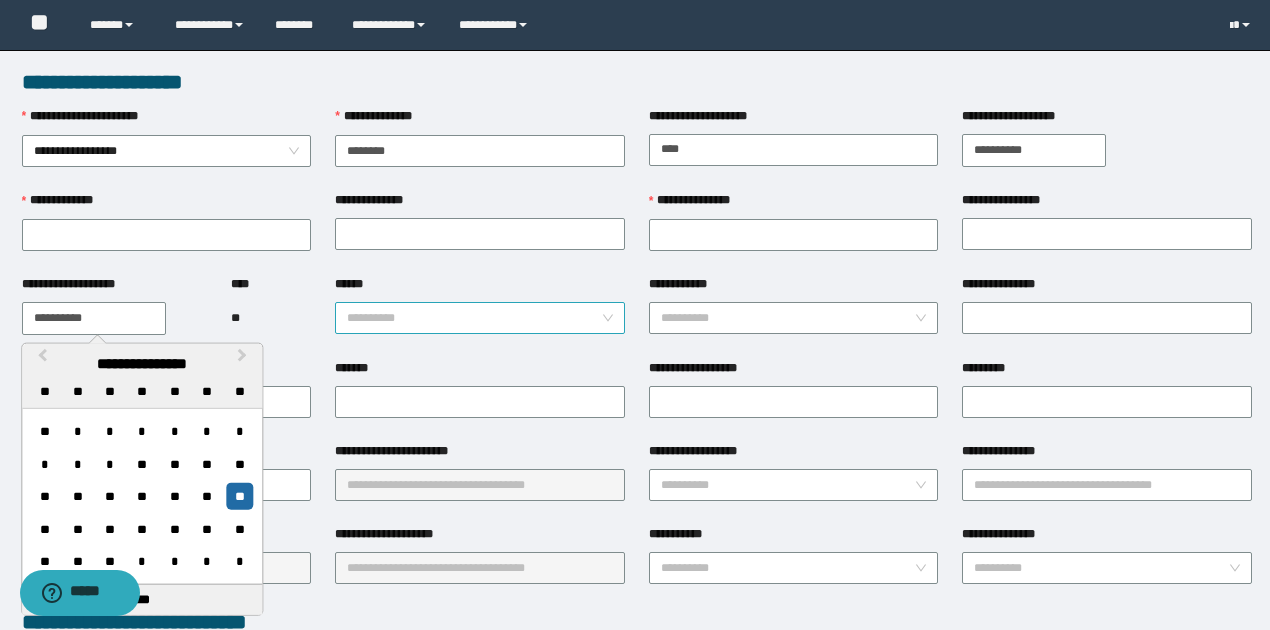 type on "**********" 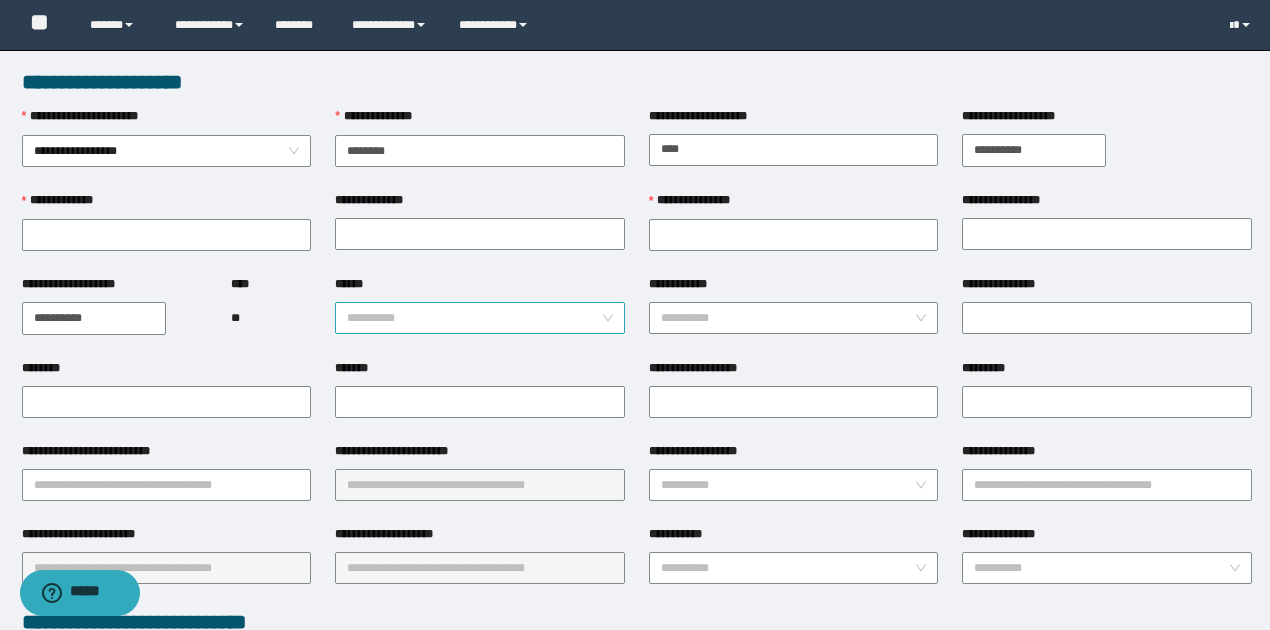 click on "******" at bounding box center [474, 318] 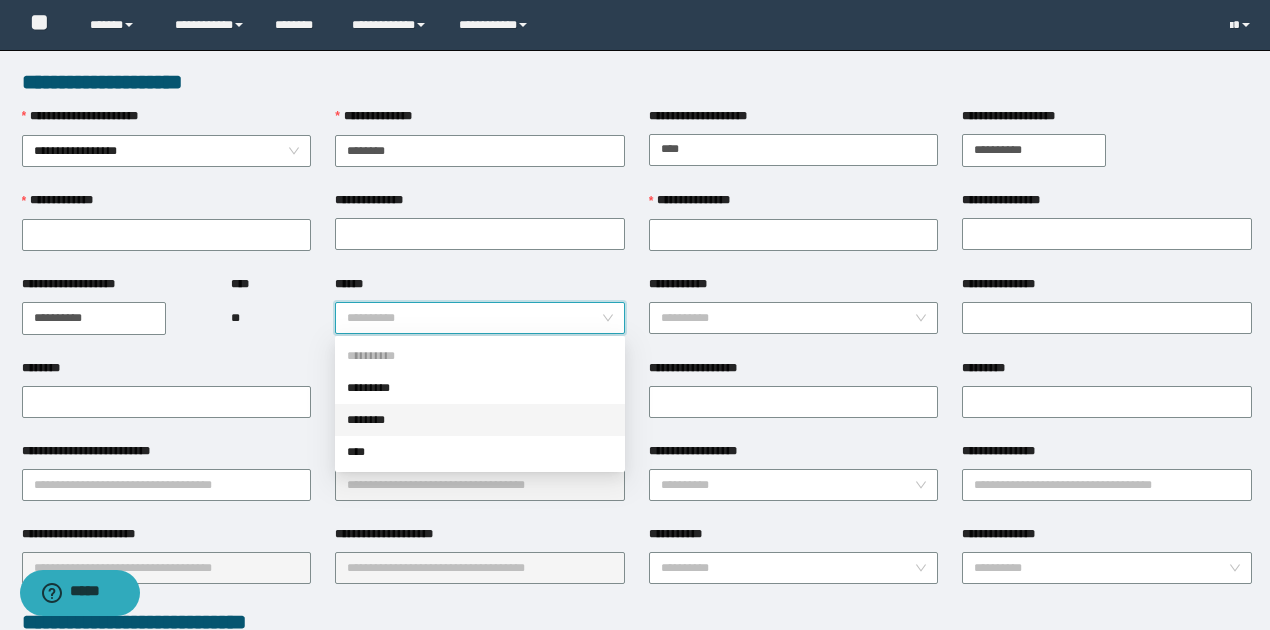 click on "********" at bounding box center (480, 420) 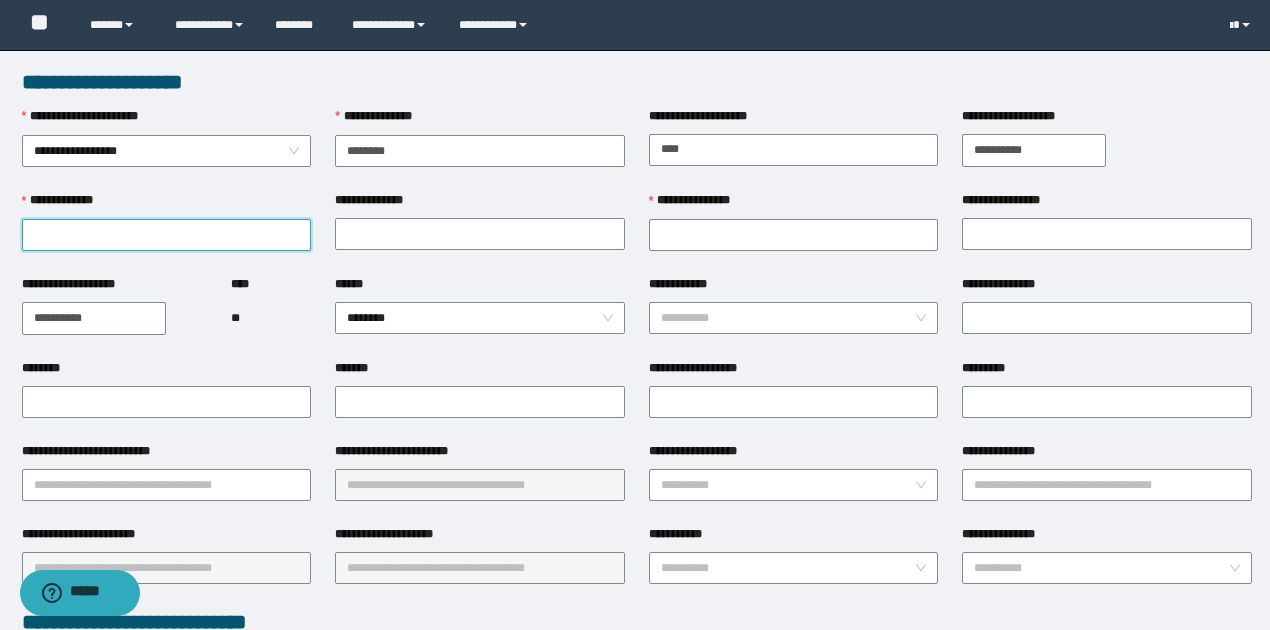 click on "**********" at bounding box center [167, 235] 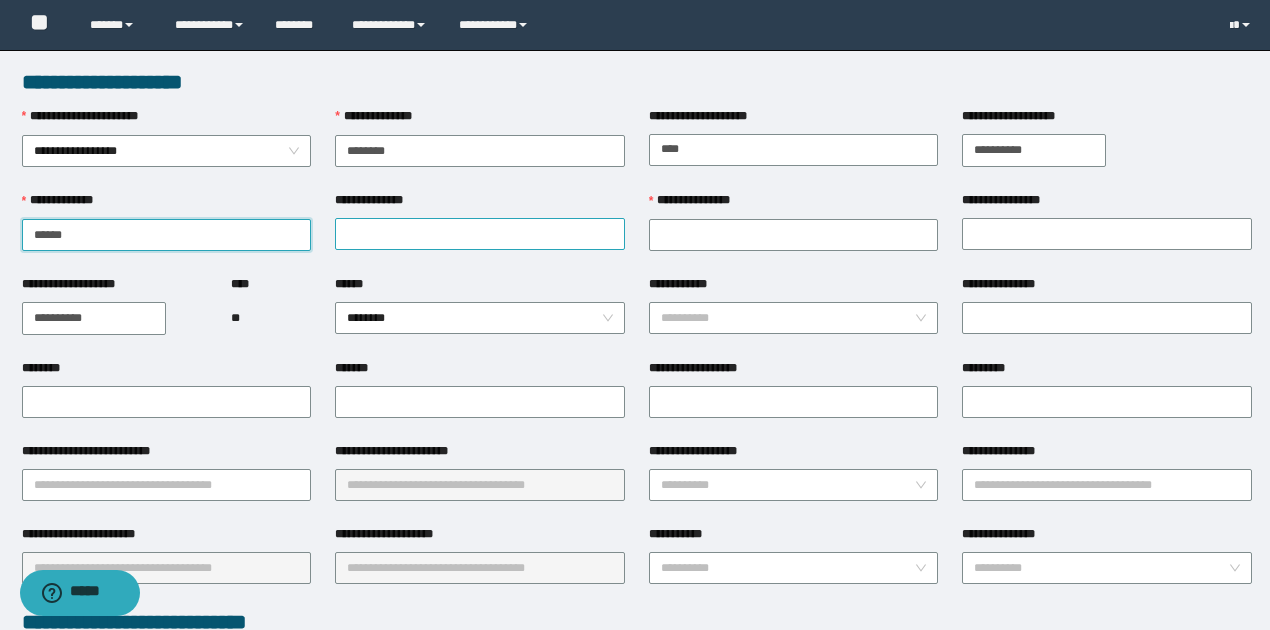 type on "******" 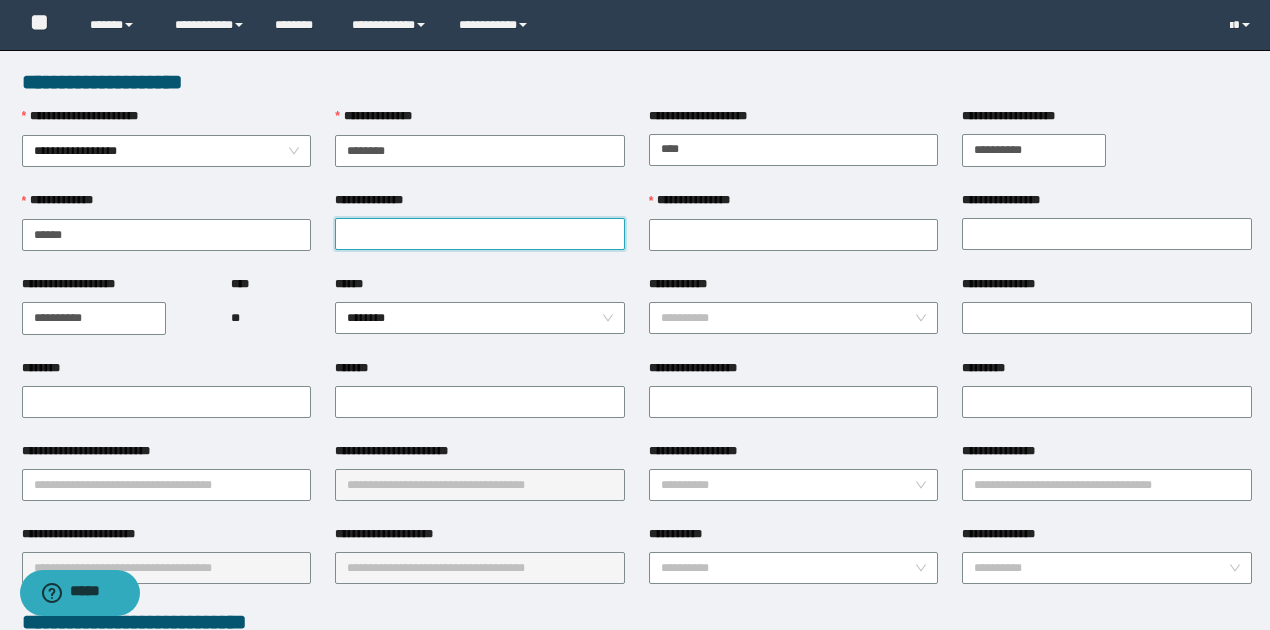 click on "**********" at bounding box center (480, 234) 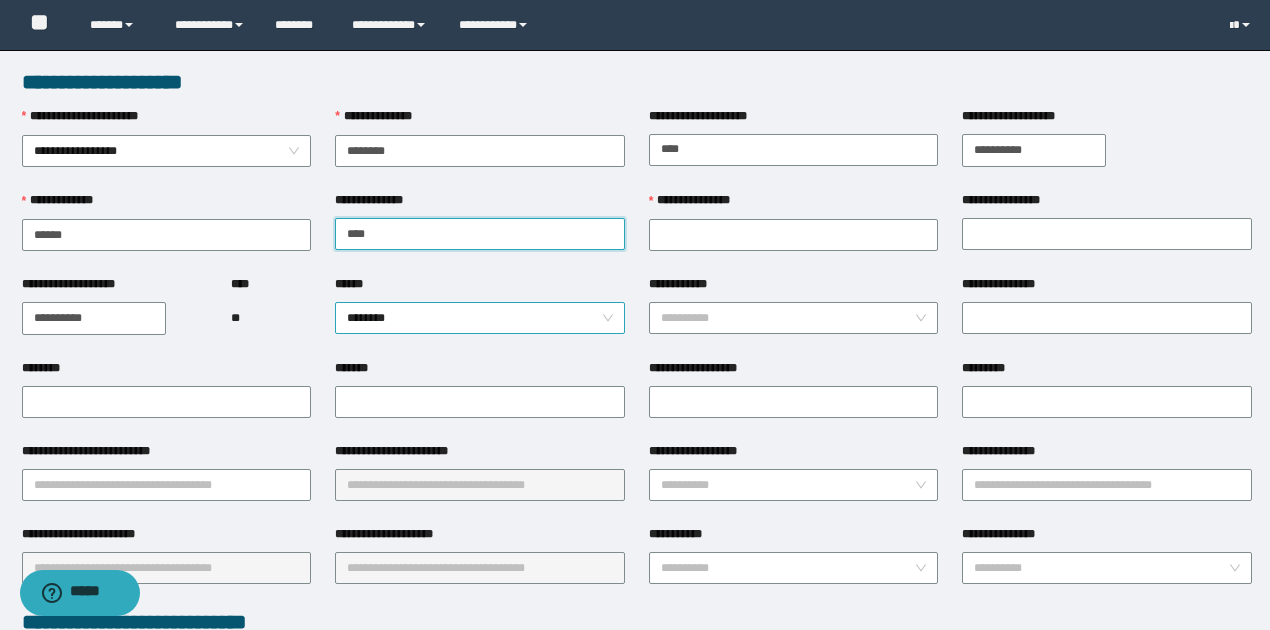 type on "******" 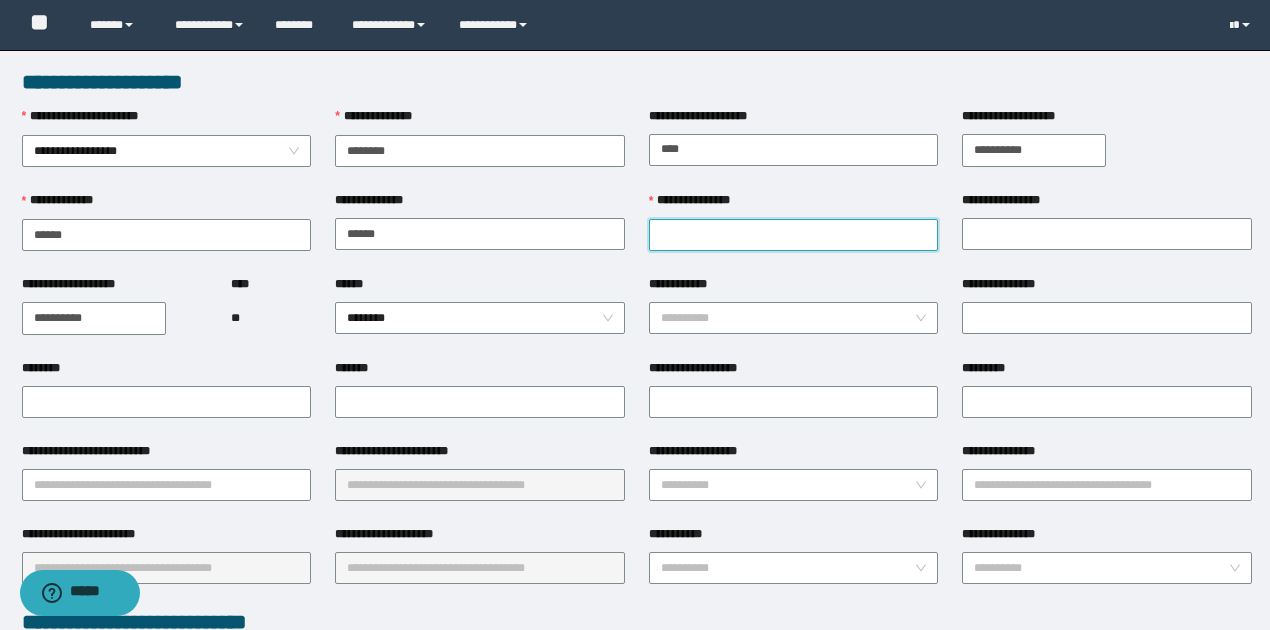 click on "**********" at bounding box center [794, 235] 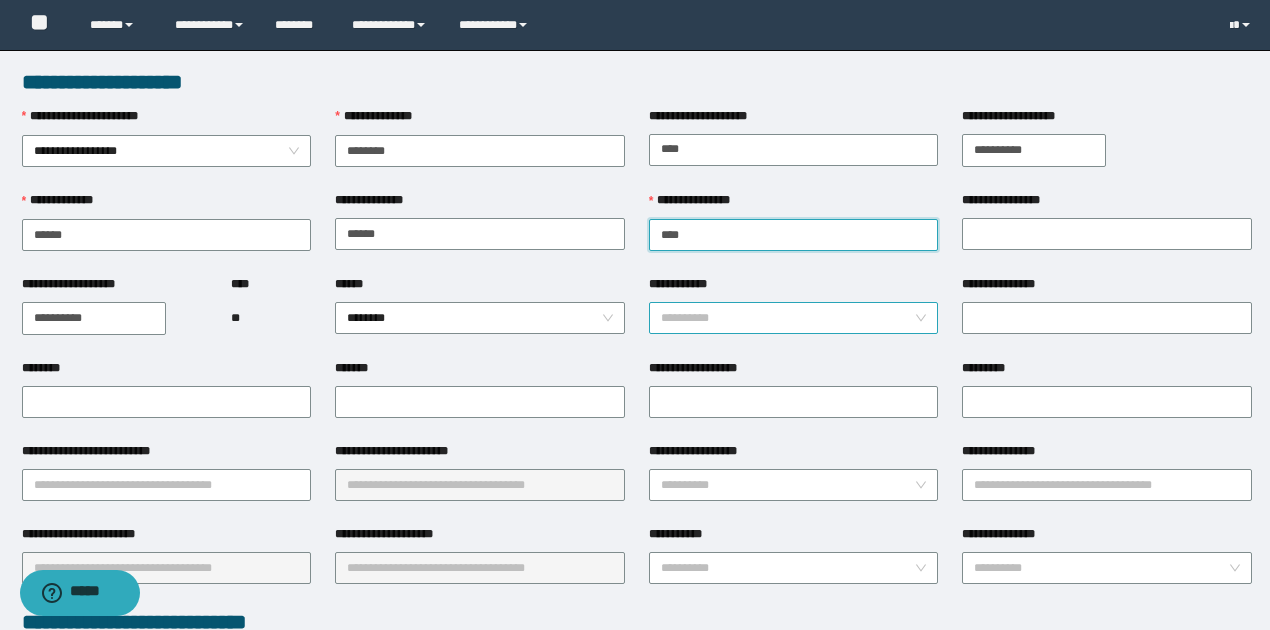 type on "*******" 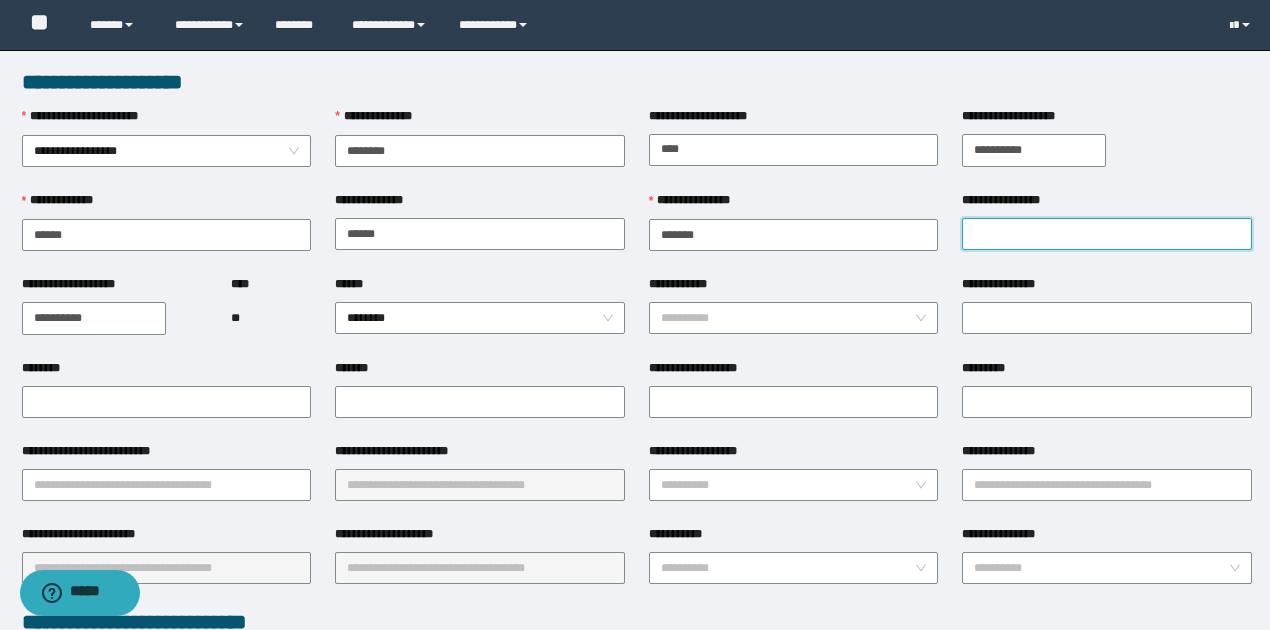 click on "**********" at bounding box center (1107, 234) 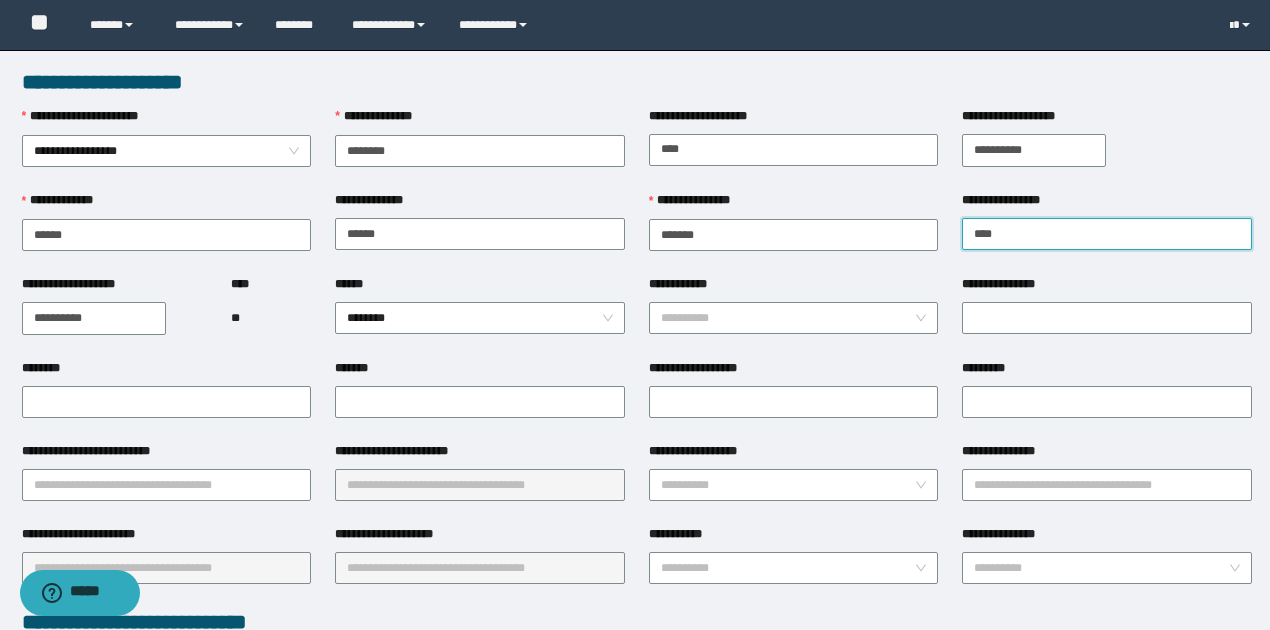 type on "********" 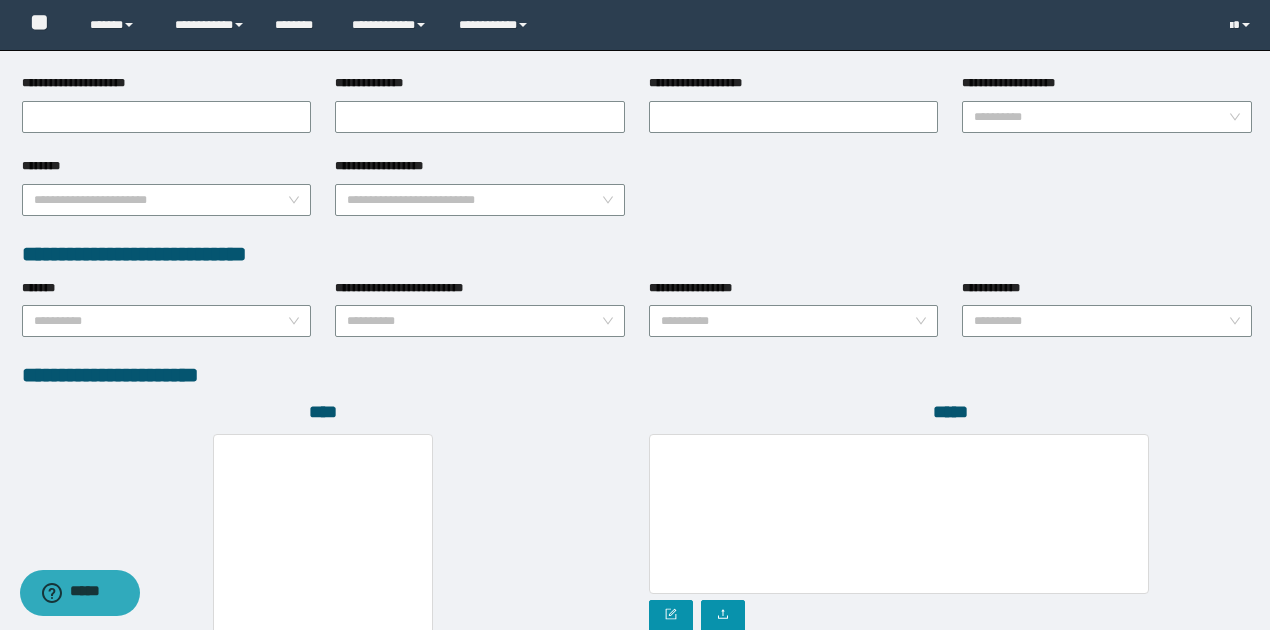 scroll, scrollTop: 1066, scrollLeft: 0, axis: vertical 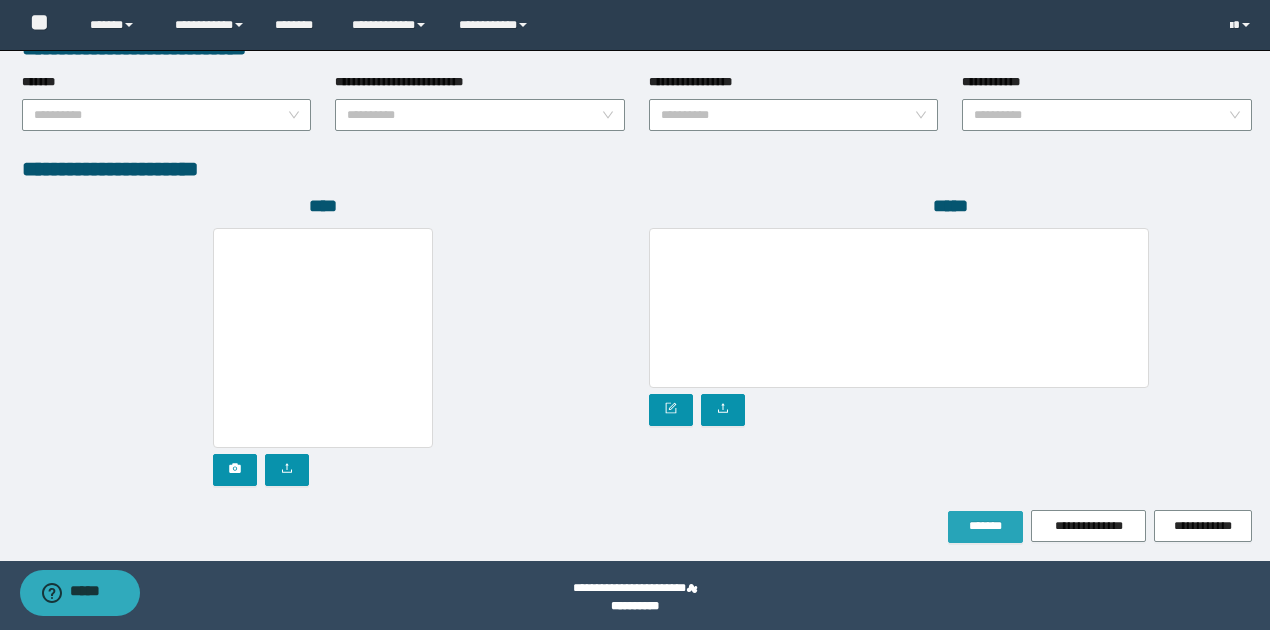 click on "*******" at bounding box center (985, 527) 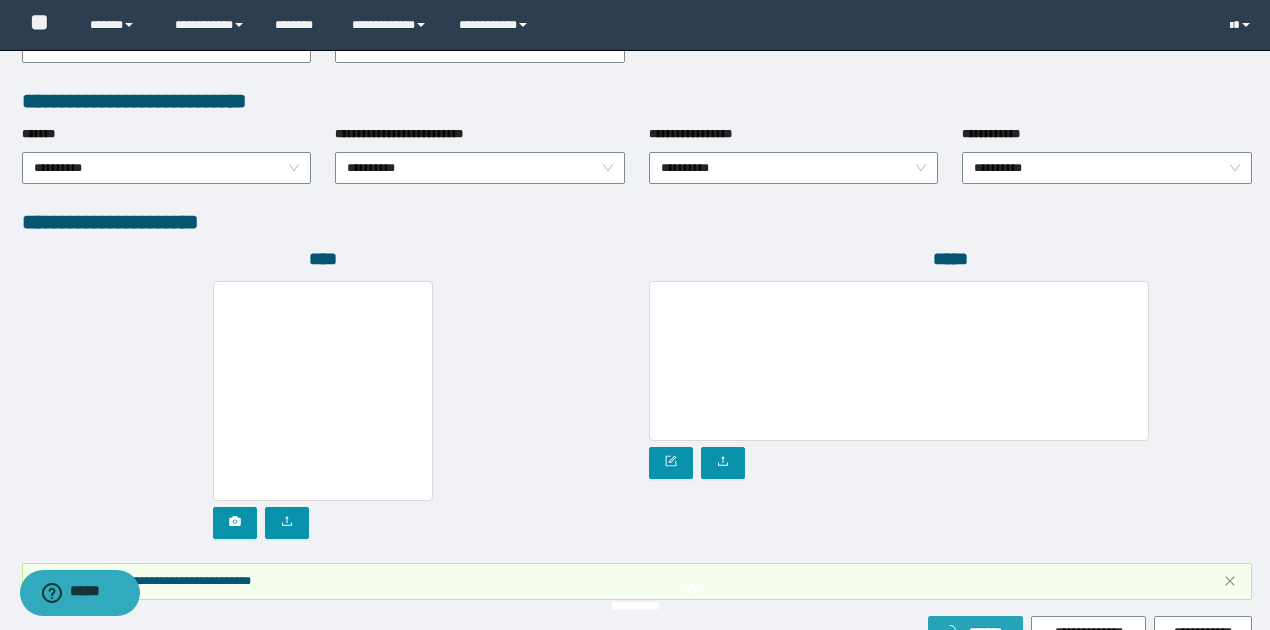 scroll, scrollTop: 1118, scrollLeft: 0, axis: vertical 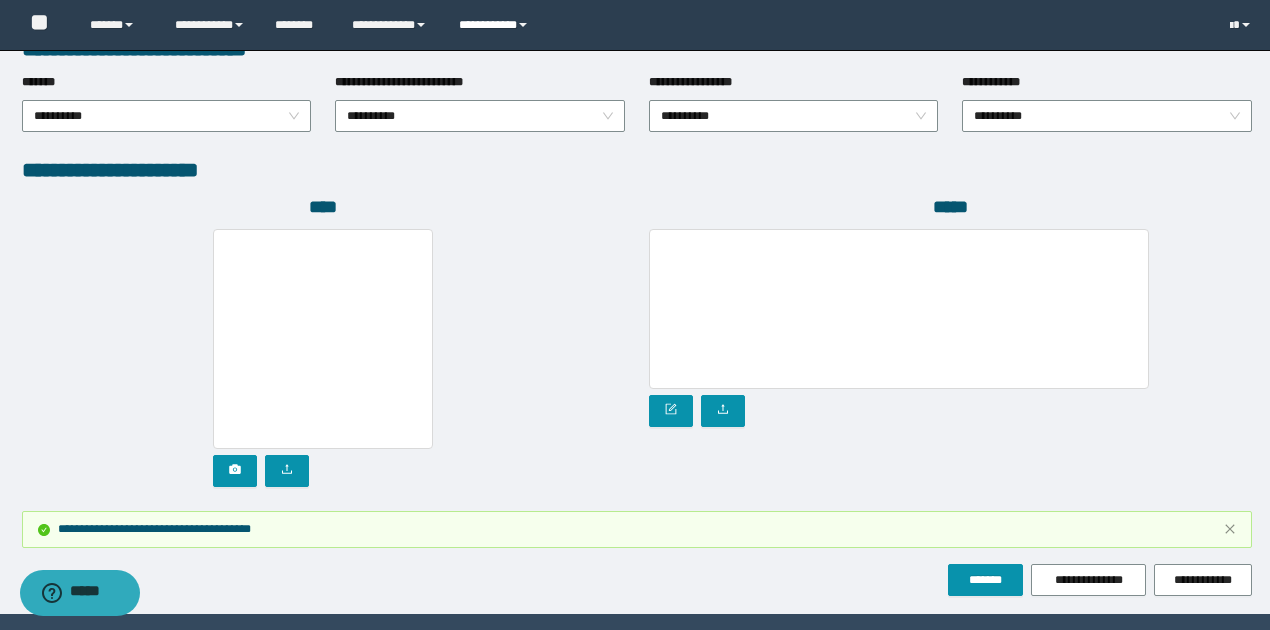 click at bounding box center [523, 25] 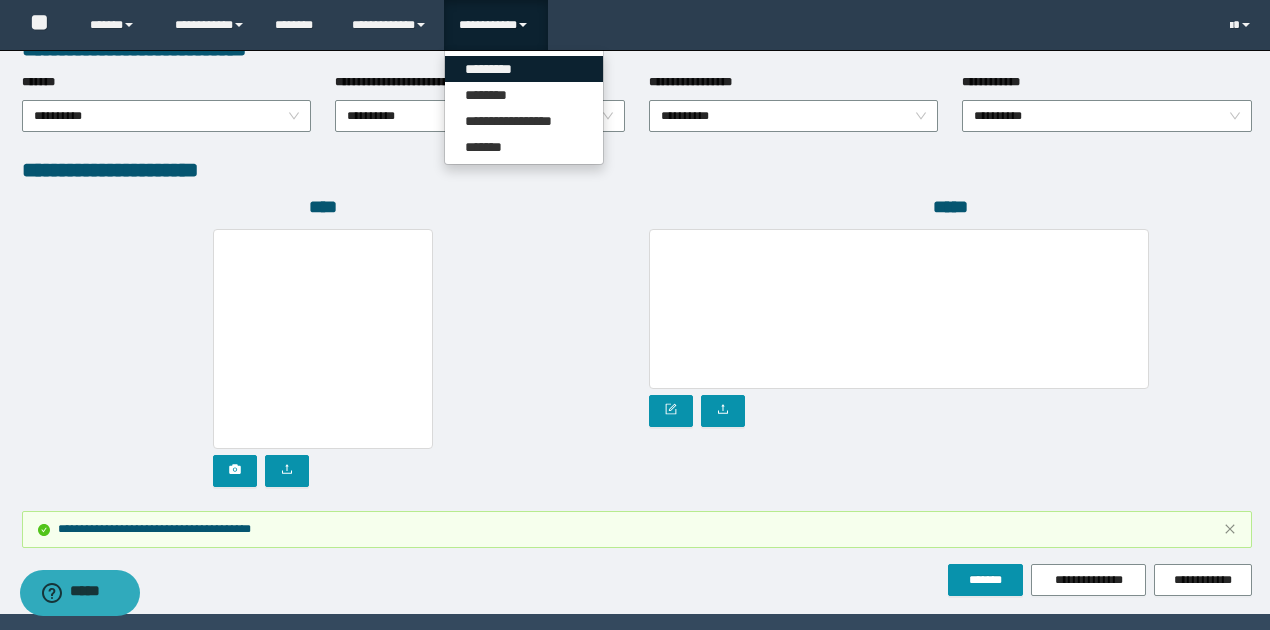 click on "*********" at bounding box center (524, 69) 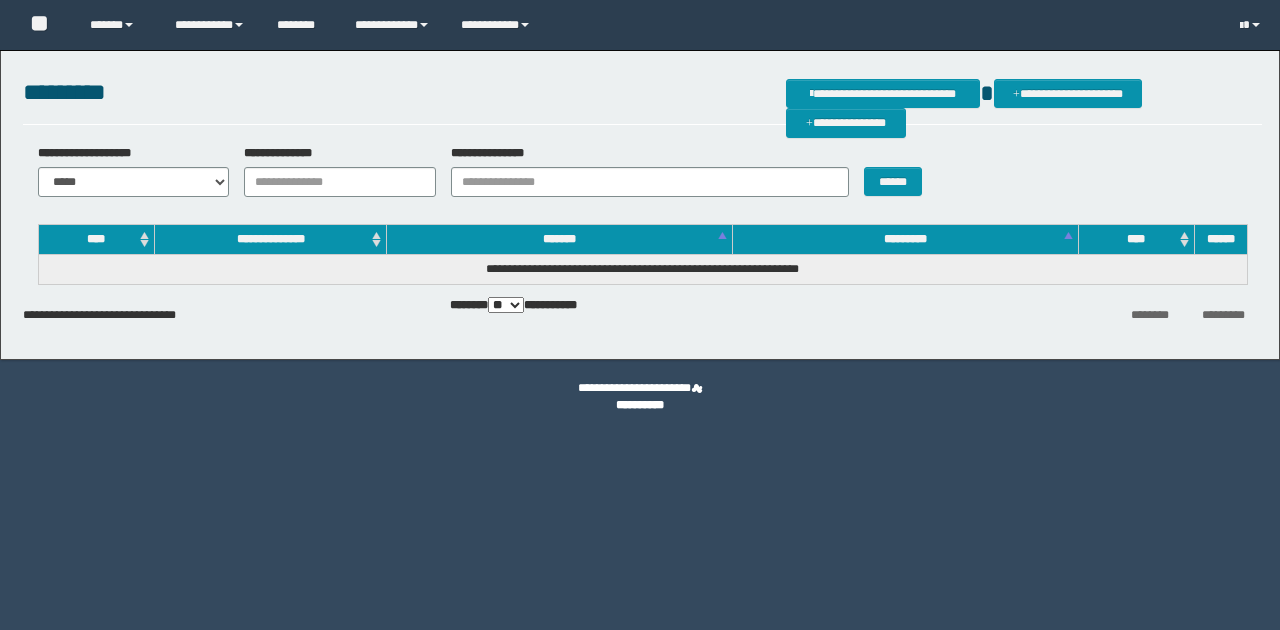 scroll, scrollTop: 0, scrollLeft: 0, axis: both 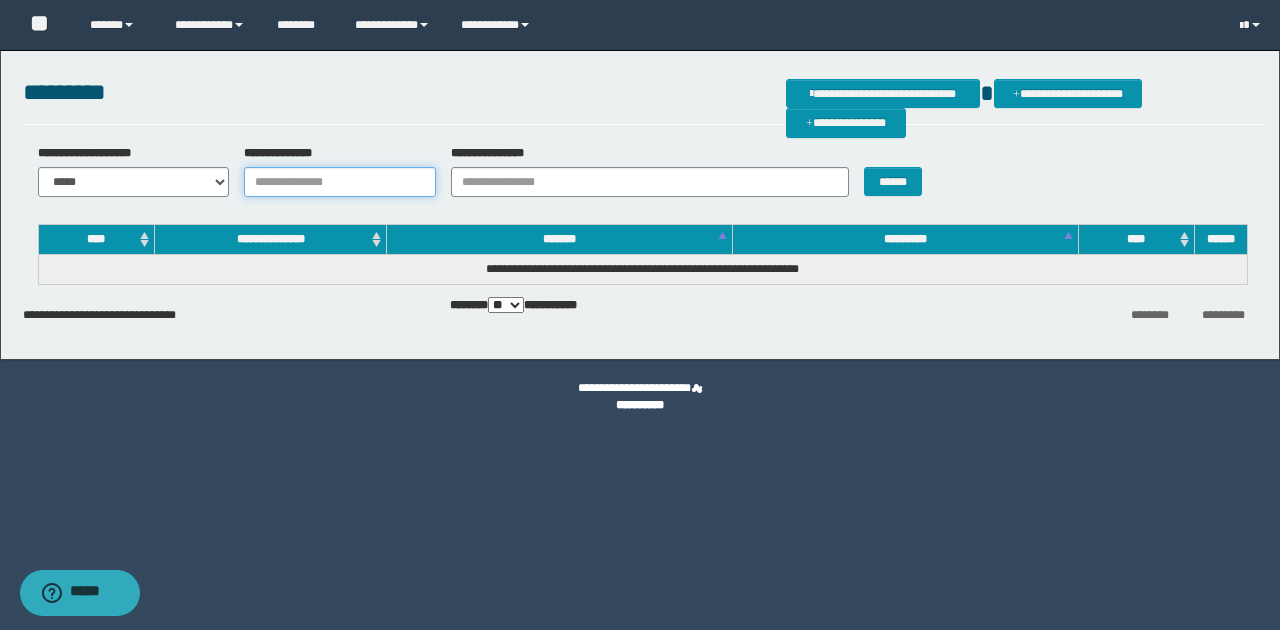 click on "**********" at bounding box center [340, 182] 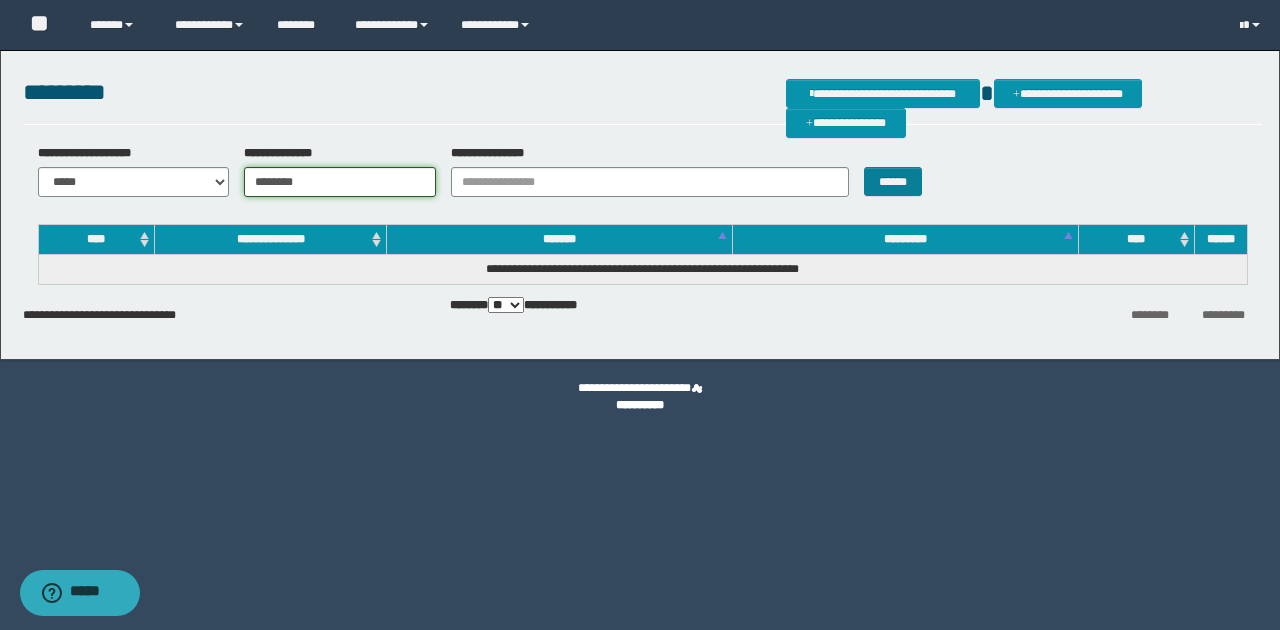 type on "********" 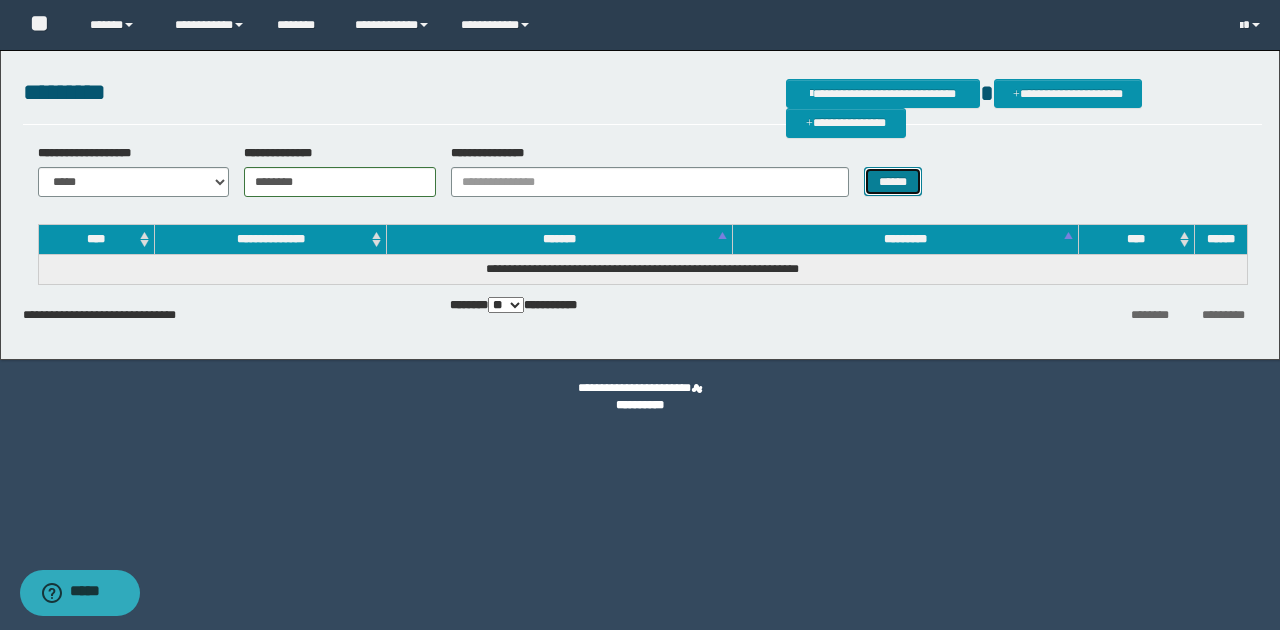 click on "******" at bounding box center (893, 181) 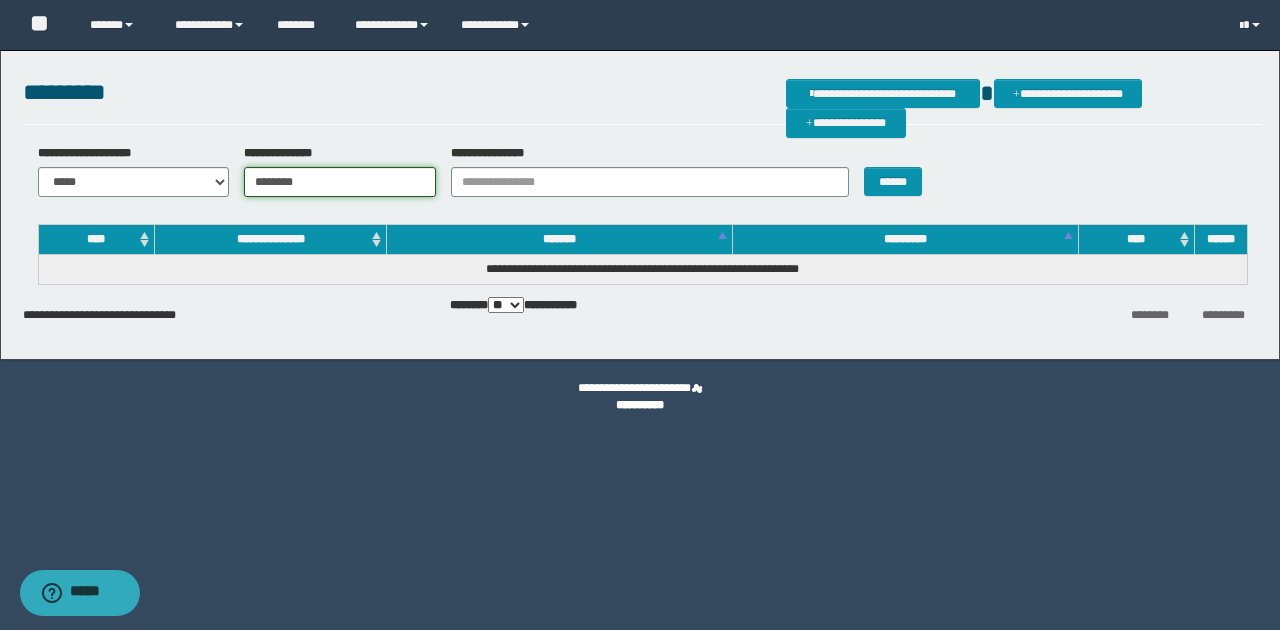 drag, startPoint x: 308, startPoint y: 182, endPoint x: 240, endPoint y: 176, distance: 68.26419 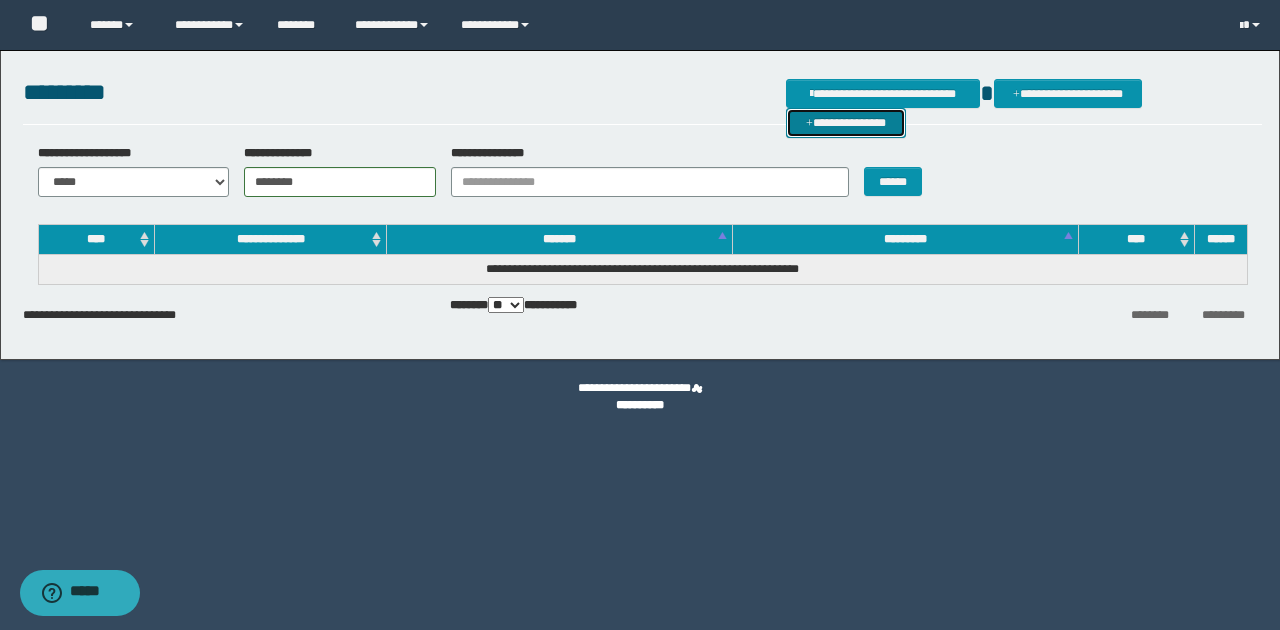 click on "**********" at bounding box center [846, 122] 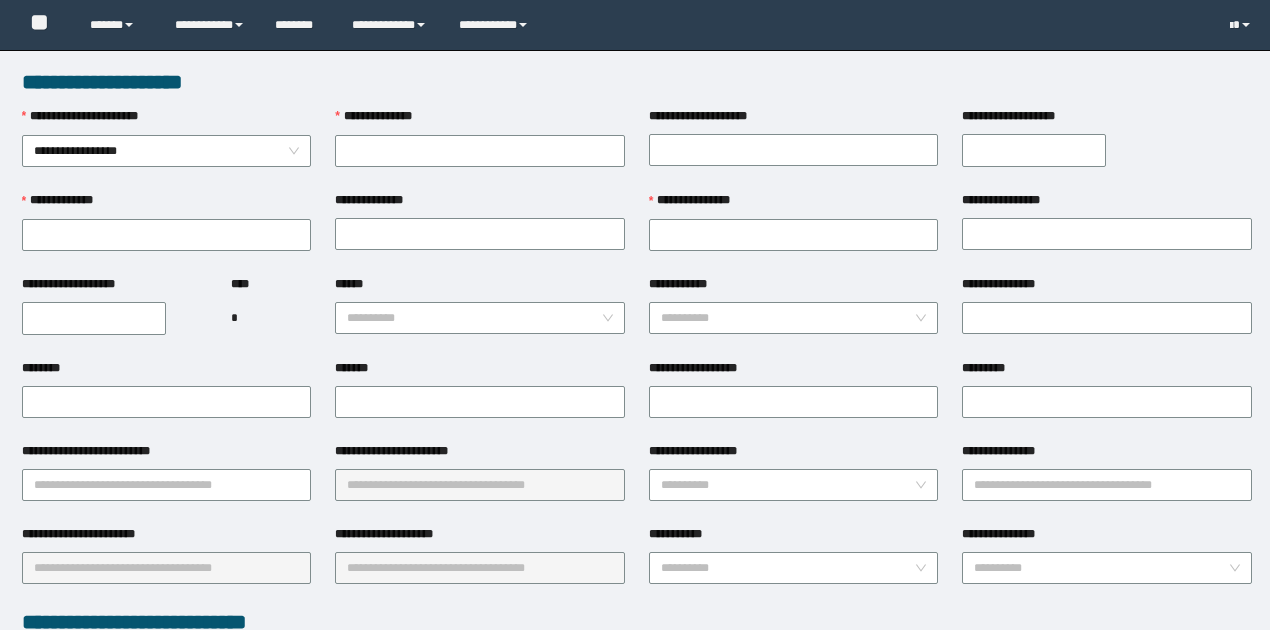 scroll, scrollTop: 0, scrollLeft: 0, axis: both 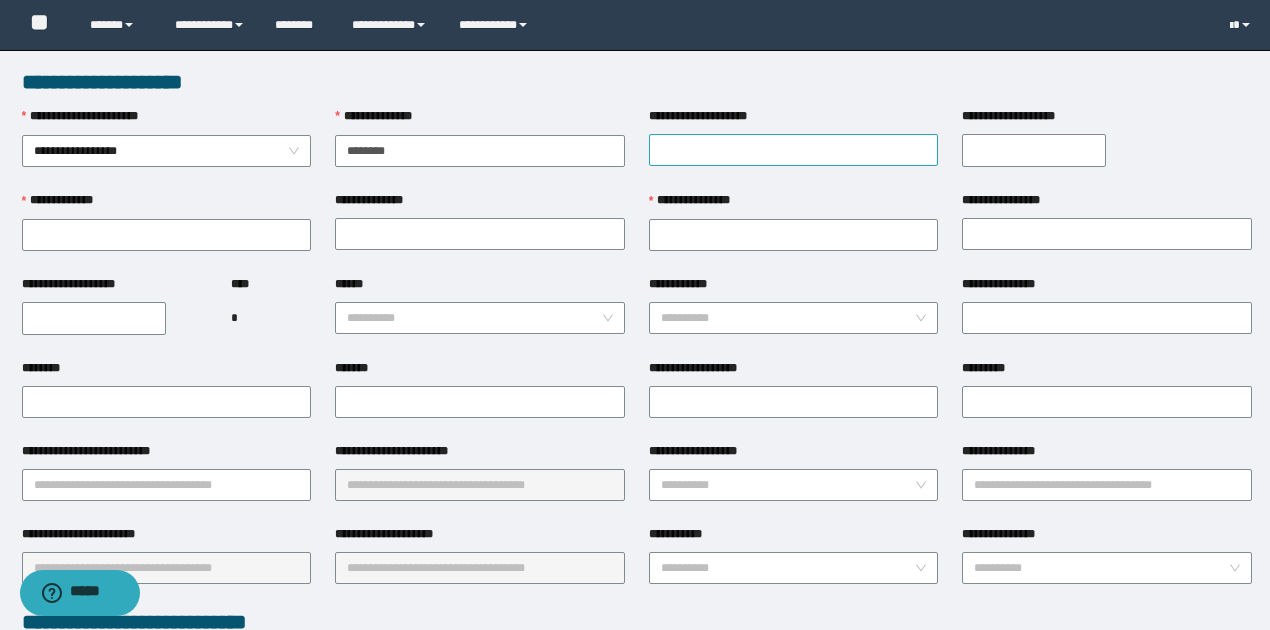 type on "********" 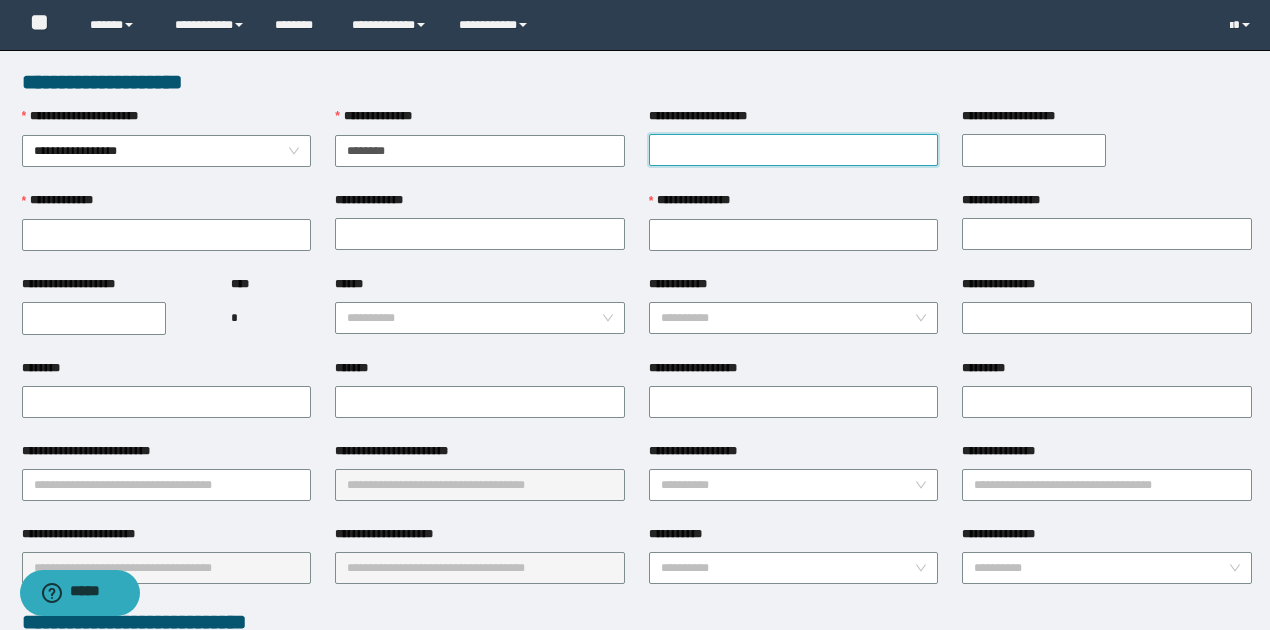 click on "**********" at bounding box center [794, 150] 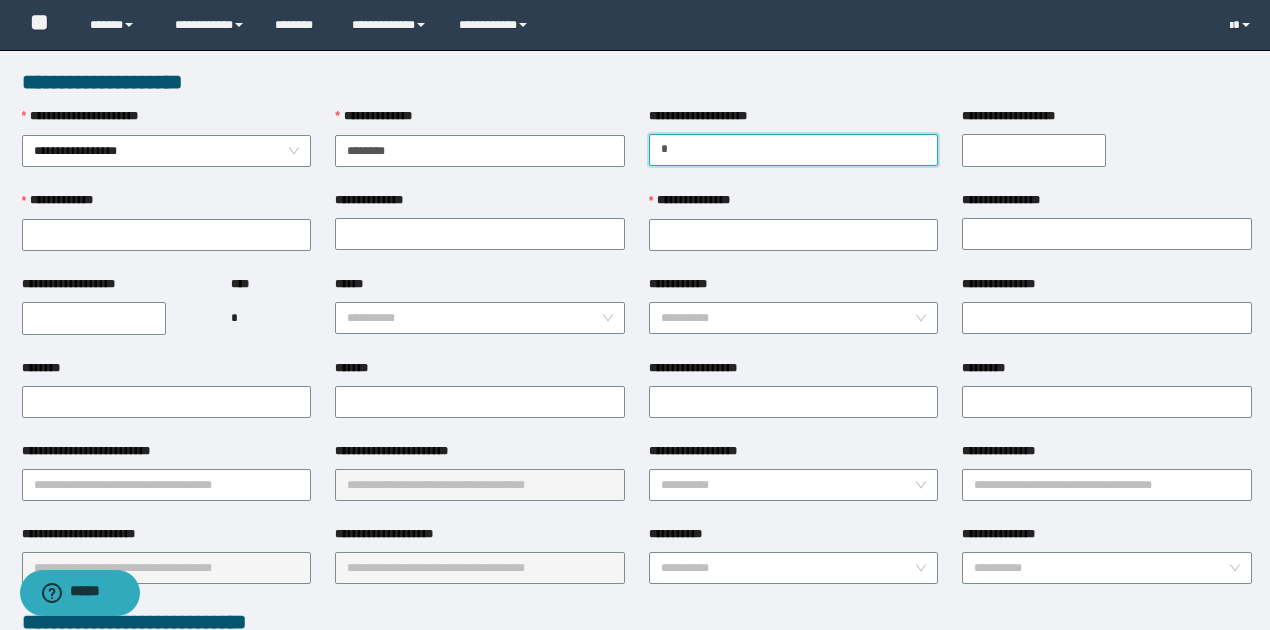 type on "****" 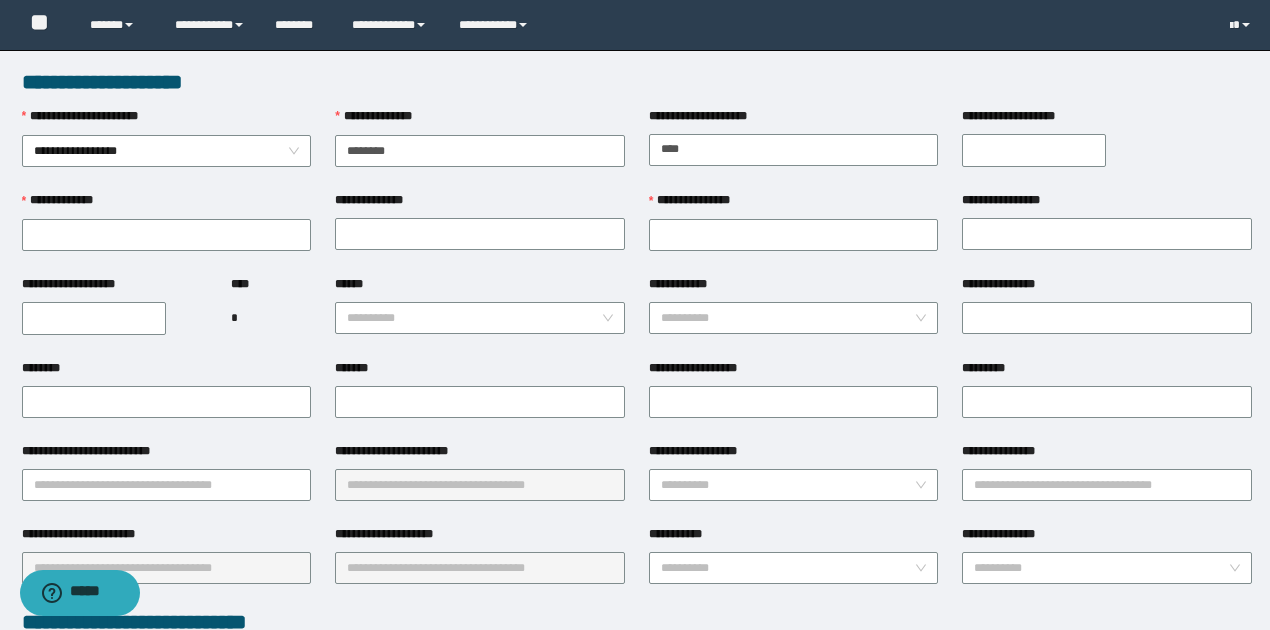 click on "**********" at bounding box center (1034, 150) 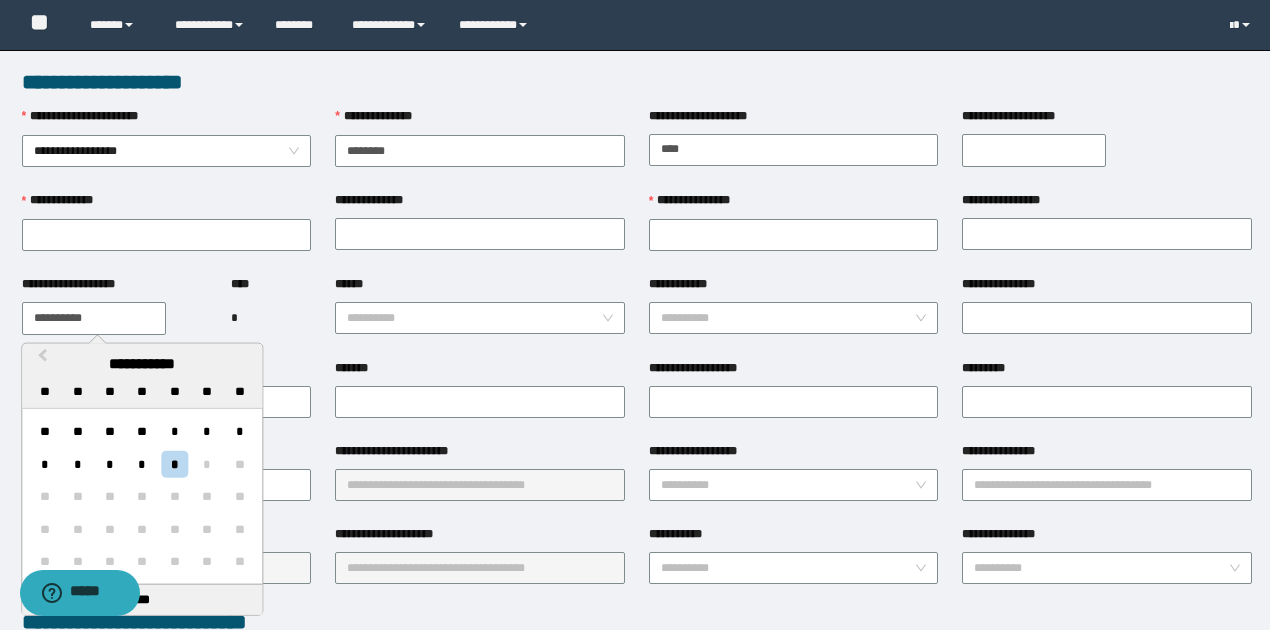 click on "**********" at bounding box center (94, 318) 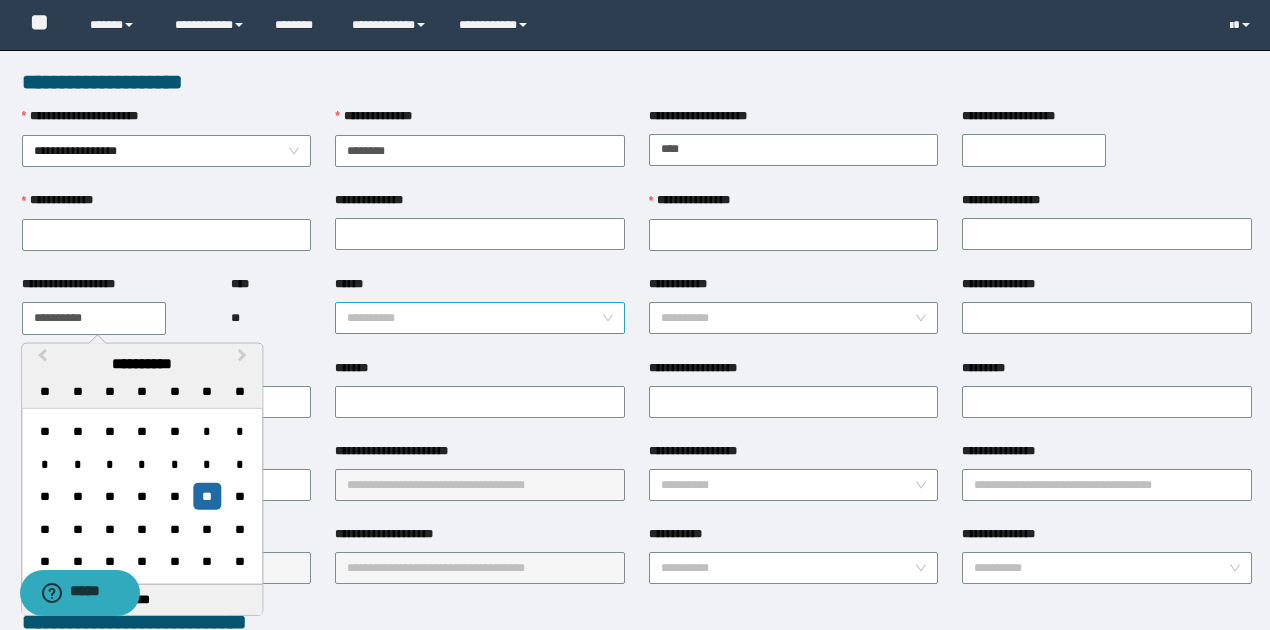 type on "**********" 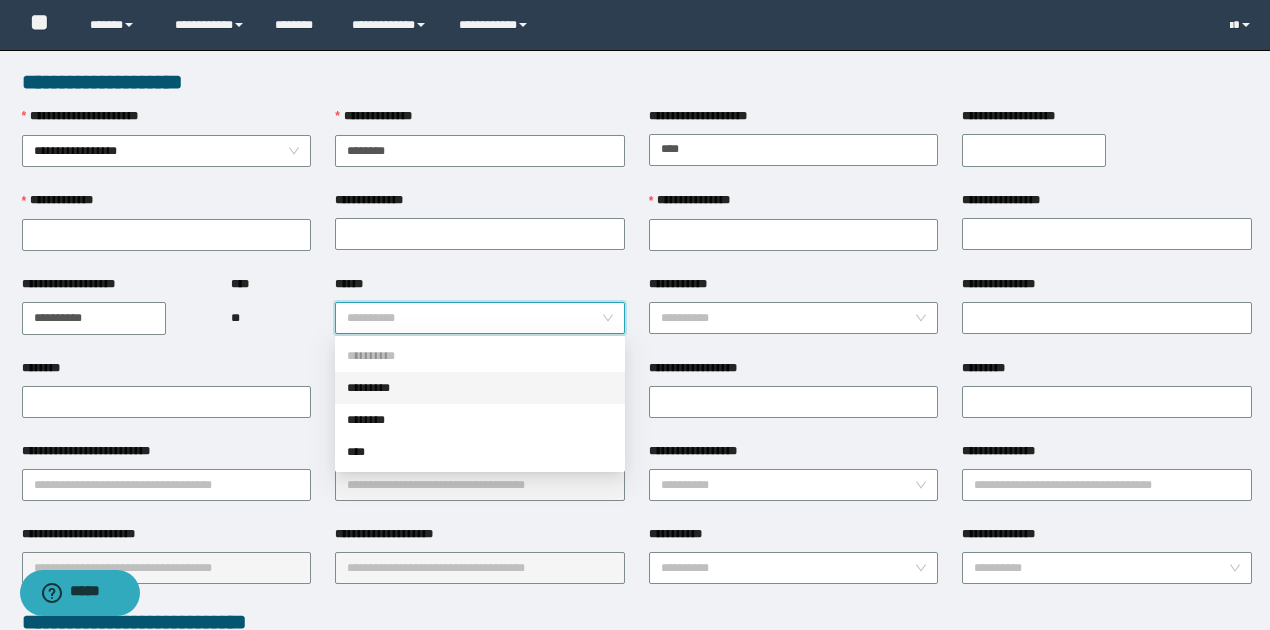 click on "*********" at bounding box center [480, 388] 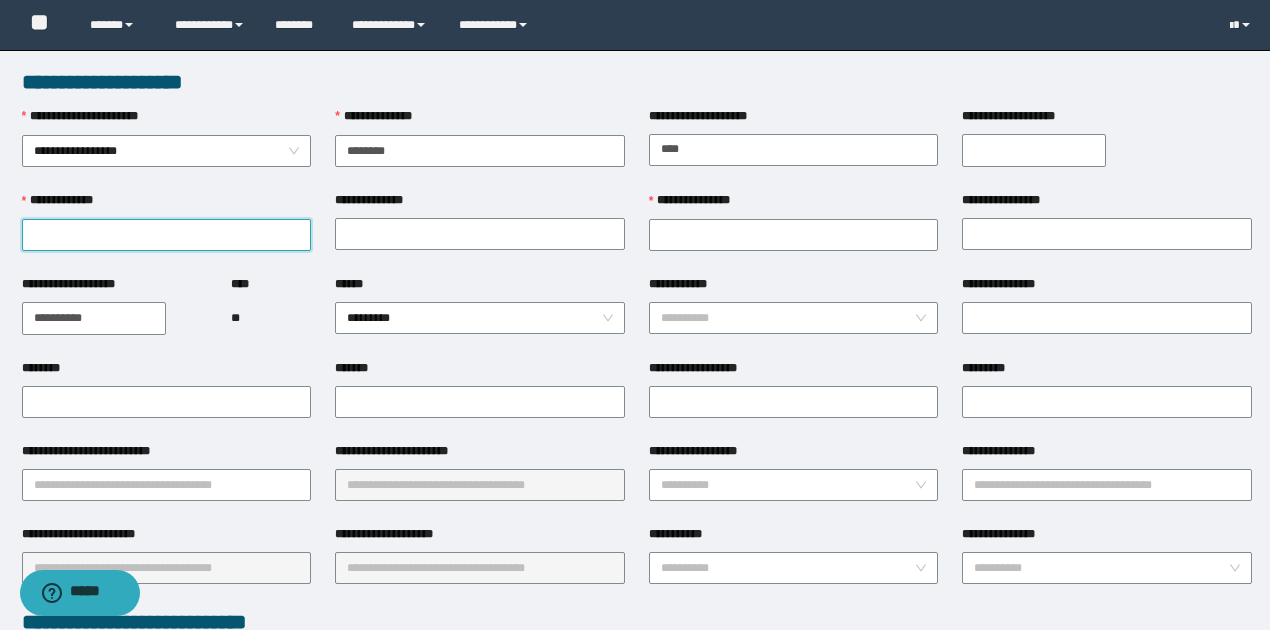 click on "**********" at bounding box center [167, 235] 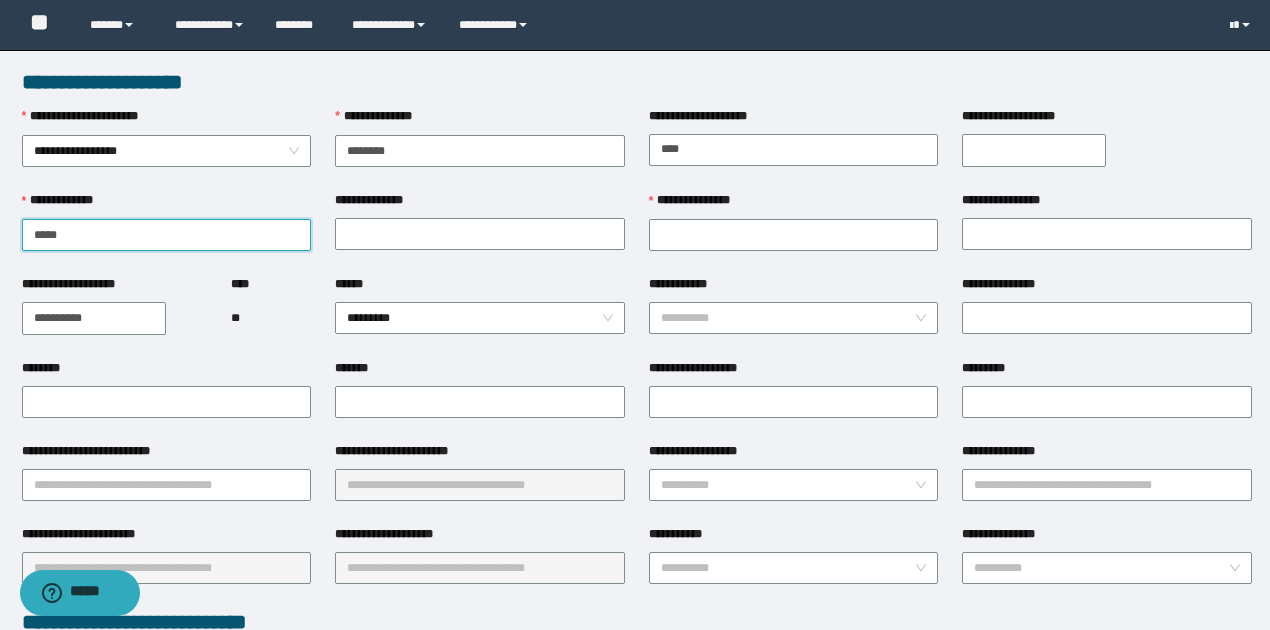 type on "*******" 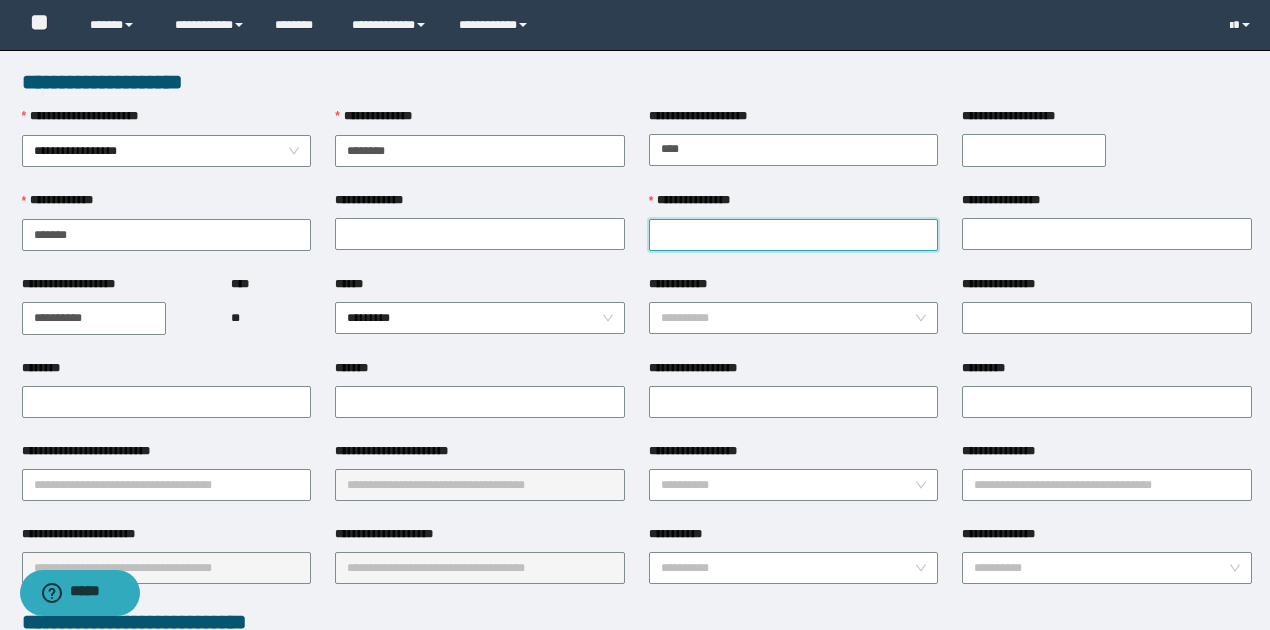 click on "**********" at bounding box center (794, 235) 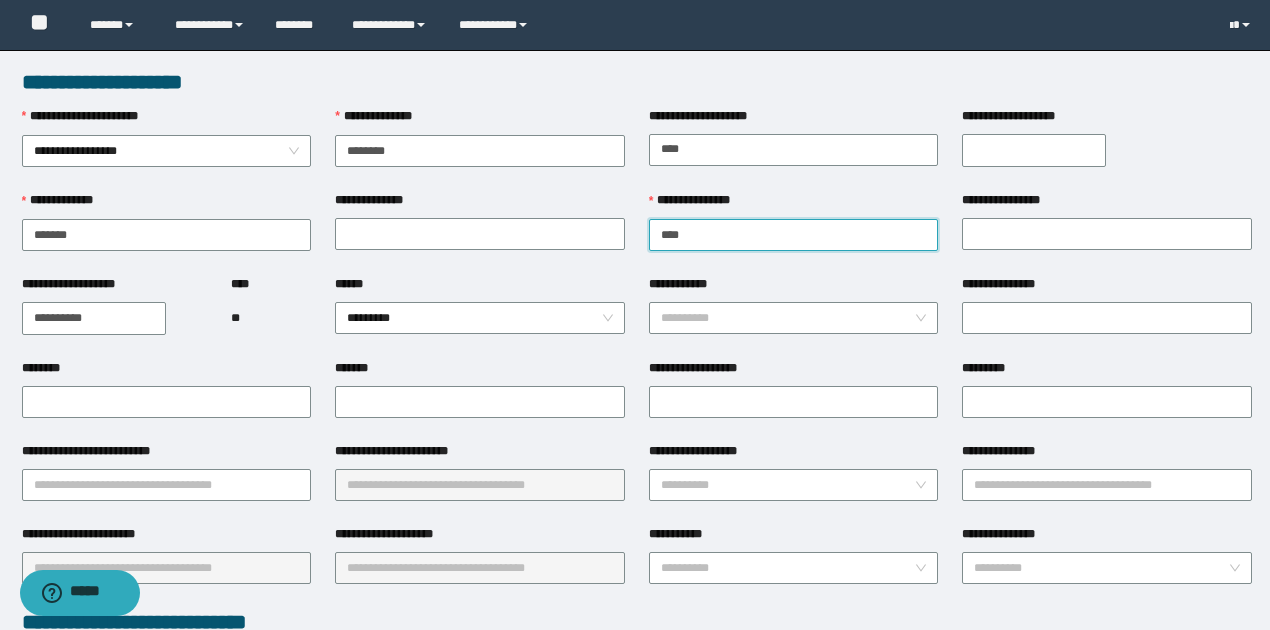 type on "*******" 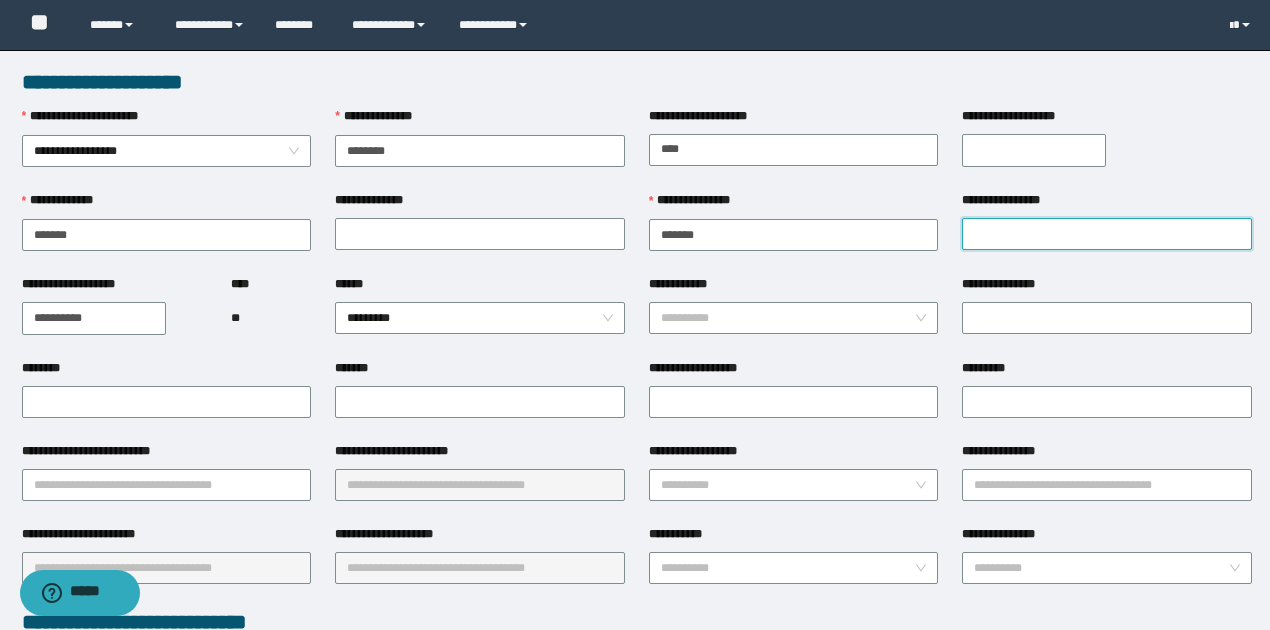 click on "**********" at bounding box center [1107, 234] 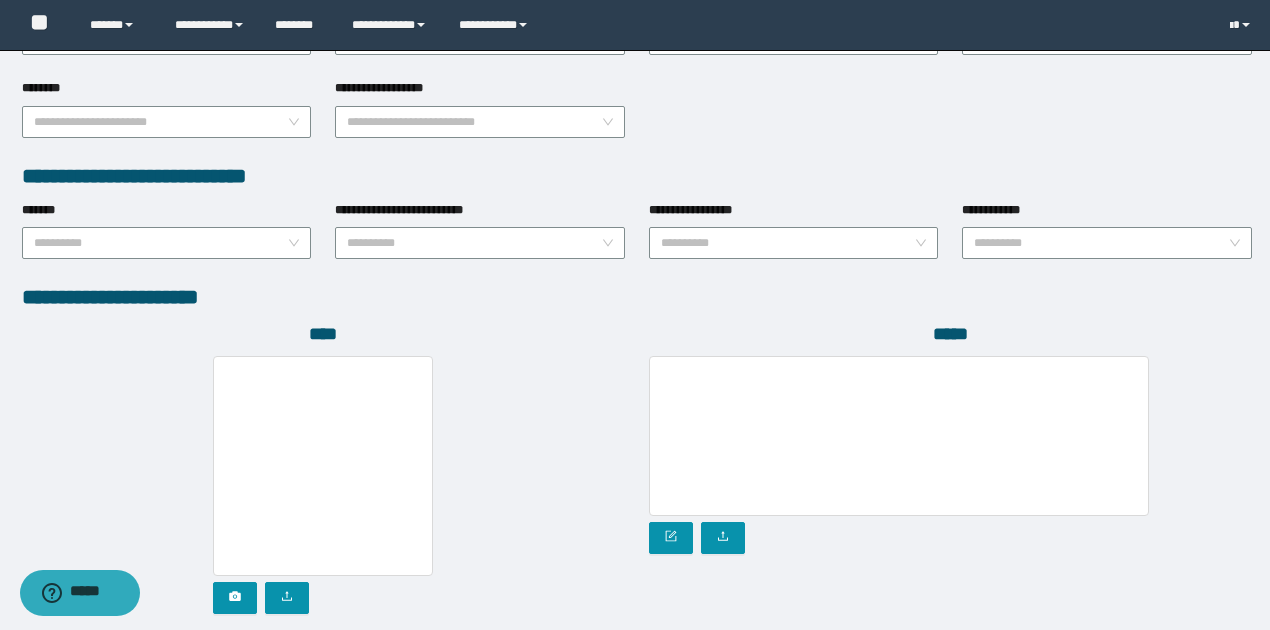 scroll, scrollTop: 1066, scrollLeft: 0, axis: vertical 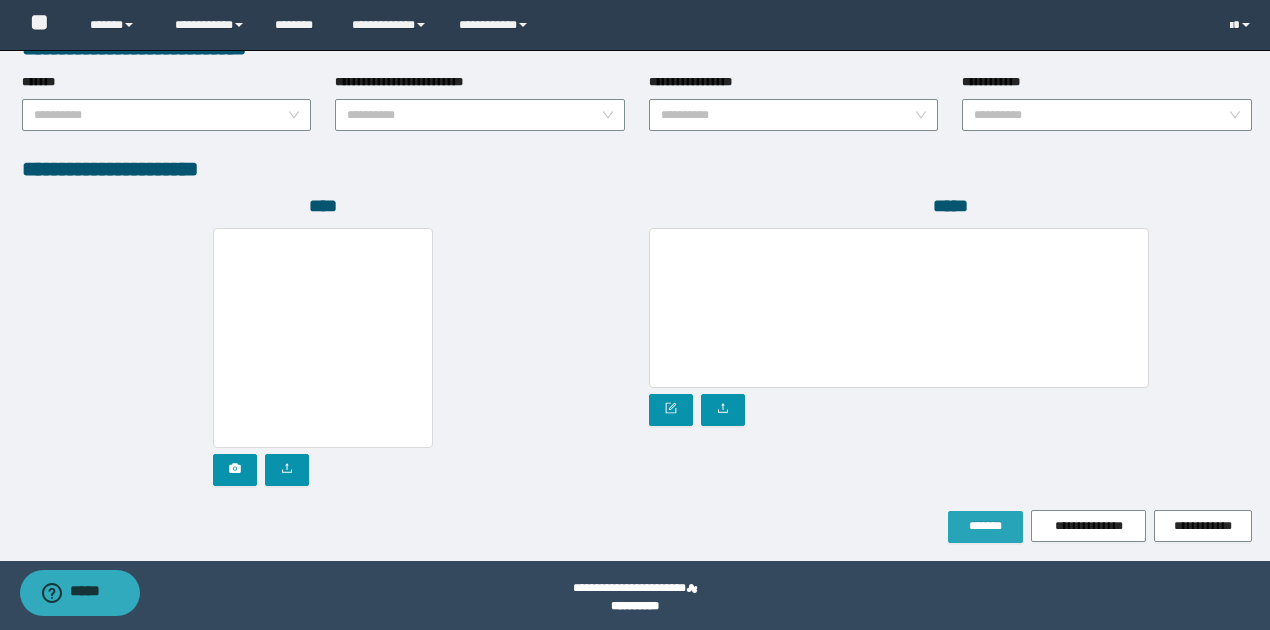 type on "******" 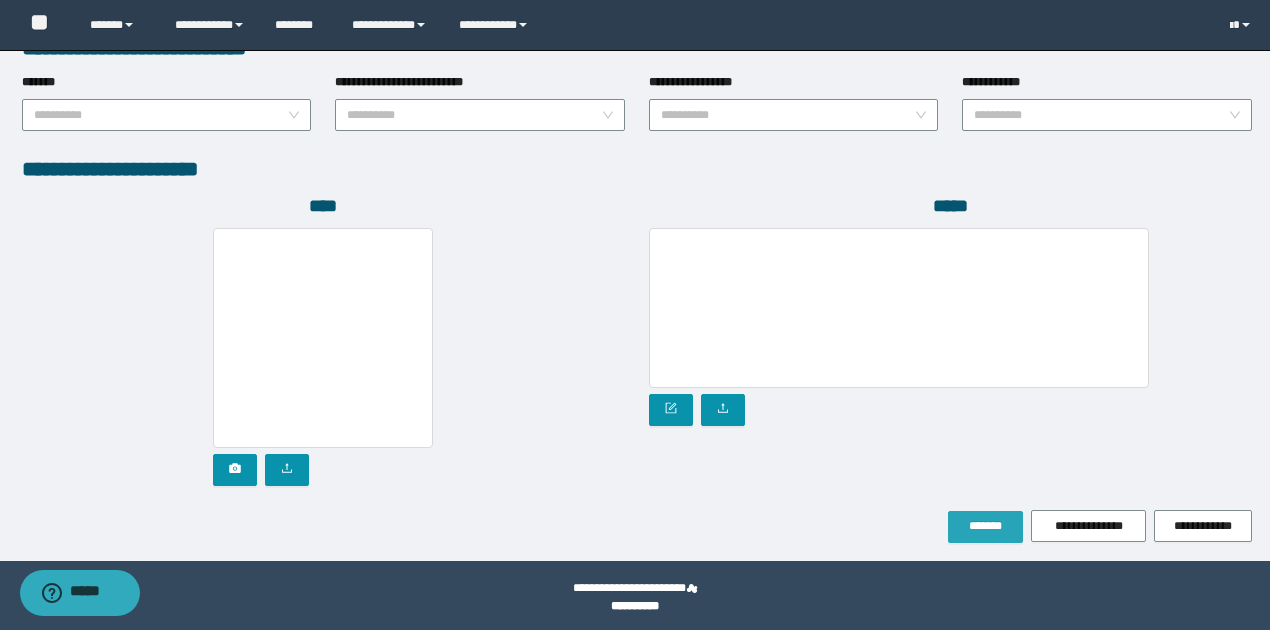 click on "*******" at bounding box center [985, 526] 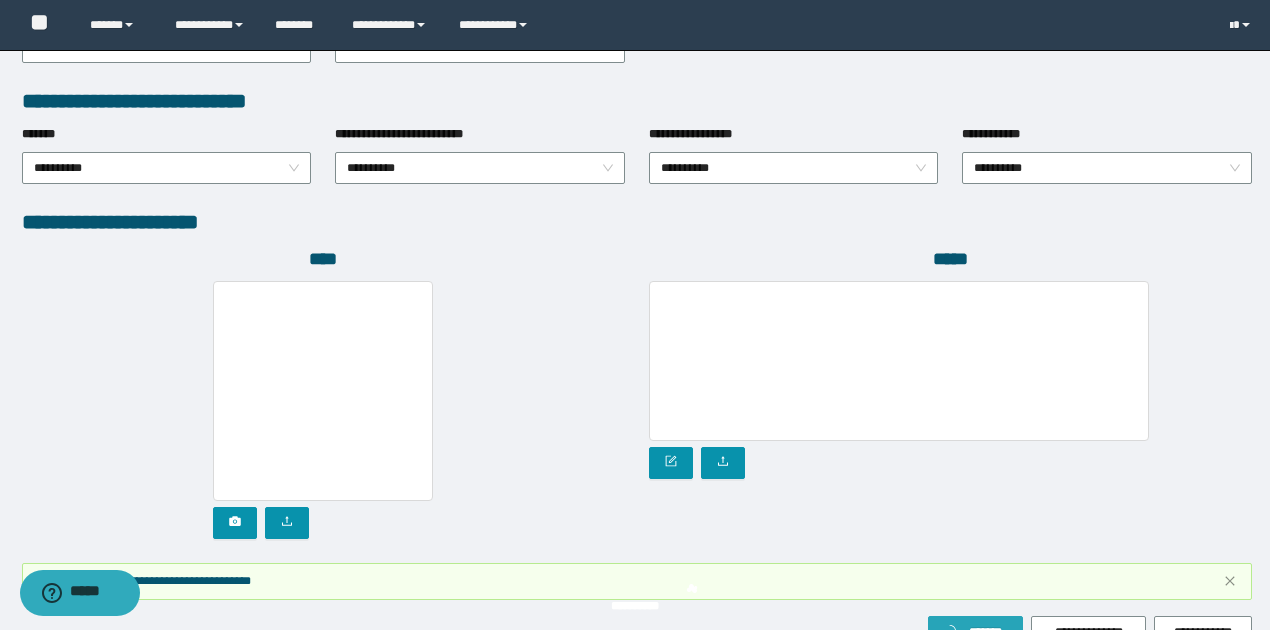 scroll, scrollTop: 1118, scrollLeft: 0, axis: vertical 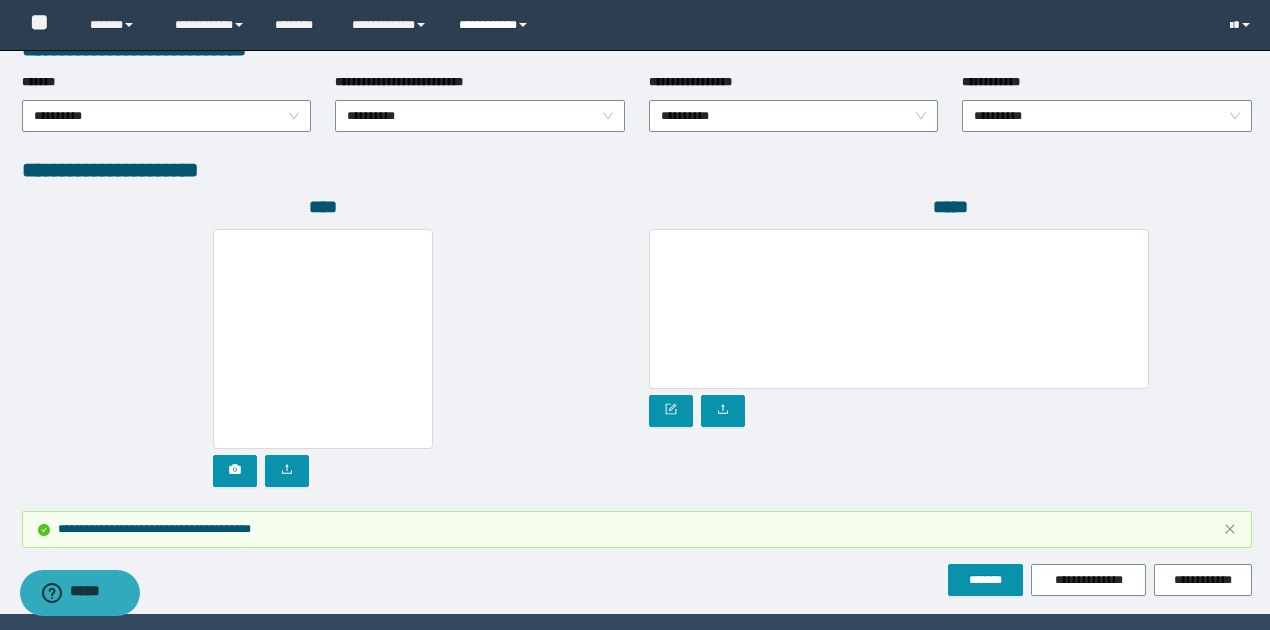 click at bounding box center (523, 25) 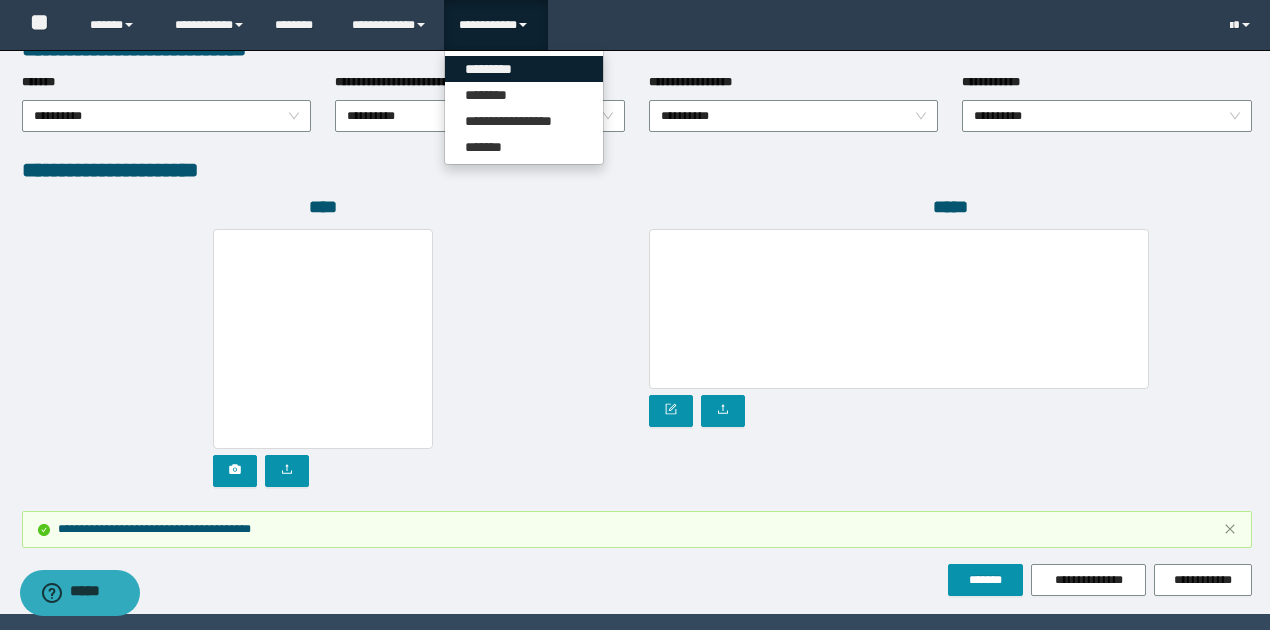click on "*********" at bounding box center (524, 69) 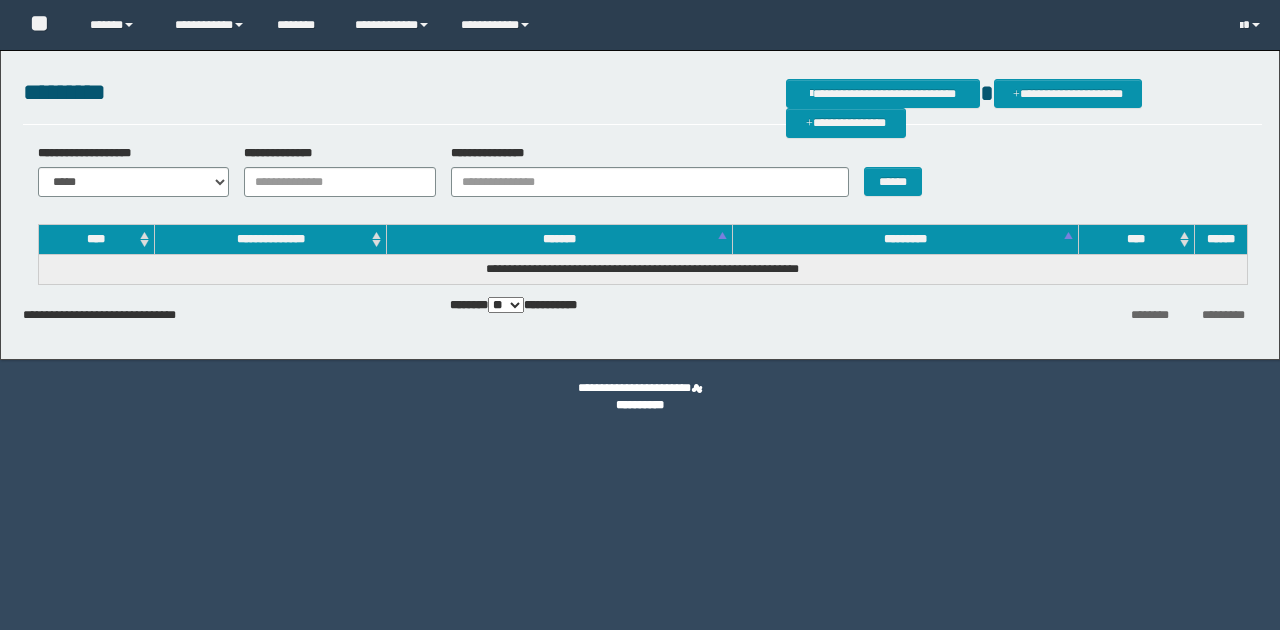 scroll, scrollTop: 0, scrollLeft: 0, axis: both 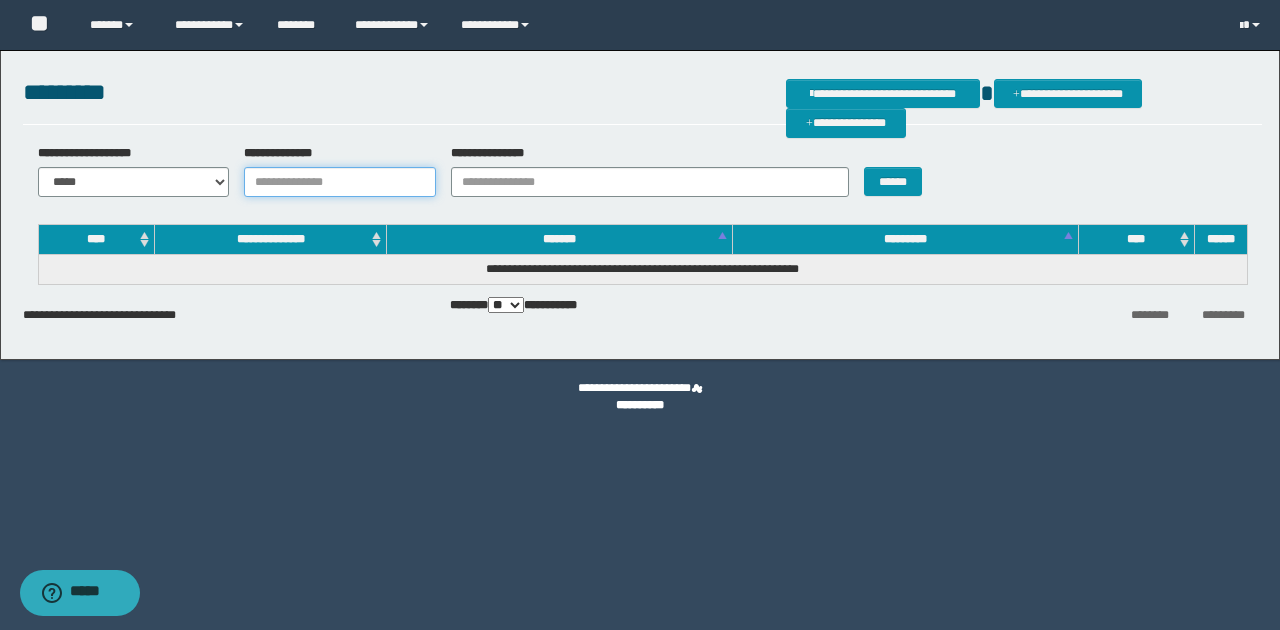 click on "**********" at bounding box center [340, 182] 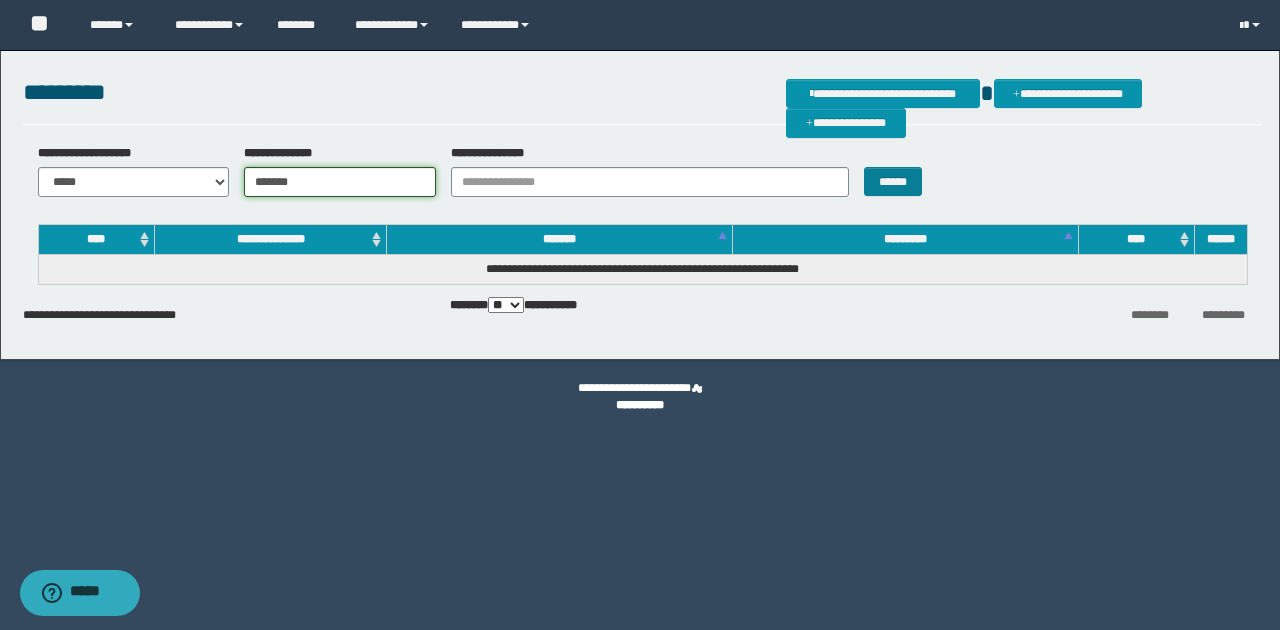 type on "*******" 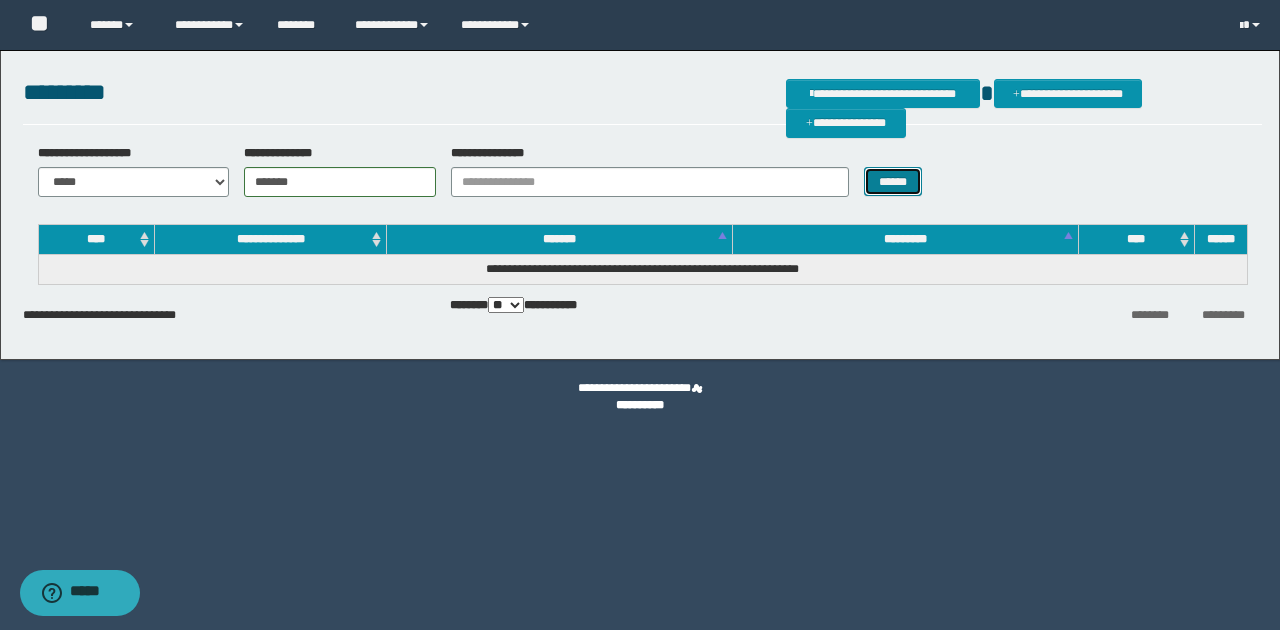 click on "******" at bounding box center (893, 181) 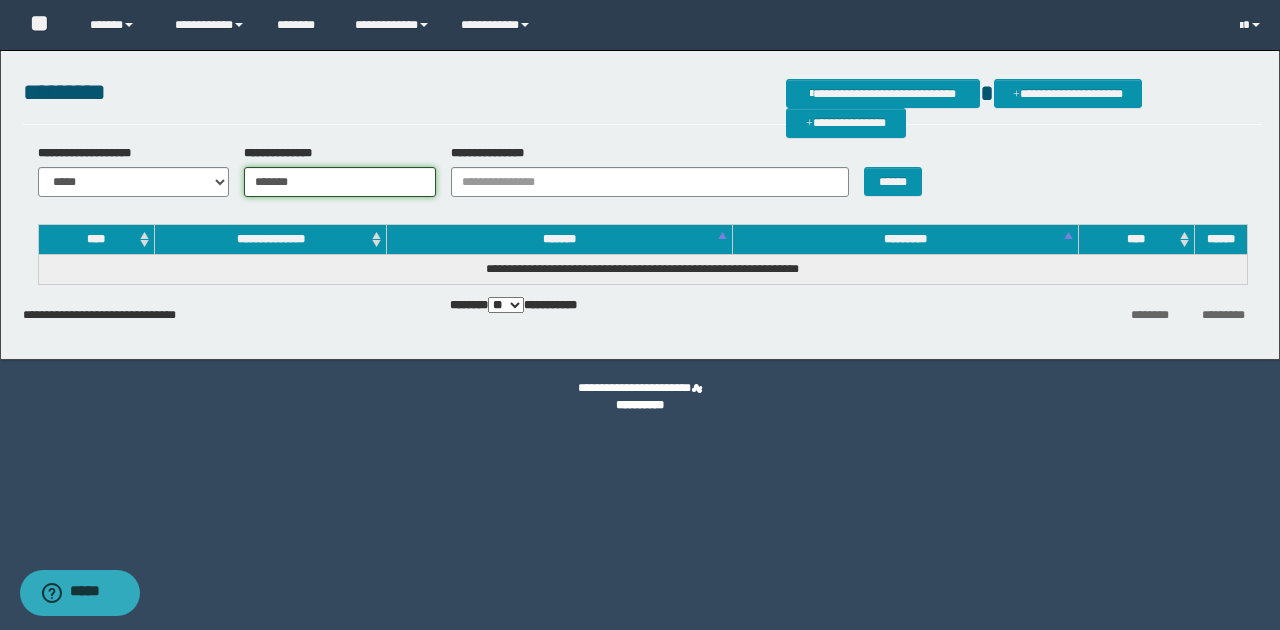 drag, startPoint x: 314, startPoint y: 183, endPoint x: 228, endPoint y: 180, distance: 86.05231 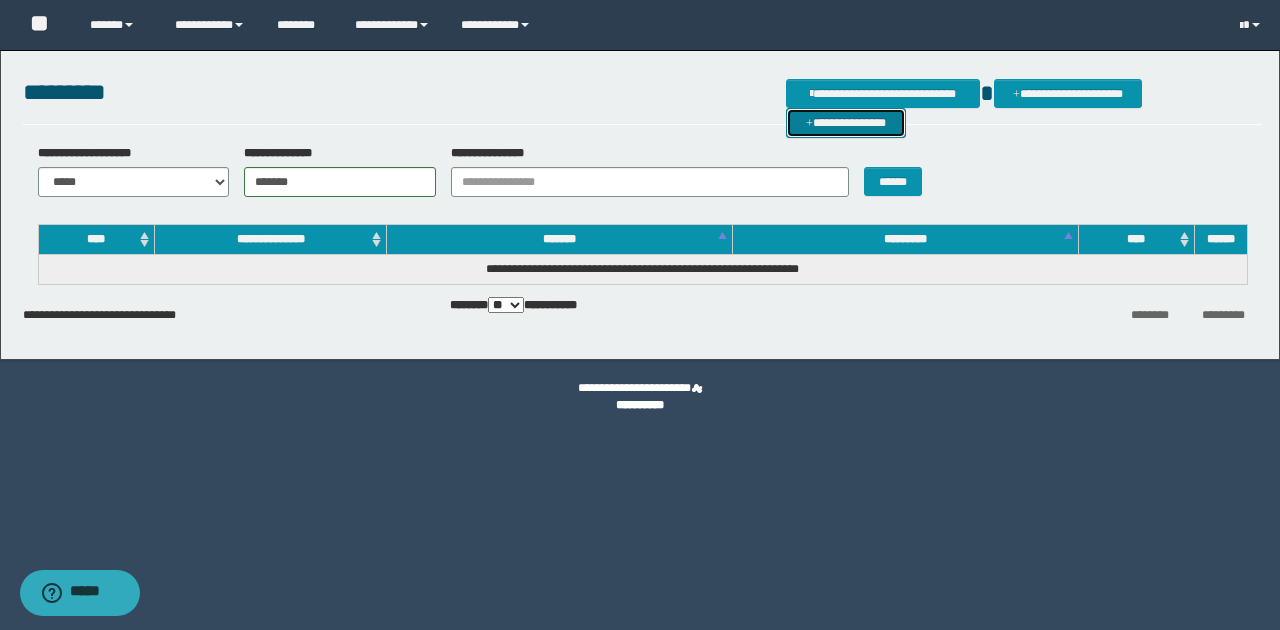 click on "**********" at bounding box center (846, 122) 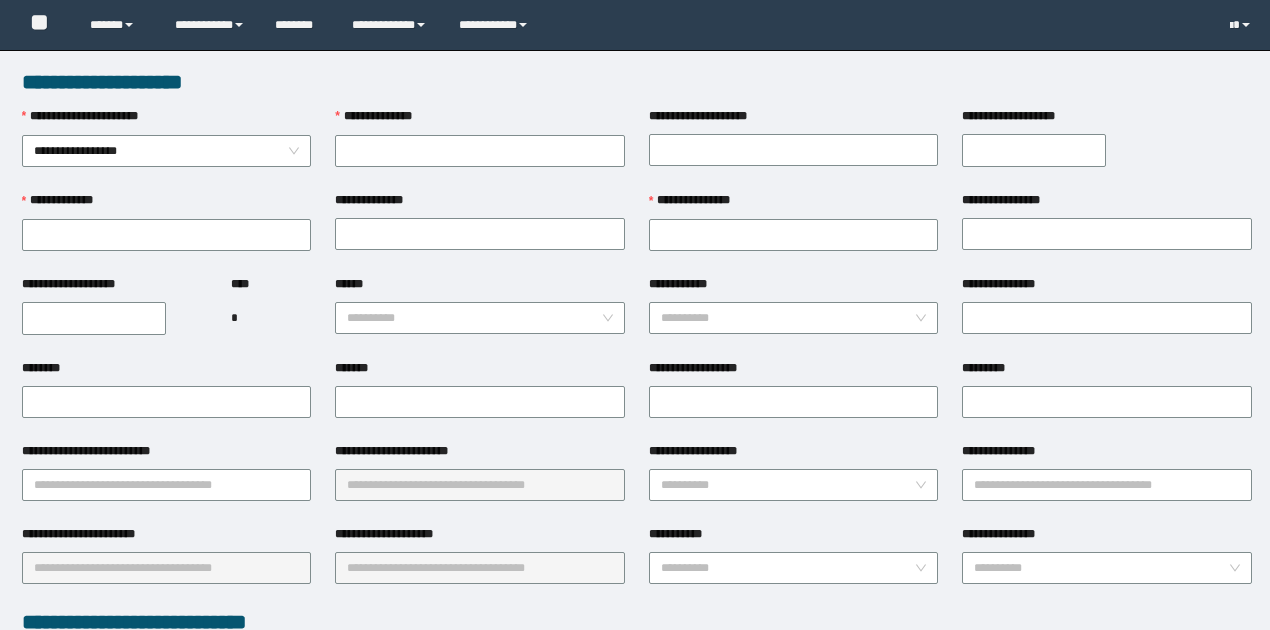 scroll, scrollTop: 0, scrollLeft: 0, axis: both 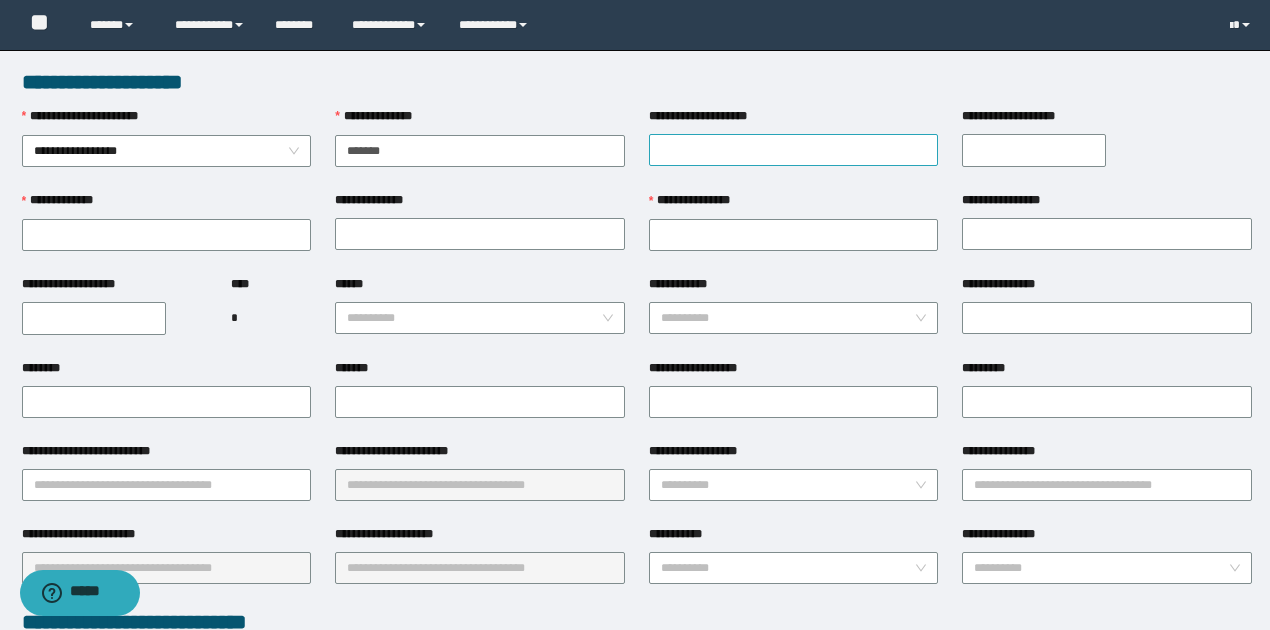 type on "*******" 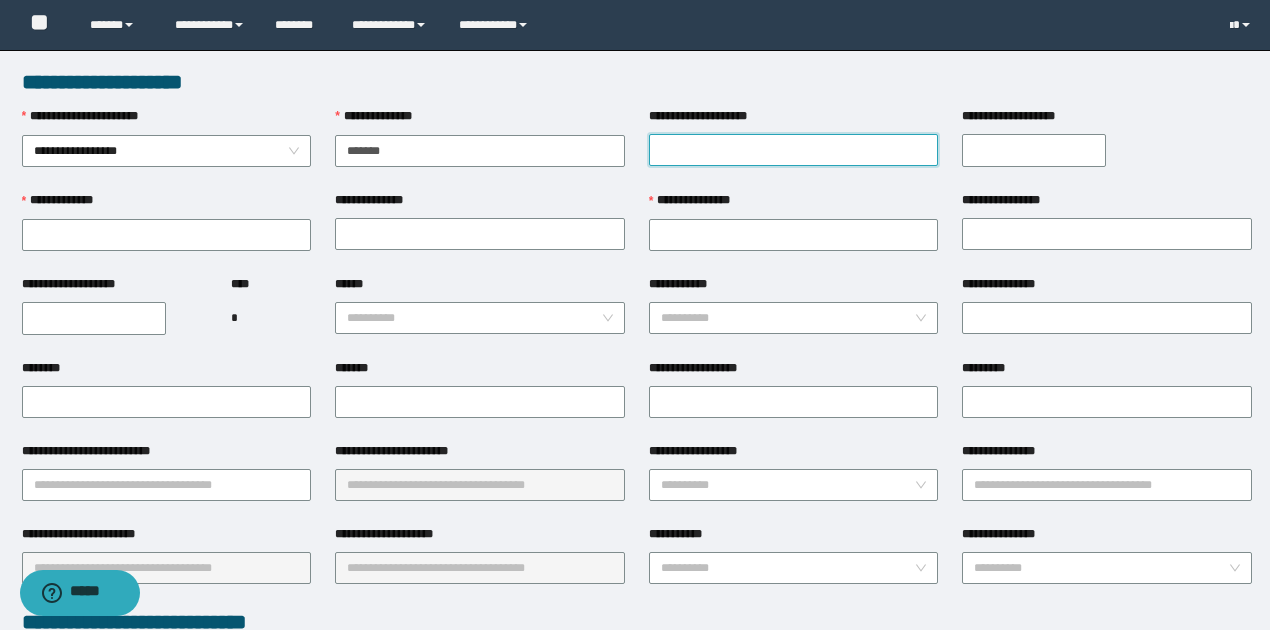 click on "**********" at bounding box center (794, 150) 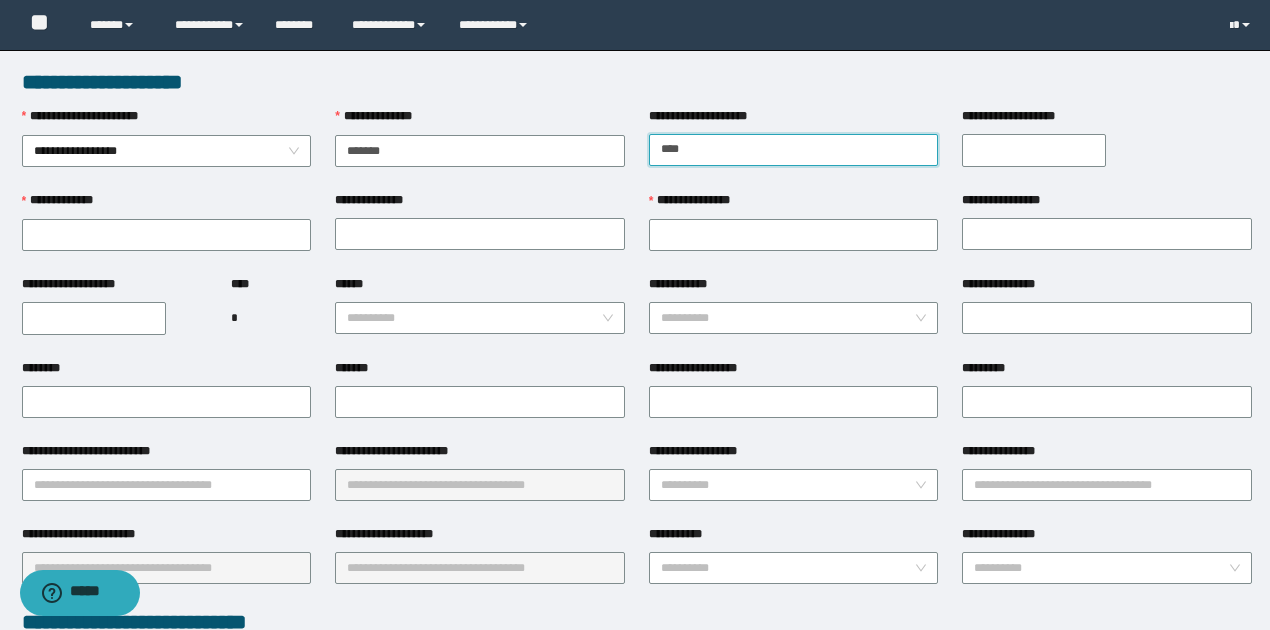 type on "**********" 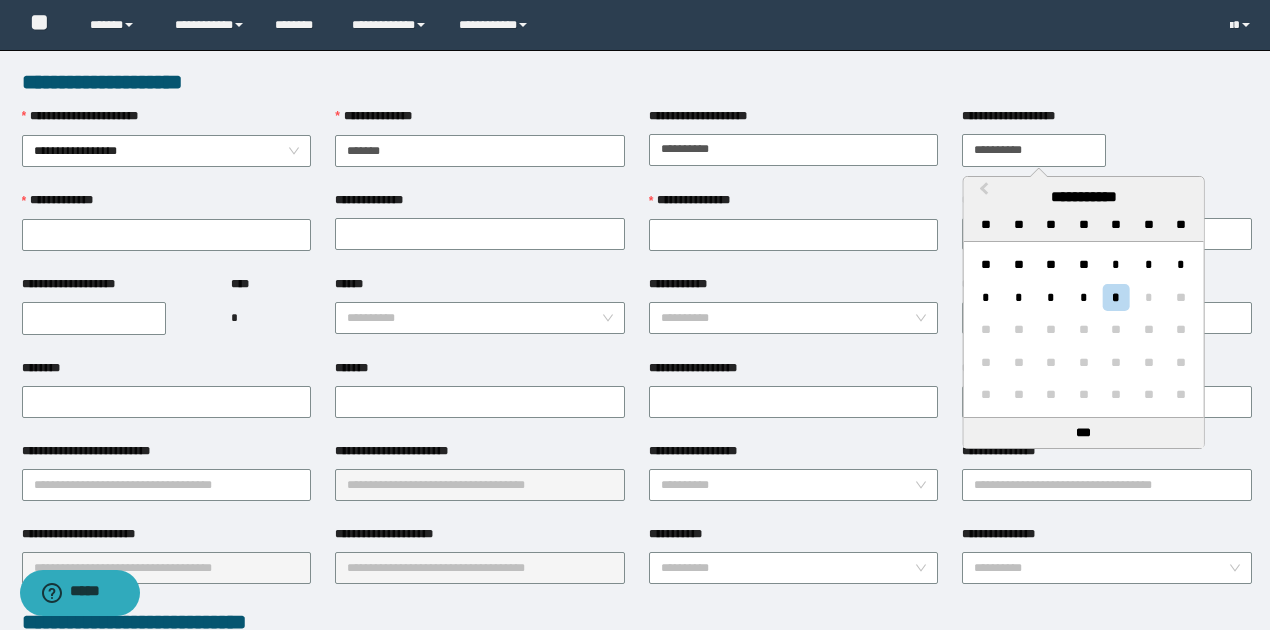 click on "**********" at bounding box center (1034, 150) 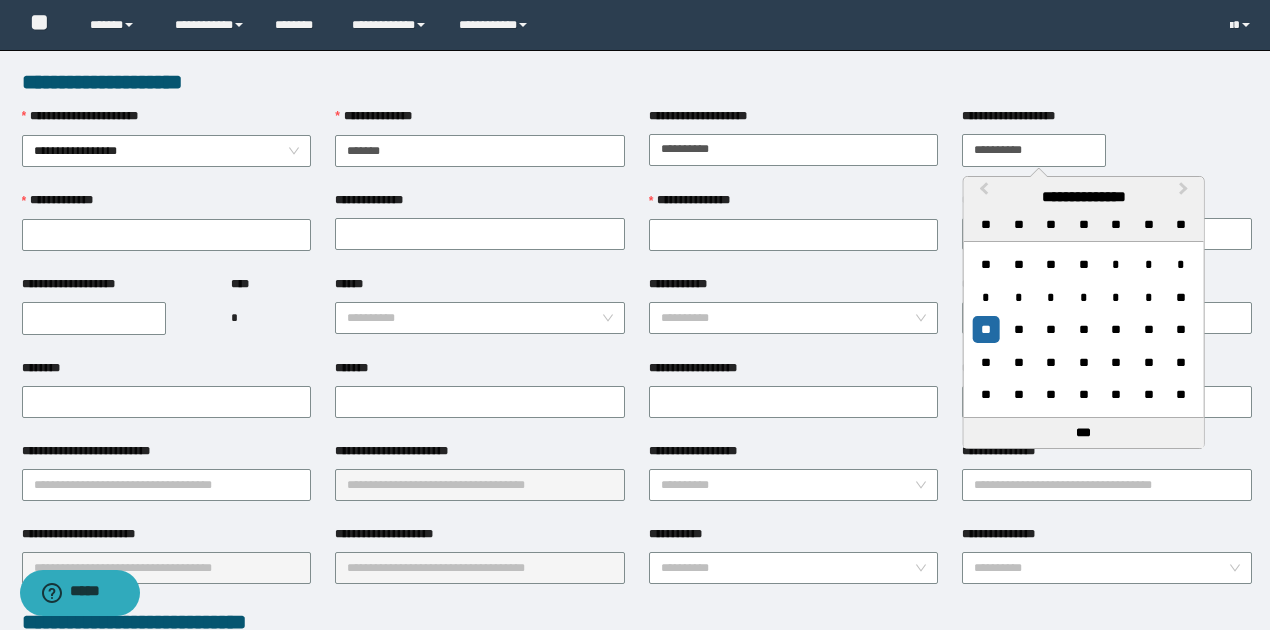 type on "**********" 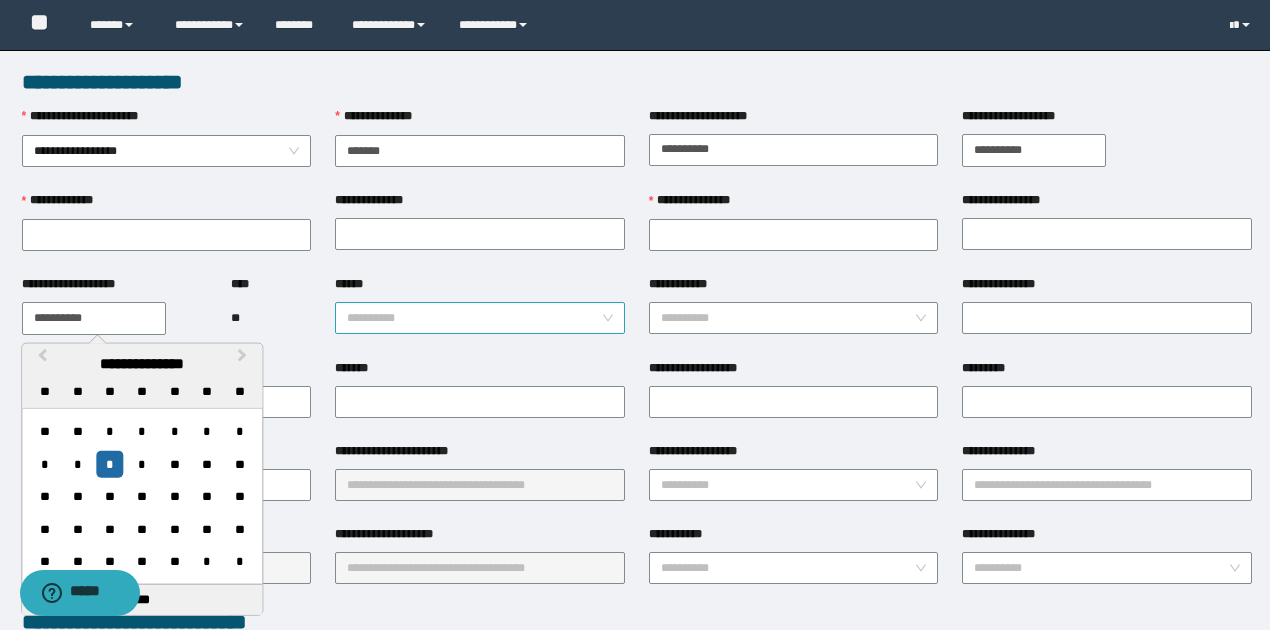 type on "**********" 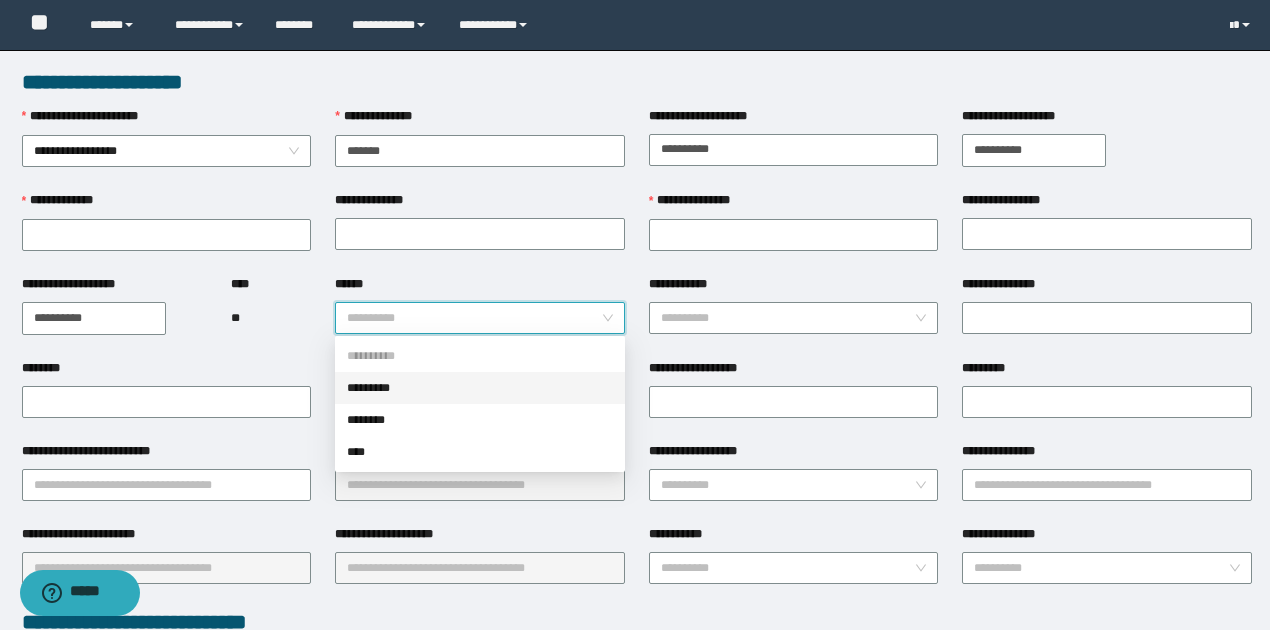 click on "*********" at bounding box center (480, 388) 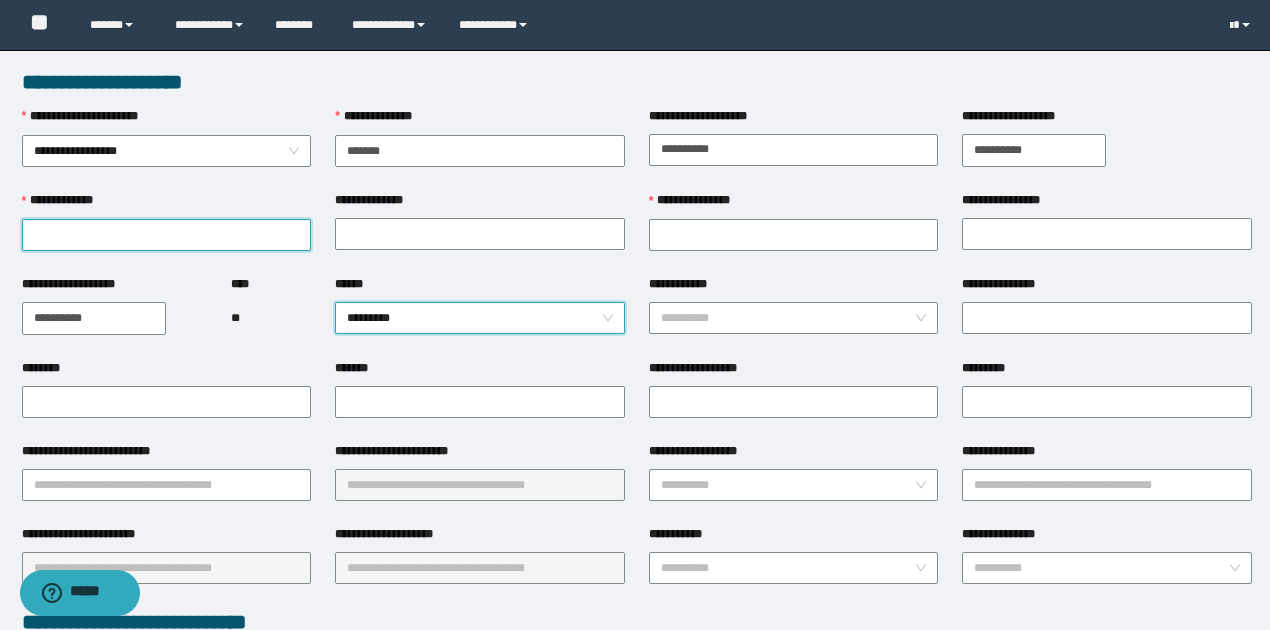 click on "**********" at bounding box center [167, 235] 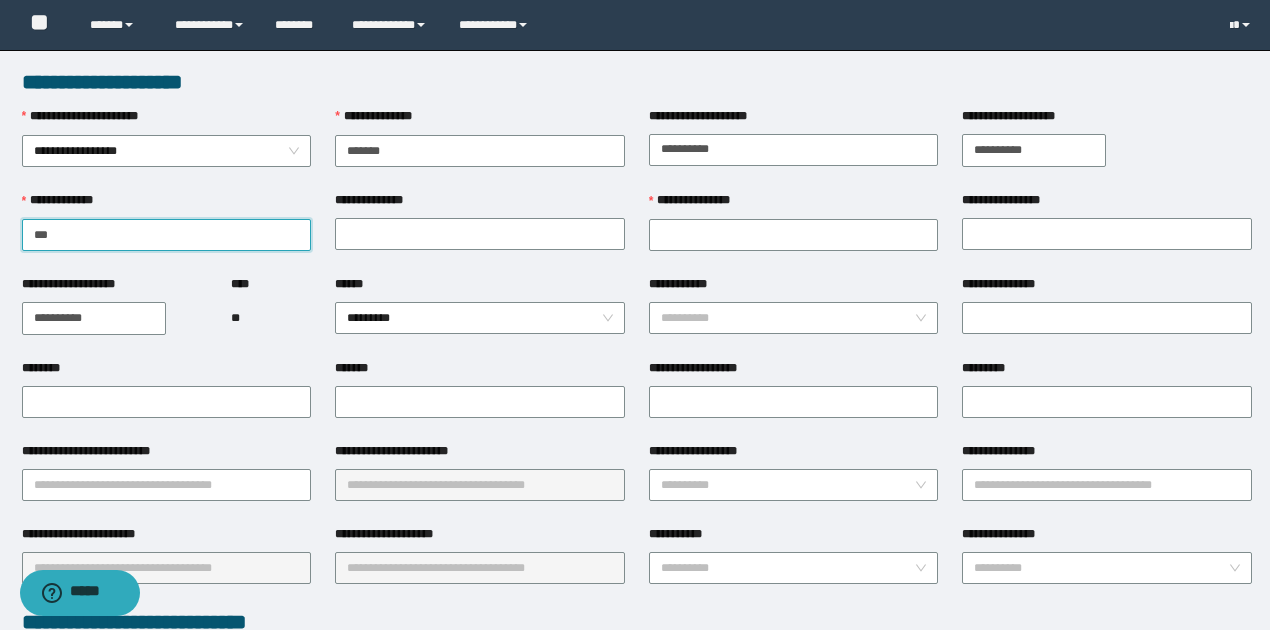 type on "*****" 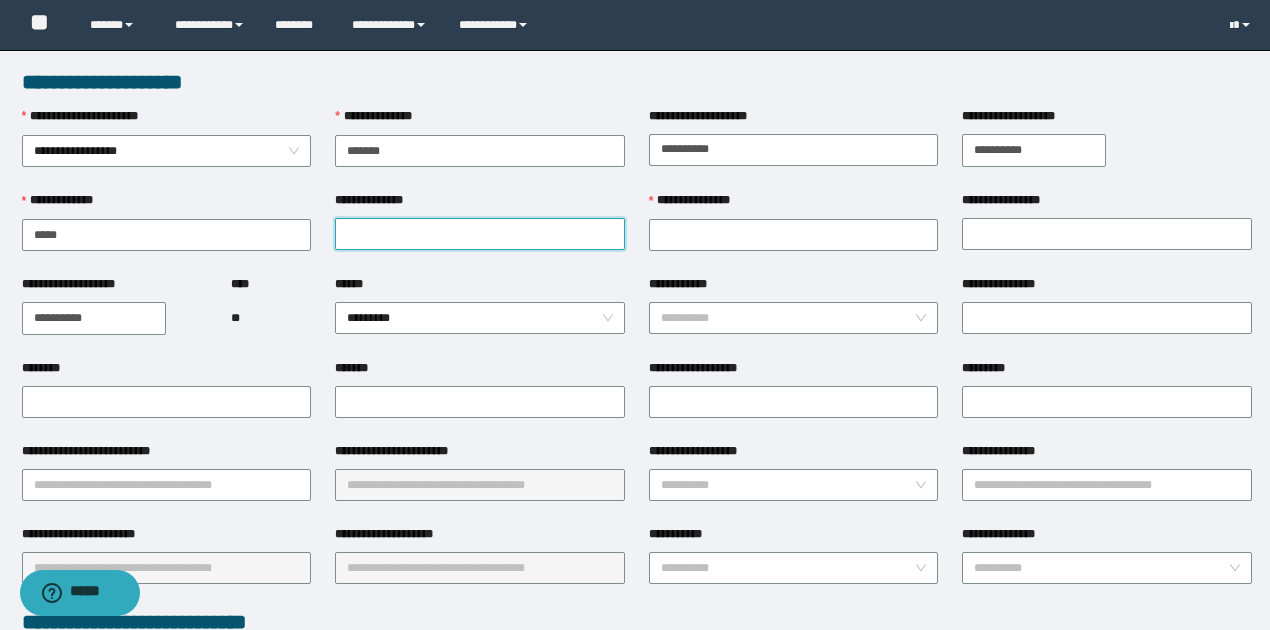 click on "**********" at bounding box center [480, 234] 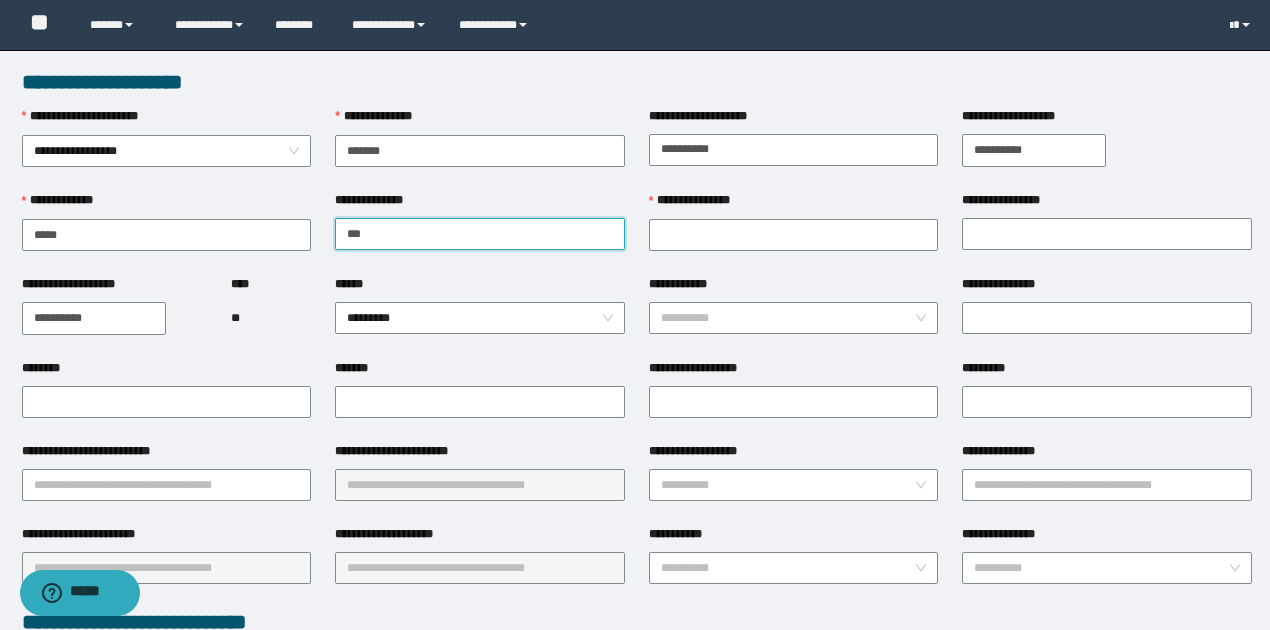 type on "******" 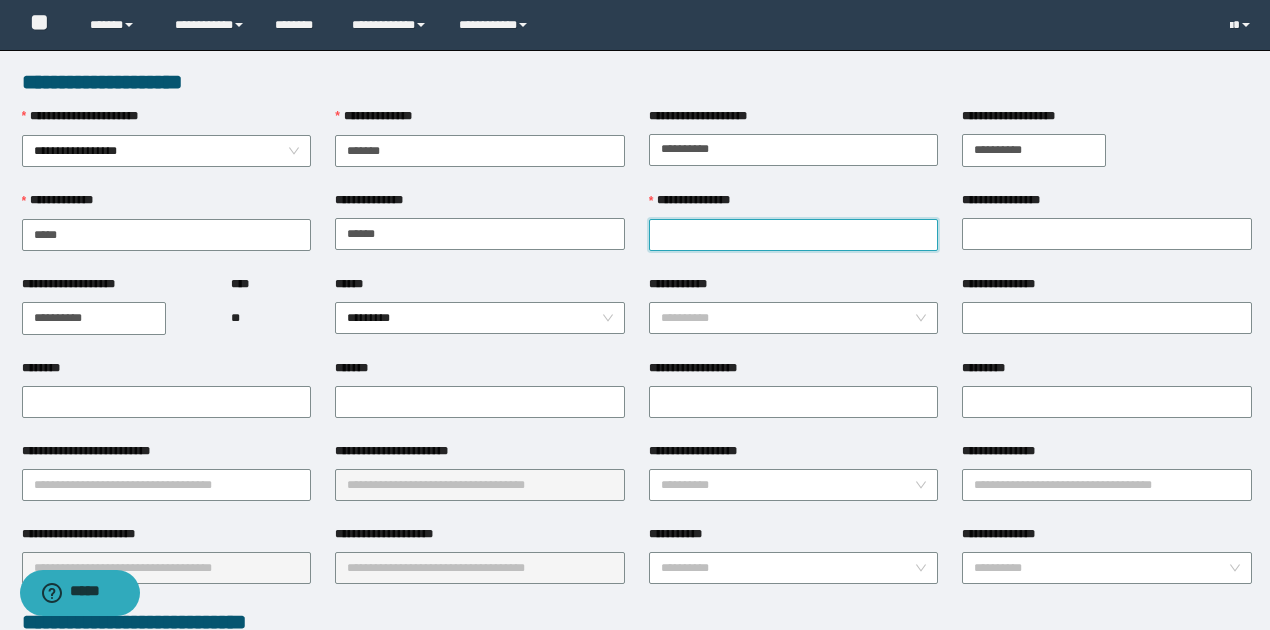 click on "**********" at bounding box center (794, 235) 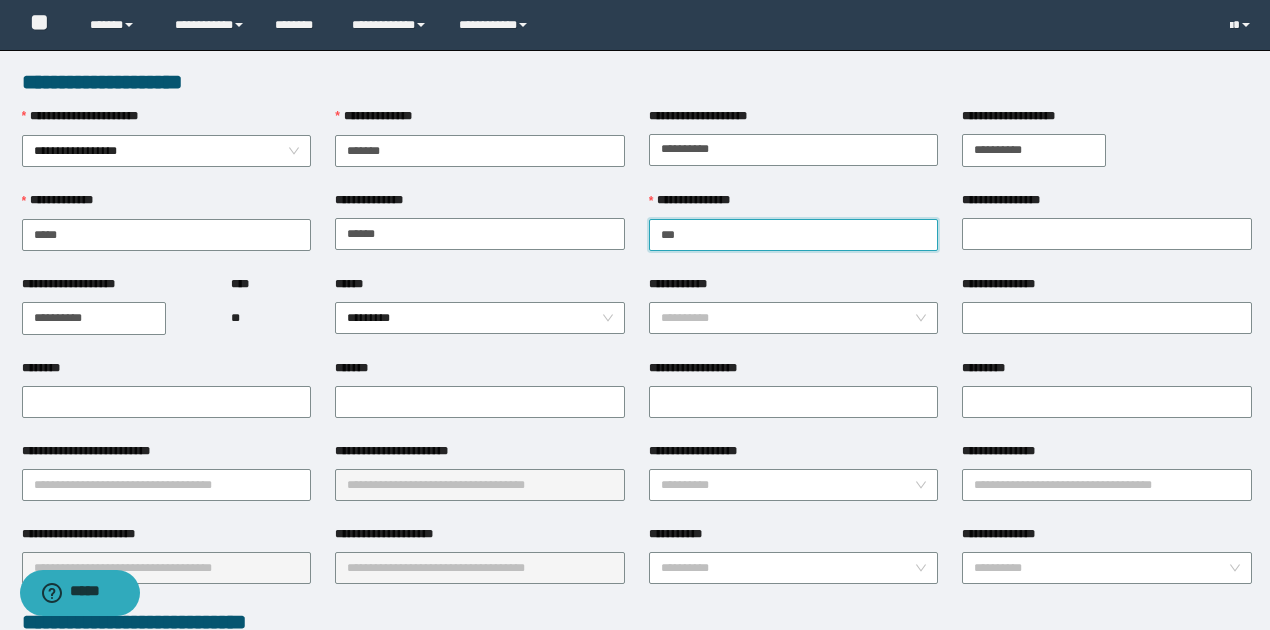 type on "*****" 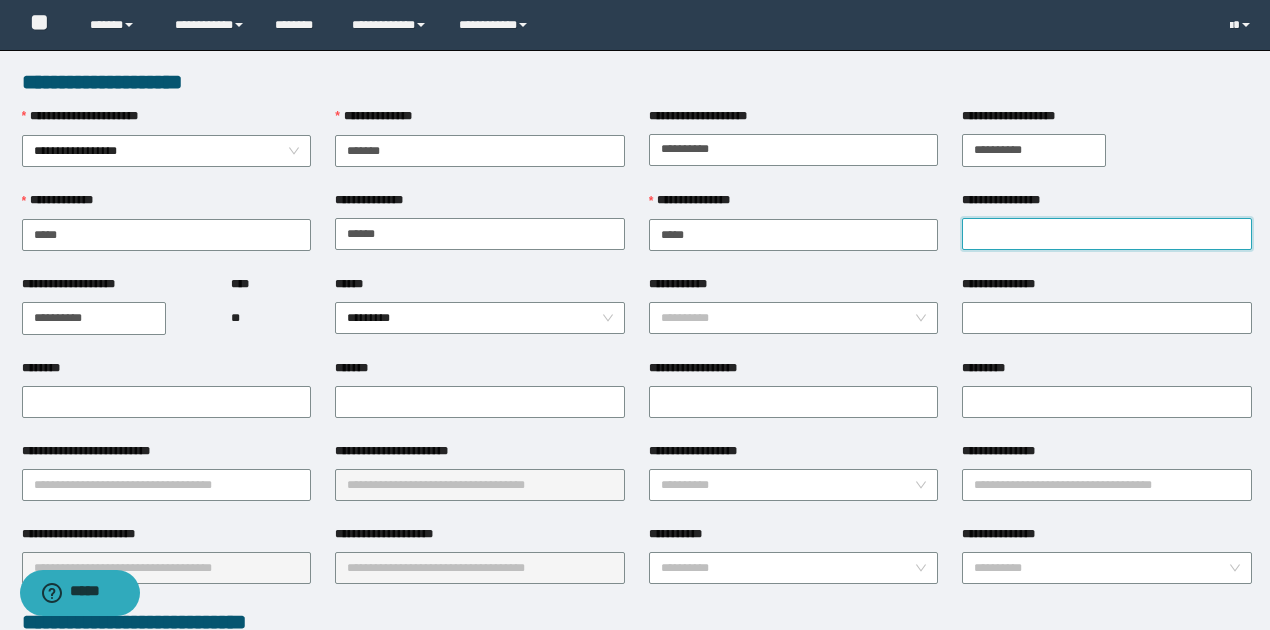 click on "**********" at bounding box center [1107, 234] 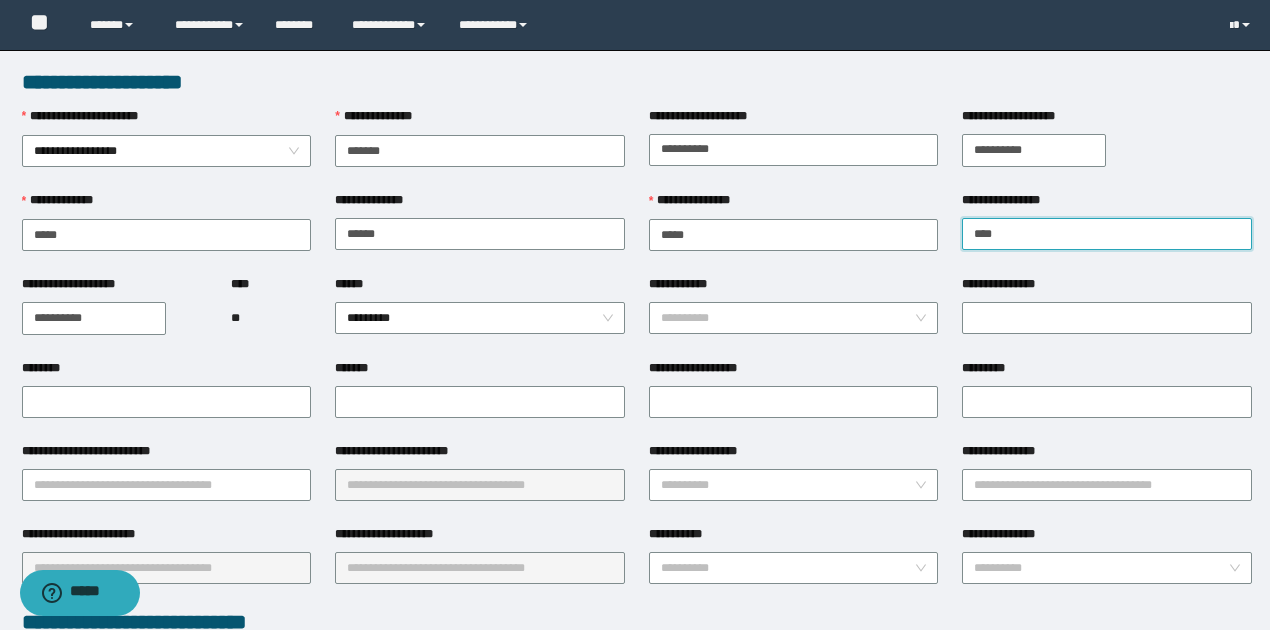 type on "*********" 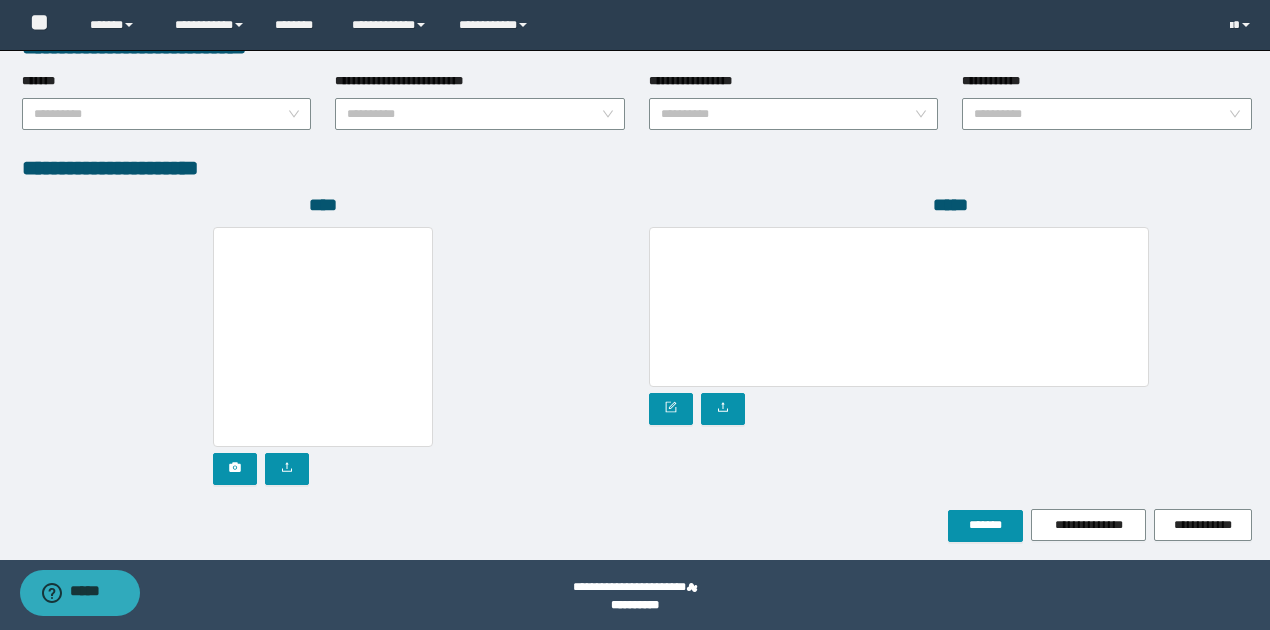 scroll, scrollTop: 1072, scrollLeft: 0, axis: vertical 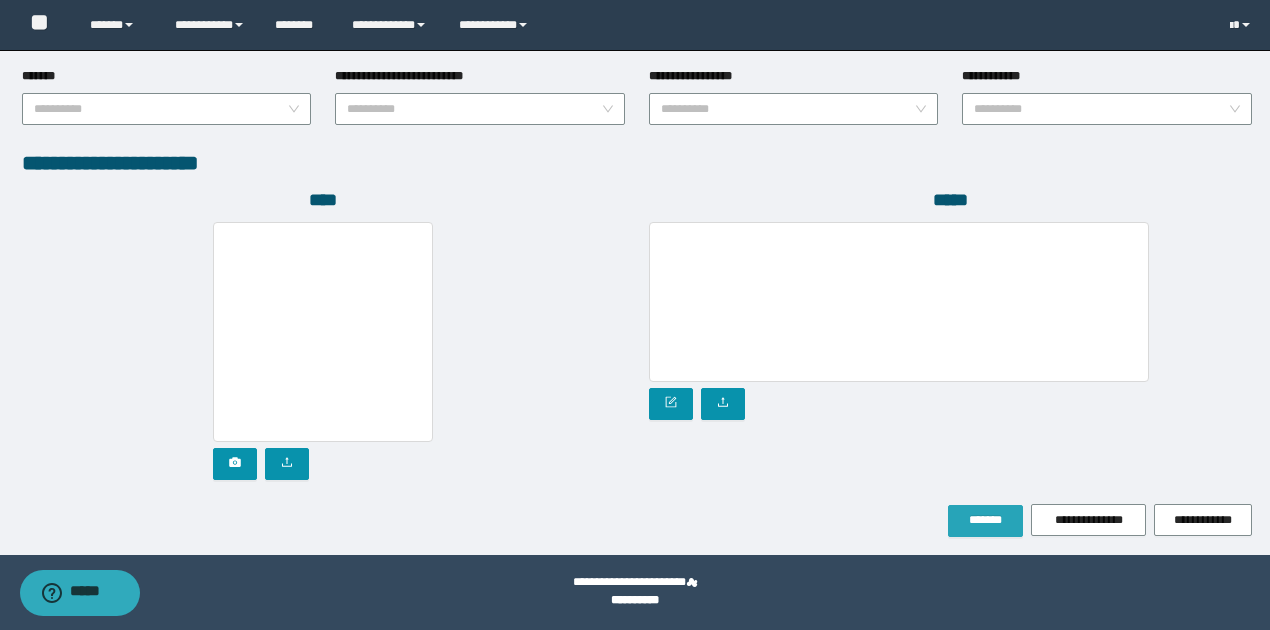 click on "*******" at bounding box center (985, 520) 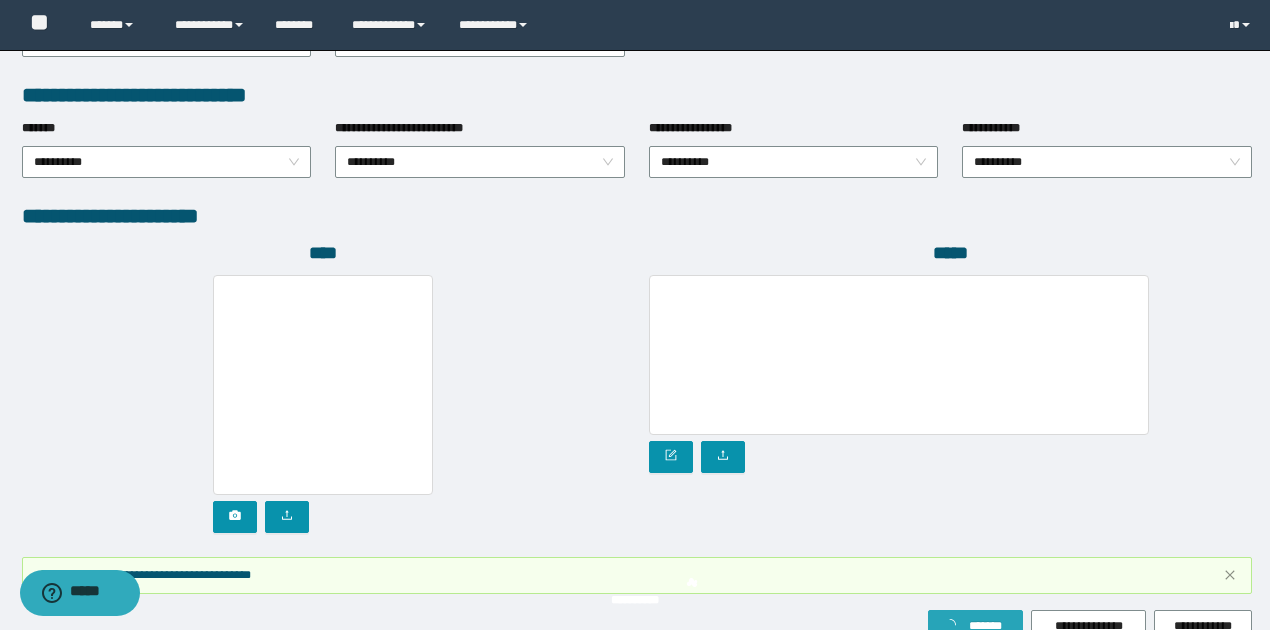 scroll, scrollTop: 1124, scrollLeft: 0, axis: vertical 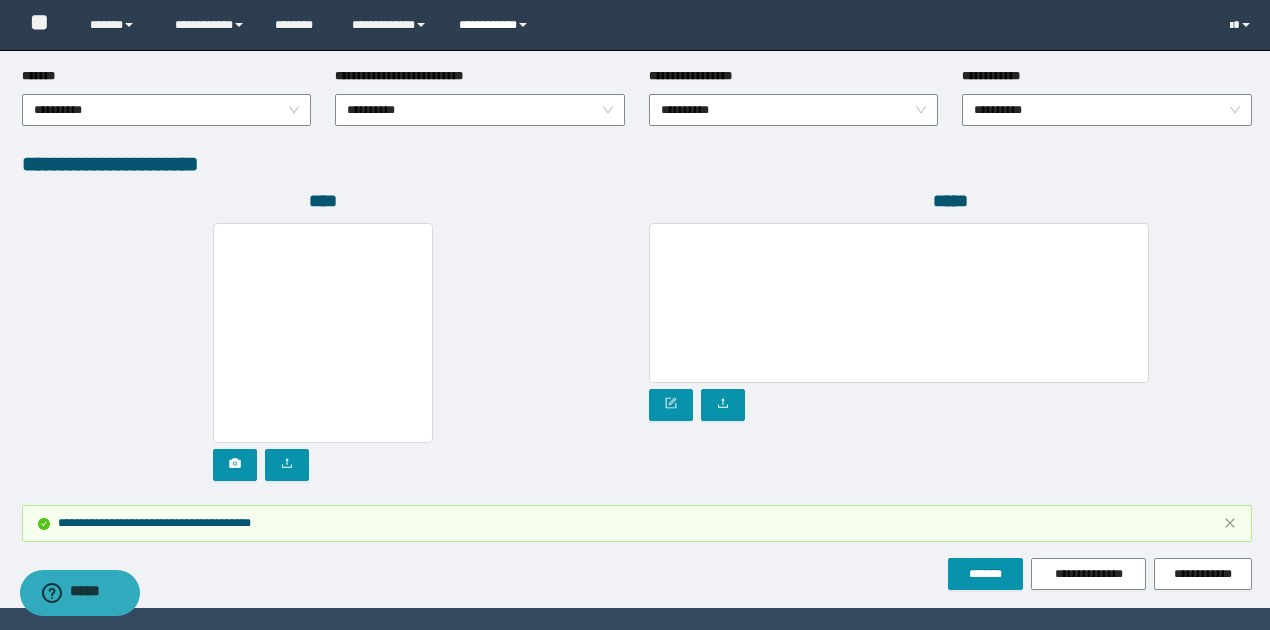 click on "**********" at bounding box center [496, 25] 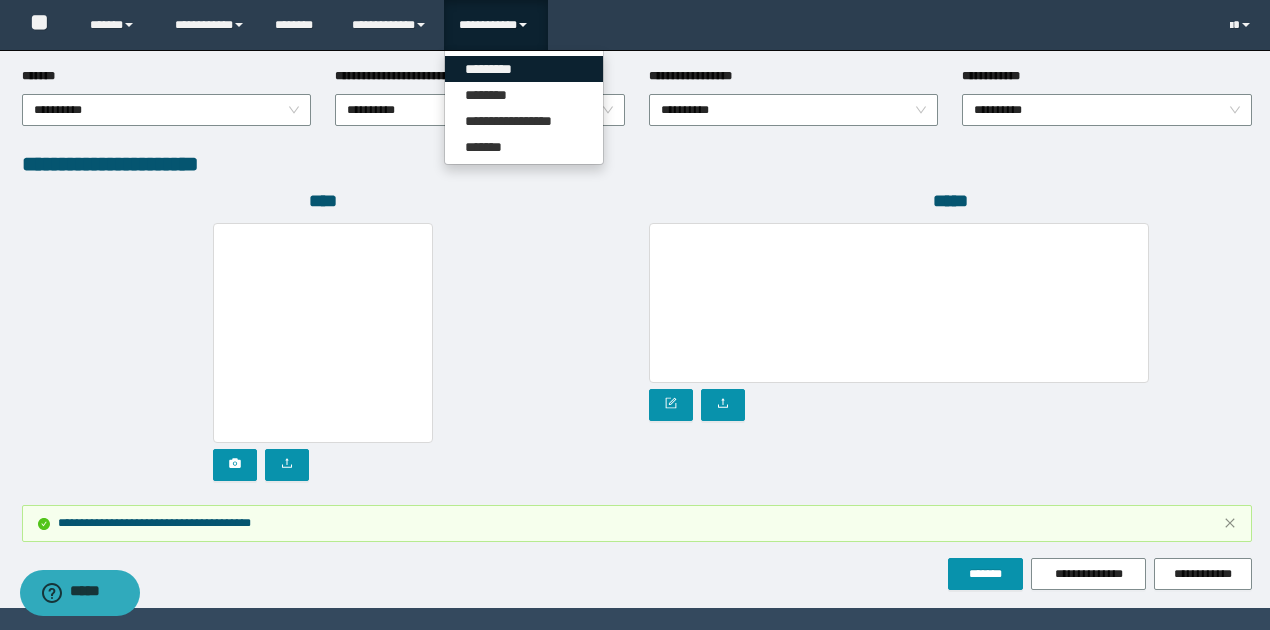 click on "*********" at bounding box center [524, 69] 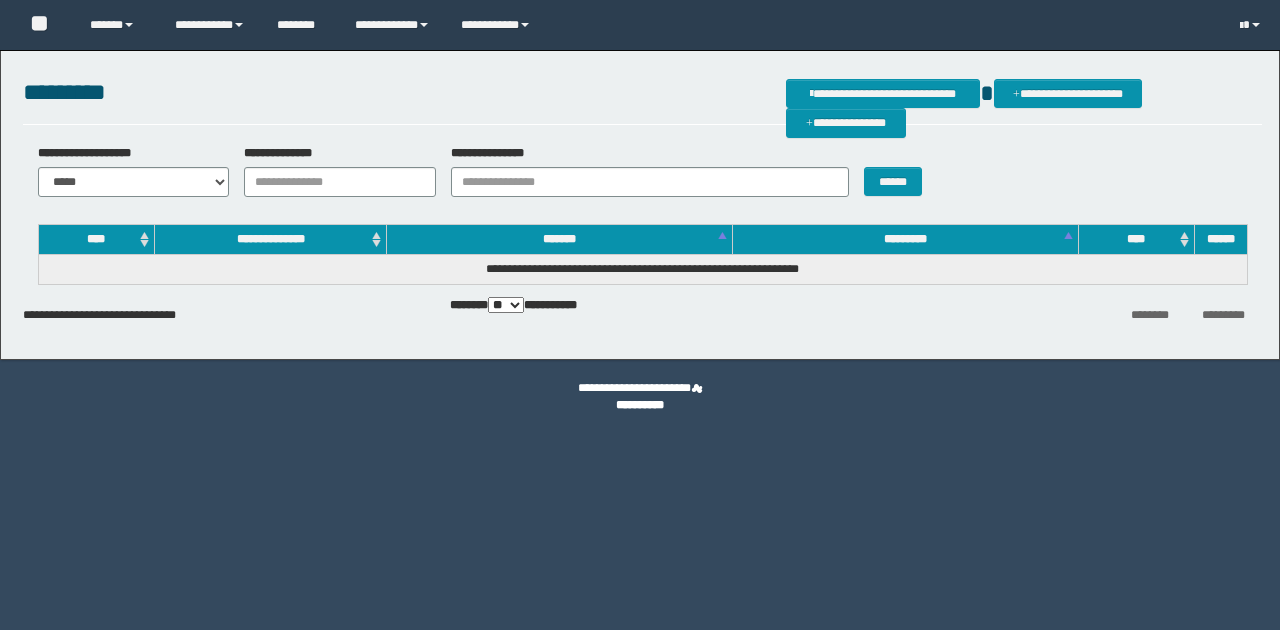 scroll, scrollTop: 0, scrollLeft: 0, axis: both 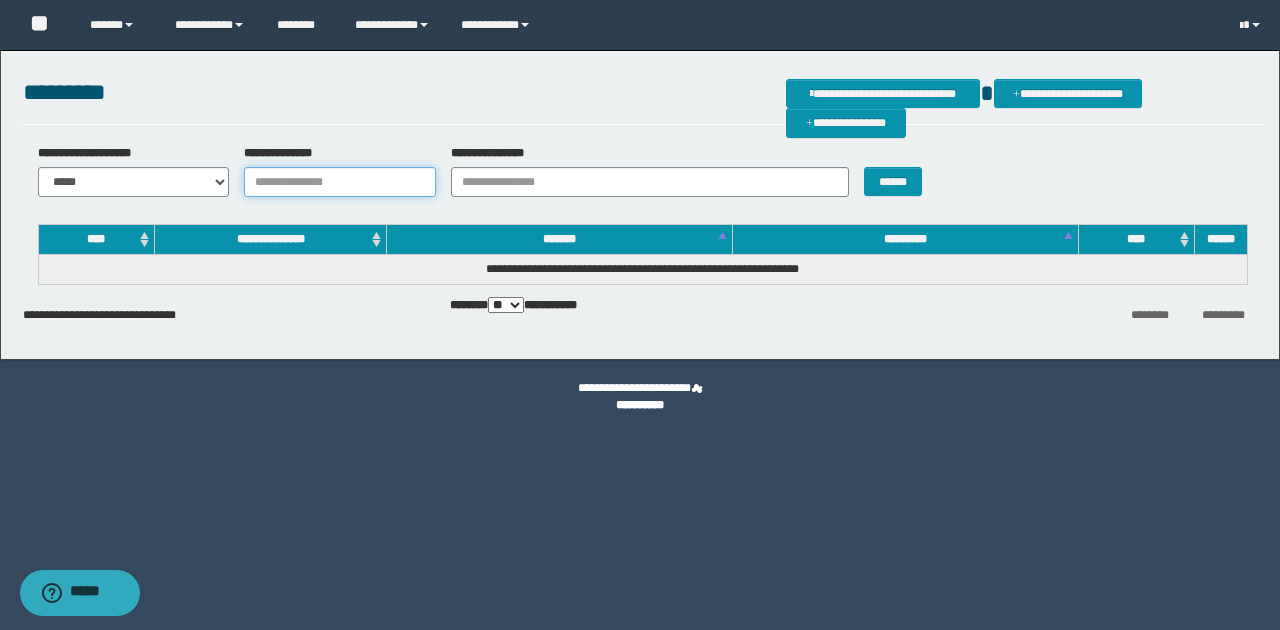 click on "**********" at bounding box center (340, 182) 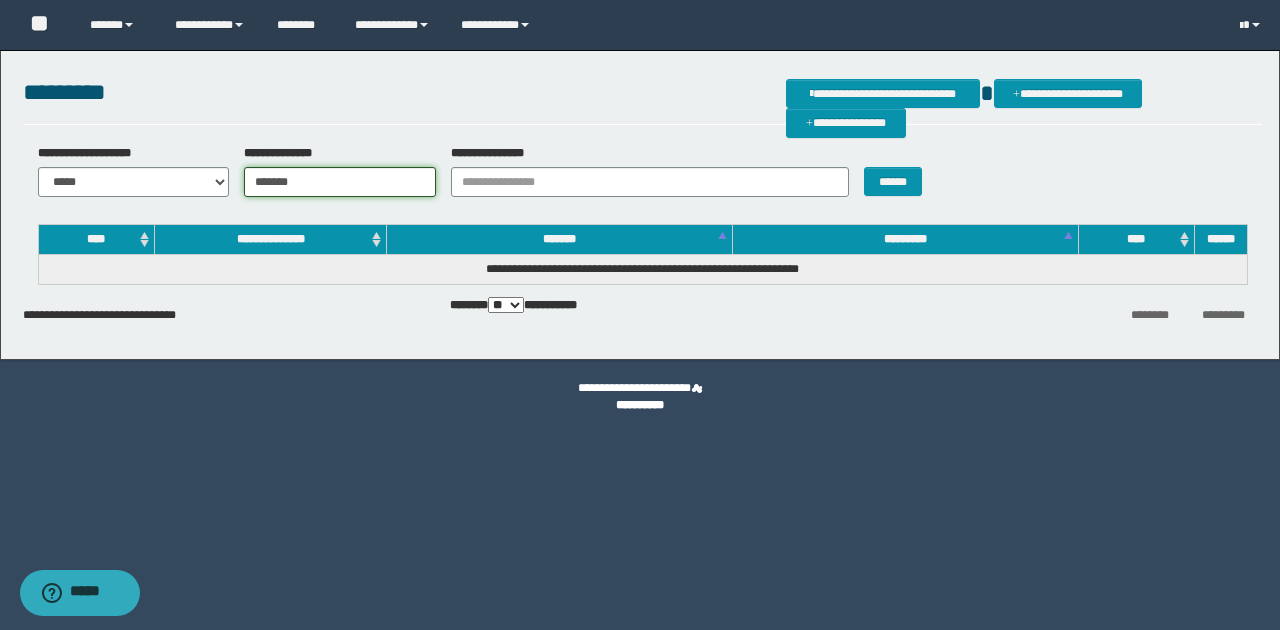 click on "*******" at bounding box center [340, 182] 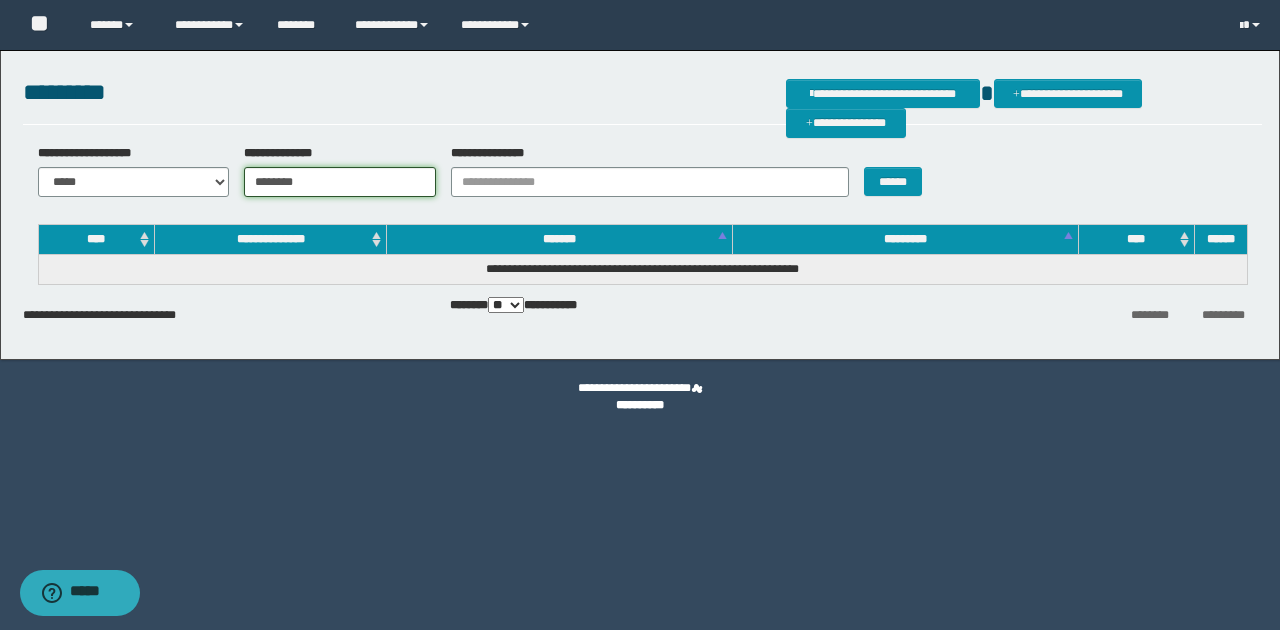 click on "********" at bounding box center (340, 182) 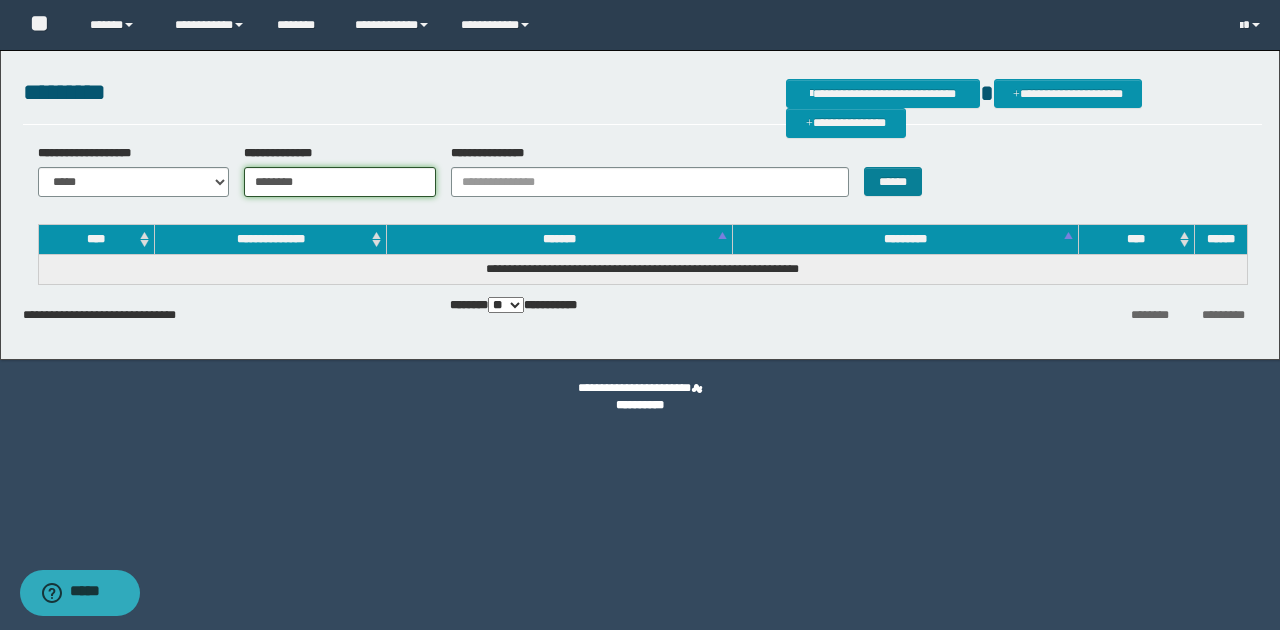 type on "********" 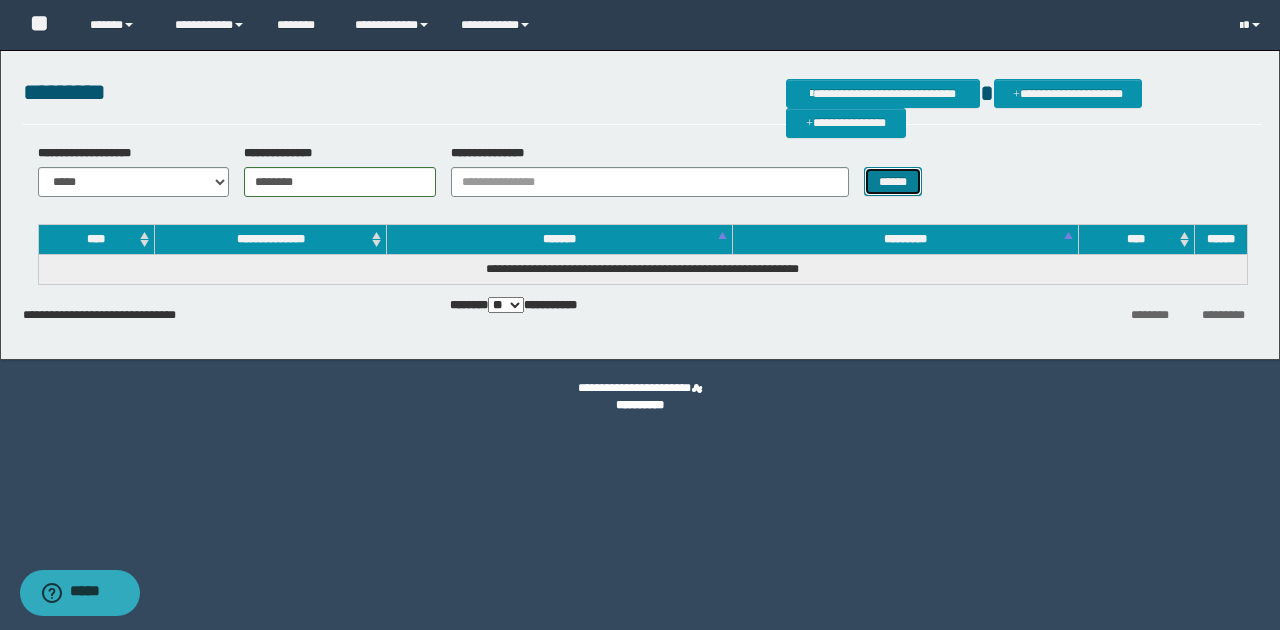 click on "******" at bounding box center [893, 181] 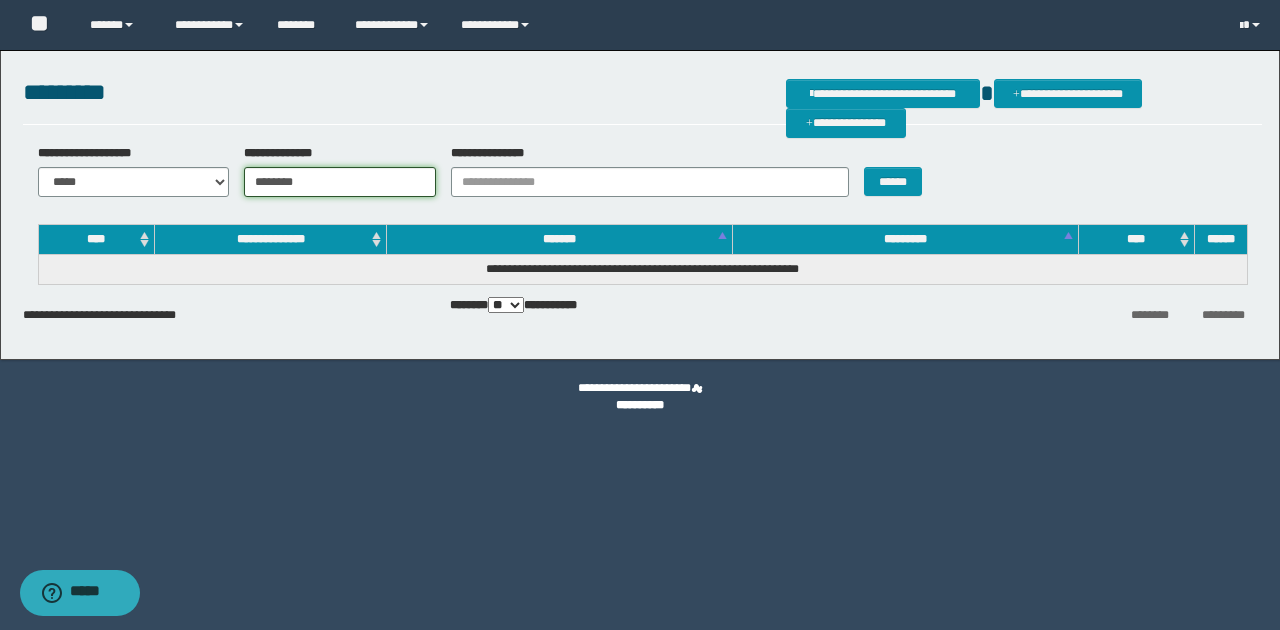 drag, startPoint x: 322, startPoint y: 186, endPoint x: 219, endPoint y: 180, distance: 103.17461 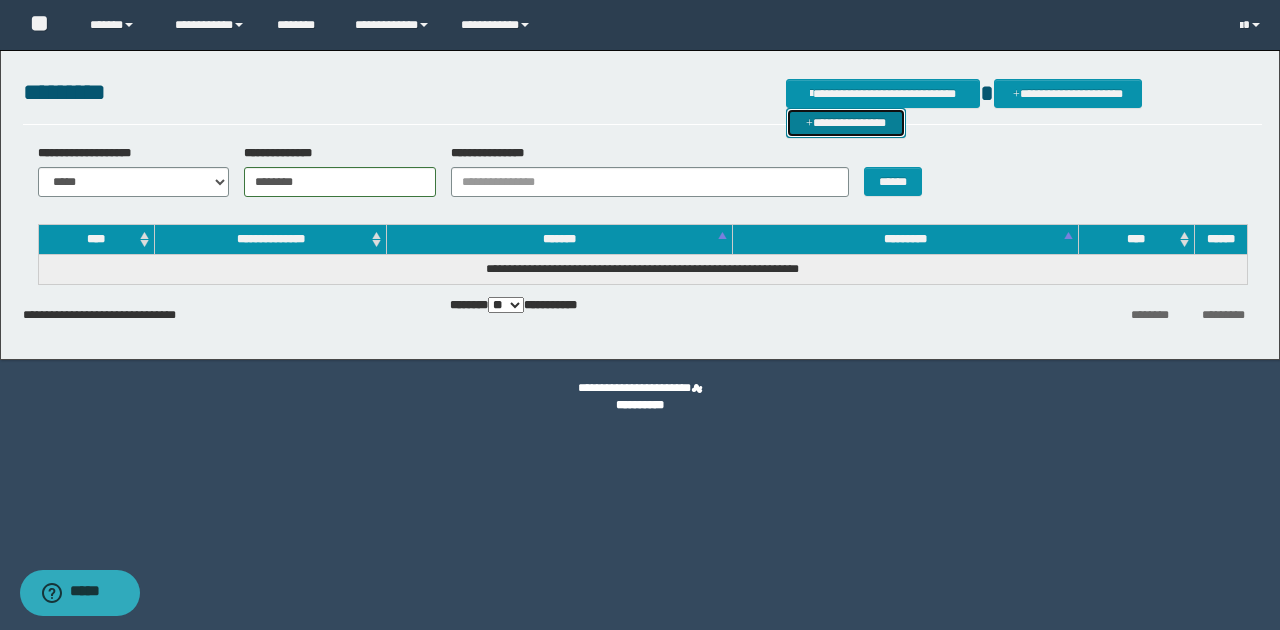 click on "**********" at bounding box center [846, 122] 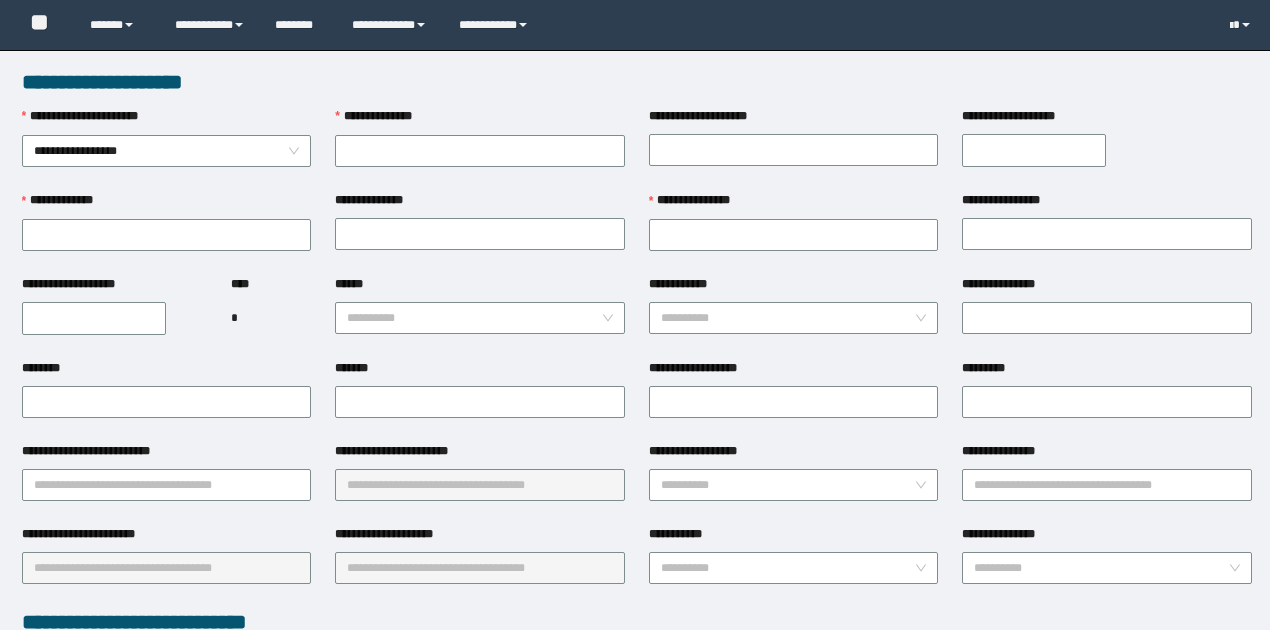 scroll, scrollTop: 0, scrollLeft: 0, axis: both 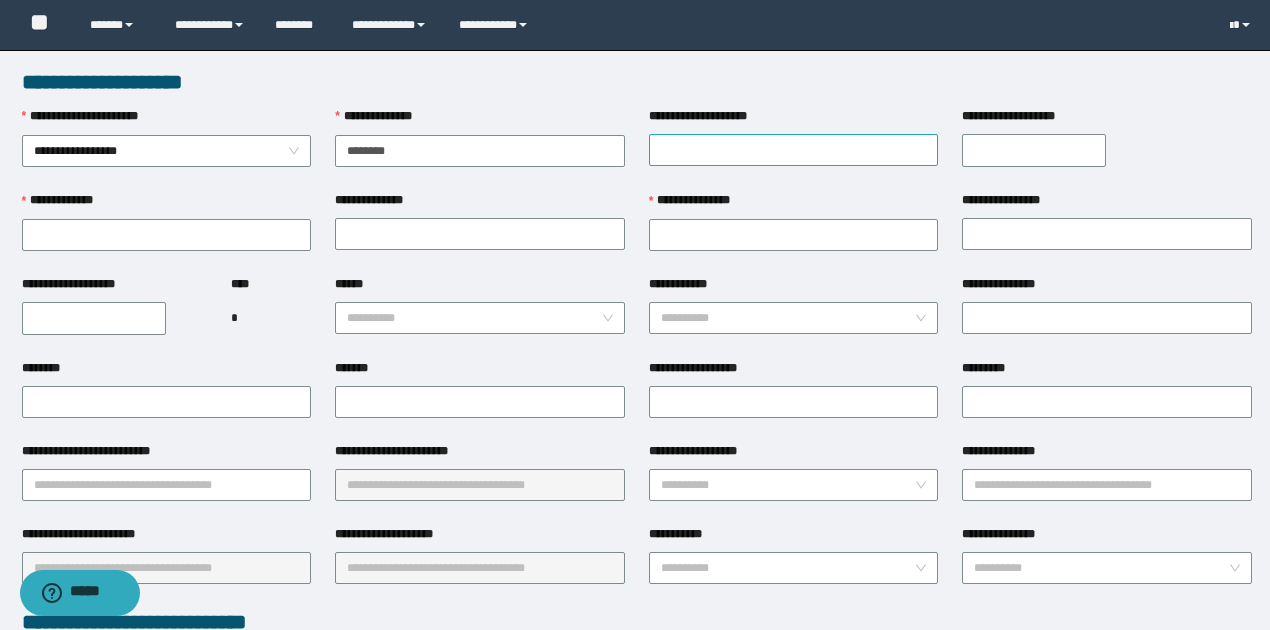 type on "********" 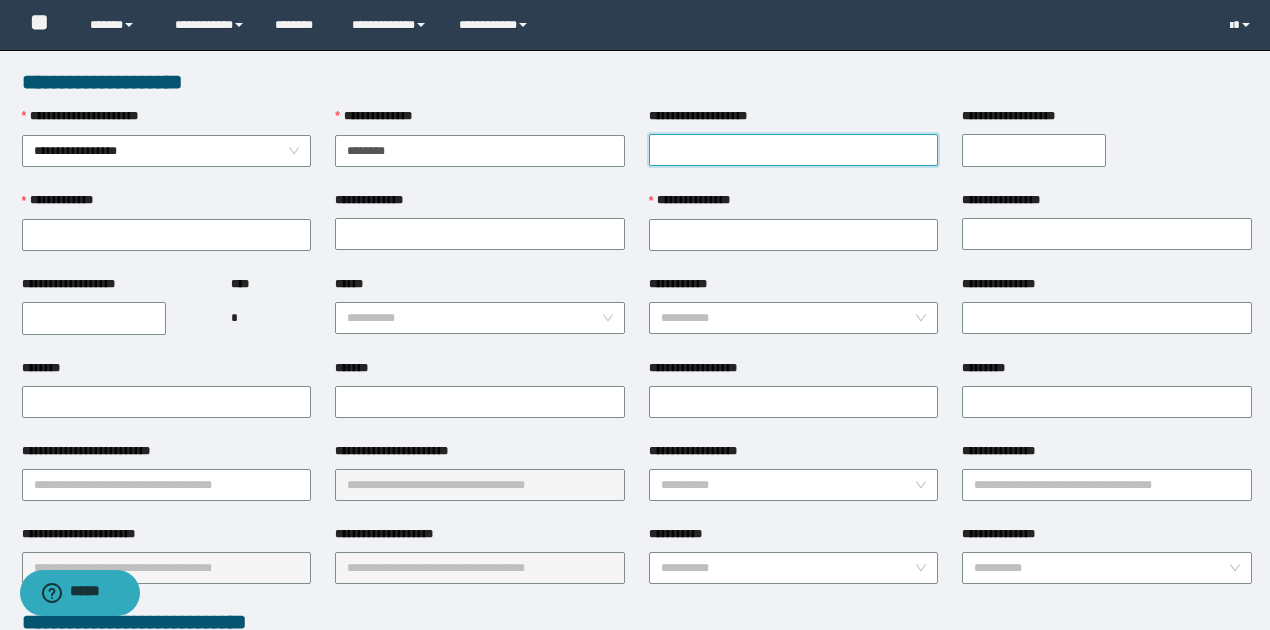 click on "**********" at bounding box center [794, 150] 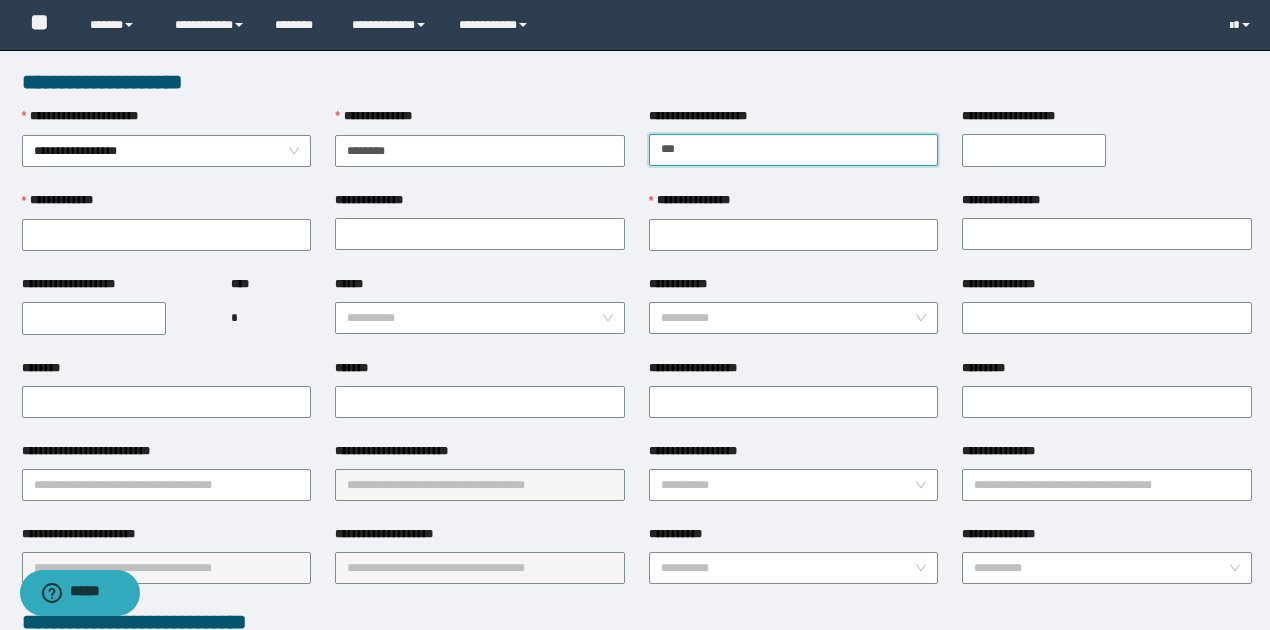 type on "**********" 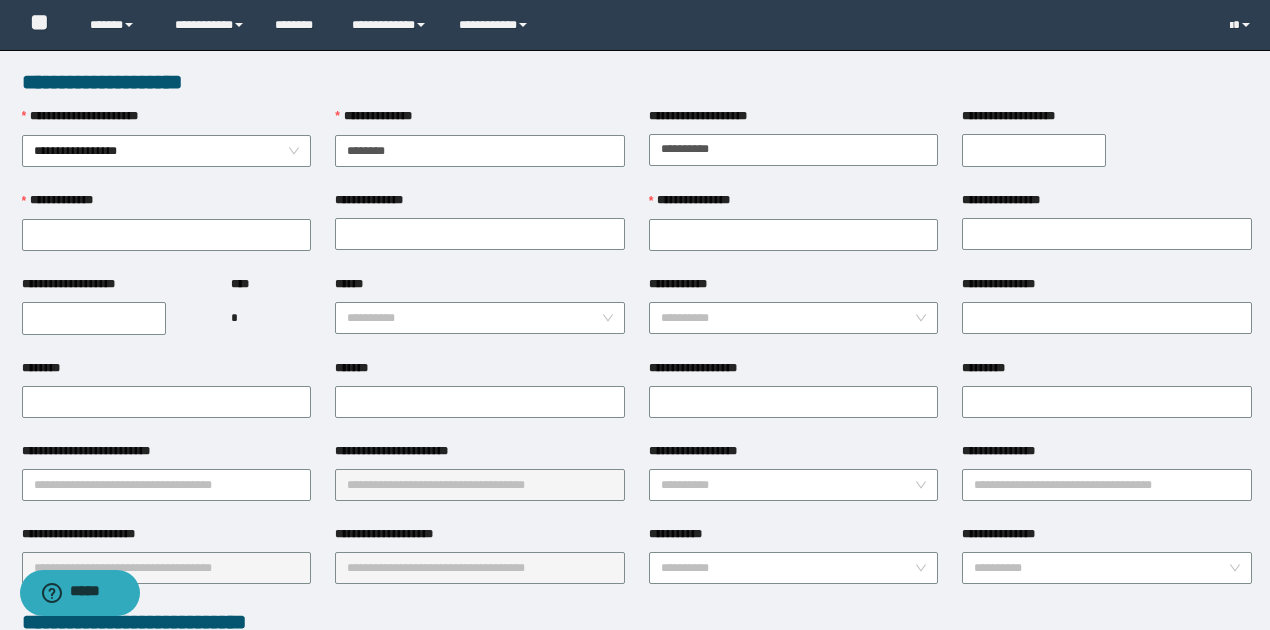 click on "**********" at bounding box center (1034, 150) 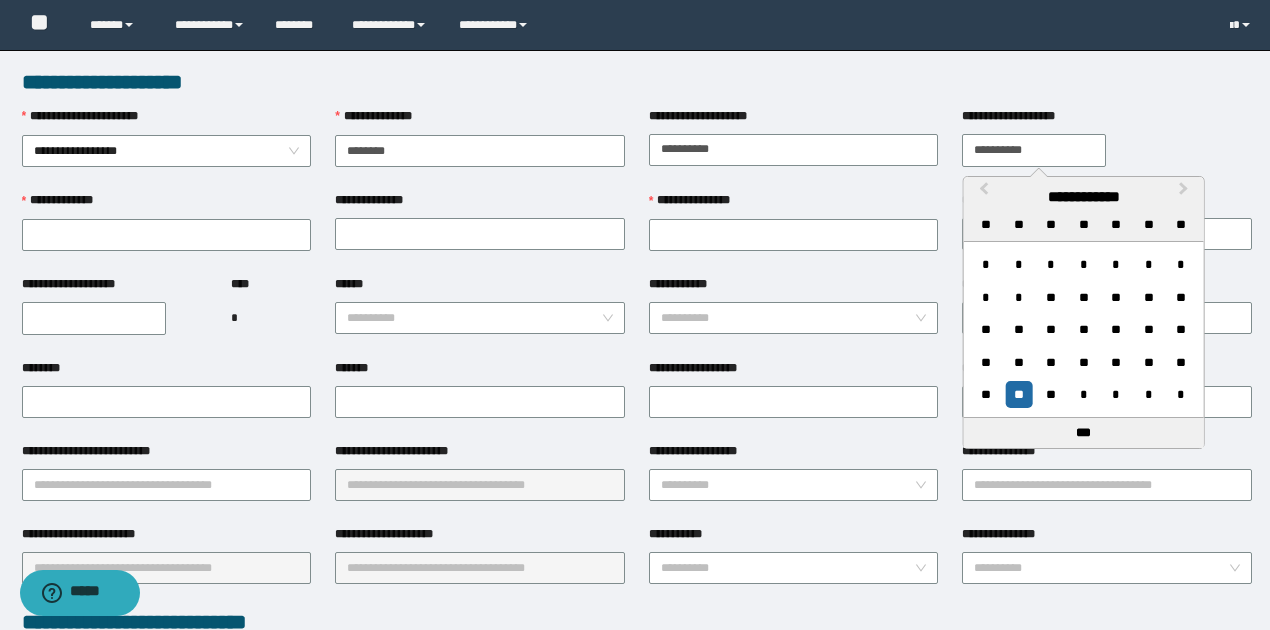 type on "**********" 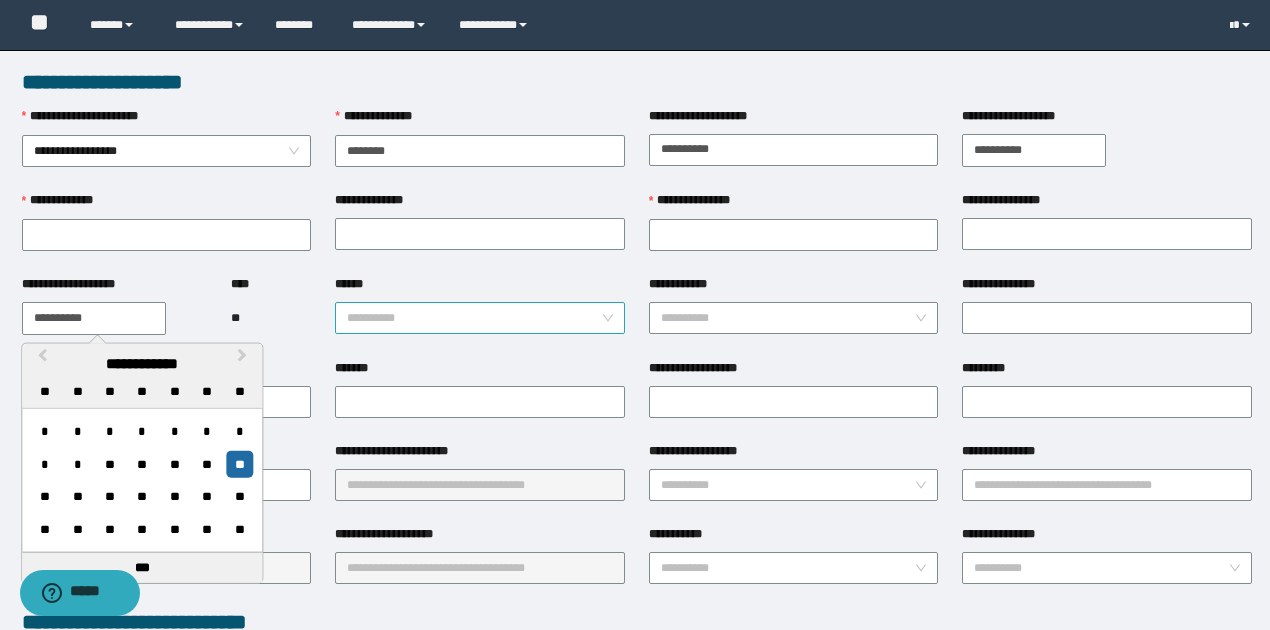 type on "**********" 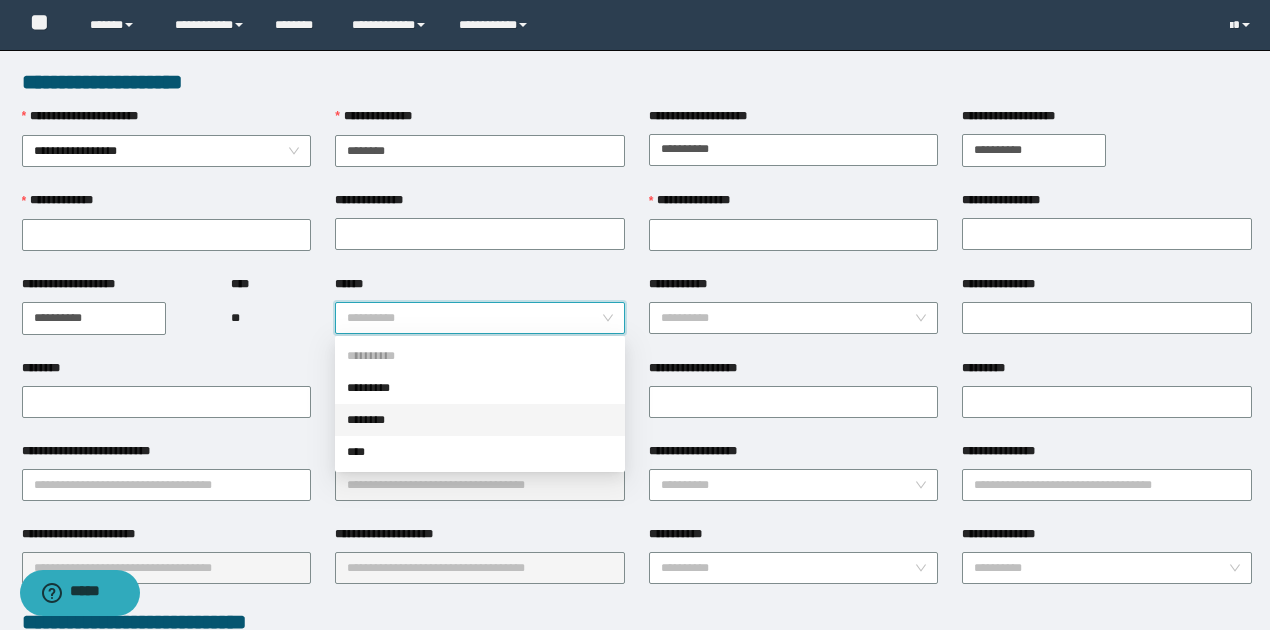 click on "********" at bounding box center (480, 420) 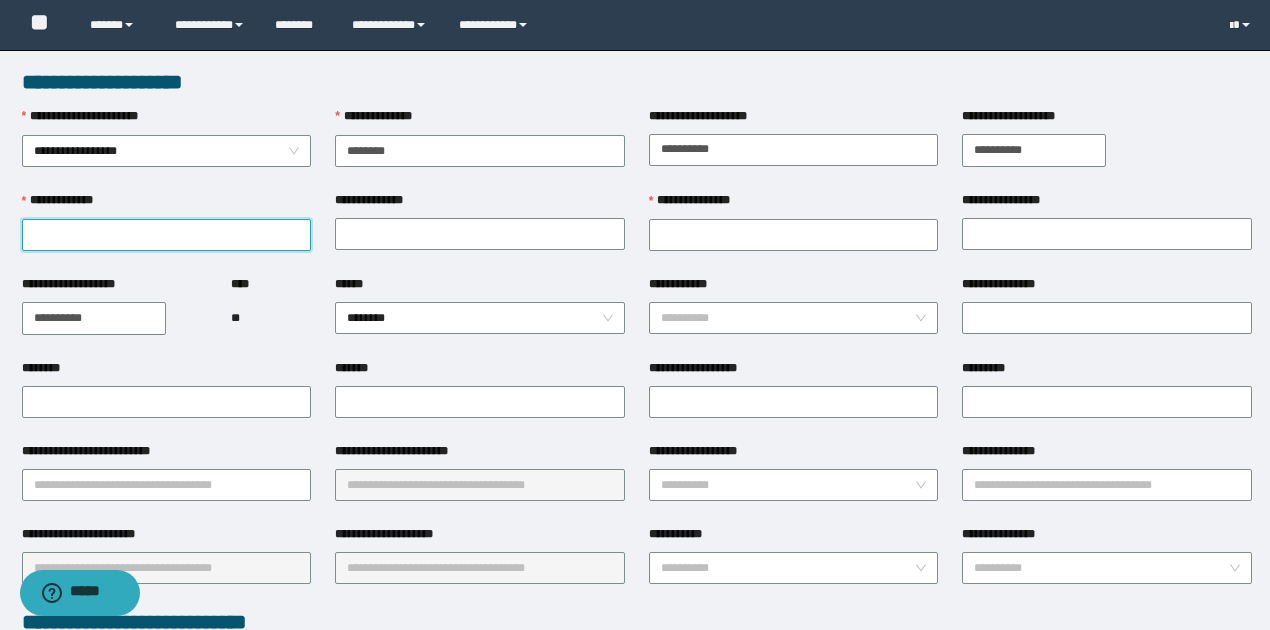 click on "**********" at bounding box center (167, 235) 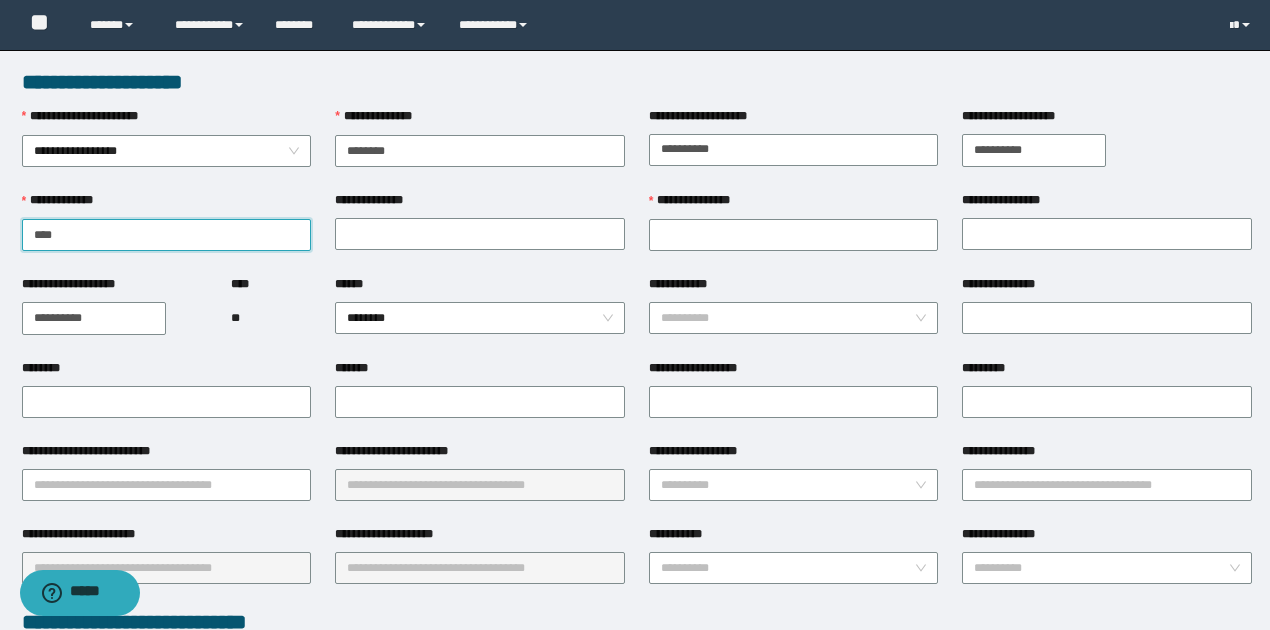 type on "******" 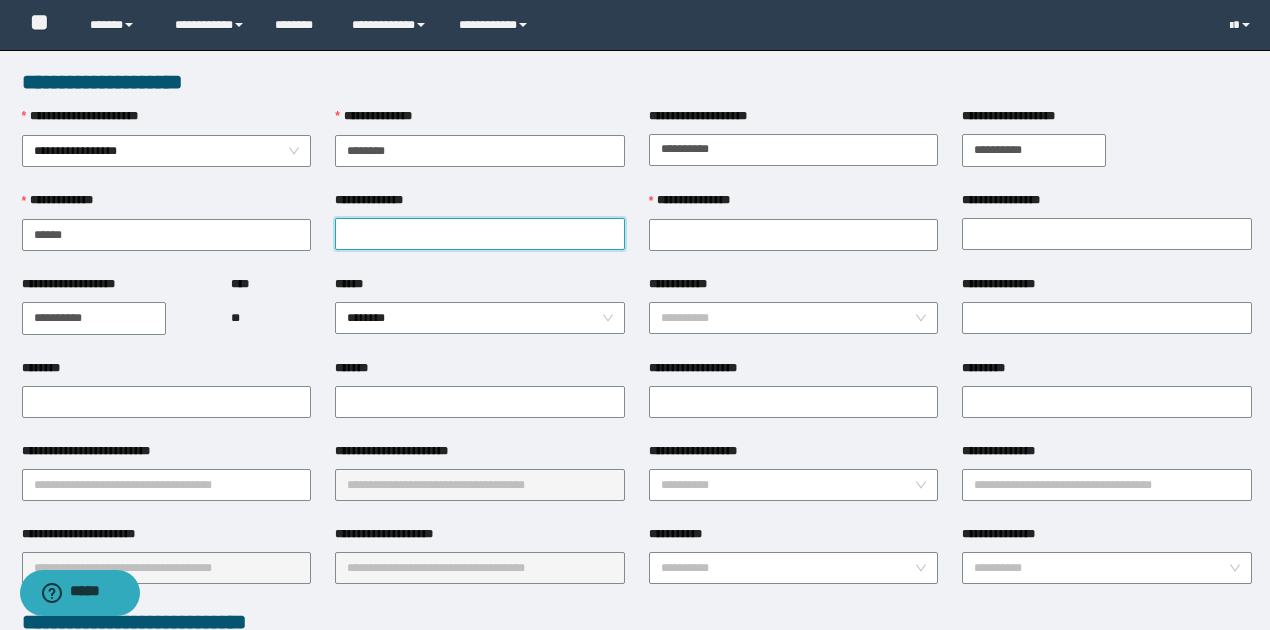 click on "**********" at bounding box center [480, 234] 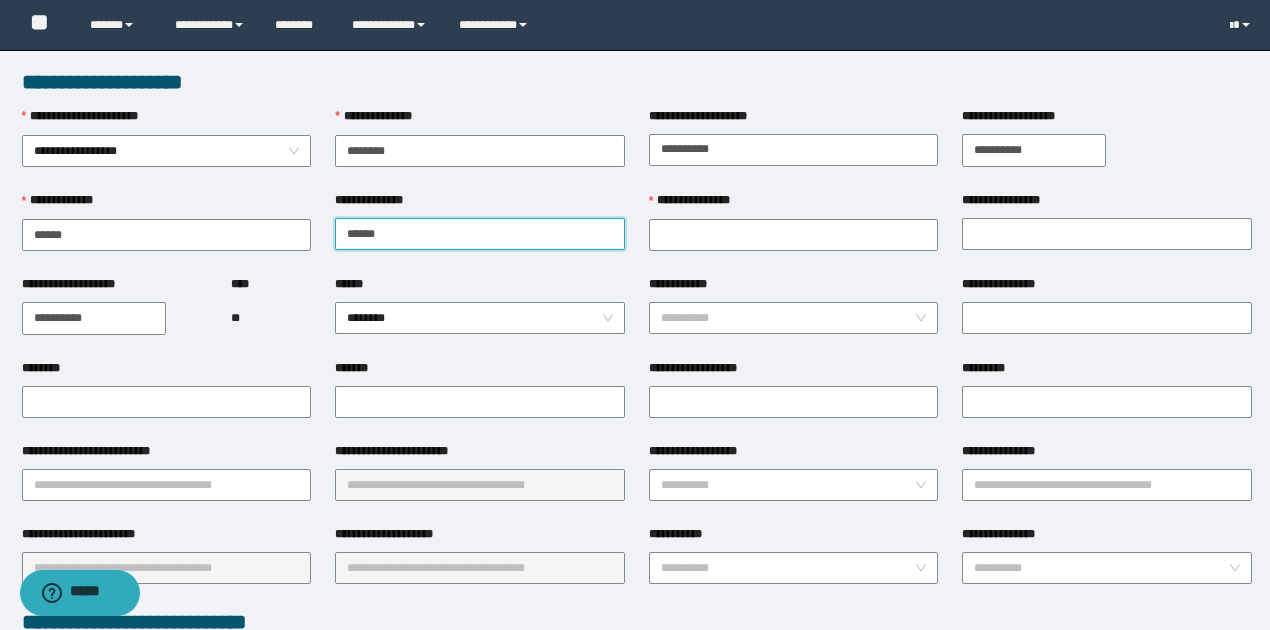 type on "******" 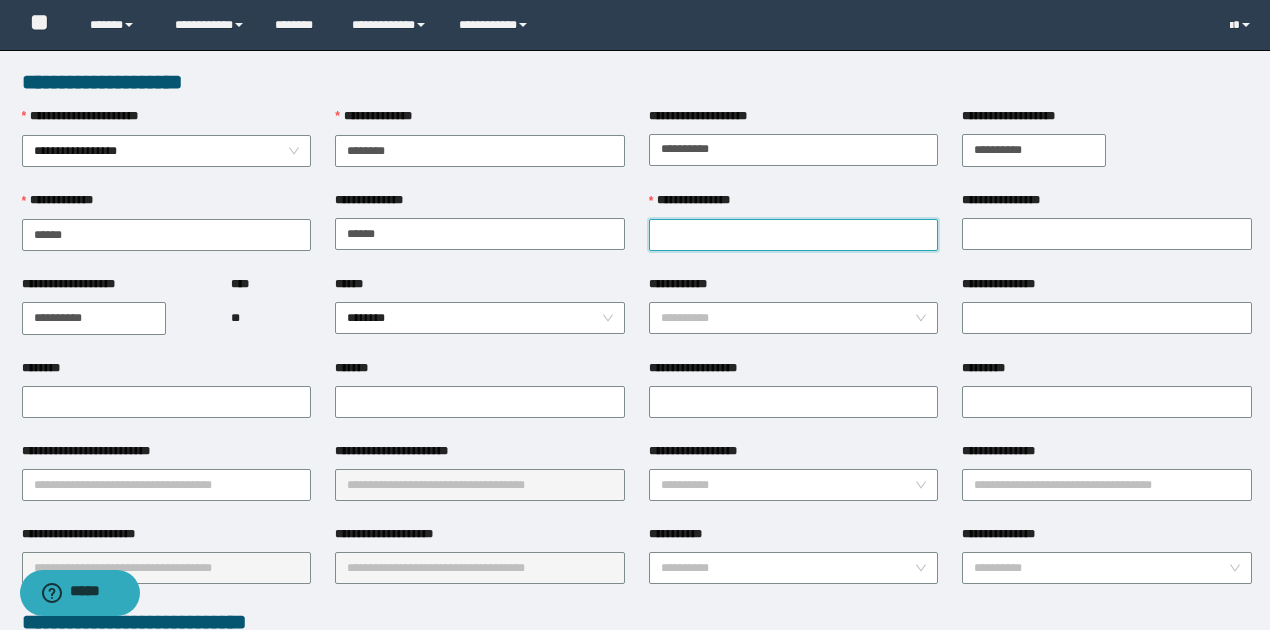 click on "**********" at bounding box center (794, 235) 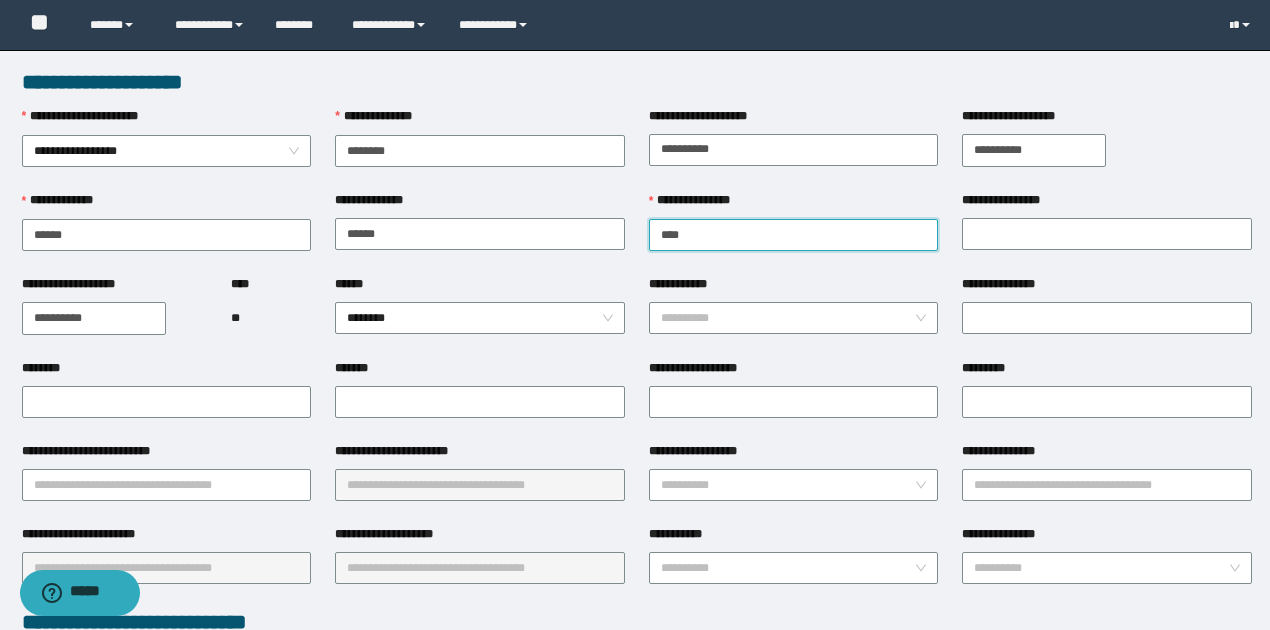 type on "********" 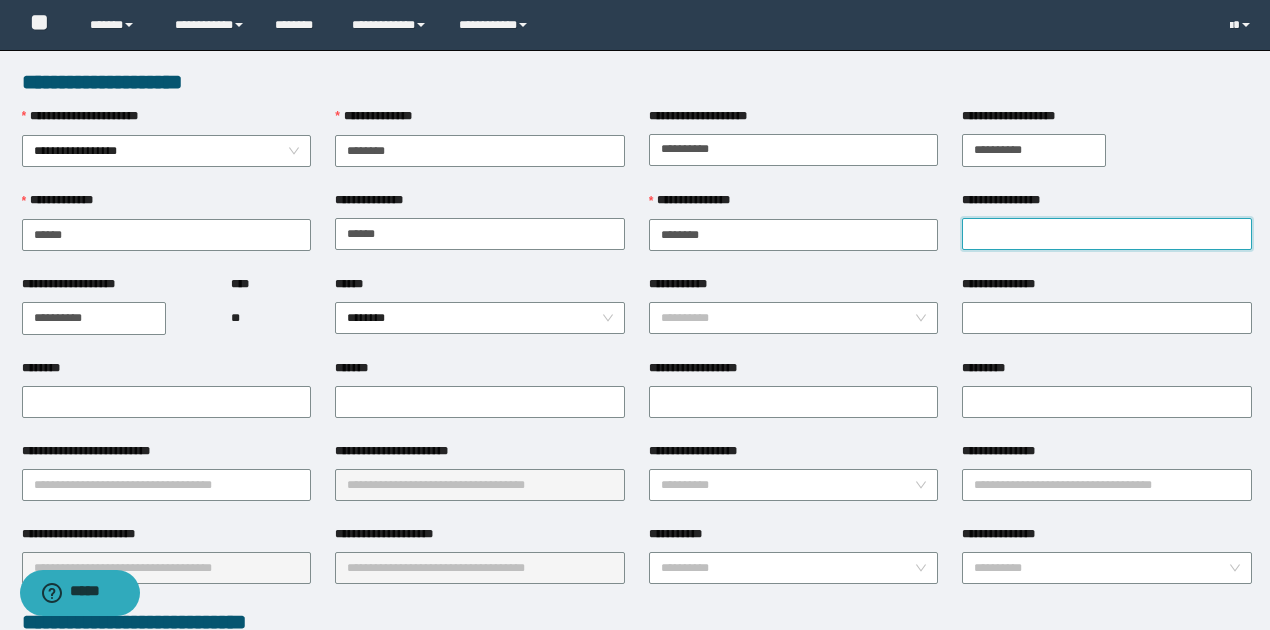 click on "**********" at bounding box center (1107, 234) 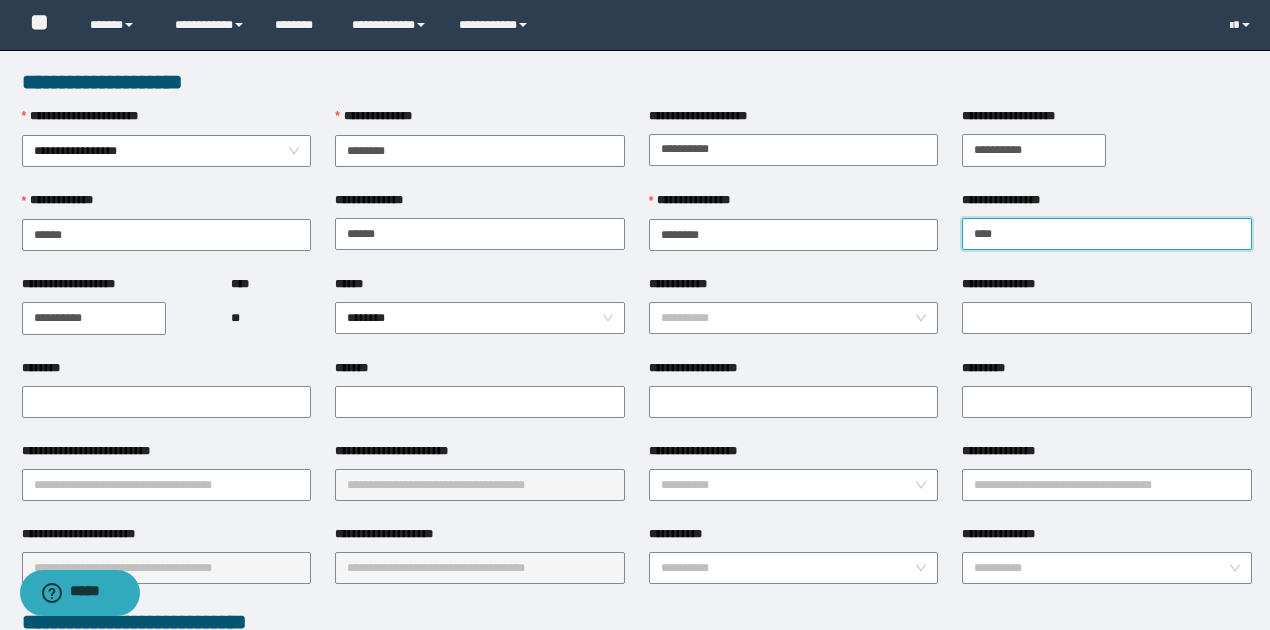 type on "*******" 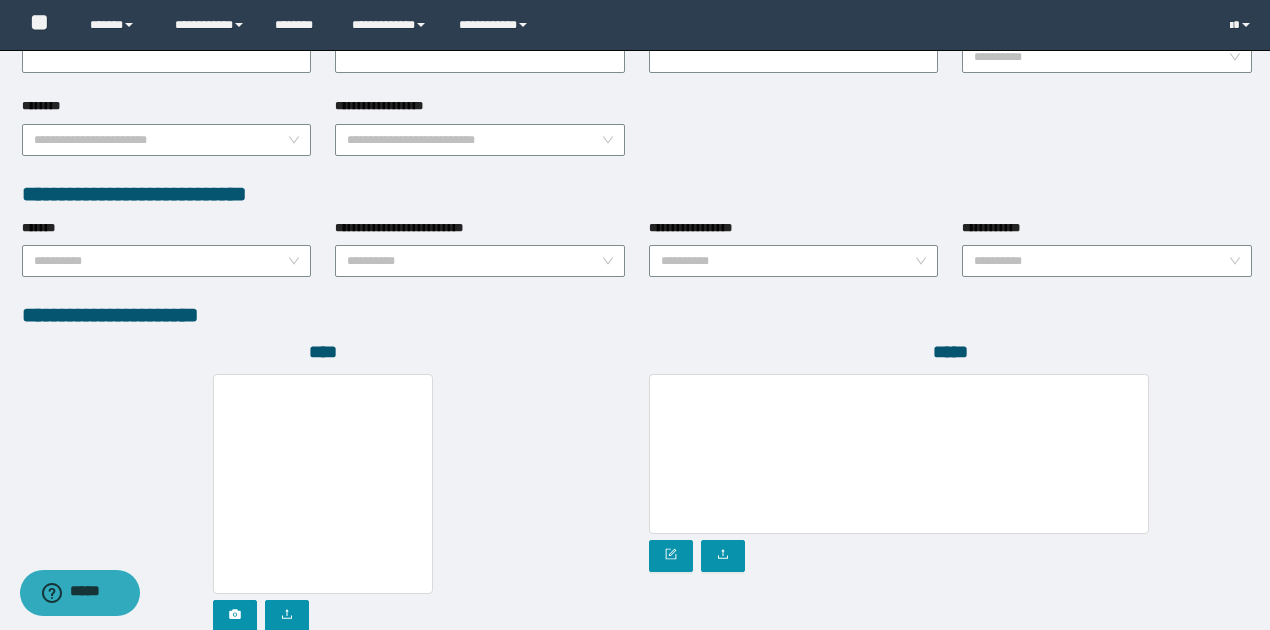 scroll, scrollTop: 1072, scrollLeft: 0, axis: vertical 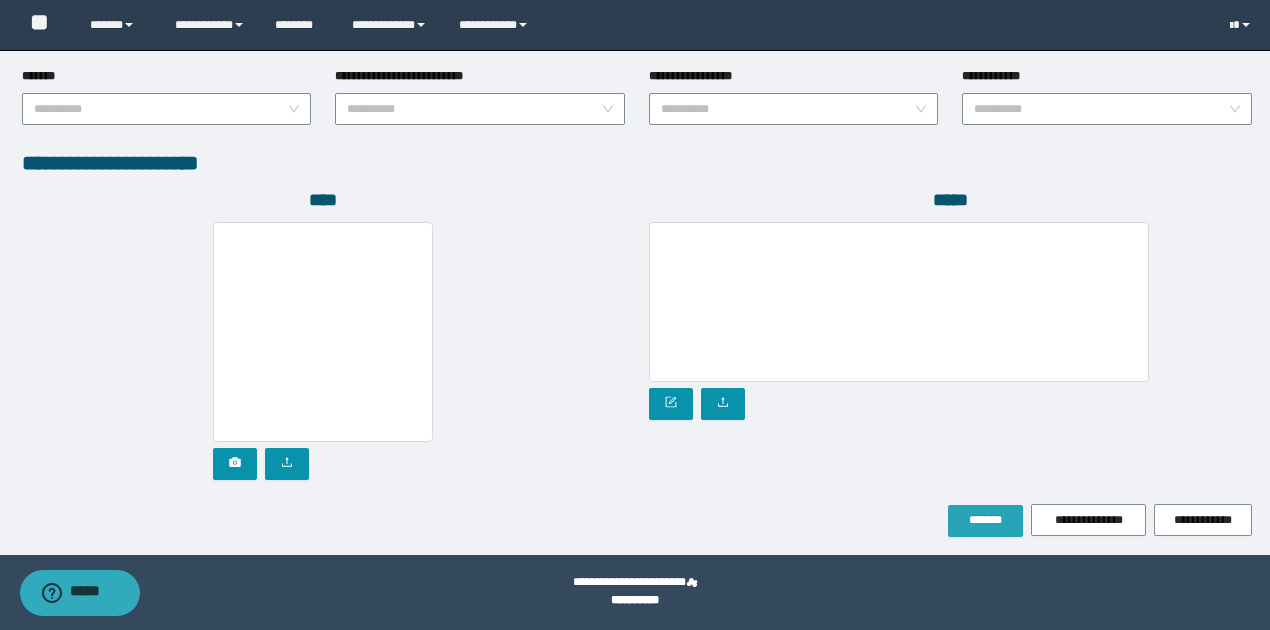 click on "*******" at bounding box center (985, 520) 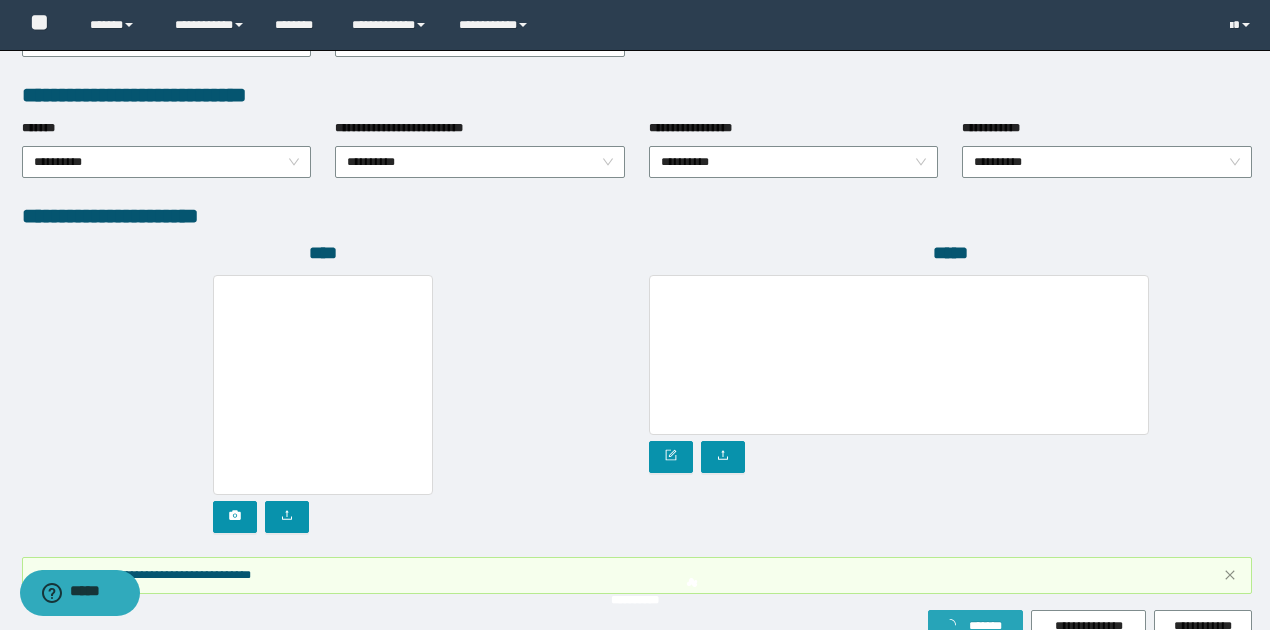 scroll, scrollTop: 1124, scrollLeft: 0, axis: vertical 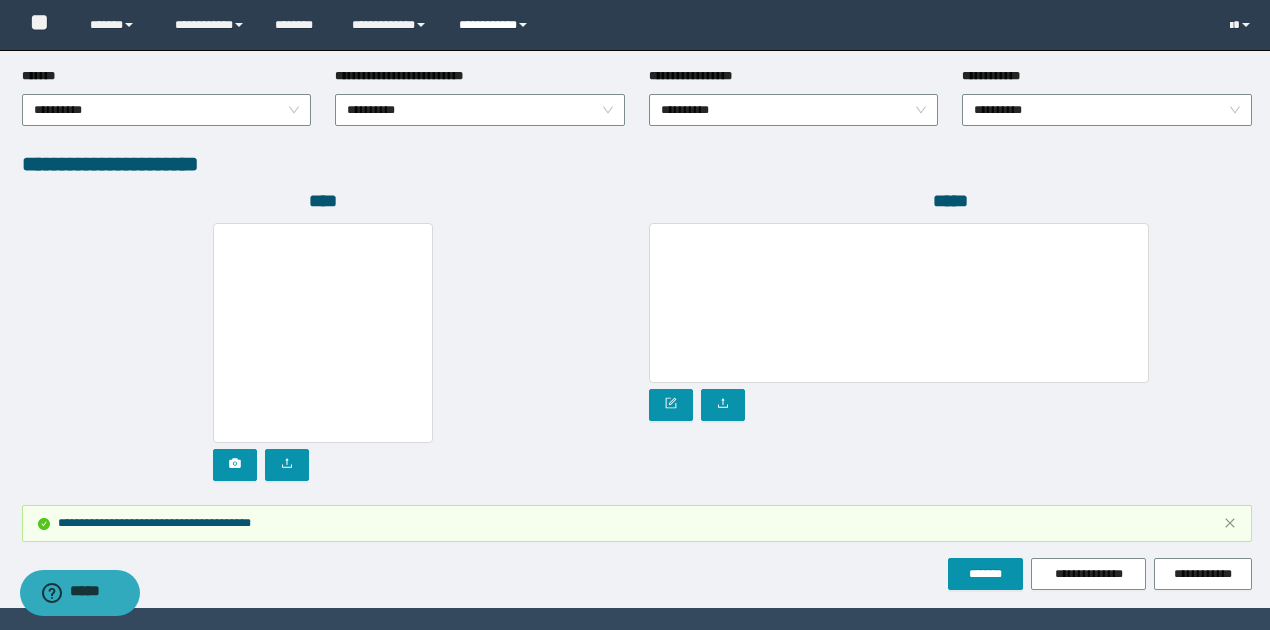 click on "**********" at bounding box center [496, 25] 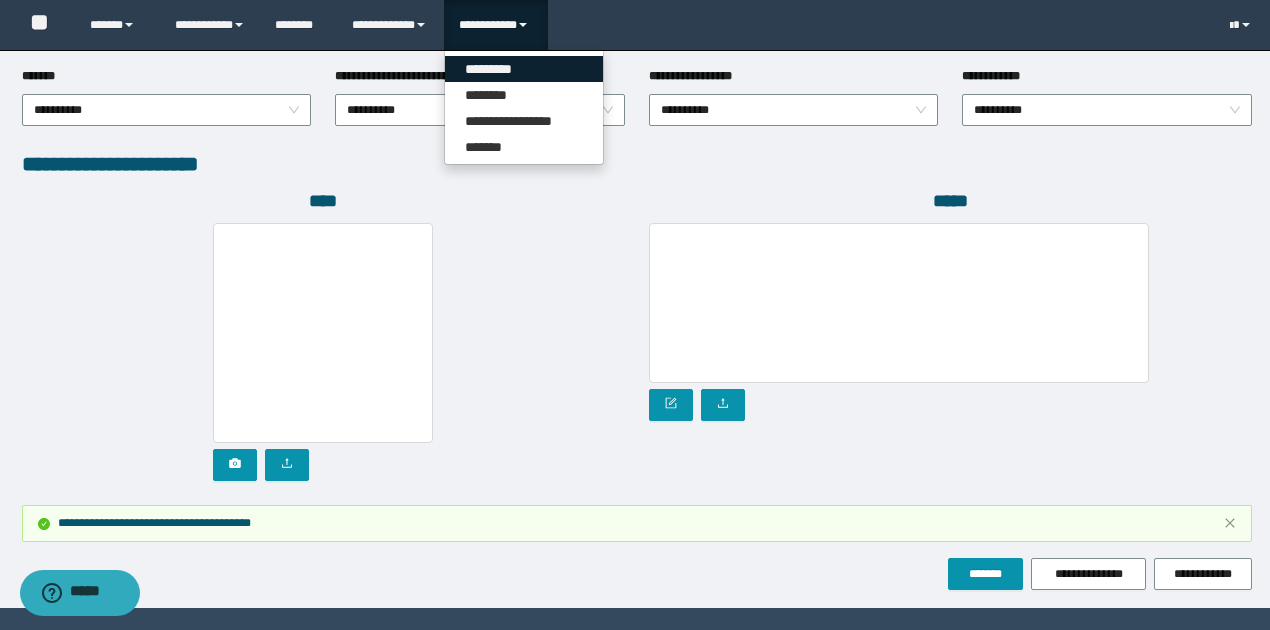 click on "*********" at bounding box center [524, 69] 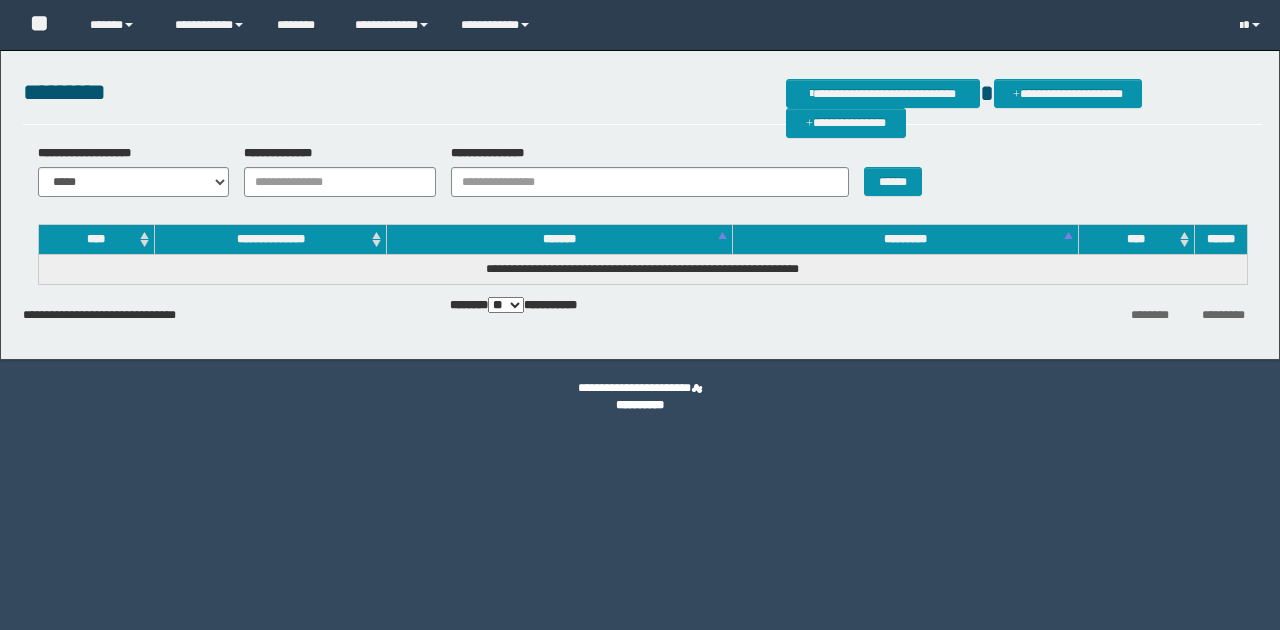 scroll, scrollTop: 0, scrollLeft: 0, axis: both 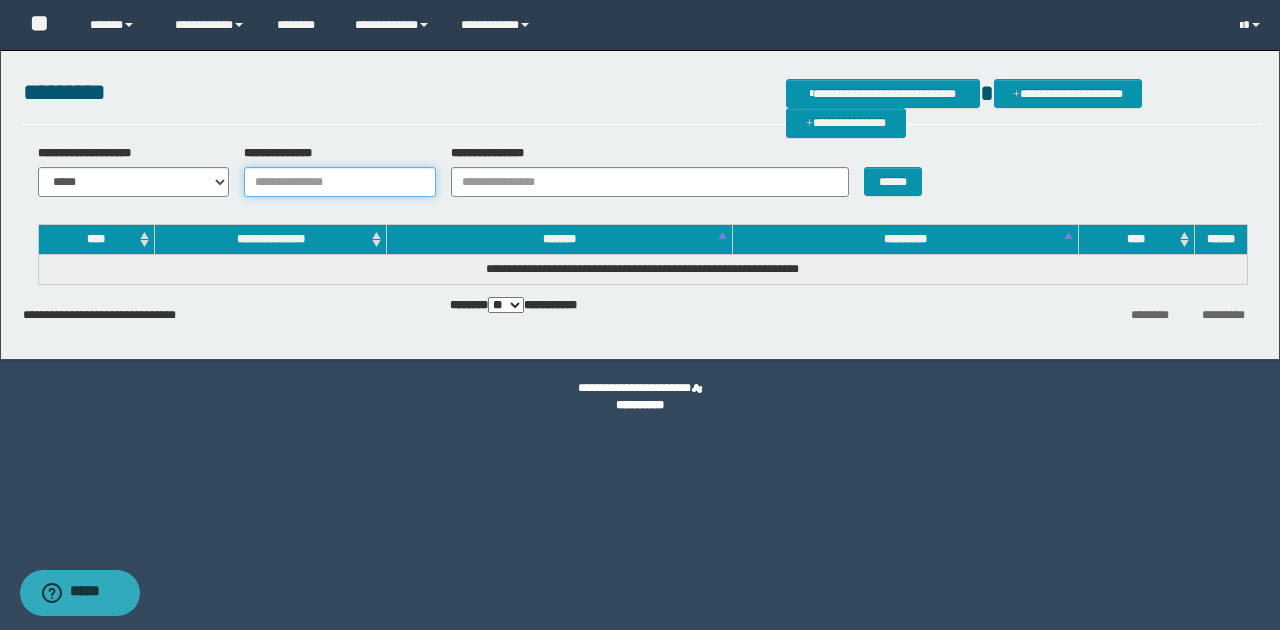 click on "**********" at bounding box center [340, 182] 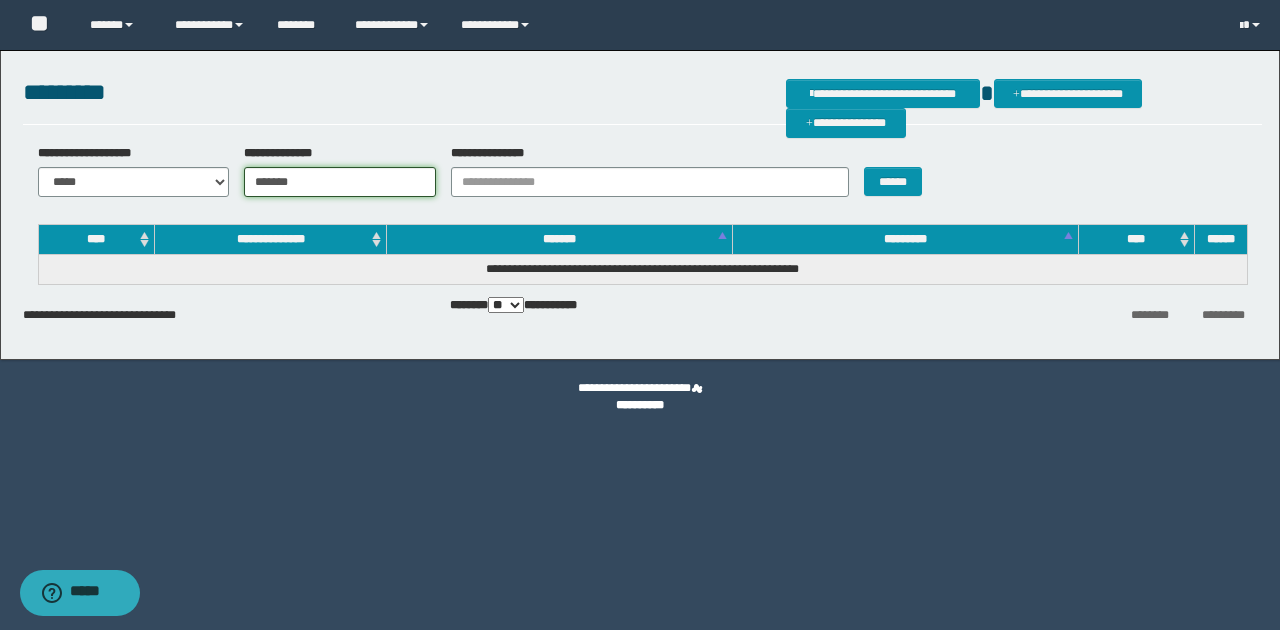 click on "*******" at bounding box center (340, 182) 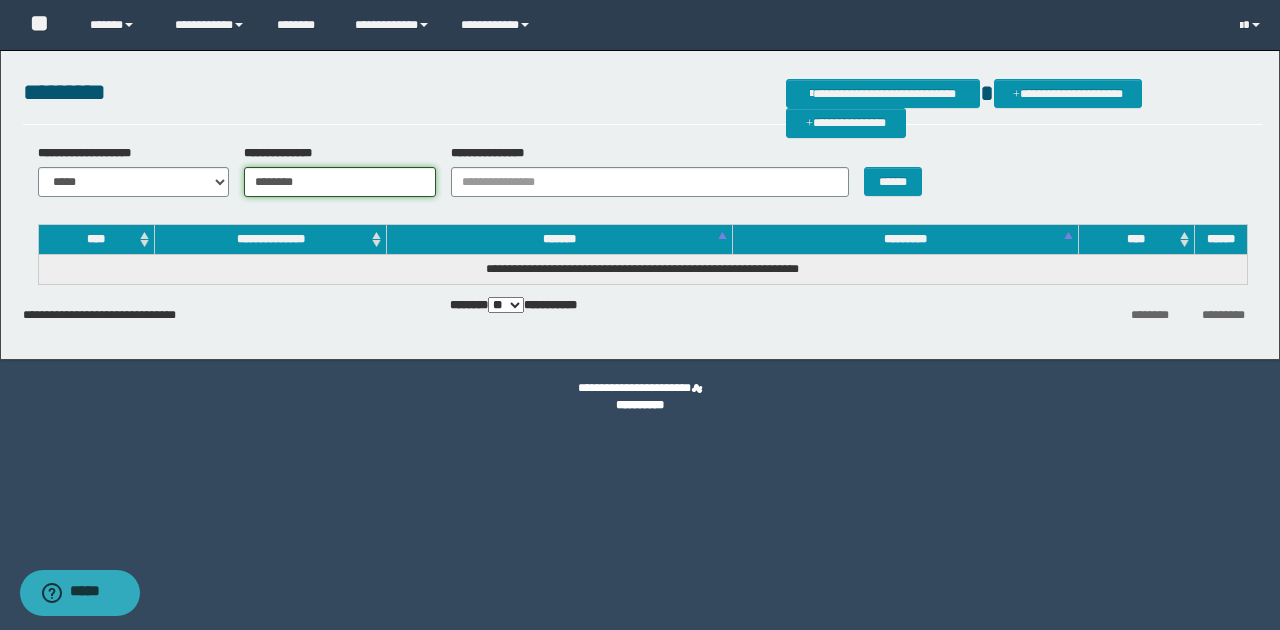 click on "********" at bounding box center (340, 182) 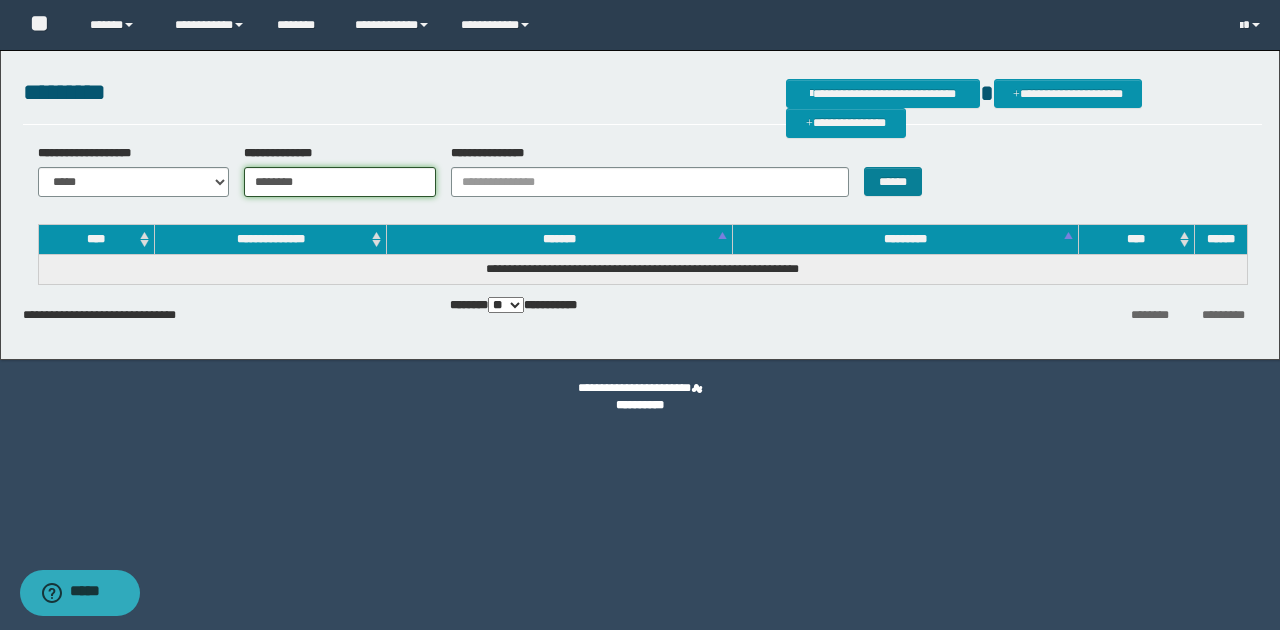 type on "********" 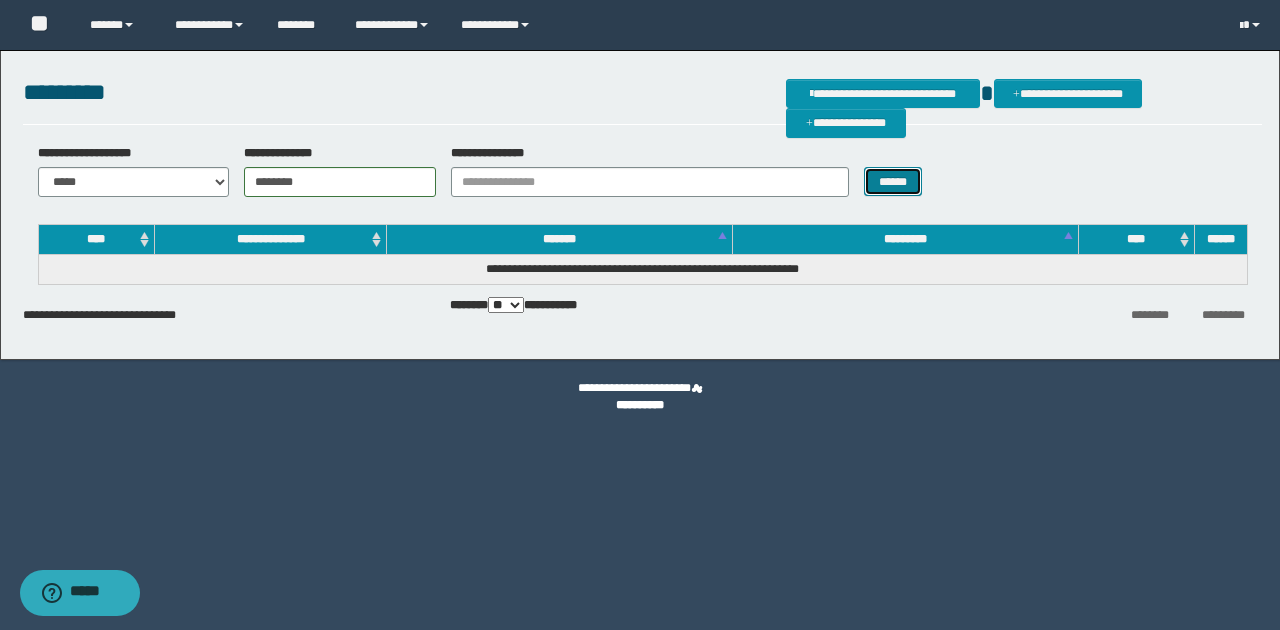 click on "******" at bounding box center [893, 181] 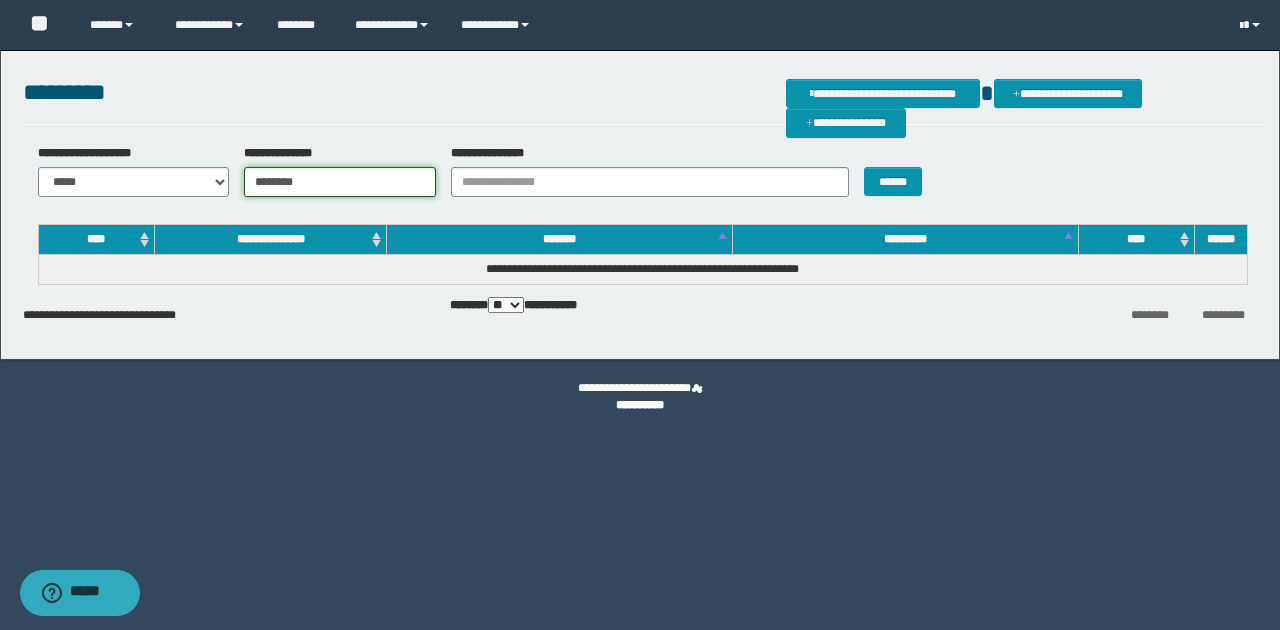 drag, startPoint x: 308, startPoint y: 181, endPoint x: 252, endPoint y: 173, distance: 56.568542 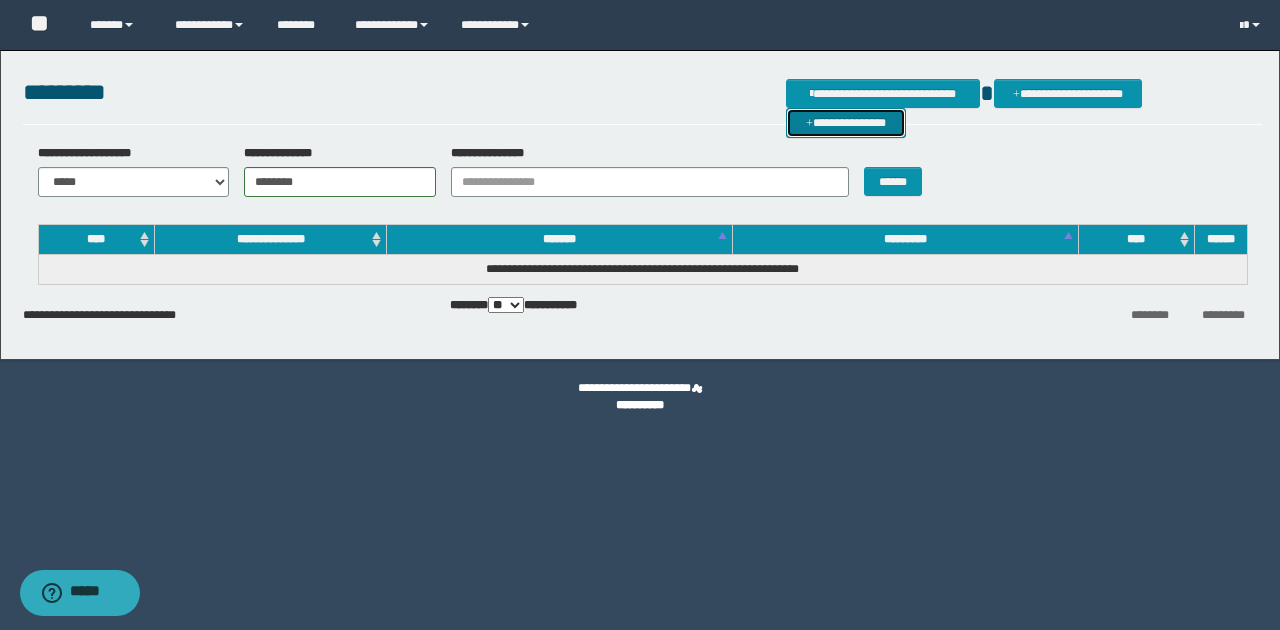 click on "**********" at bounding box center (846, 122) 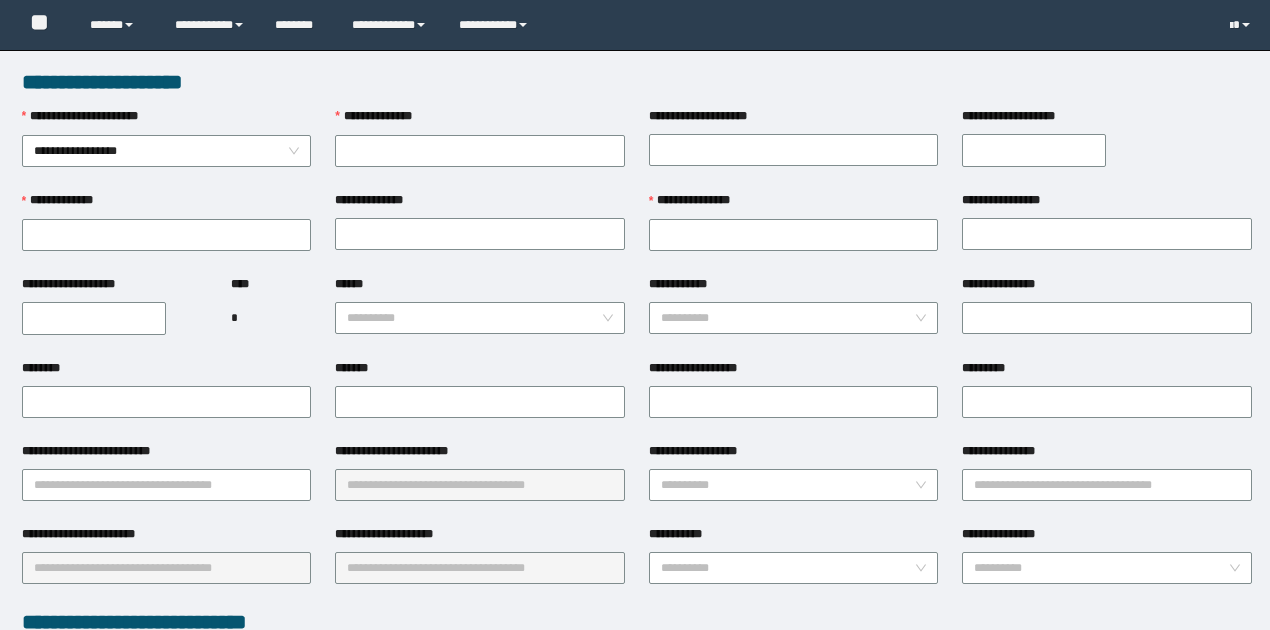 scroll, scrollTop: 0, scrollLeft: 0, axis: both 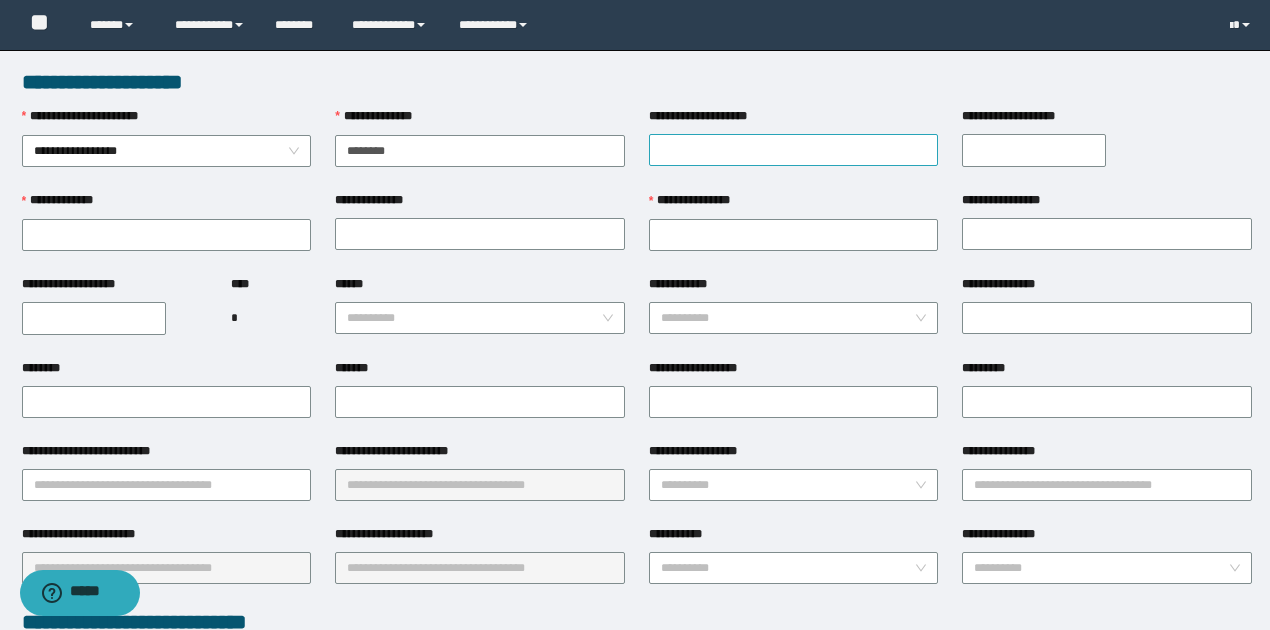 type on "********" 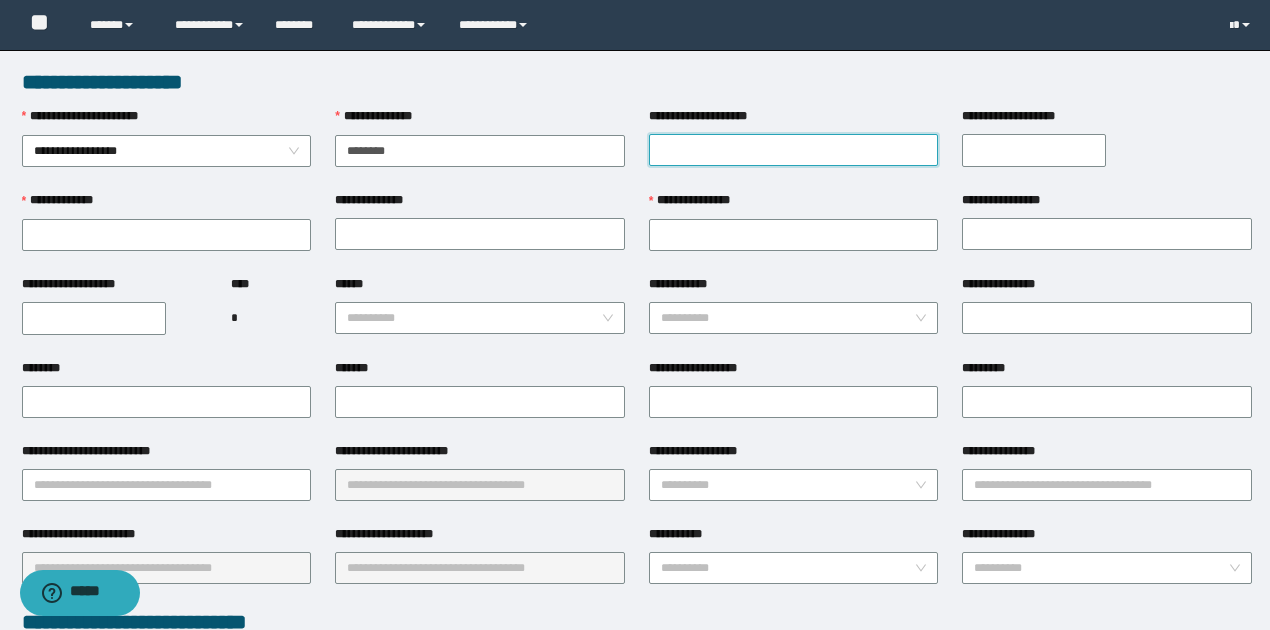 click on "**********" at bounding box center [794, 150] 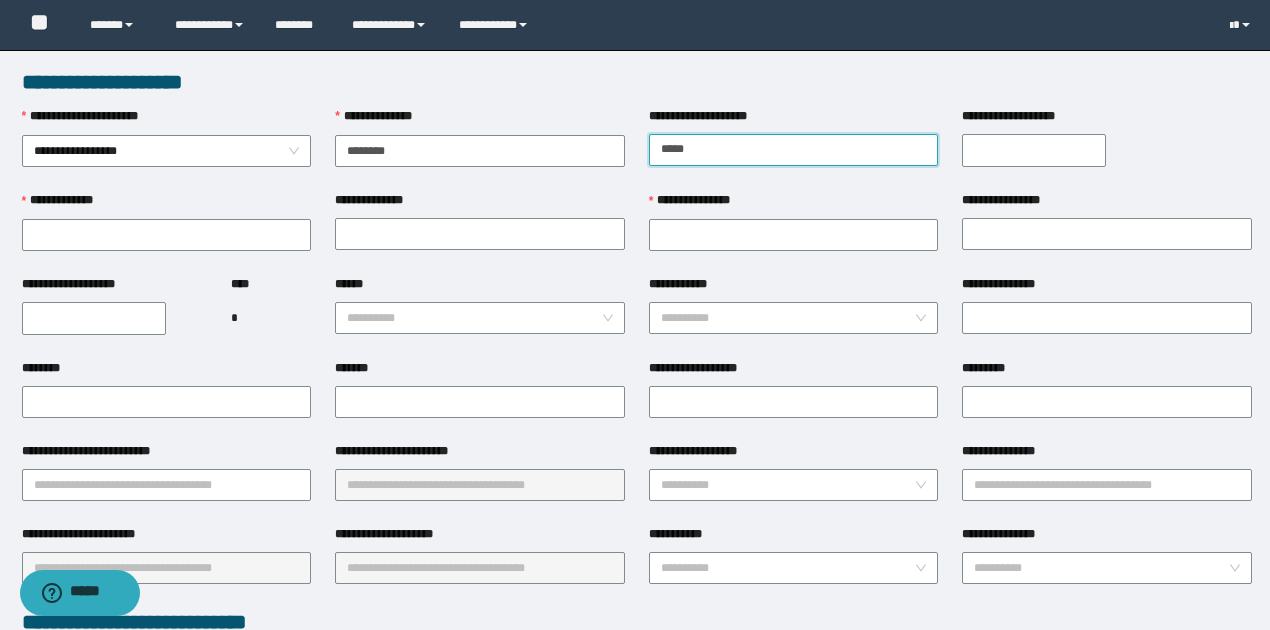 type on "**********" 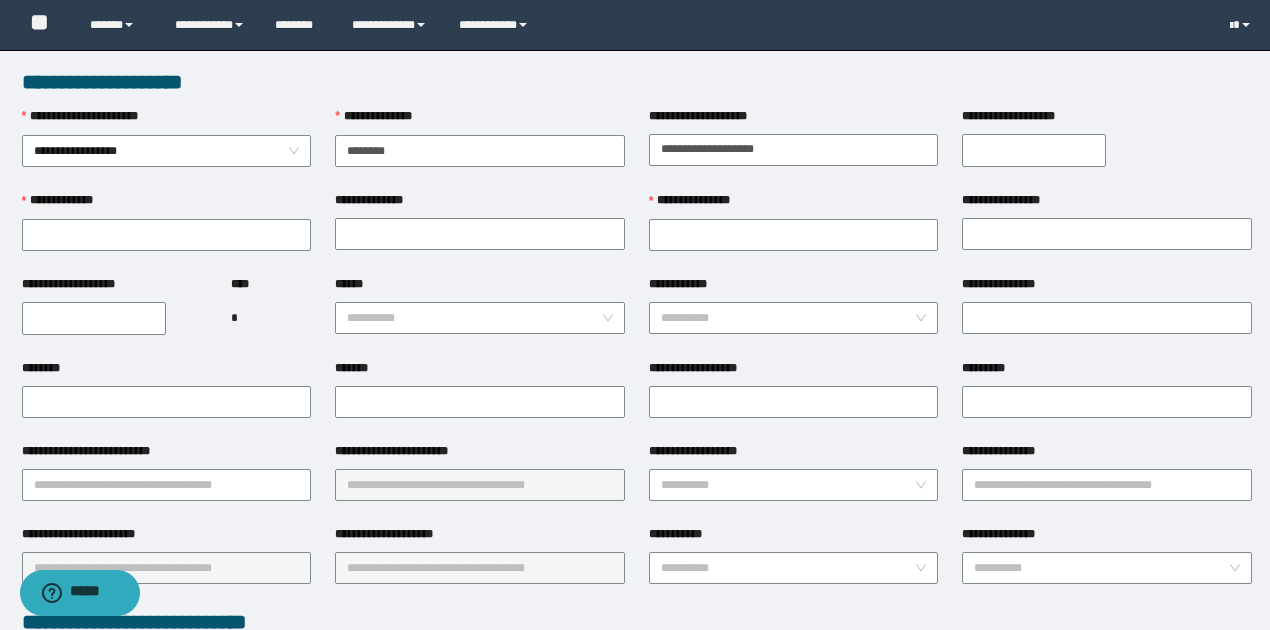 click on "**********" at bounding box center (1034, 150) 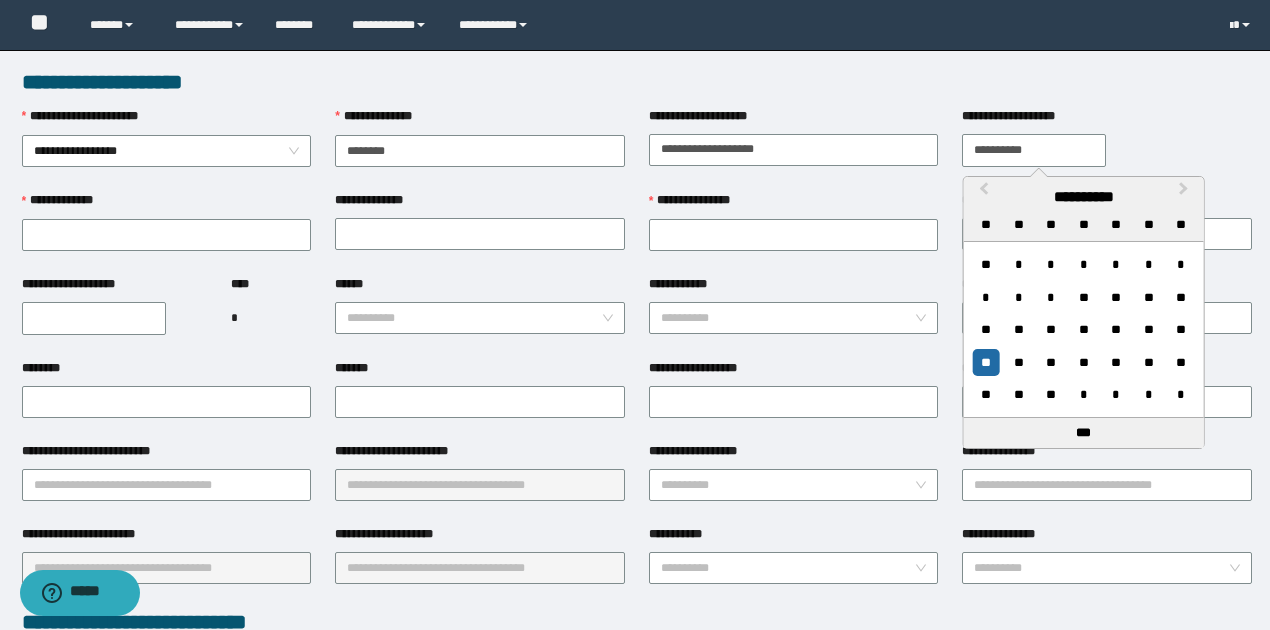 type on "**********" 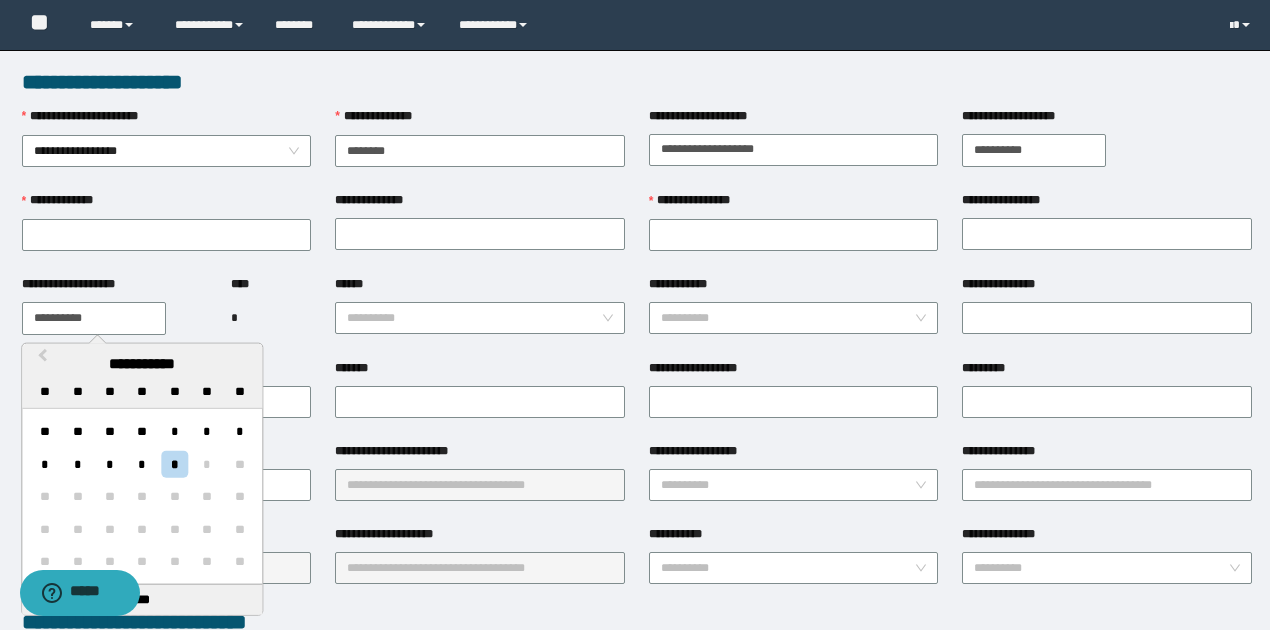 click on "**********" at bounding box center (94, 318) 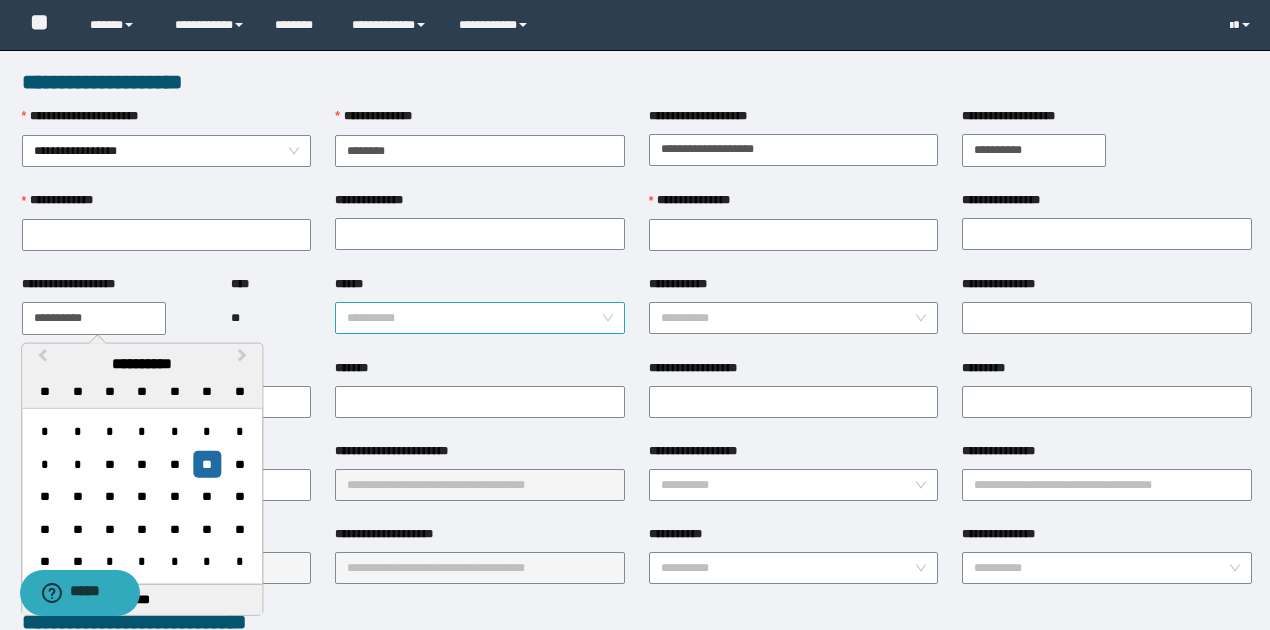 type on "**********" 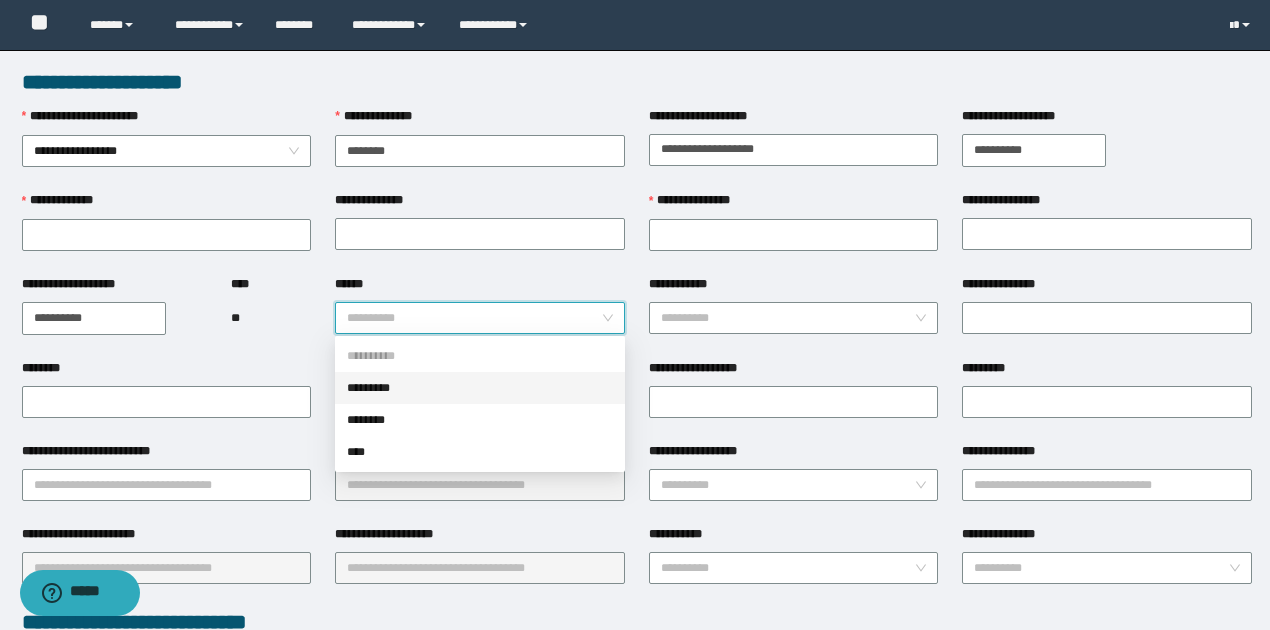click on "*********" at bounding box center [480, 388] 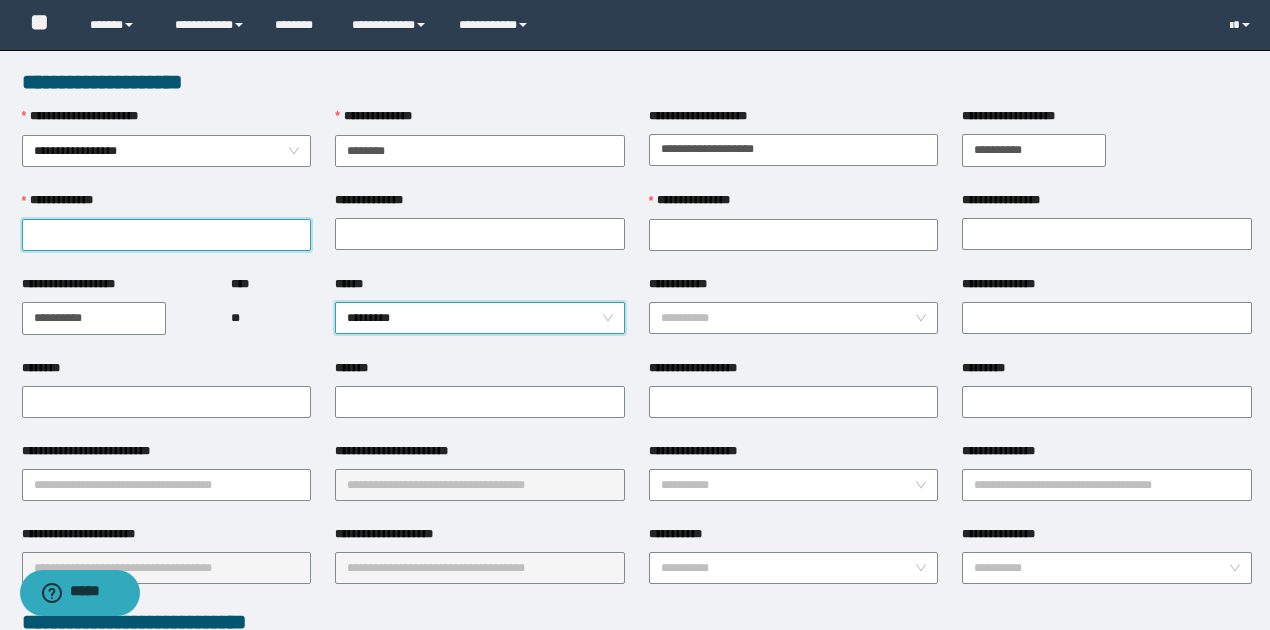 click on "**********" at bounding box center [167, 235] 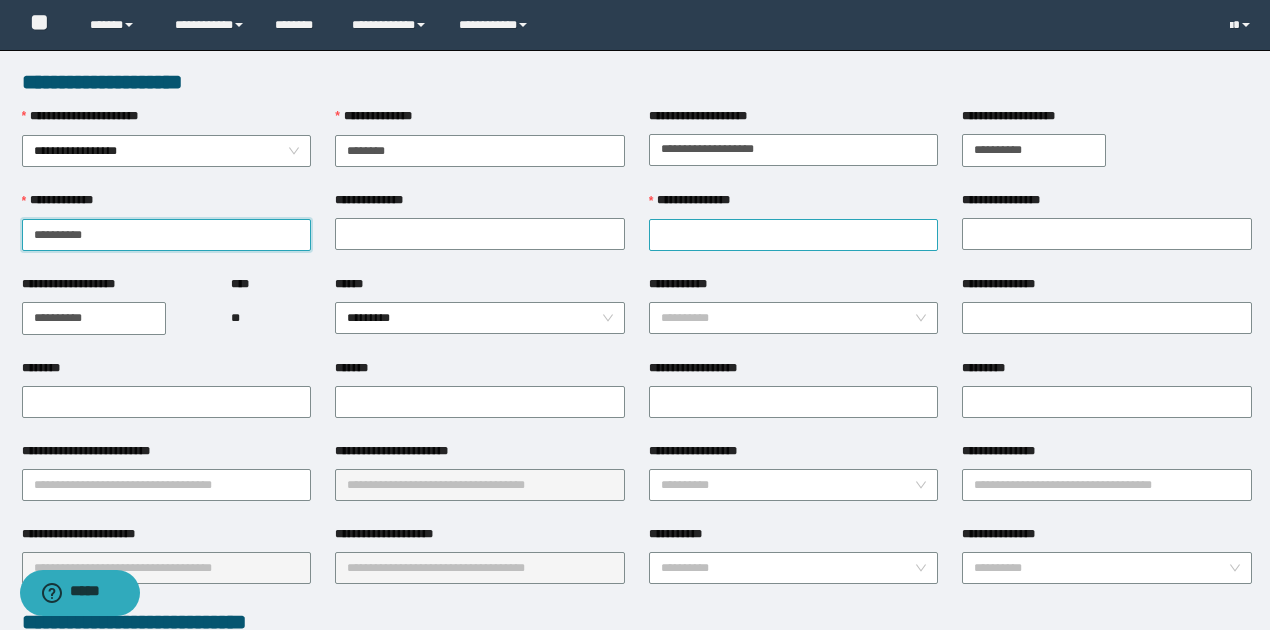 type on "**********" 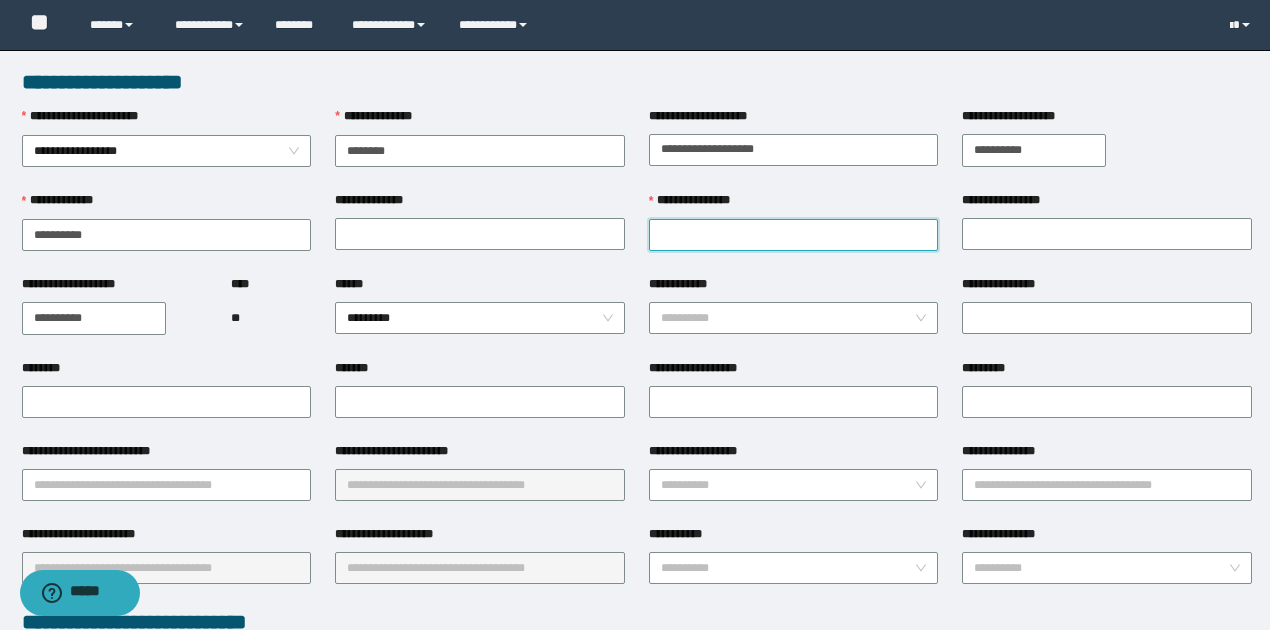 click on "**********" at bounding box center (794, 235) 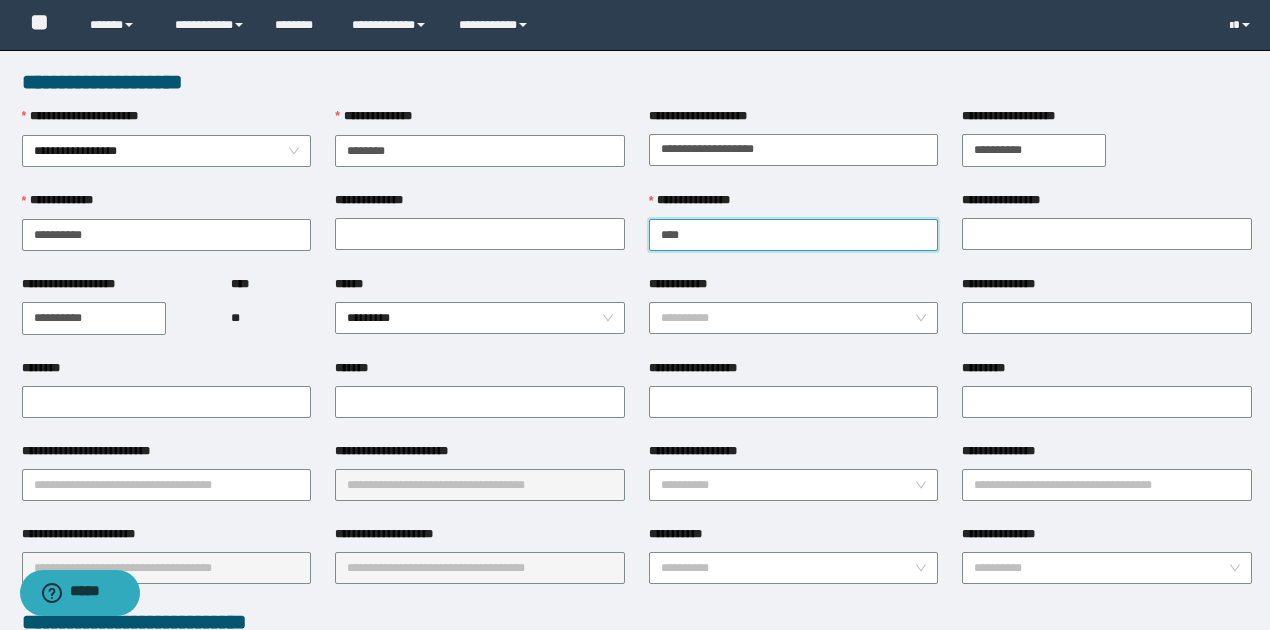 type on "*********" 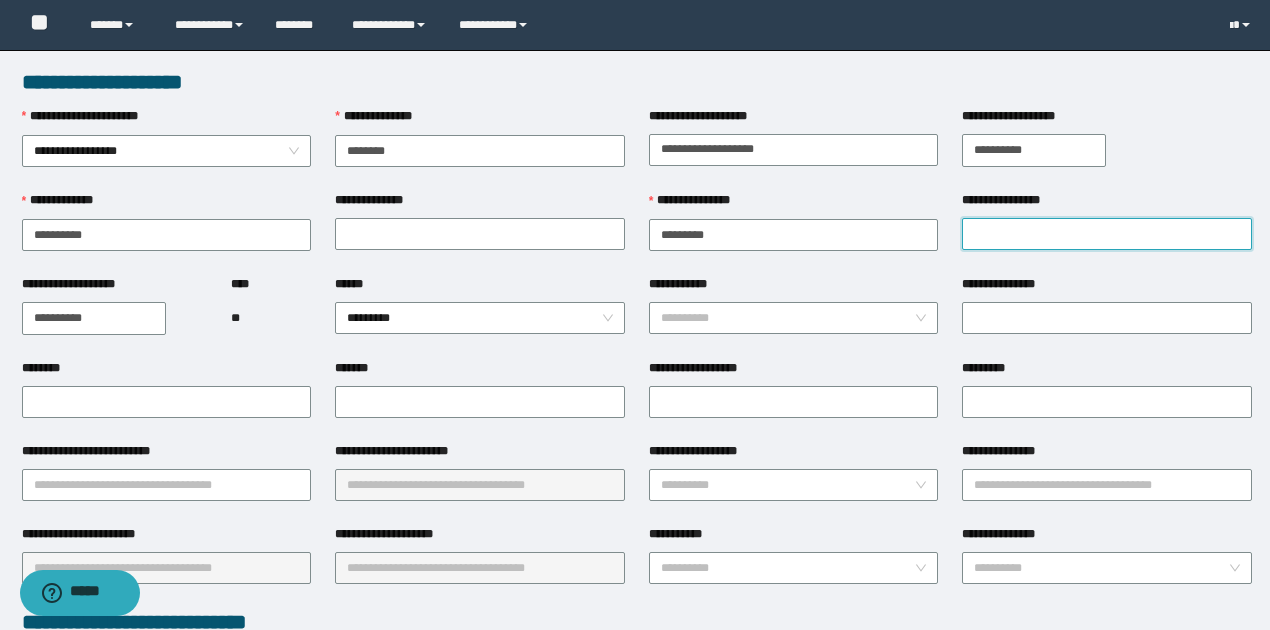 click on "**********" at bounding box center [1107, 234] 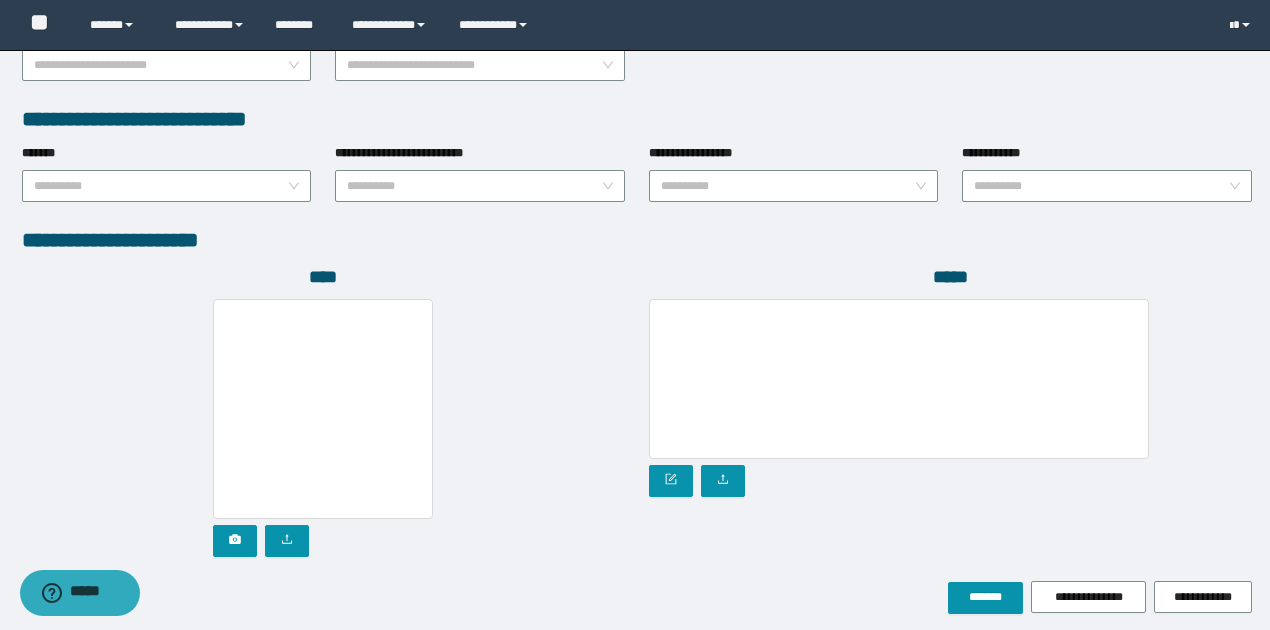 scroll, scrollTop: 1072, scrollLeft: 0, axis: vertical 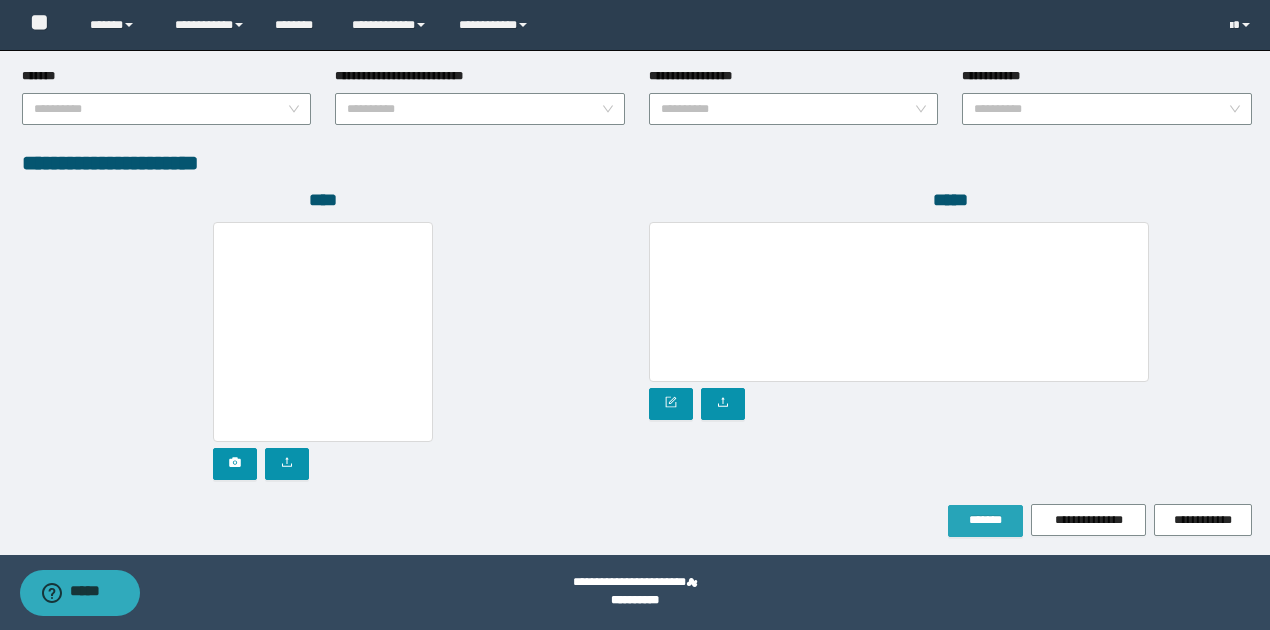 type on "*****" 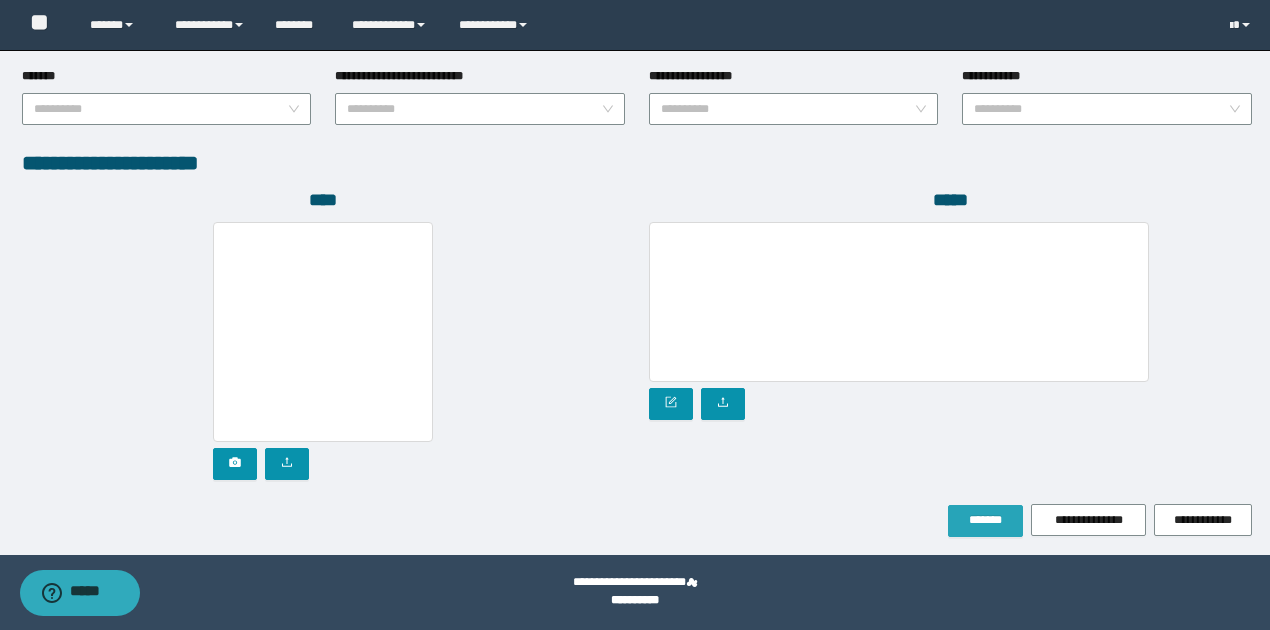 click on "*******" at bounding box center (985, 520) 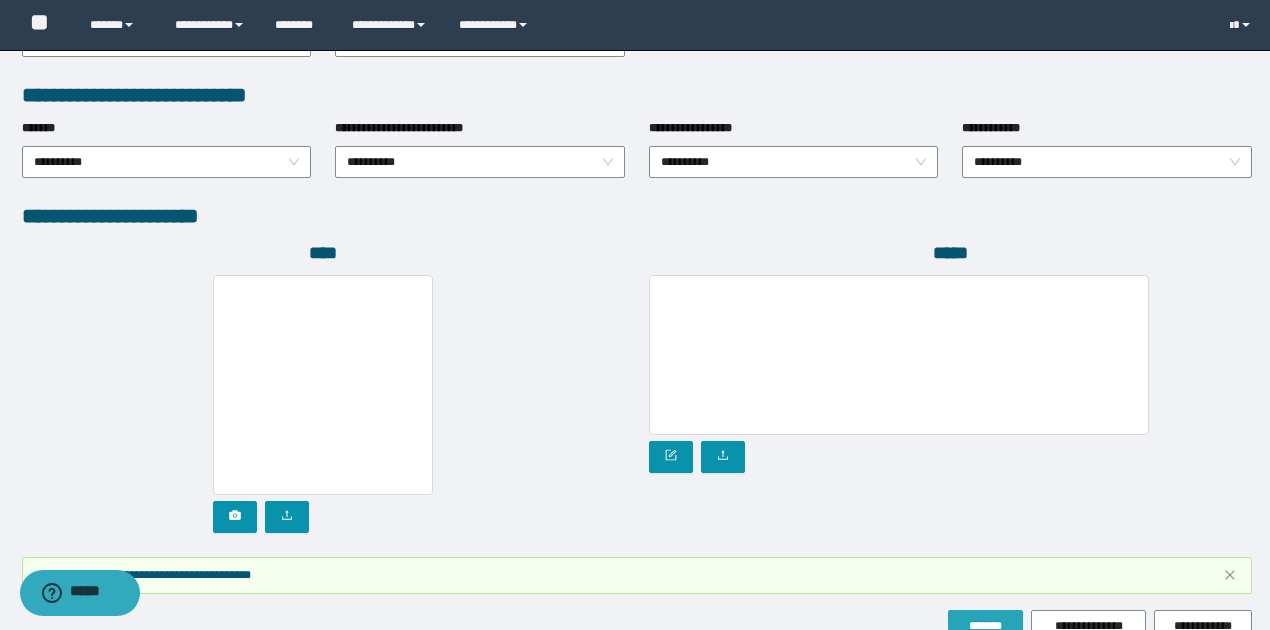 scroll, scrollTop: 1124, scrollLeft: 0, axis: vertical 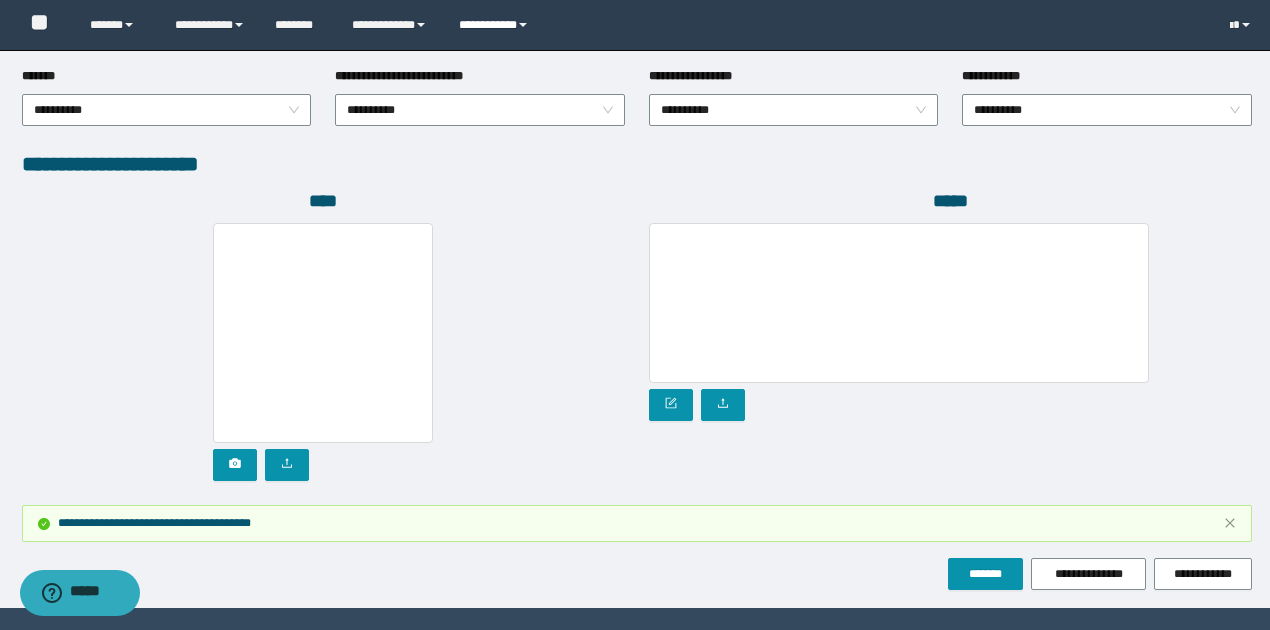 click on "**********" at bounding box center [496, 25] 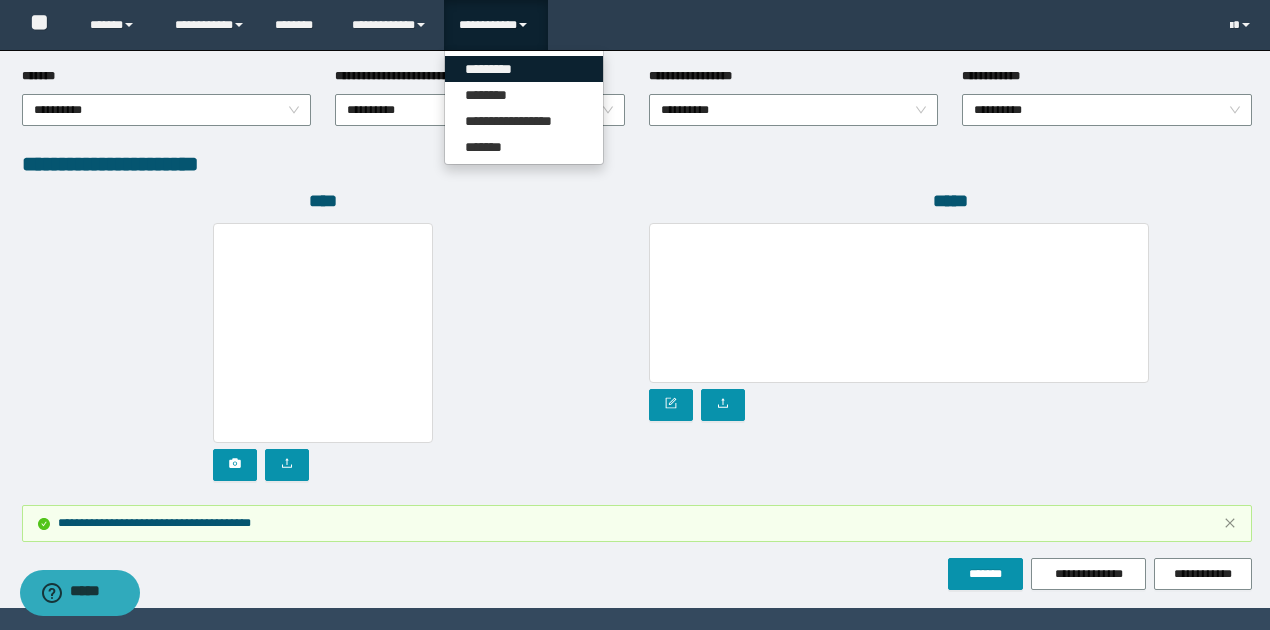 click on "*********" at bounding box center (524, 69) 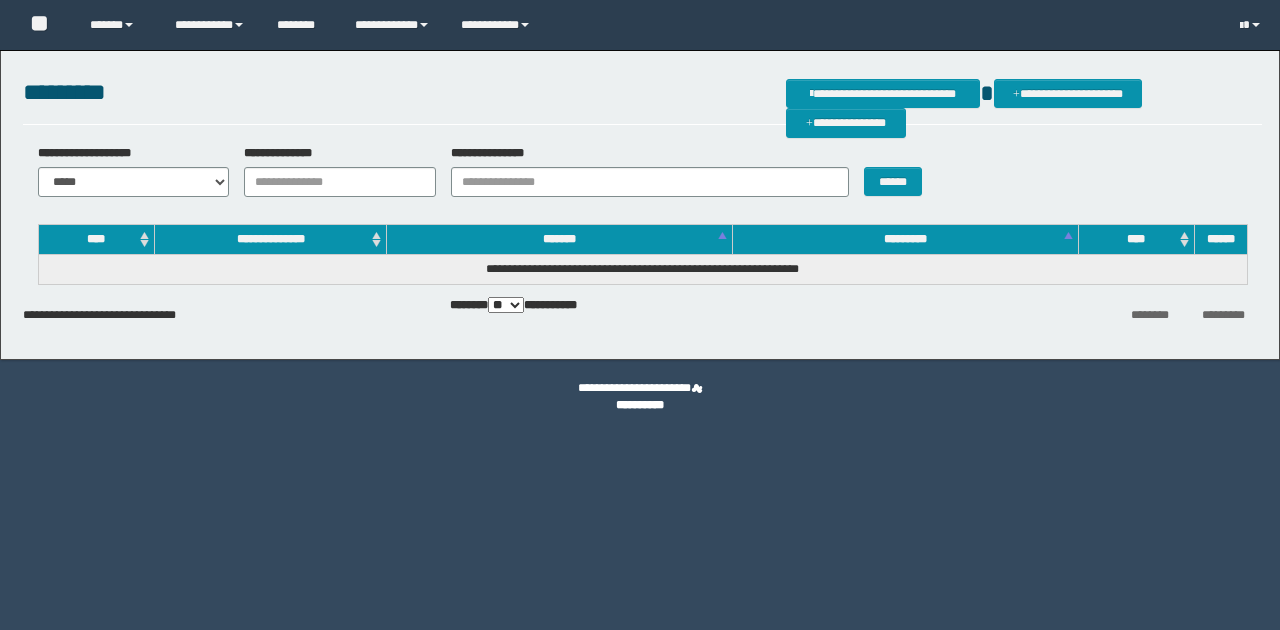 scroll, scrollTop: 0, scrollLeft: 0, axis: both 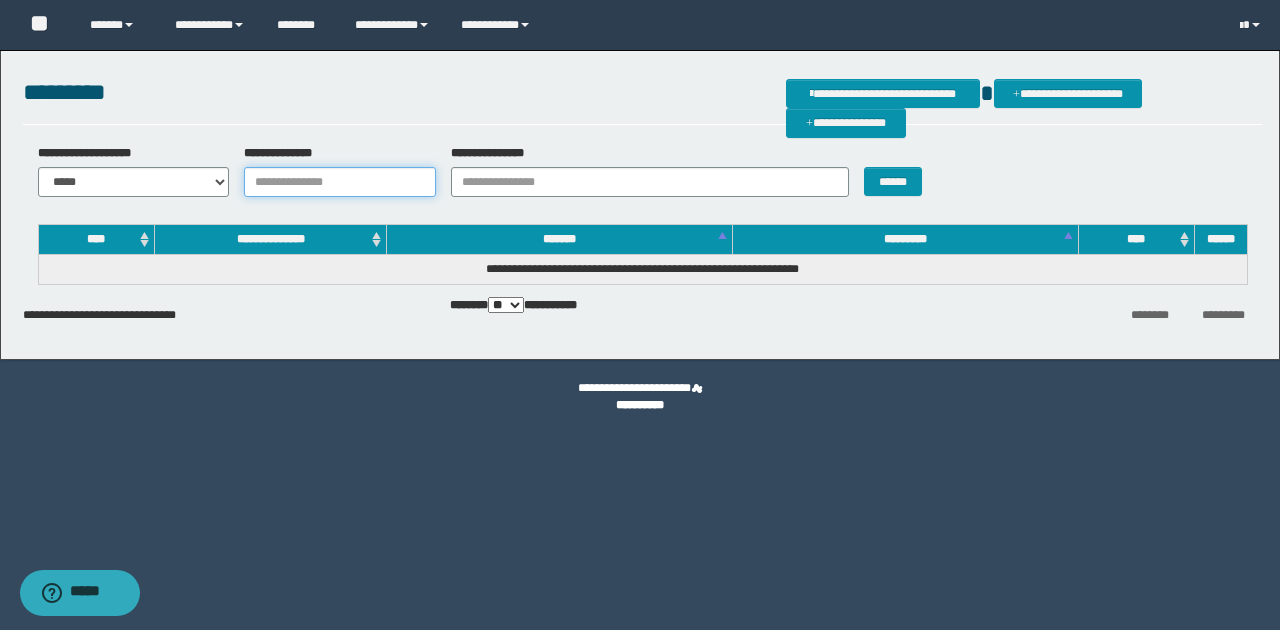 click on "**********" at bounding box center (340, 182) 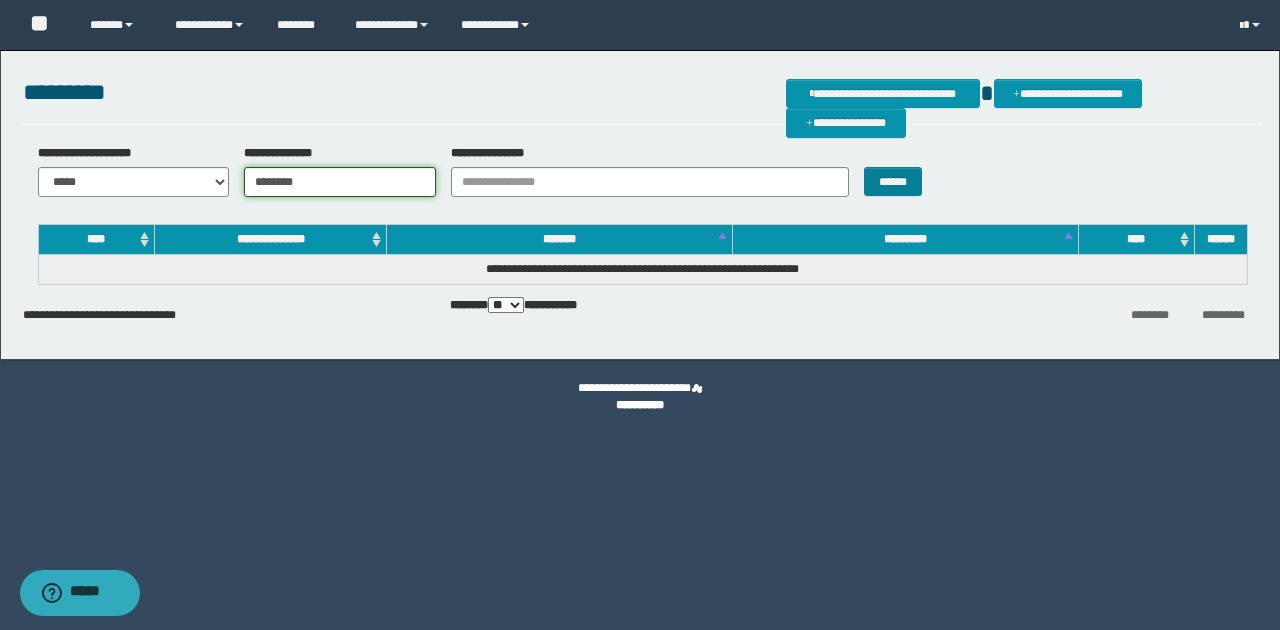type on "********" 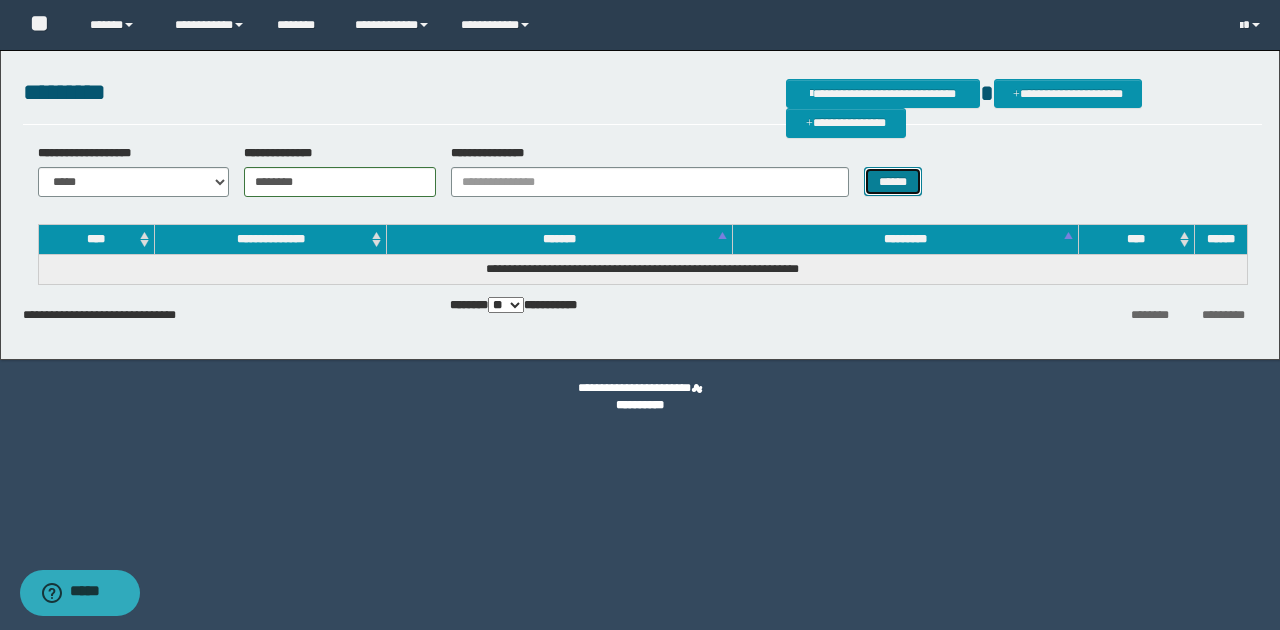 click on "******" at bounding box center (893, 181) 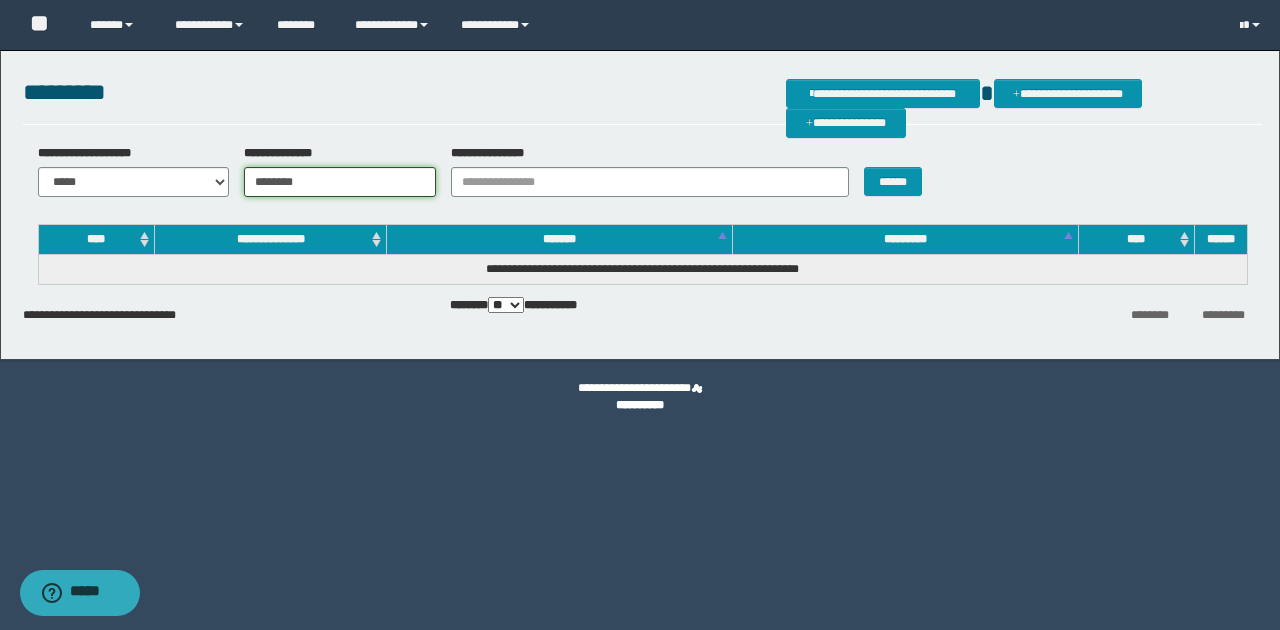 drag, startPoint x: 321, startPoint y: 184, endPoint x: 229, endPoint y: 183, distance: 92.00543 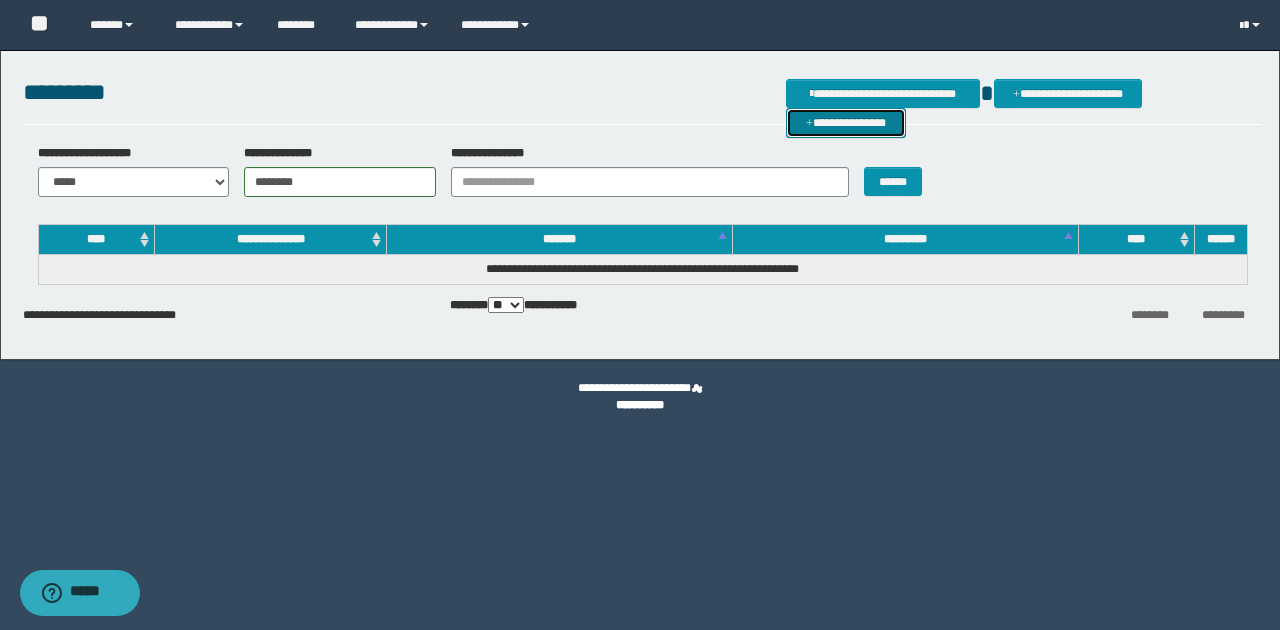click on "**********" at bounding box center [846, 122] 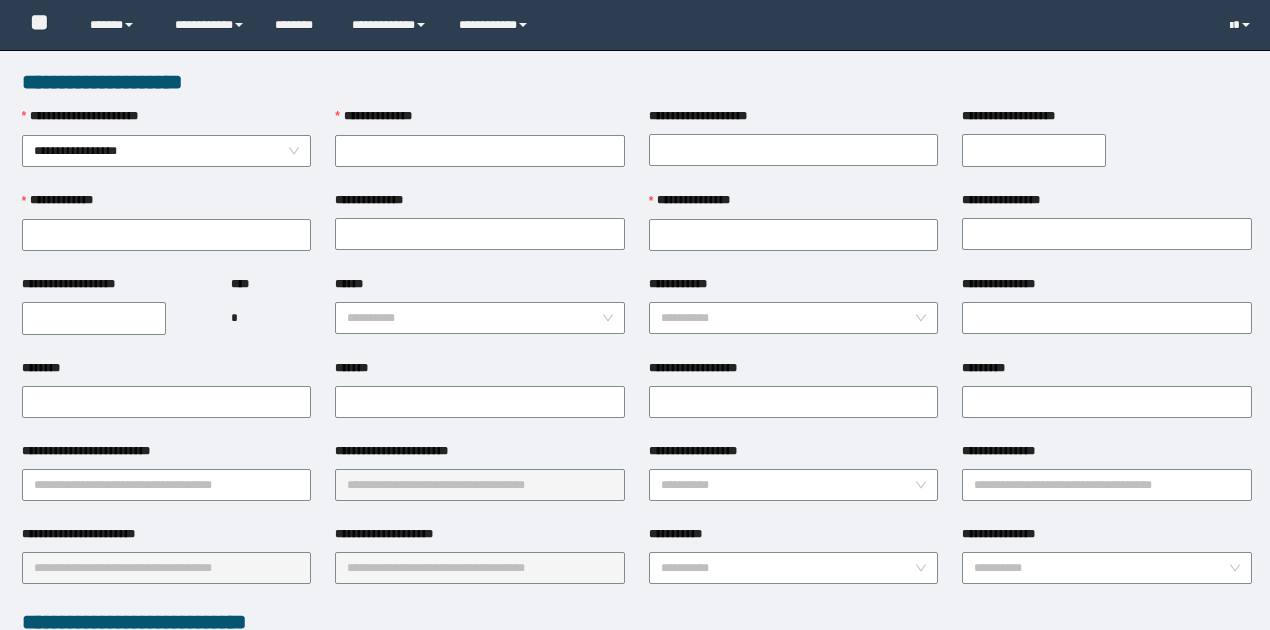 scroll, scrollTop: 0, scrollLeft: 0, axis: both 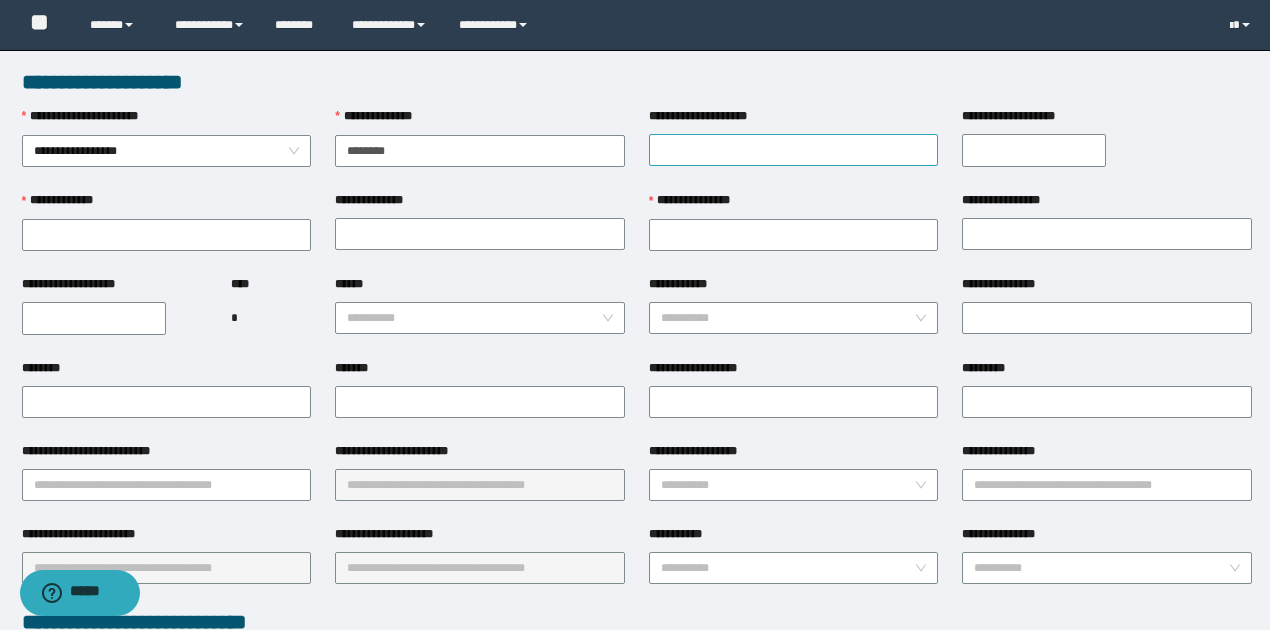 type on "********" 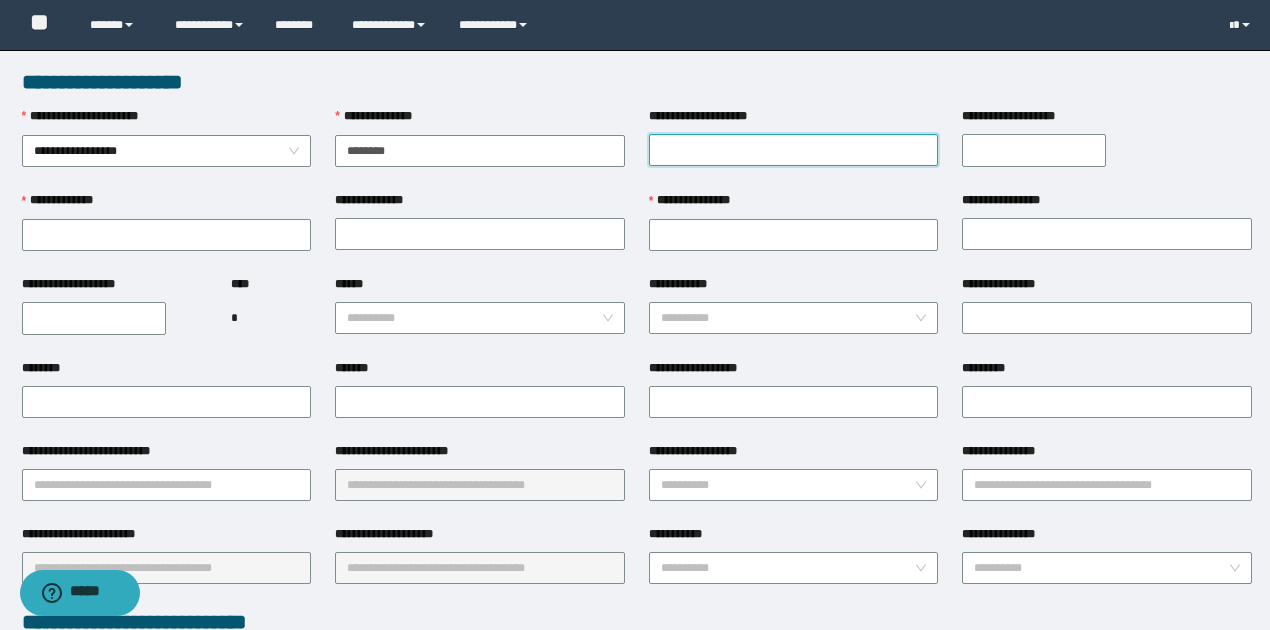 click on "**********" at bounding box center [794, 150] 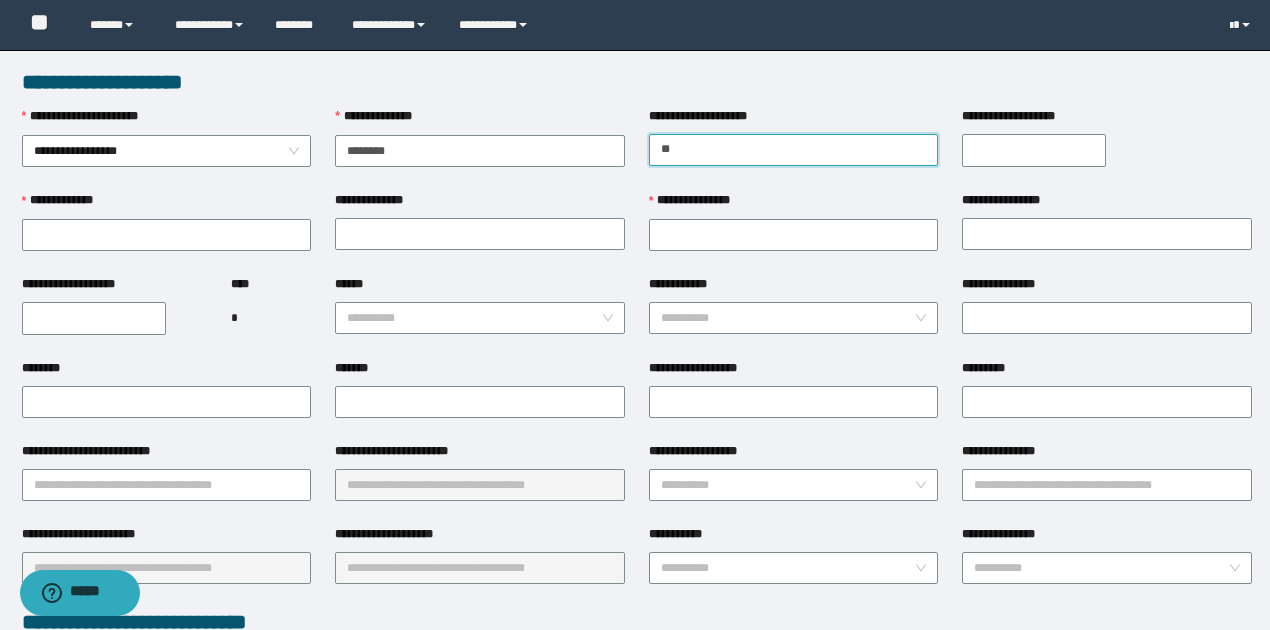 type on "*******" 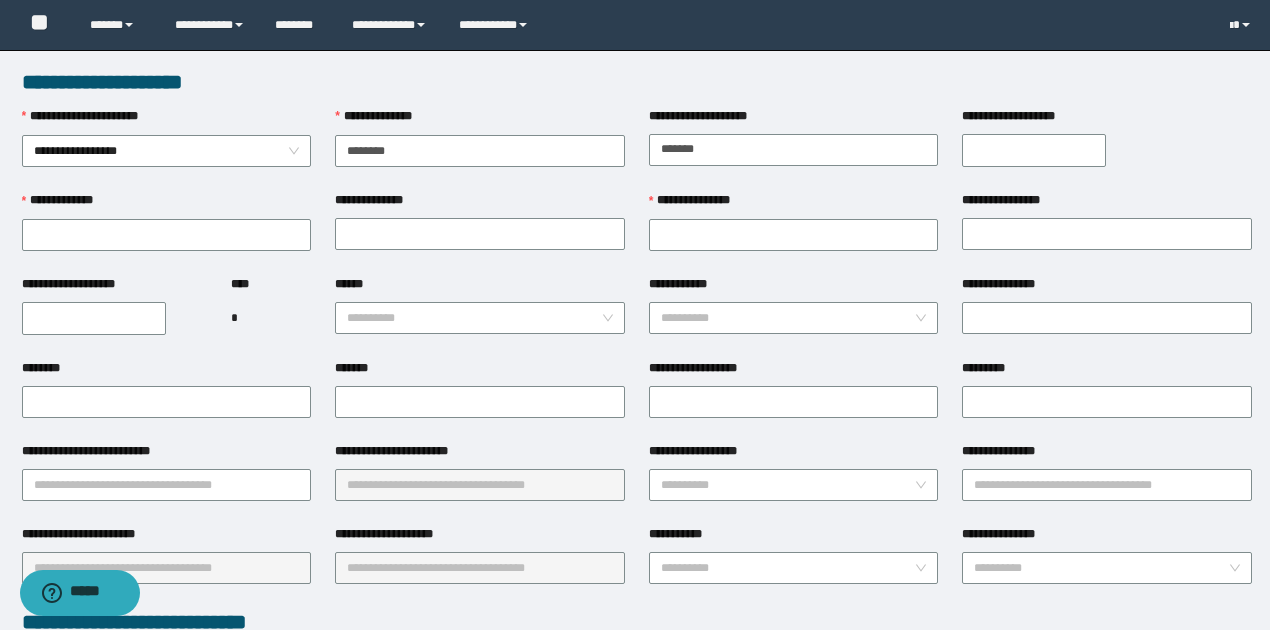 click on "**********" at bounding box center [1034, 150] 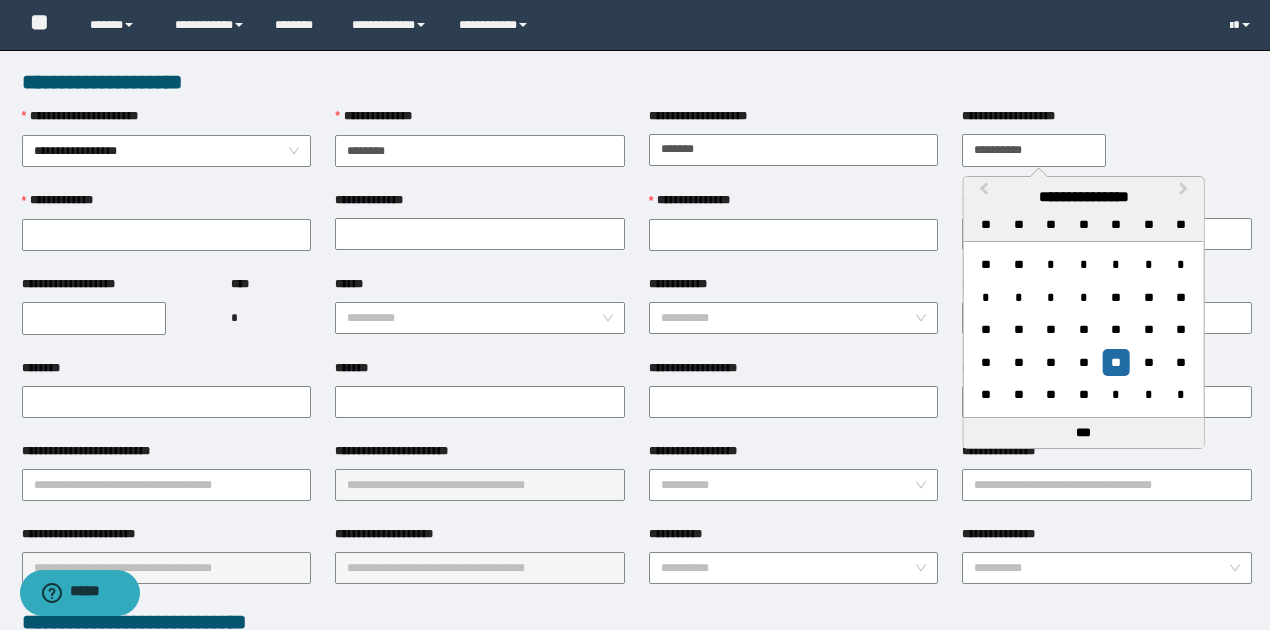 type on "**********" 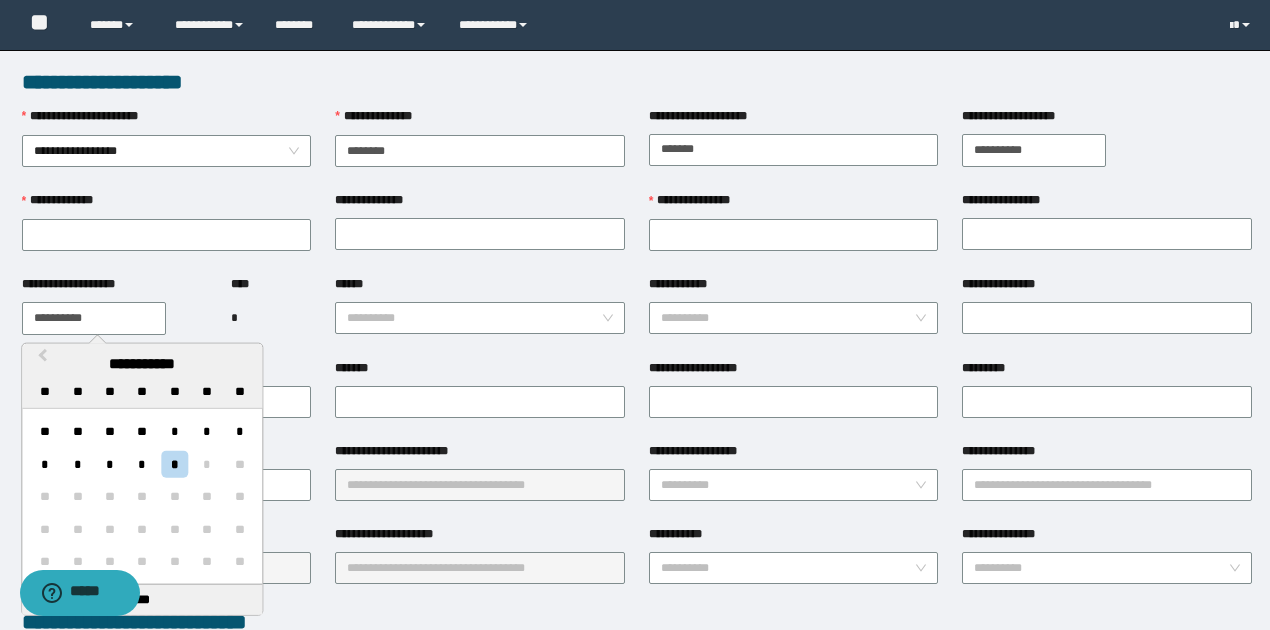 click on "**********" at bounding box center (94, 318) 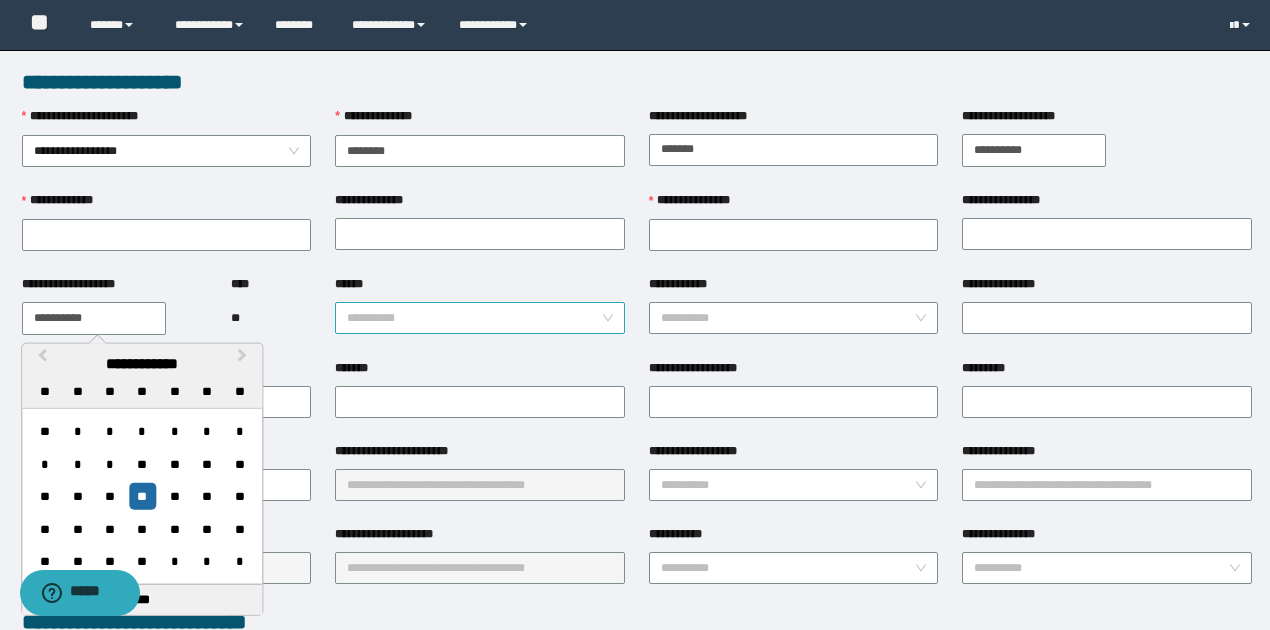 type on "**********" 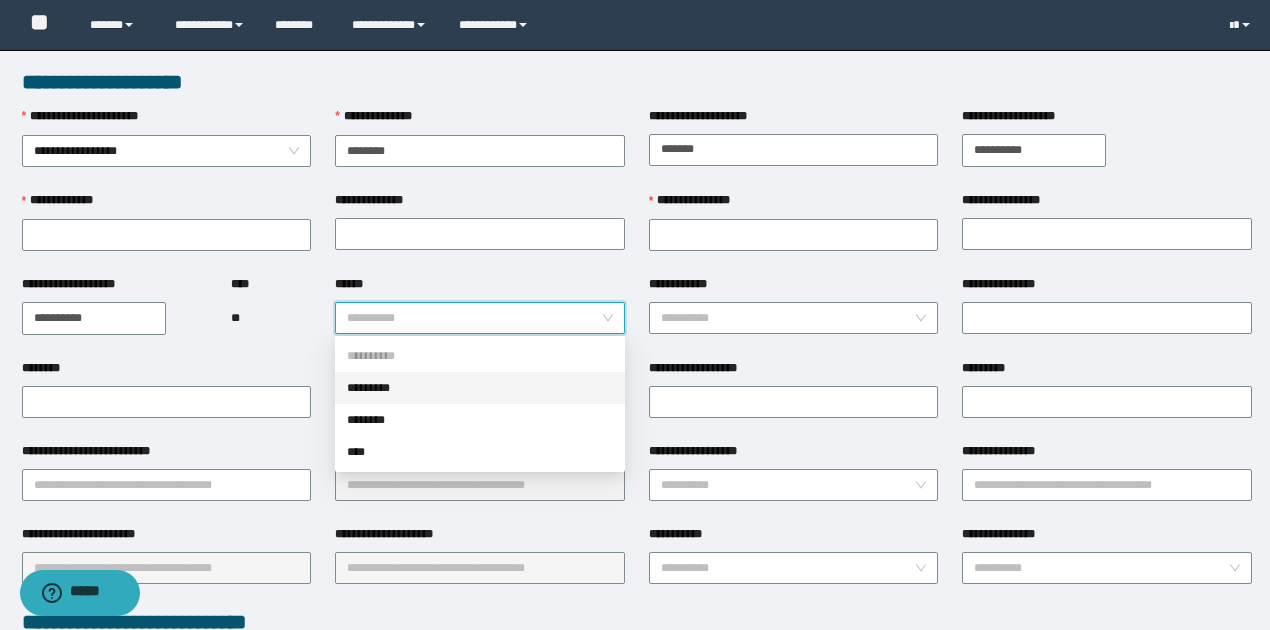 click on "******" at bounding box center (474, 318) 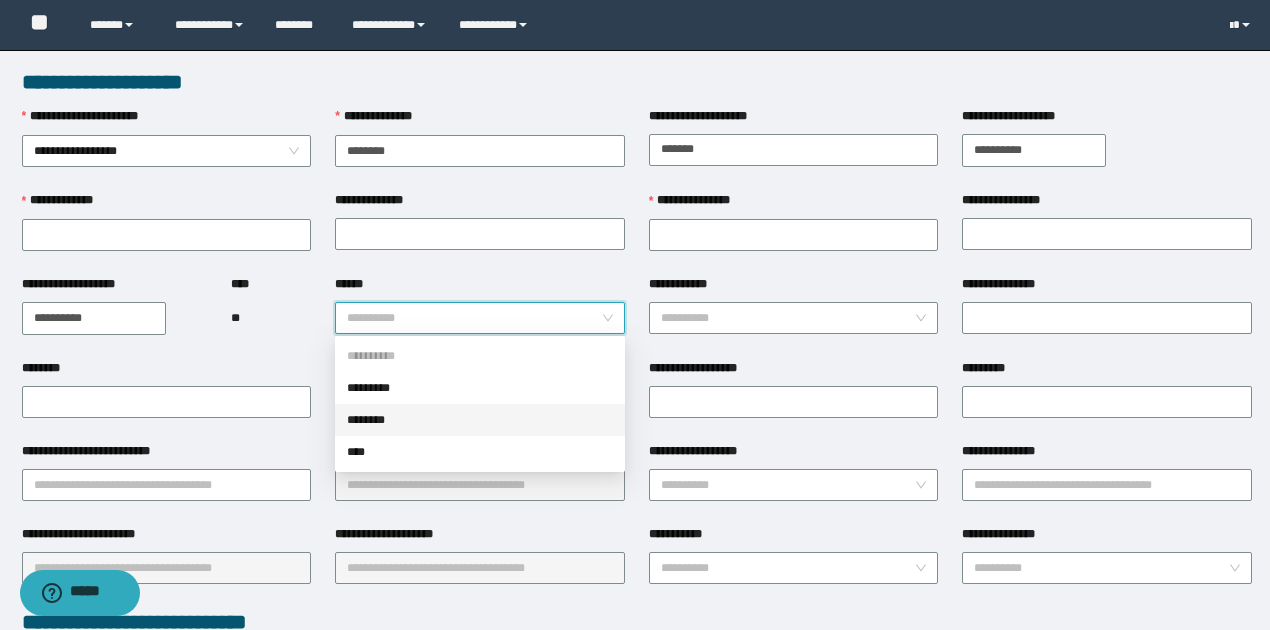 click on "********" at bounding box center (480, 420) 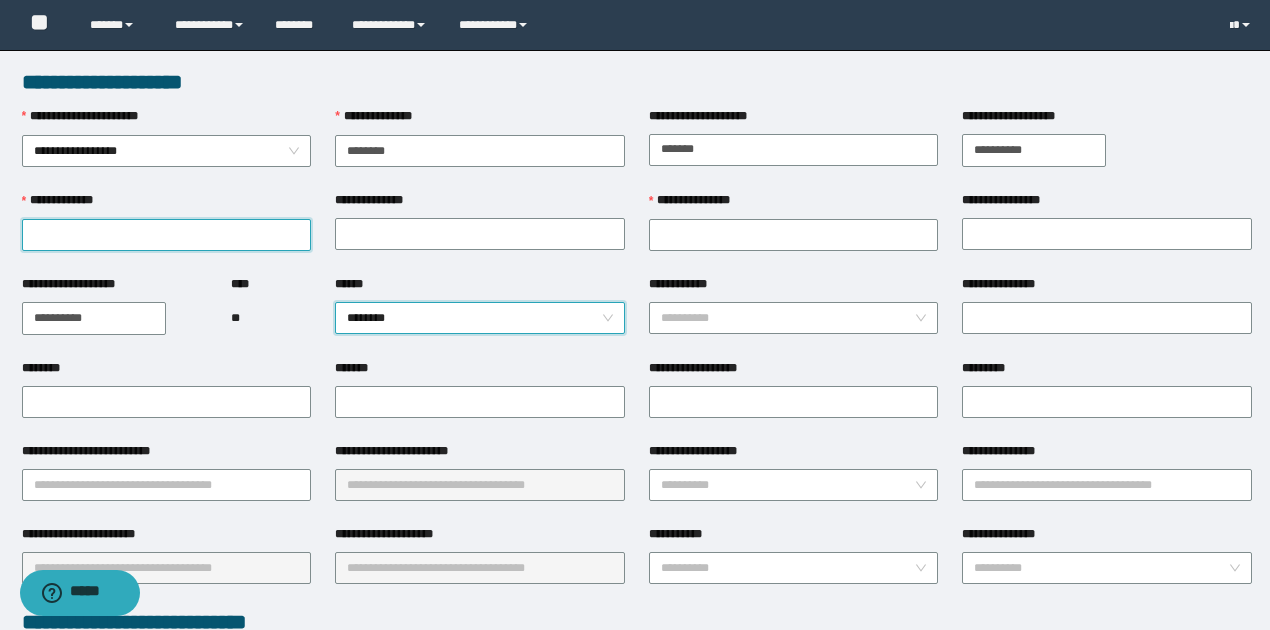 click on "**********" at bounding box center [167, 235] 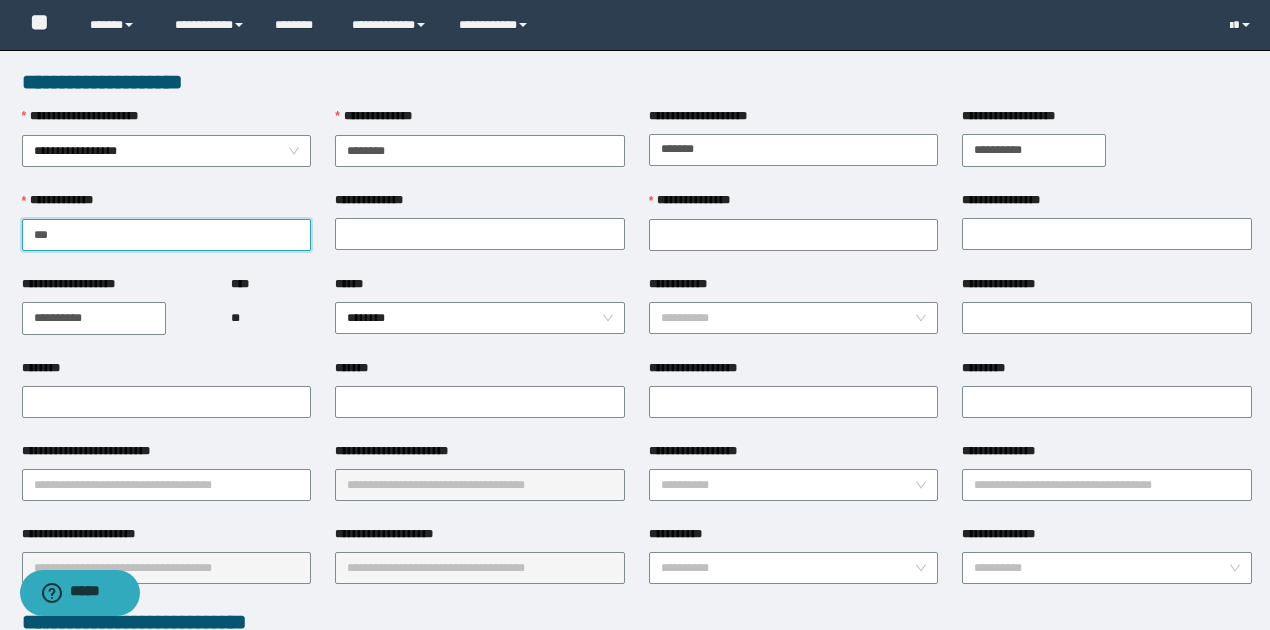 type on "*****" 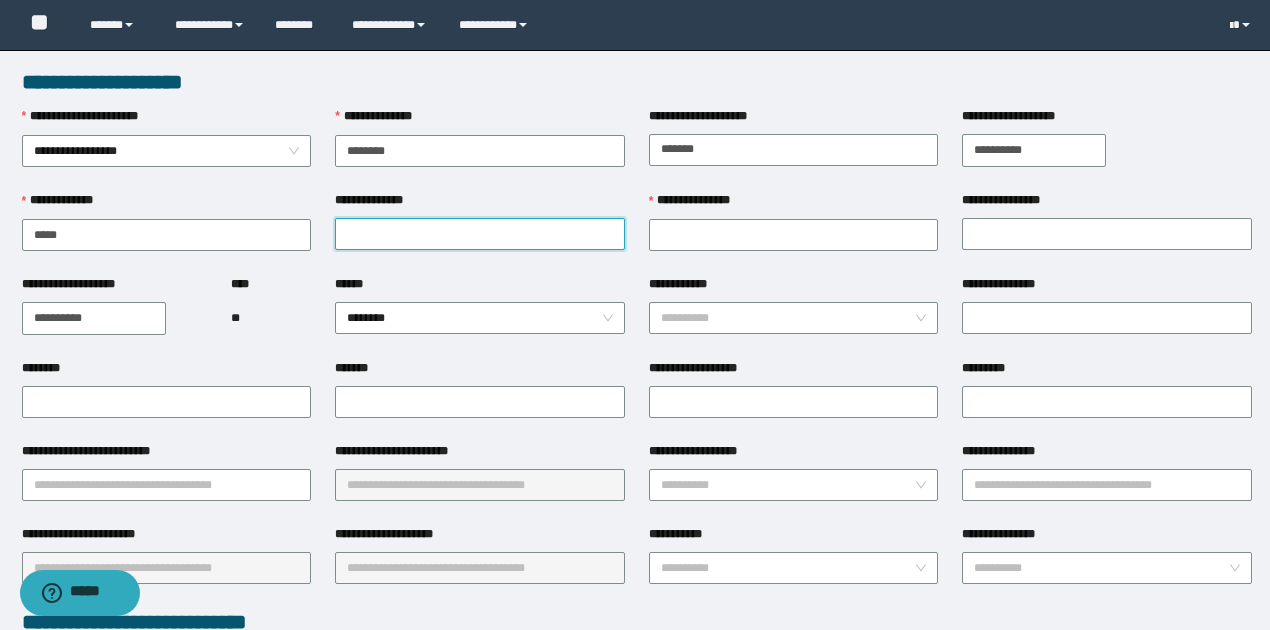 click on "**********" at bounding box center (480, 234) 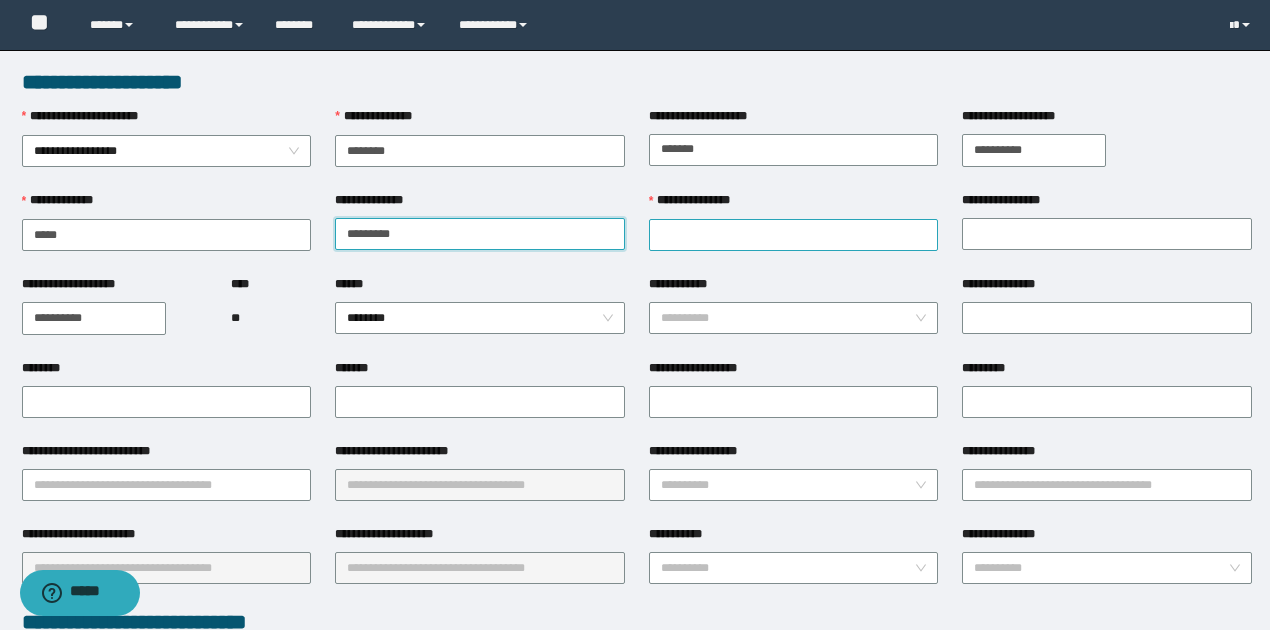 type on "*********" 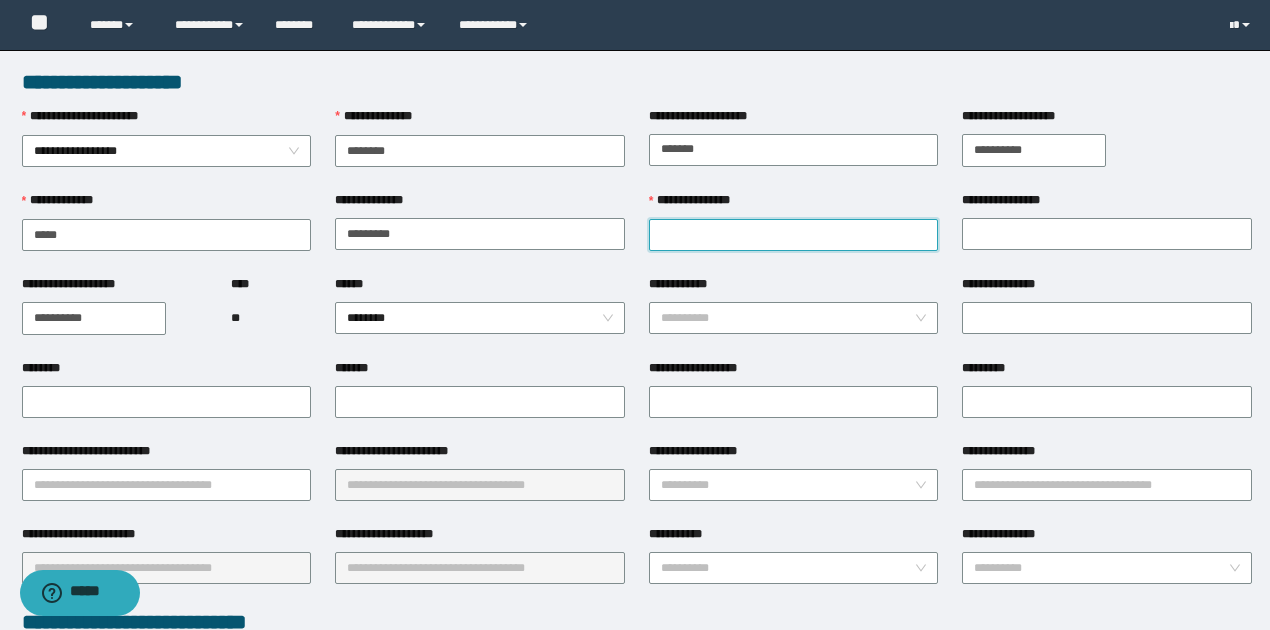 click on "**********" at bounding box center (794, 235) 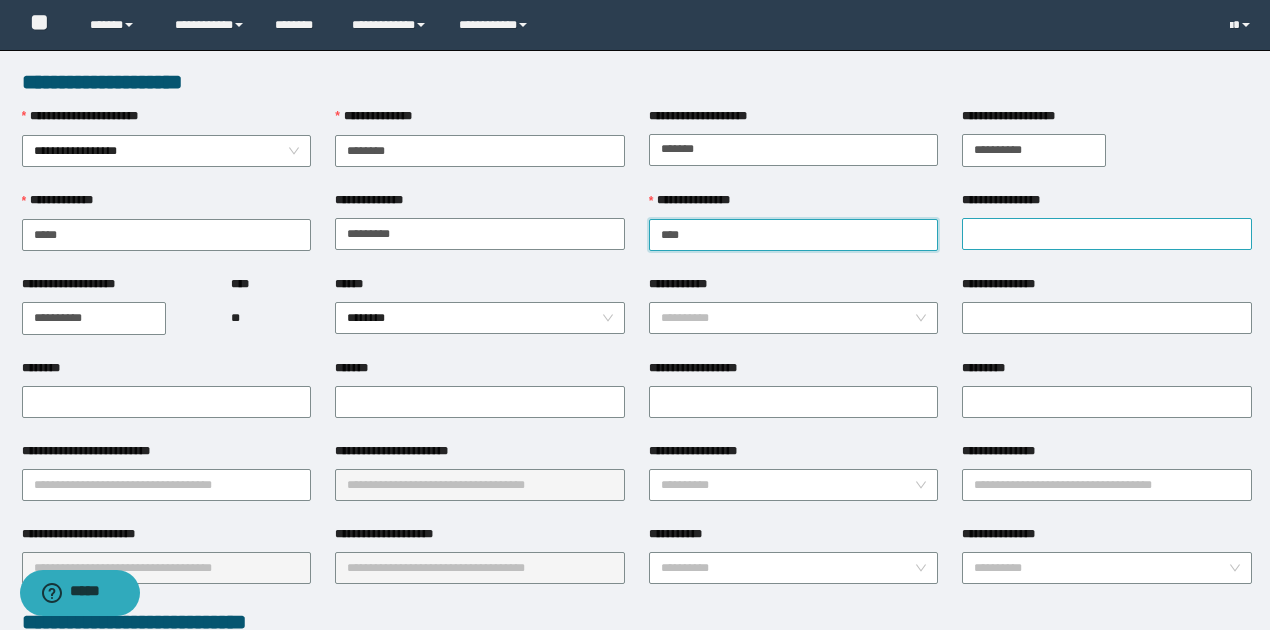 type on "****" 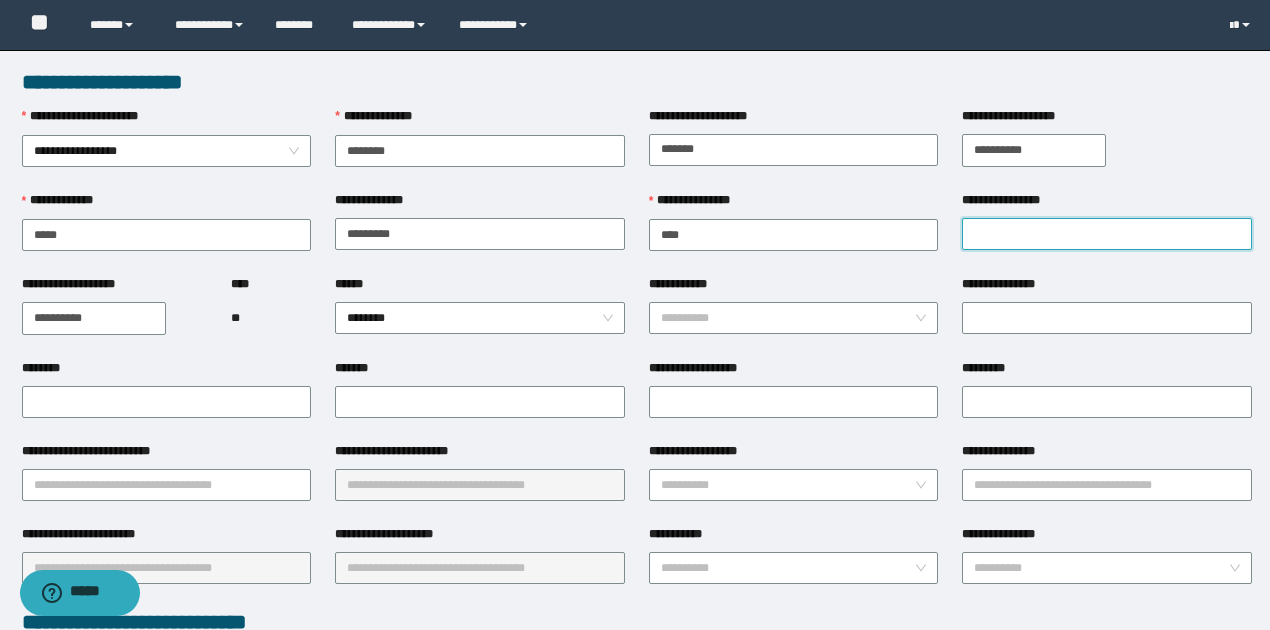 click on "**********" at bounding box center (1107, 234) 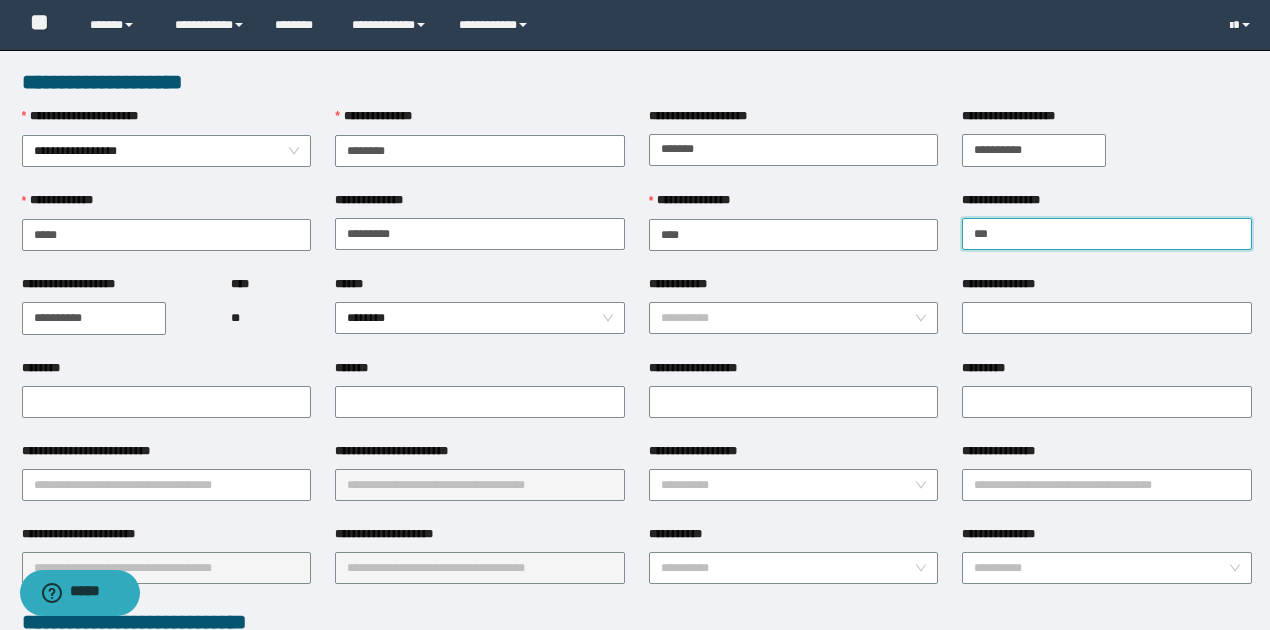 type on "******" 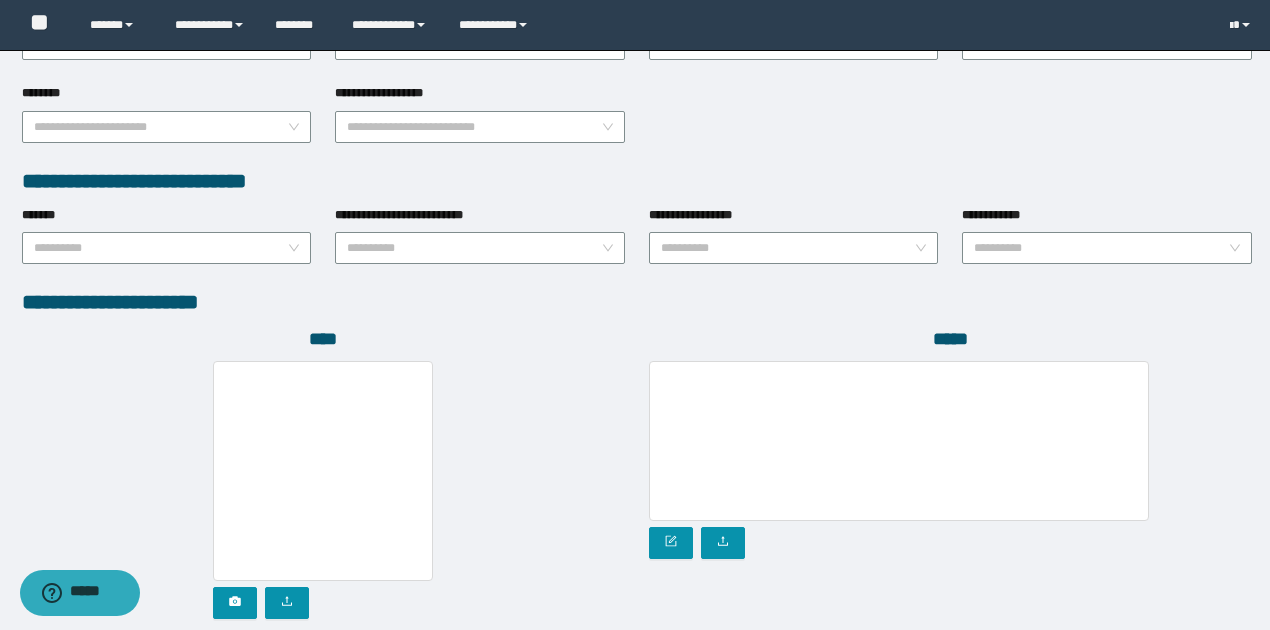 scroll, scrollTop: 1072, scrollLeft: 0, axis: vertical 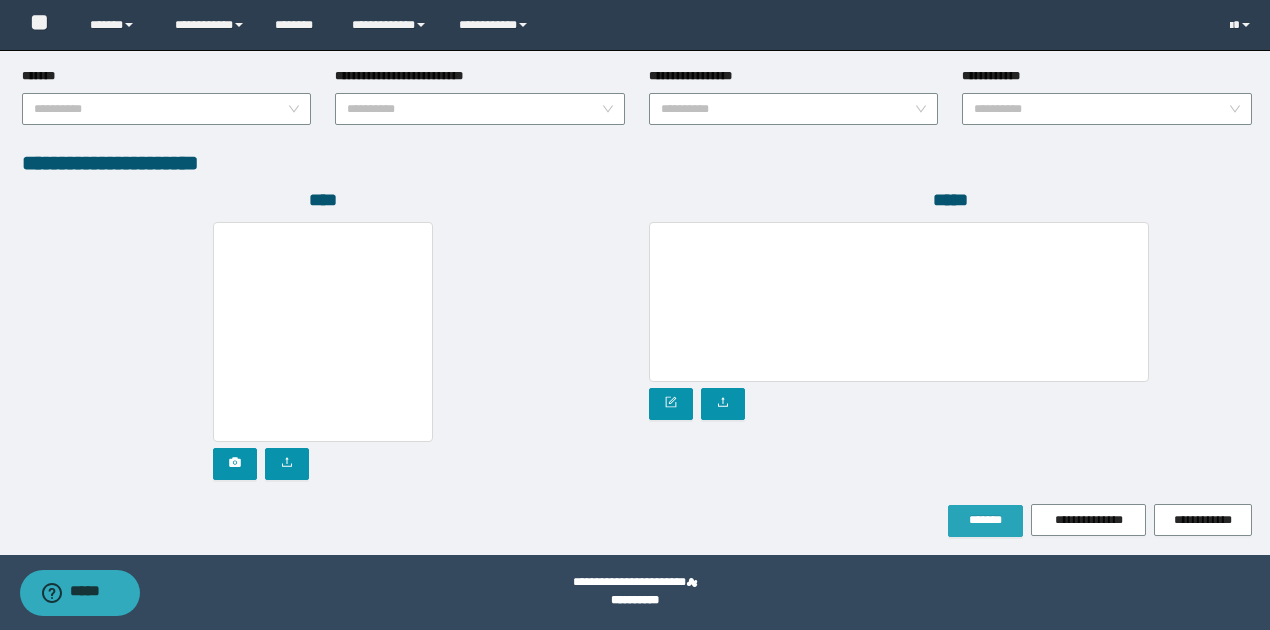 click on "*******" at bounding box center [985, 520] 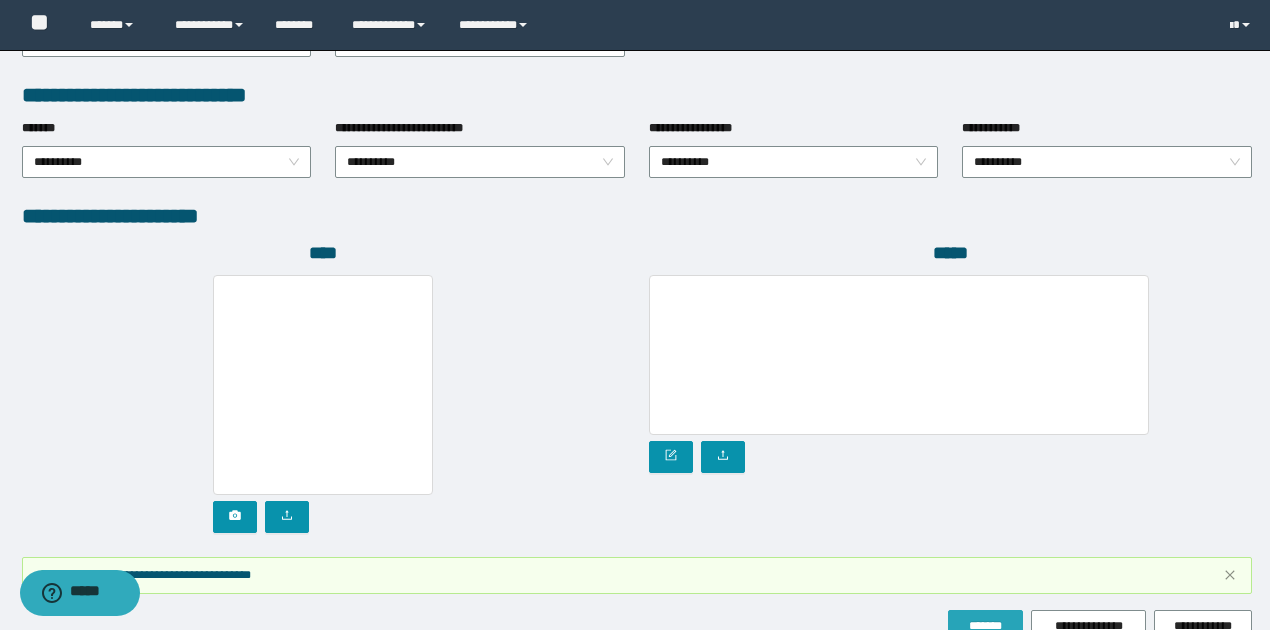 scroll, scrollTop: 1124, scrollLeft: 0, axis: vertical 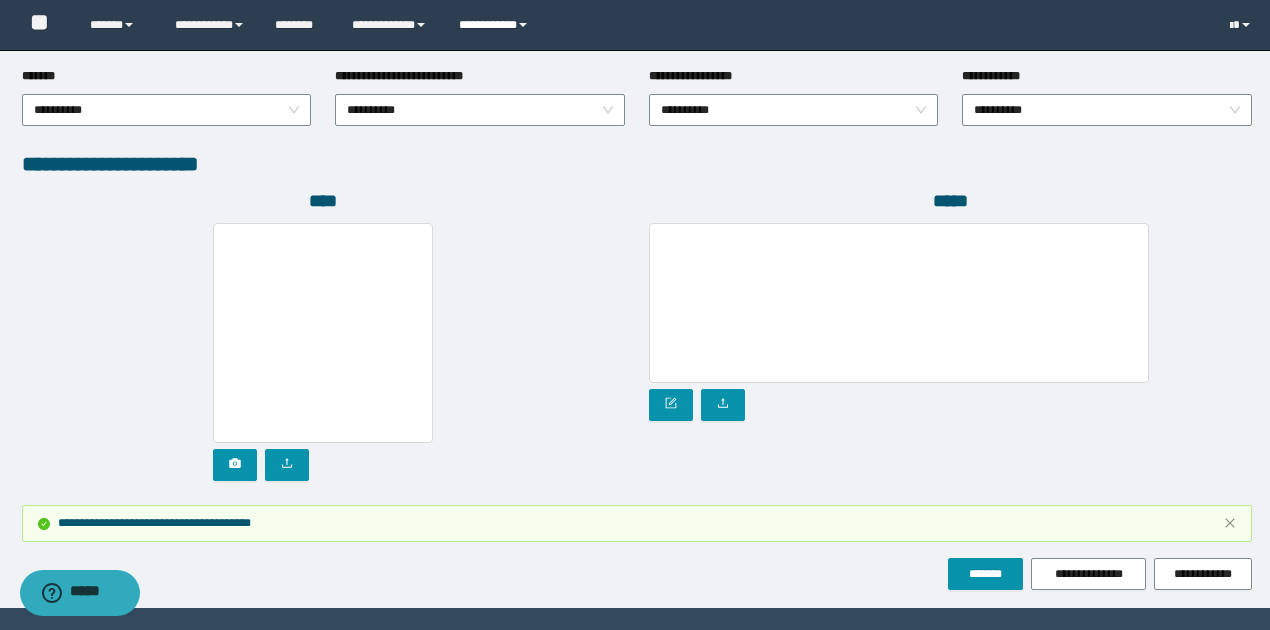 click at bounding box center (523, 25) 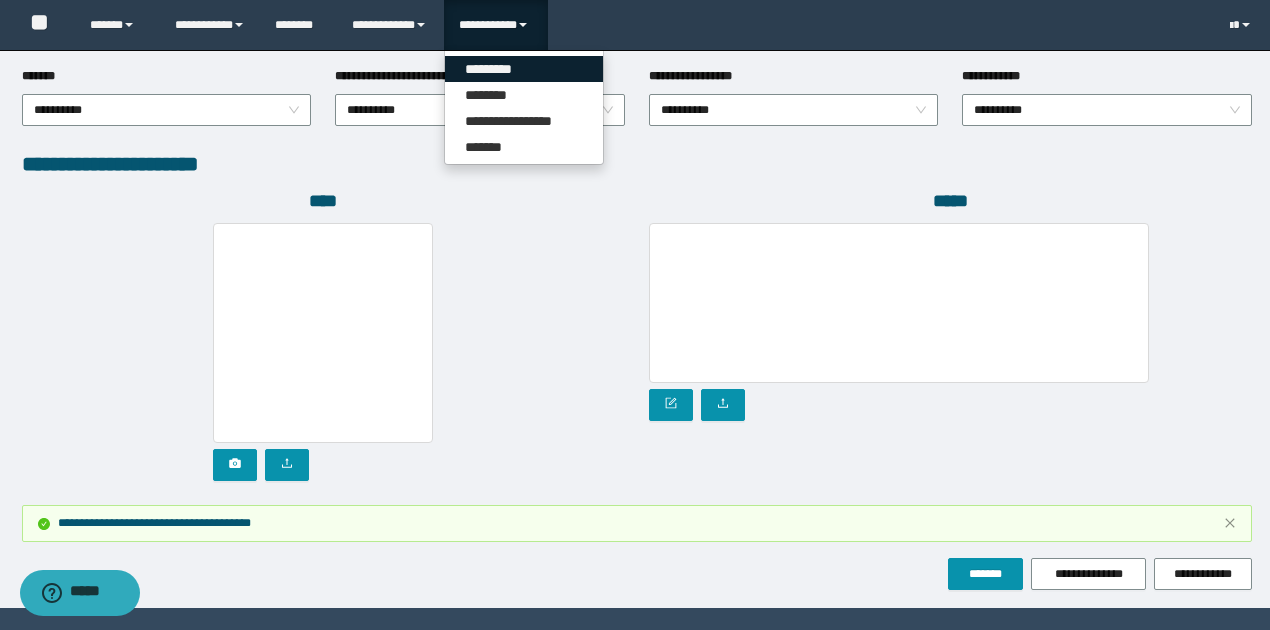click on "*********" at bounding box center [524, 69] 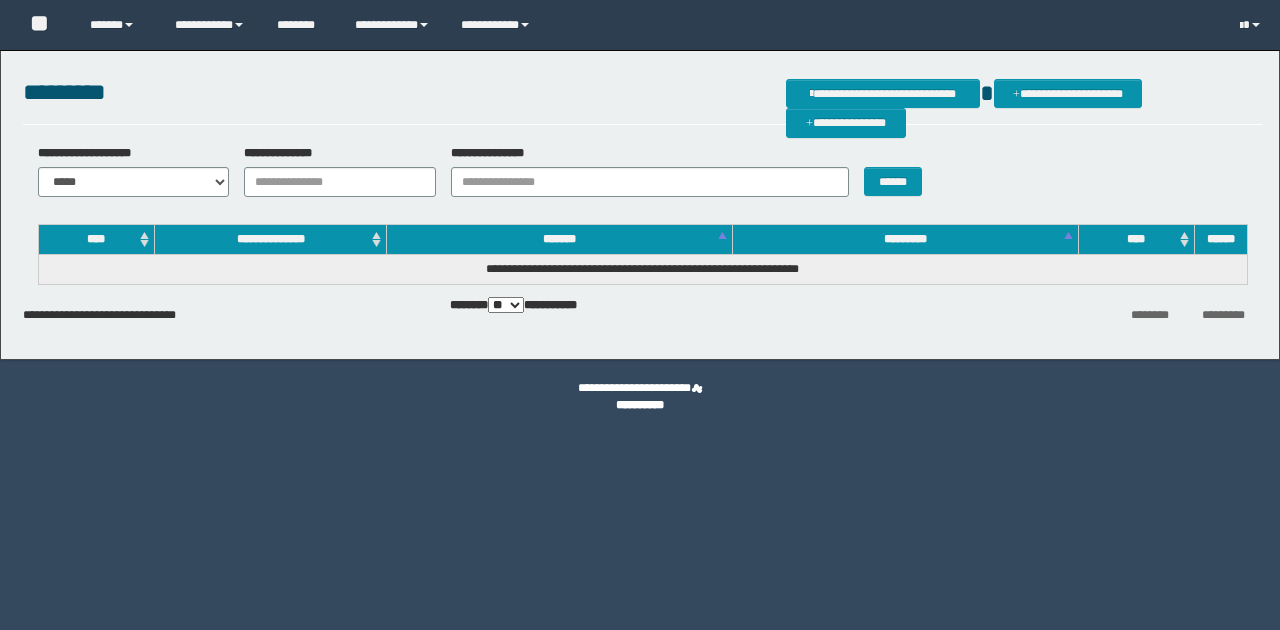 scroll, scrollTop: 0, scrollLeft: 0, axis: both 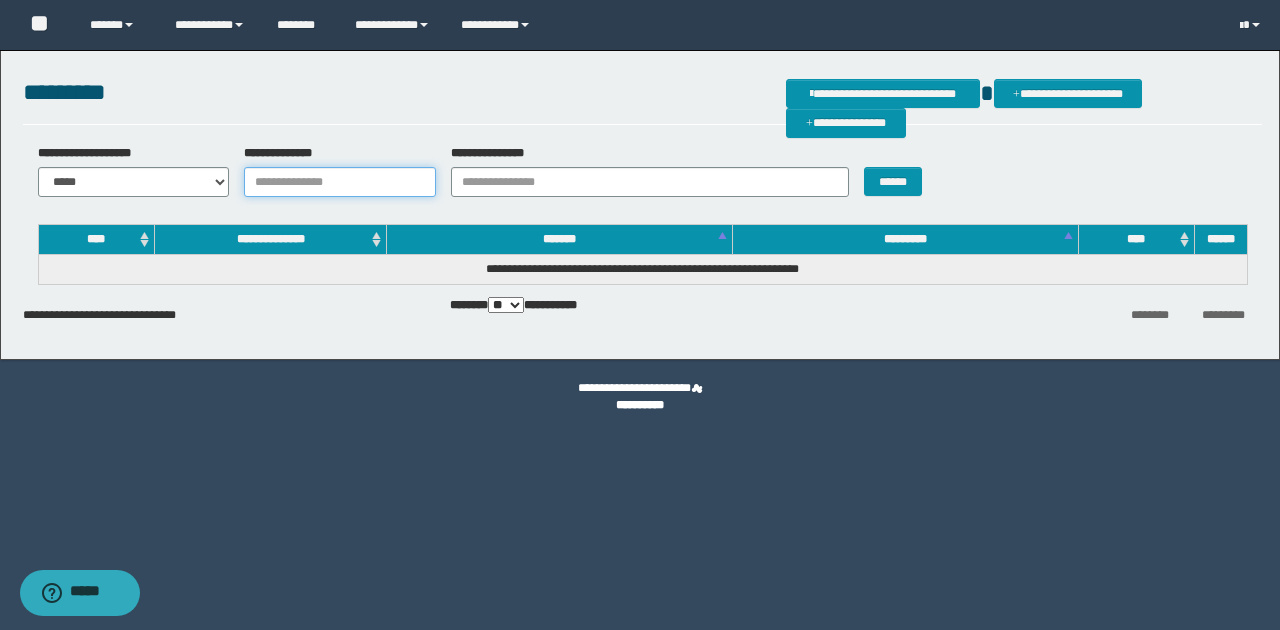 click on "**********" at bounding box center [340, 182] 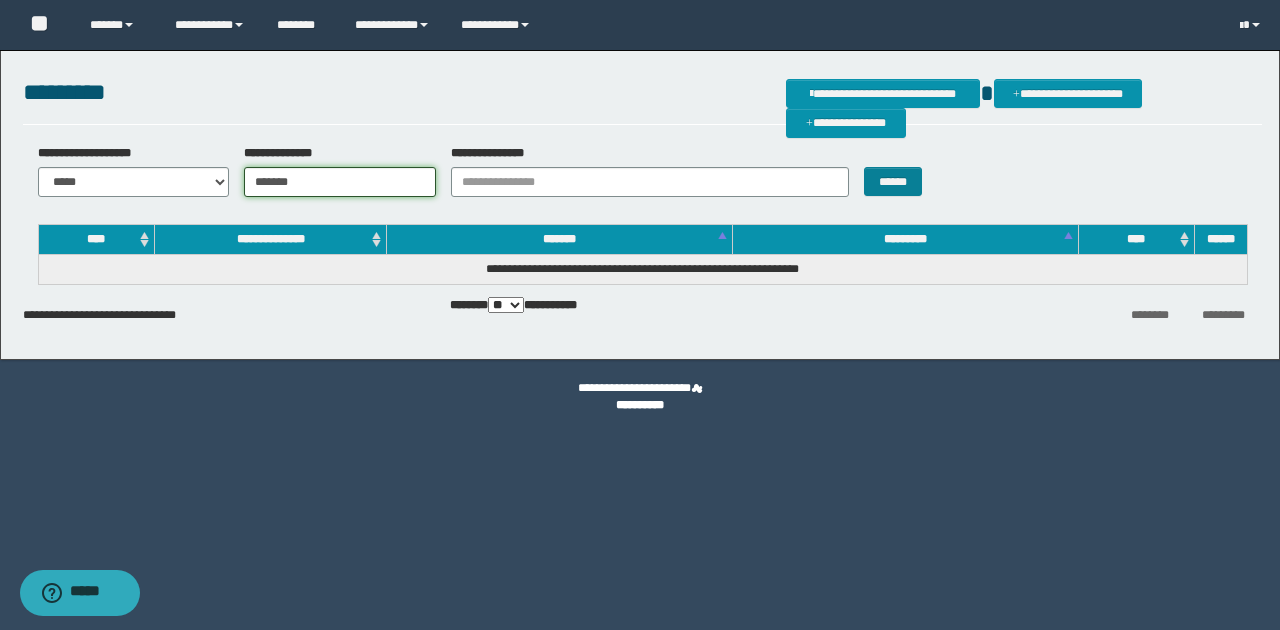 type on "*******" 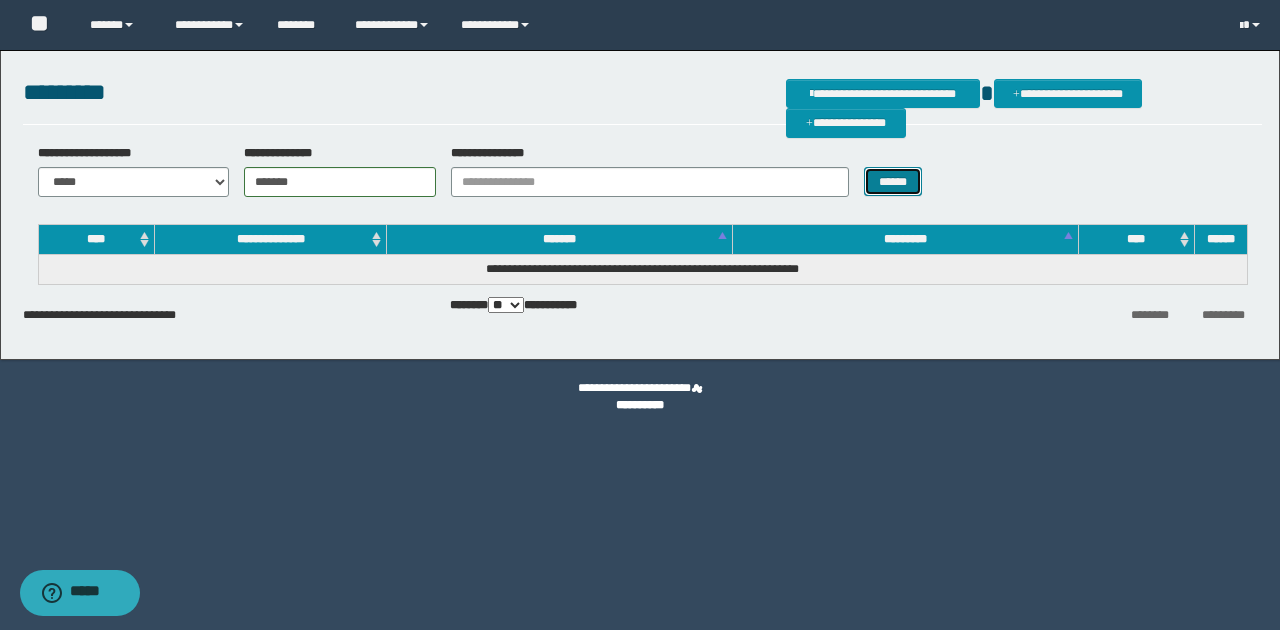 click on "******" at bounding box center [893, 181] 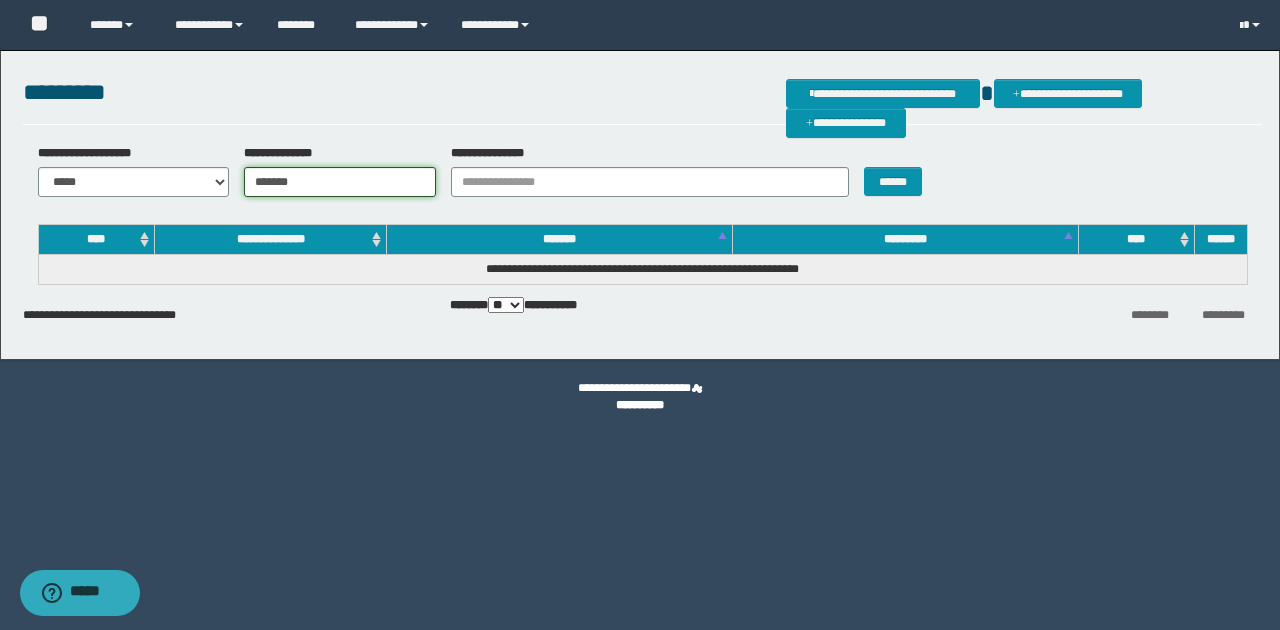 drag, startPoint x: 311, startPoint y: 181, endPoint x: 204, endPoint y: 178, distance: 107.042046 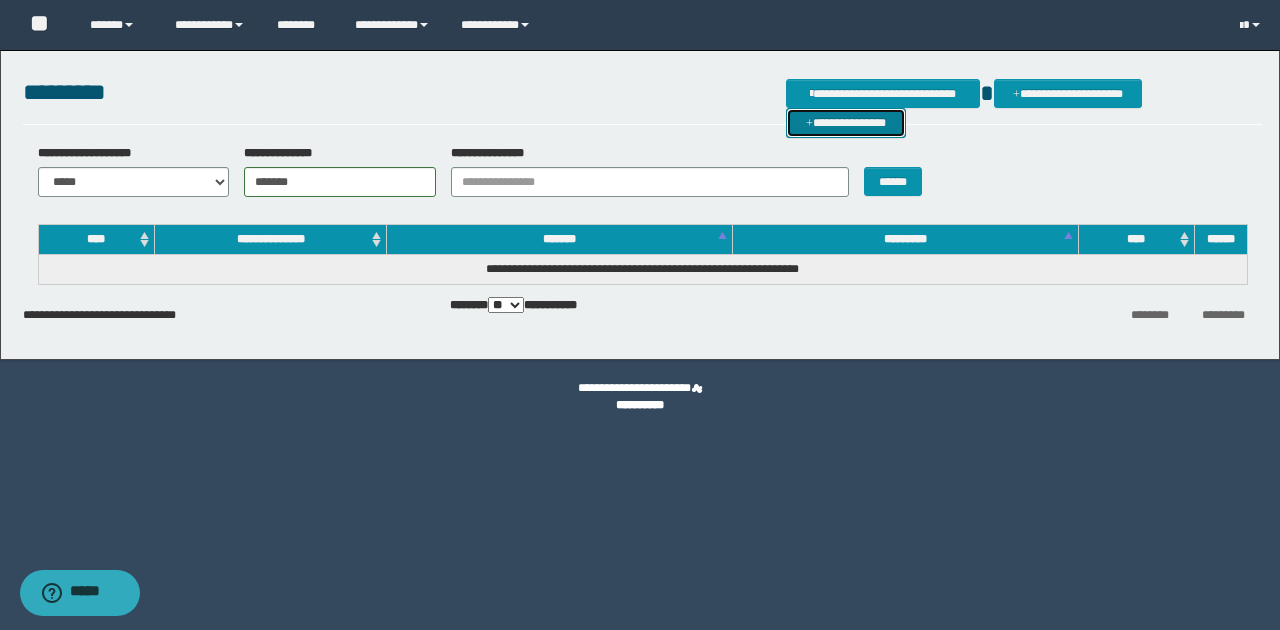 click on "**********" at bounding box center [846, 122] 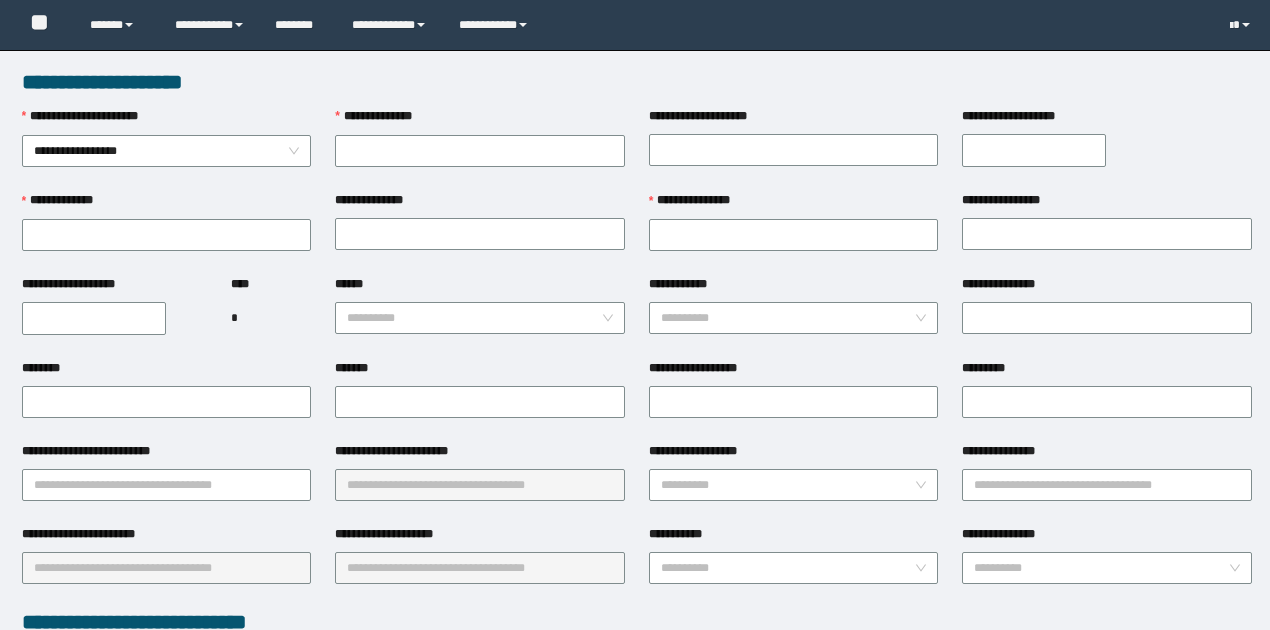 scroll, scrollTop: 0, scrollLeft: 0, axis: both 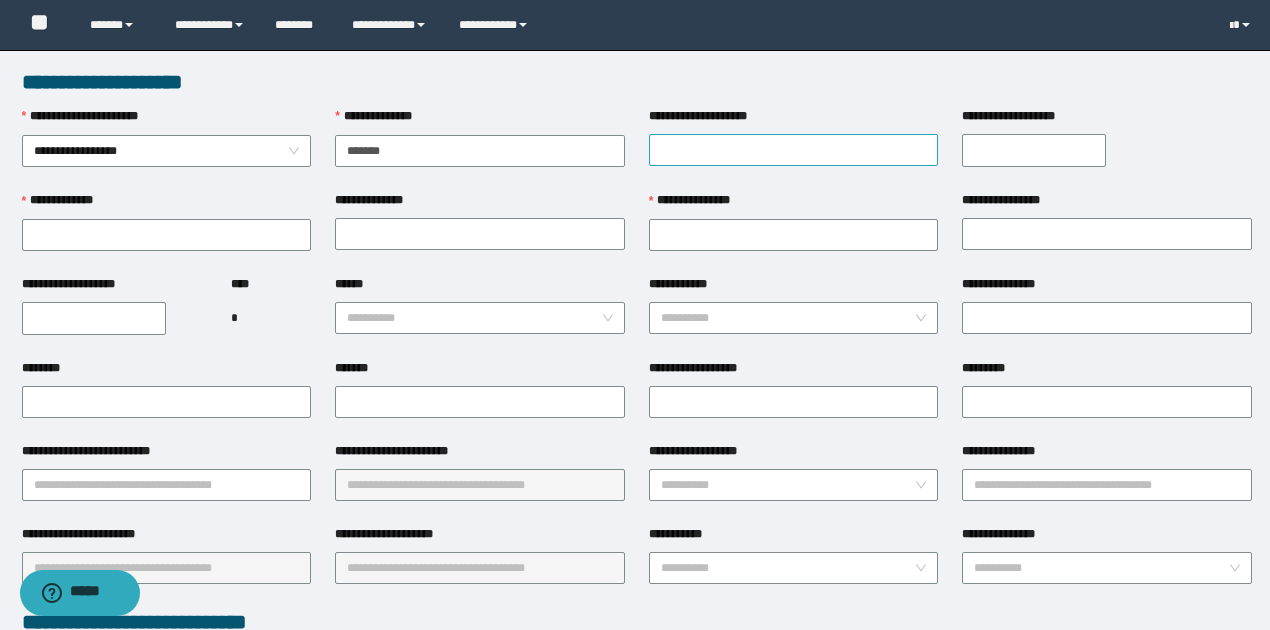 type on "*******" 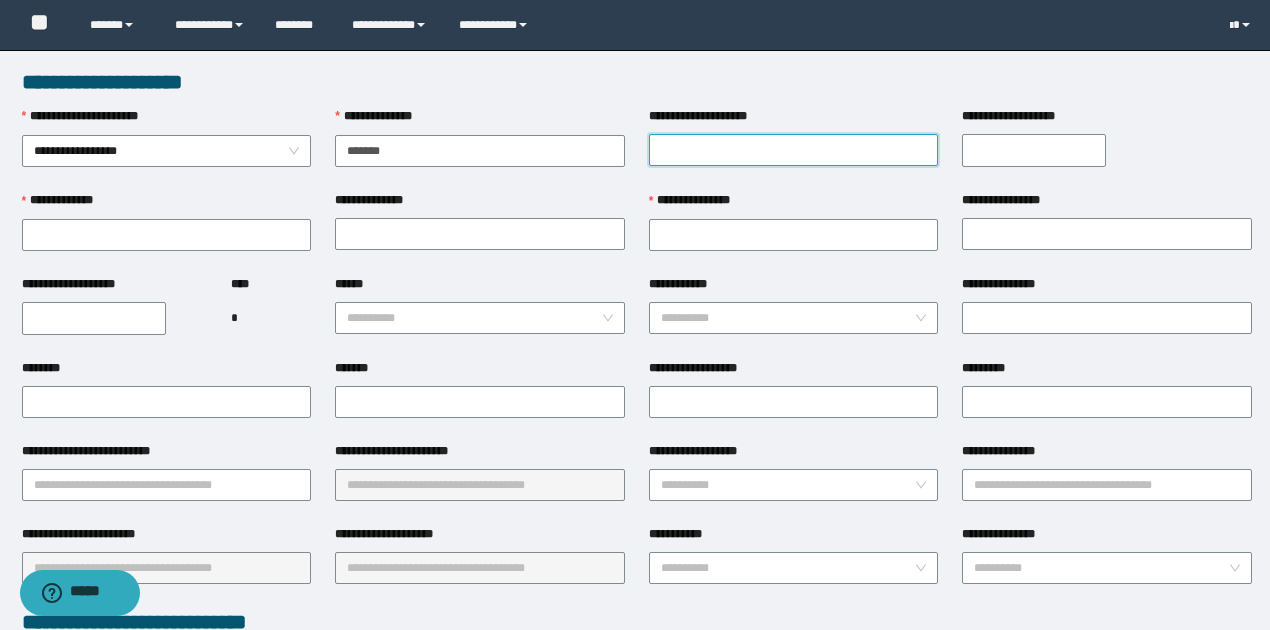 click on "**********" at bounding box center [794, 150] 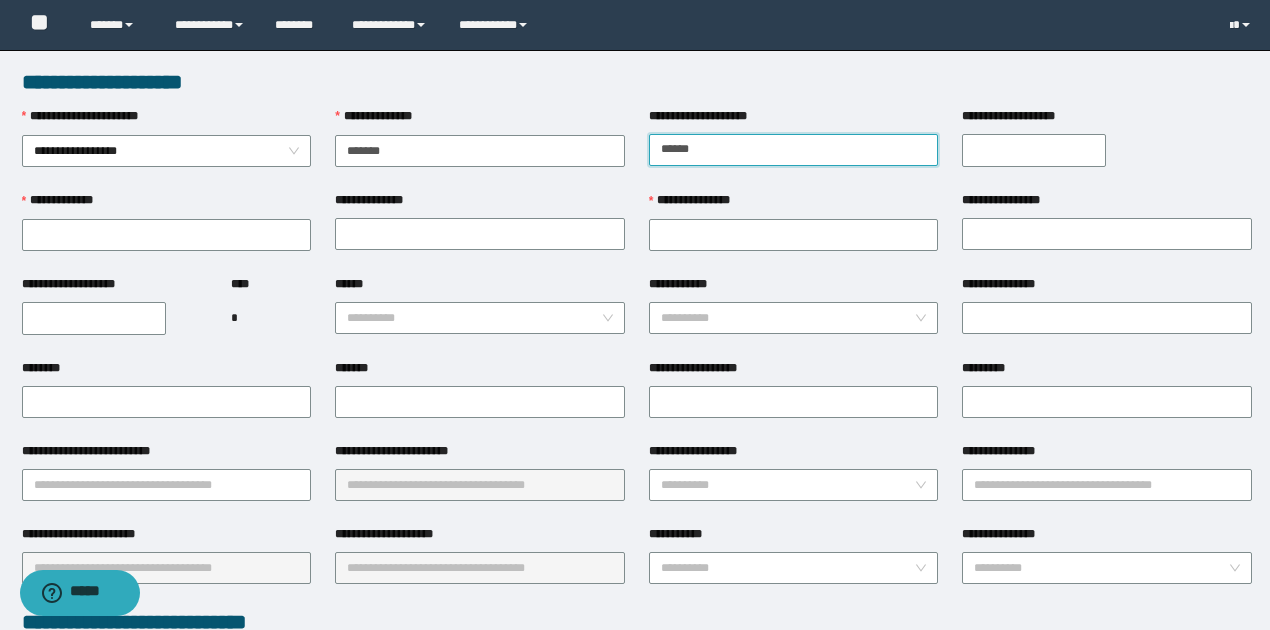 type on "********" 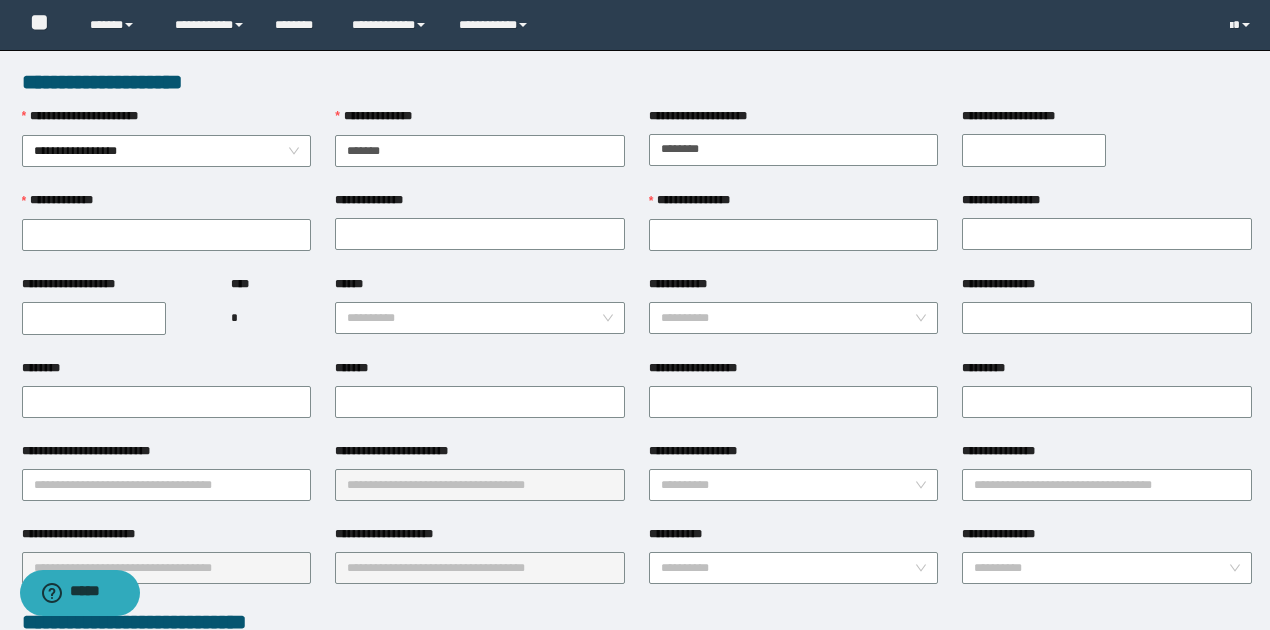 click on "**********" at bounding box center (1034, 150) 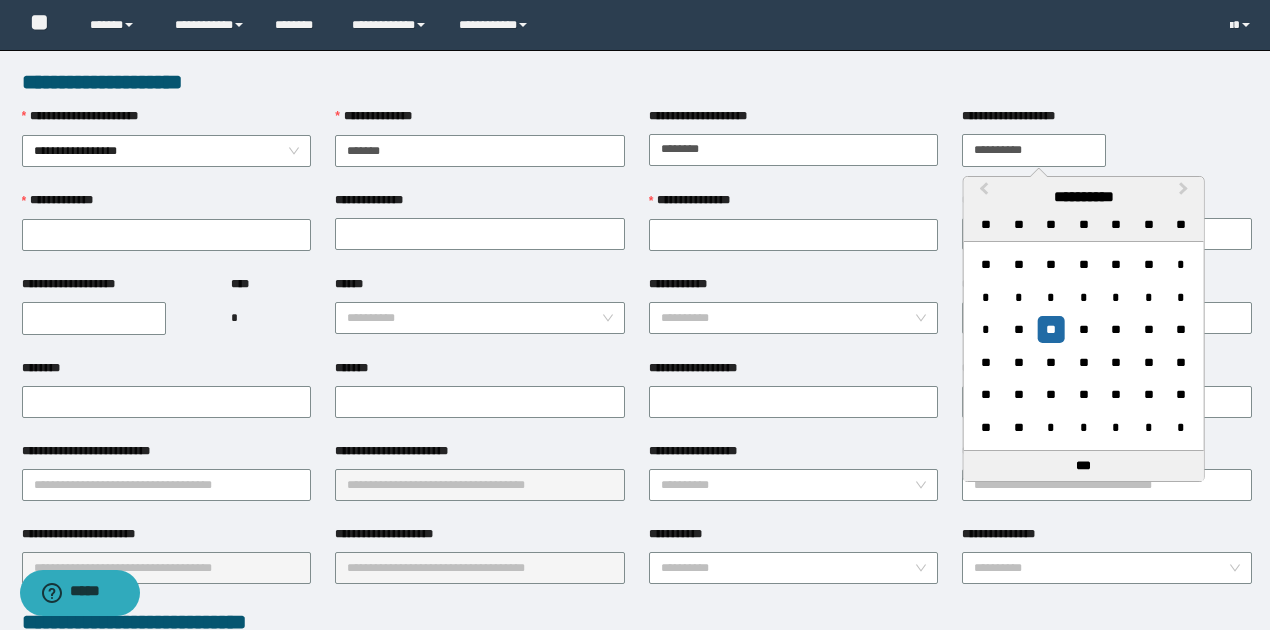 type on "**********" 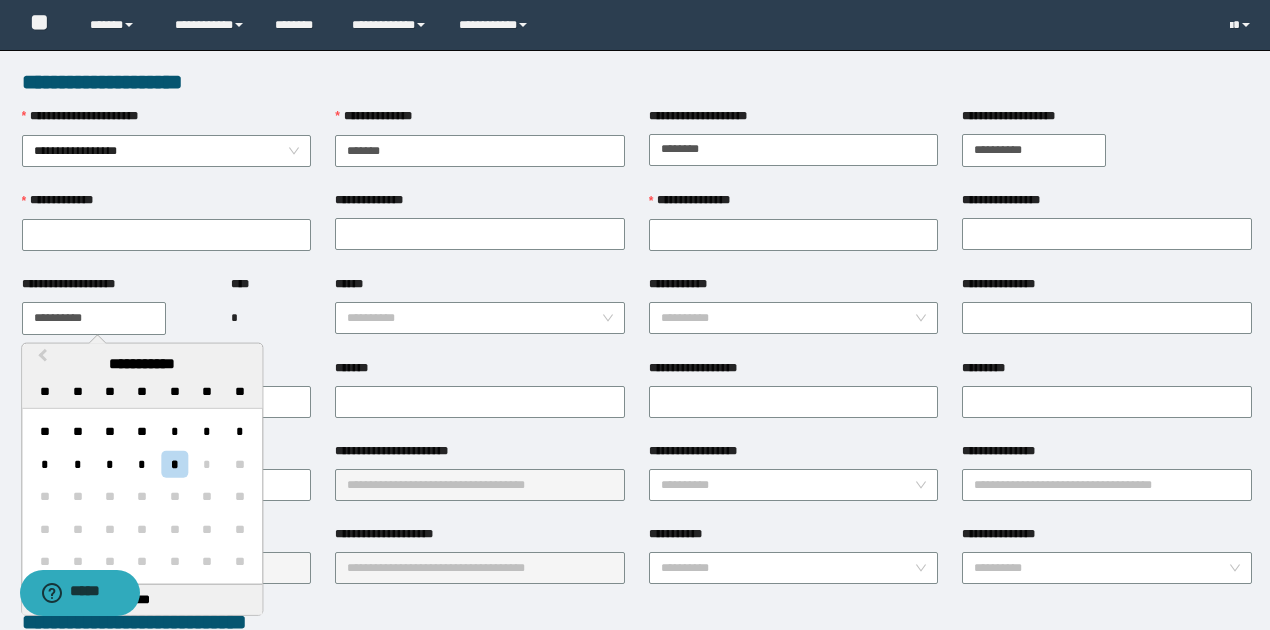 click on "**********" at bounding box center (94, 318) 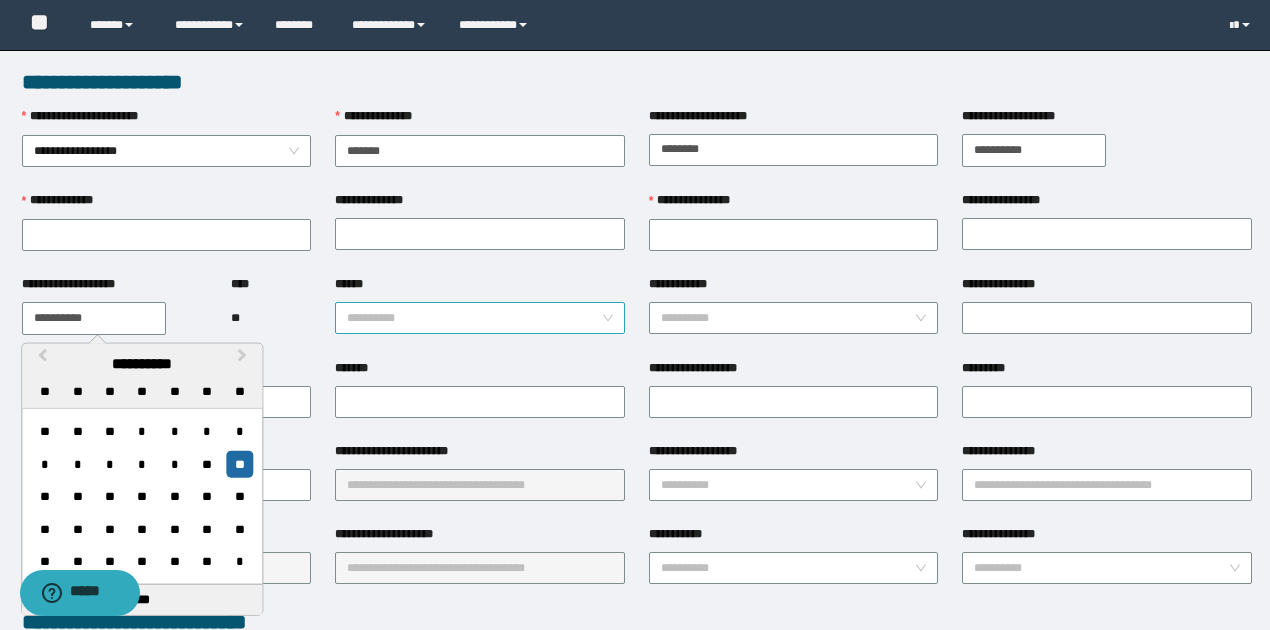 type on "**********" 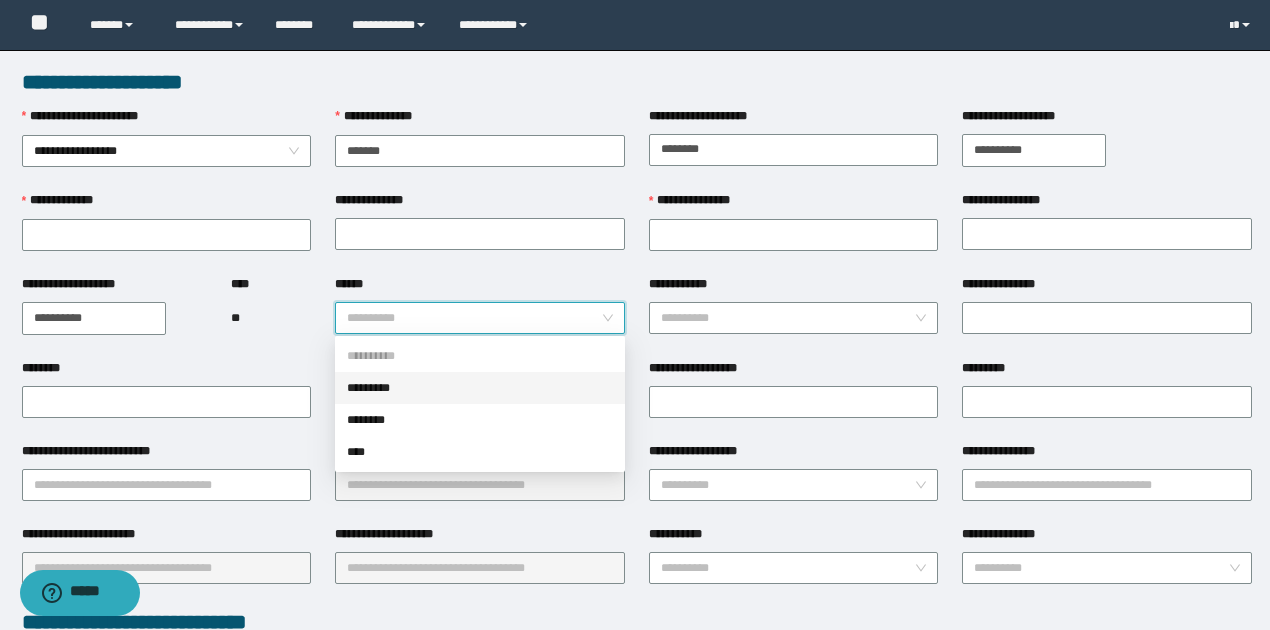 click on "*********" at bounding box center [480, 388] 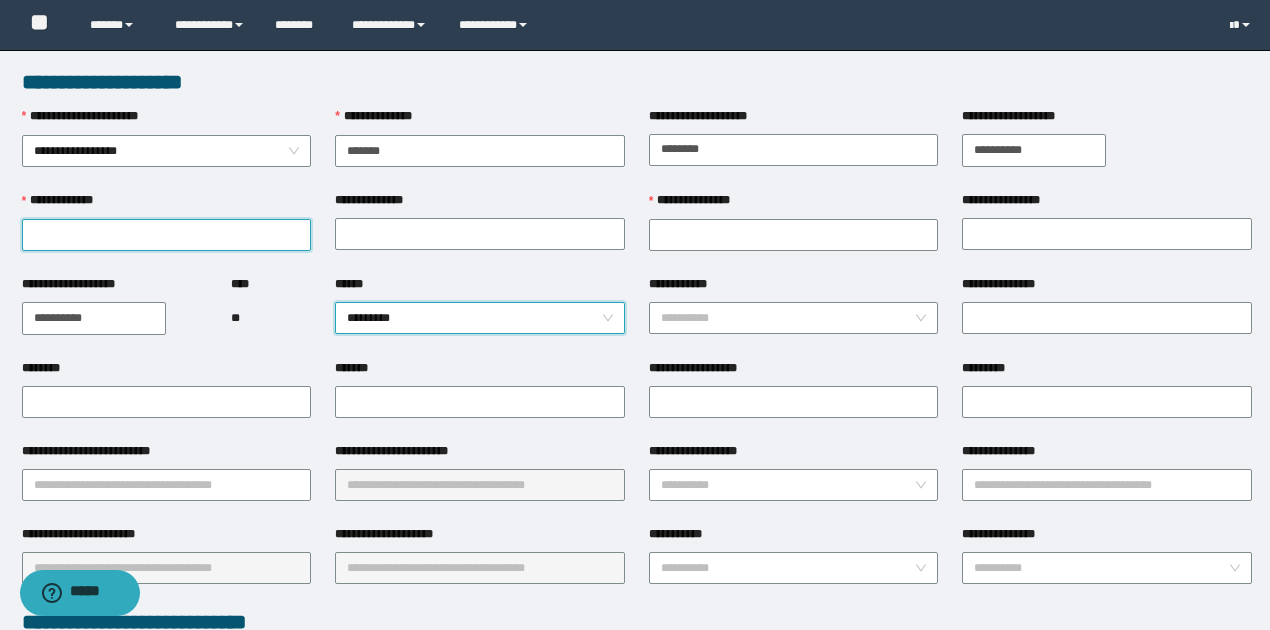 click on "**********" at bounding box center (167, 235) 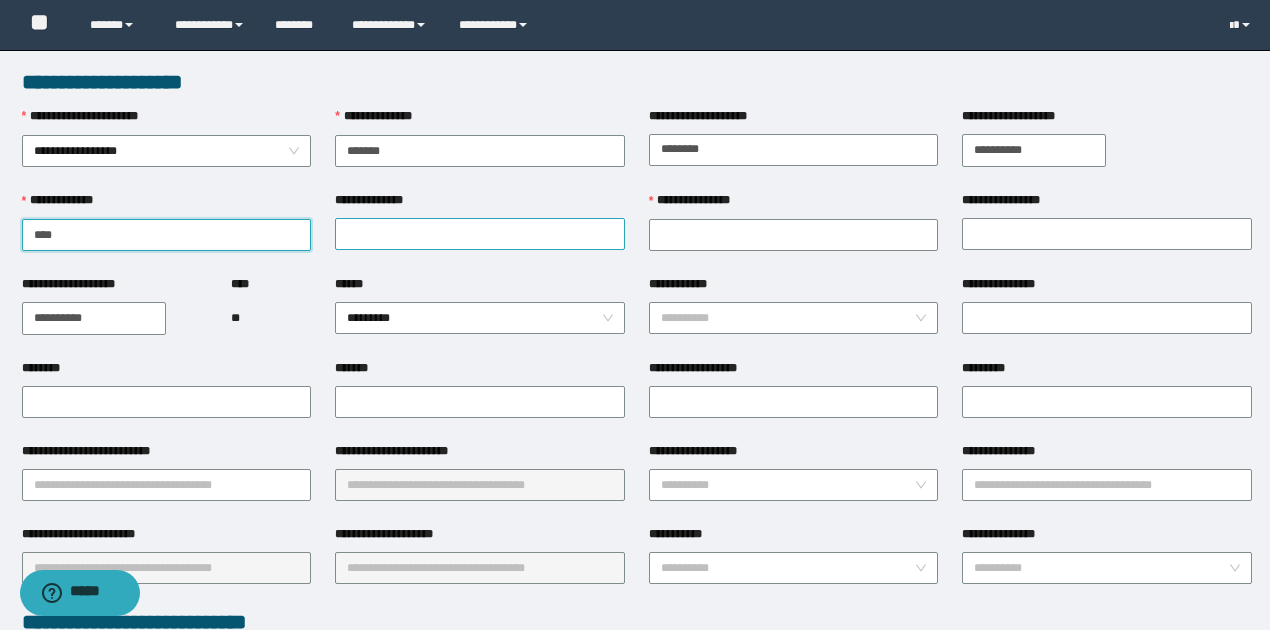 type on "****" 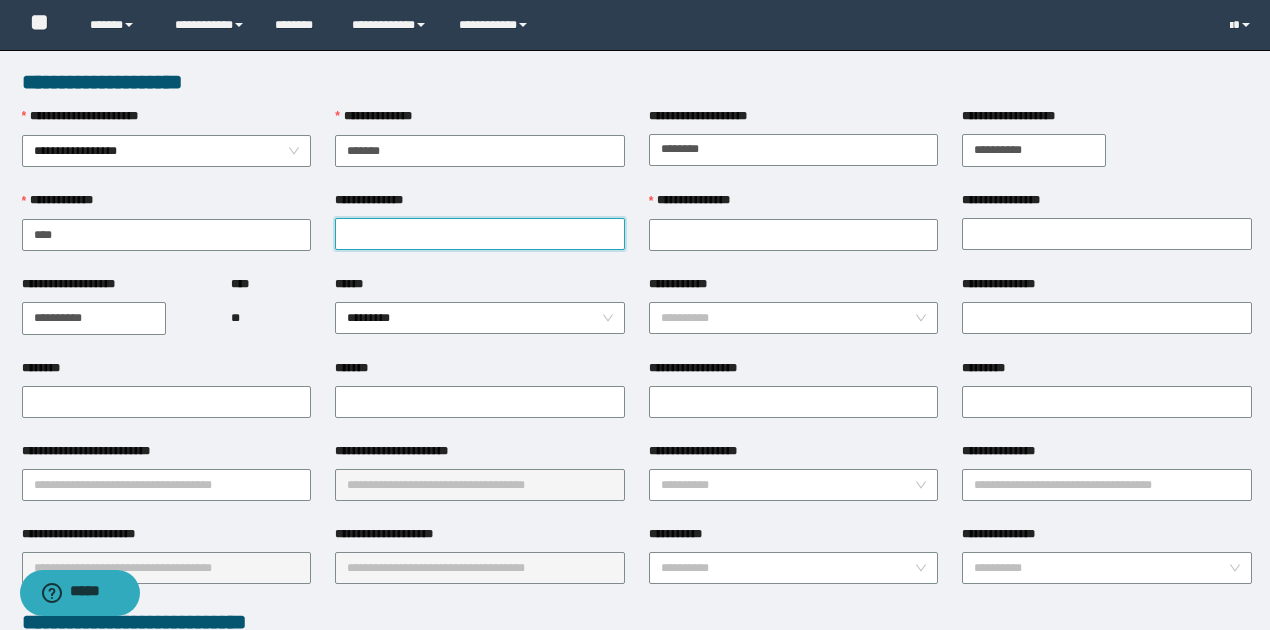click on "**********" at bounding box center (480, 234) 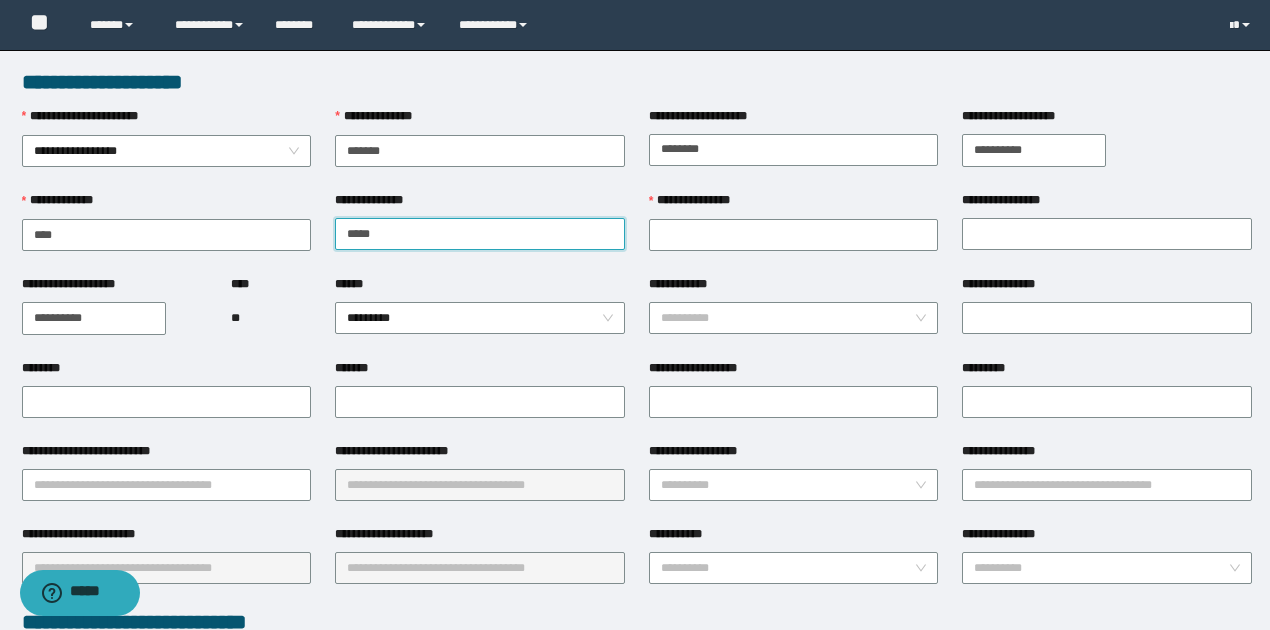 type on "*******" 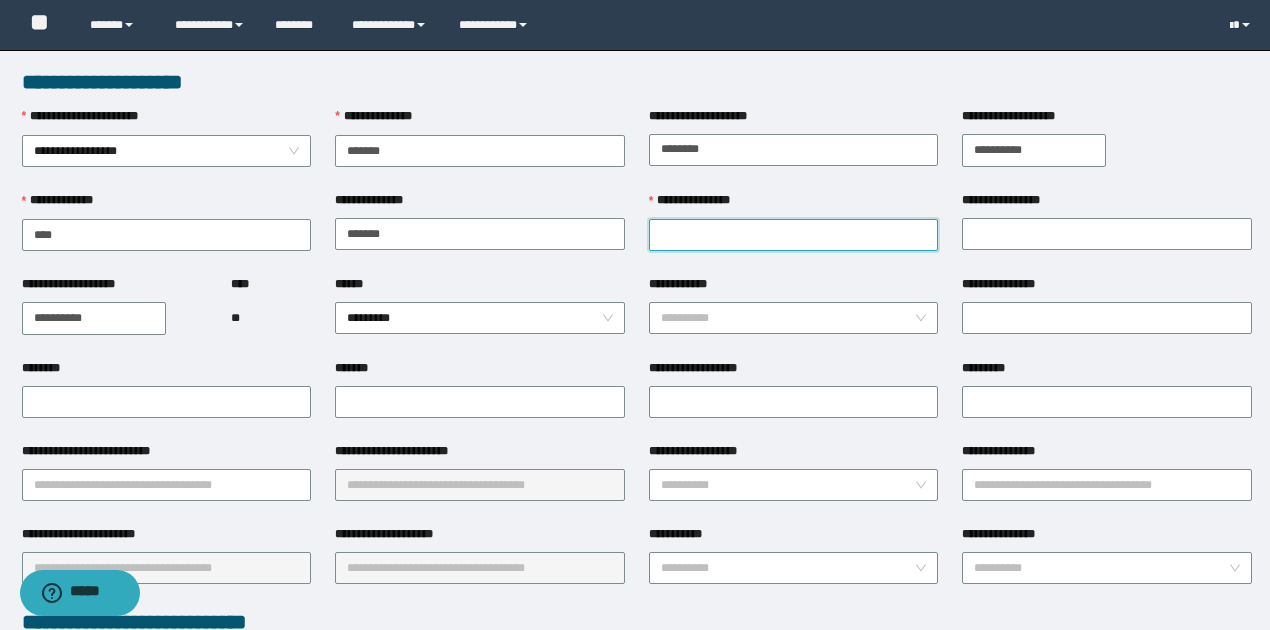 click on "**********" at bounding box center [794, 235] 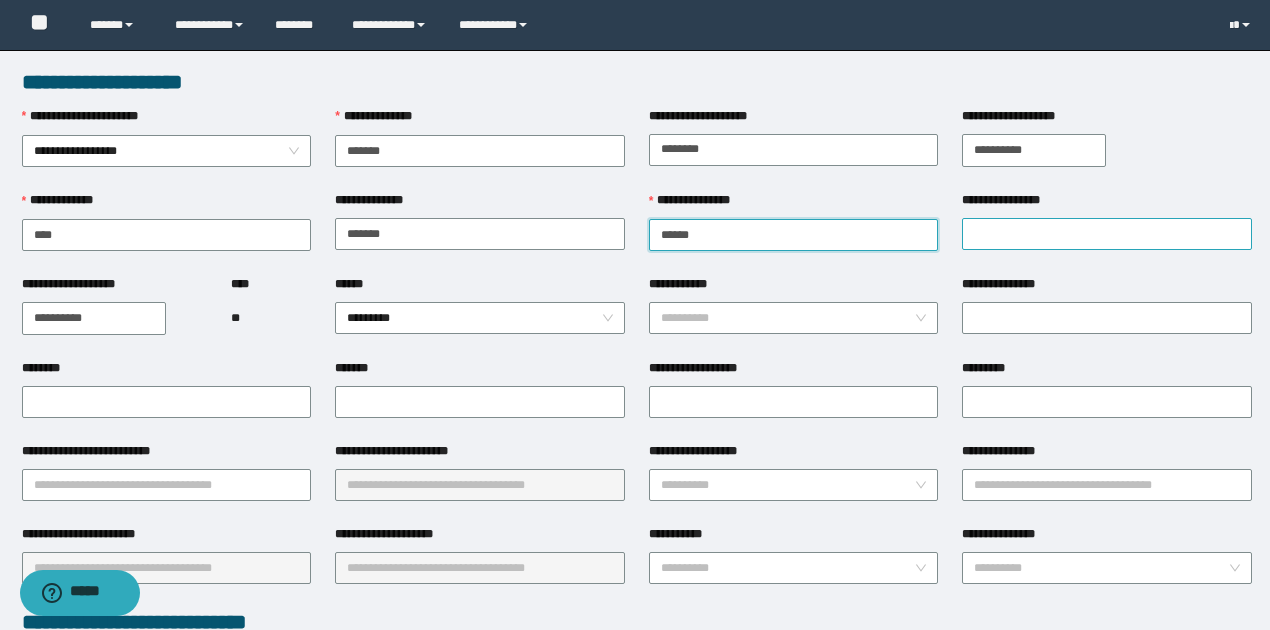 type on "******" 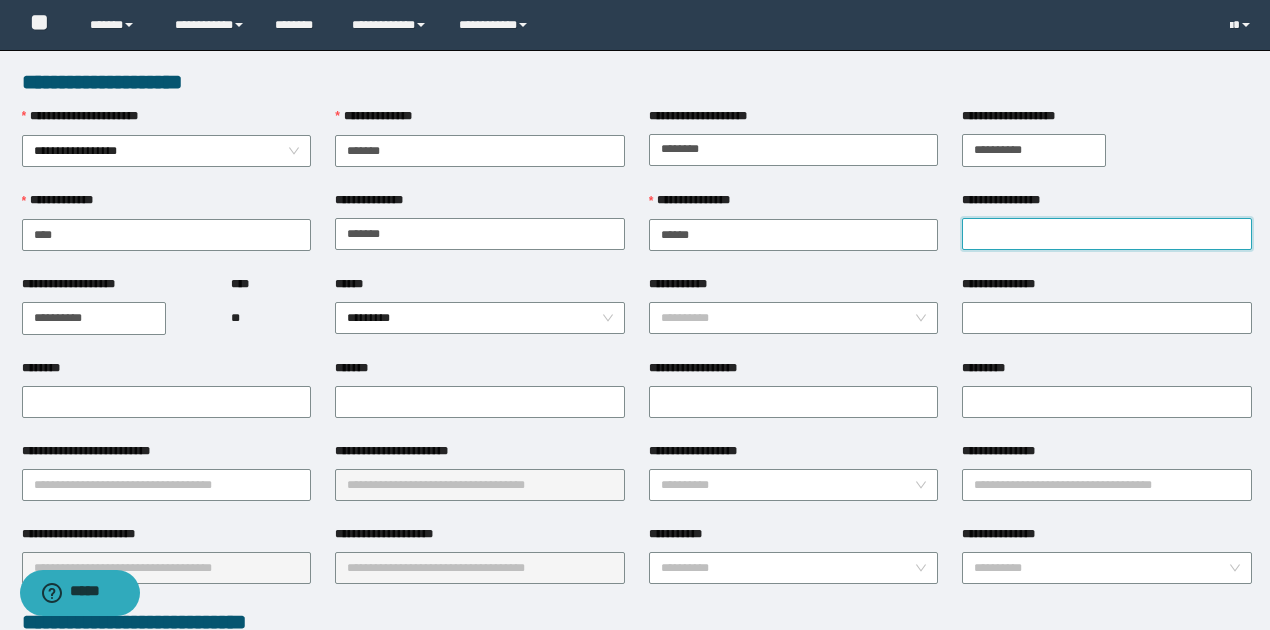 click on "**********" at bounding box center [1107, 234] 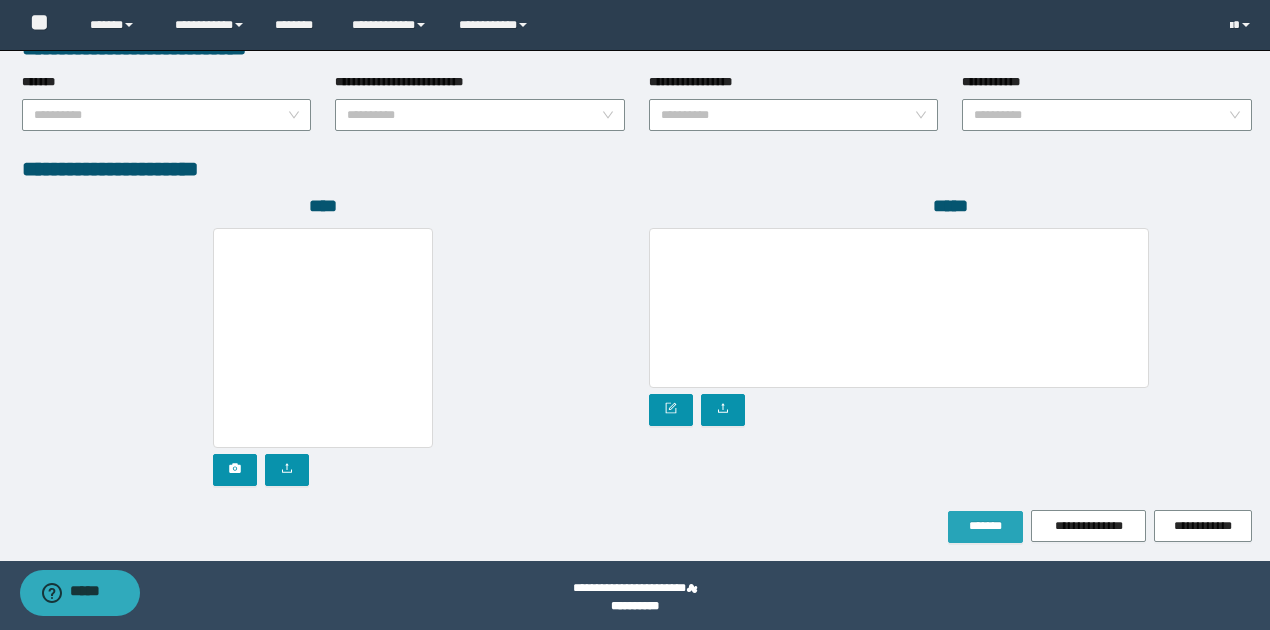 scroll, scrollTop: 1072, scrollLeft: 0, axis: vertical 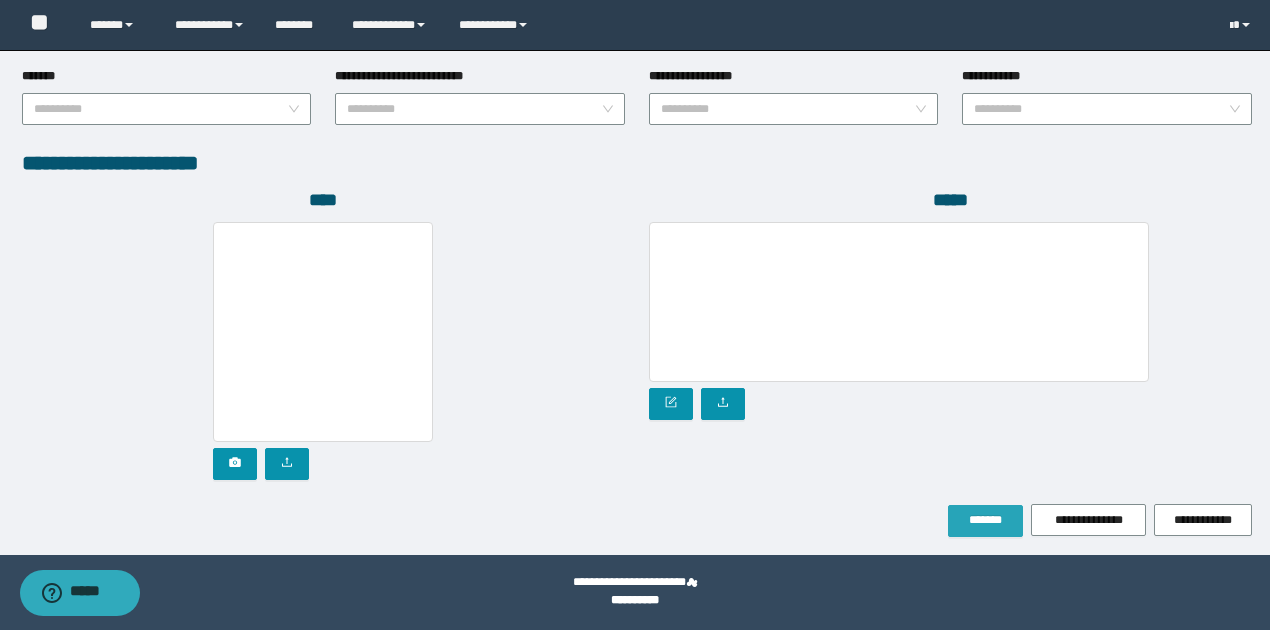 type on "******" 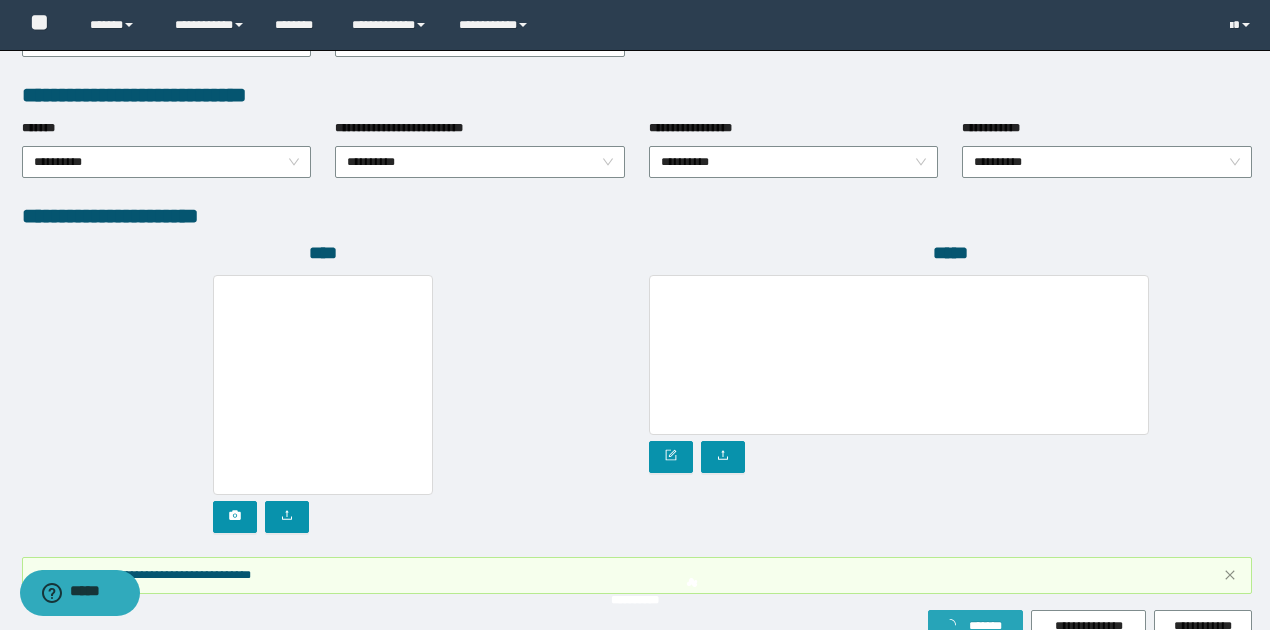 scroll, scrollTop: 1124, scrollLeft: 0, axis: vertical 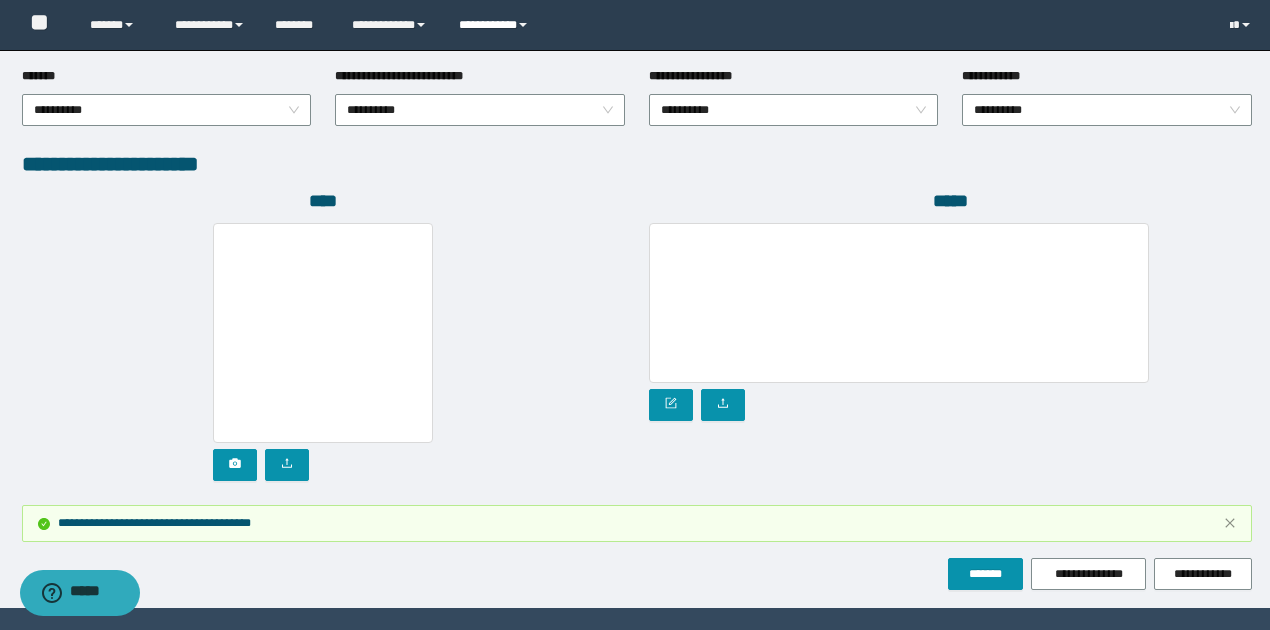 click at bounding box center [523, 25] 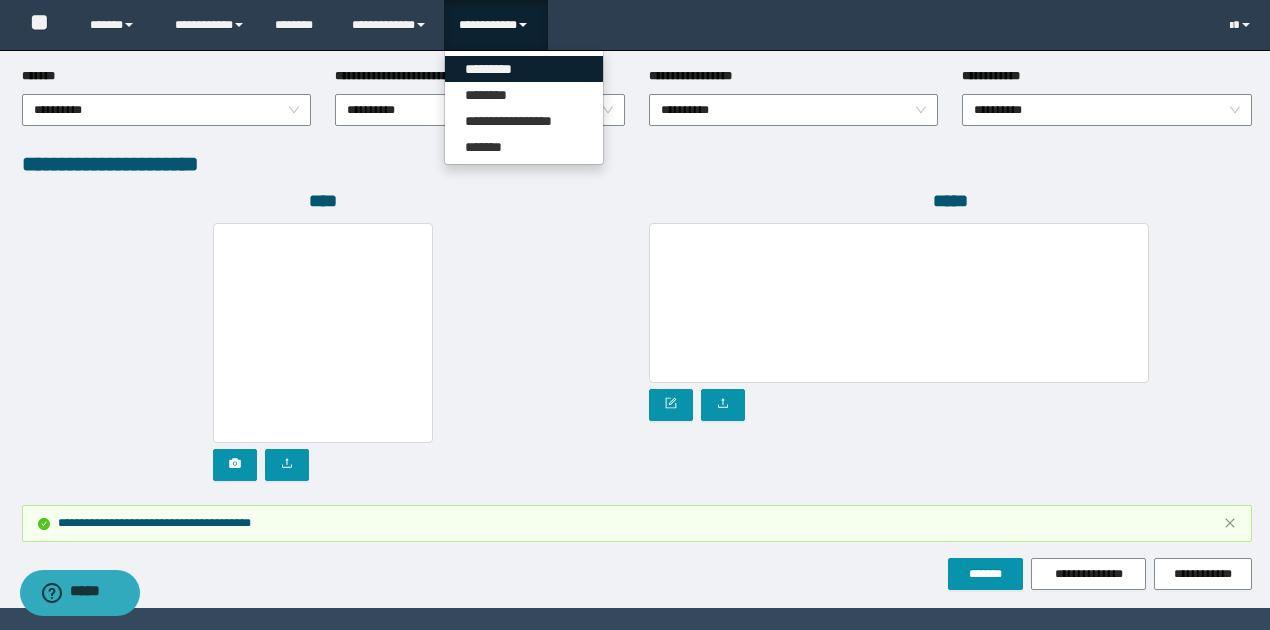 click on "*********" at bounding box center [524, 69] 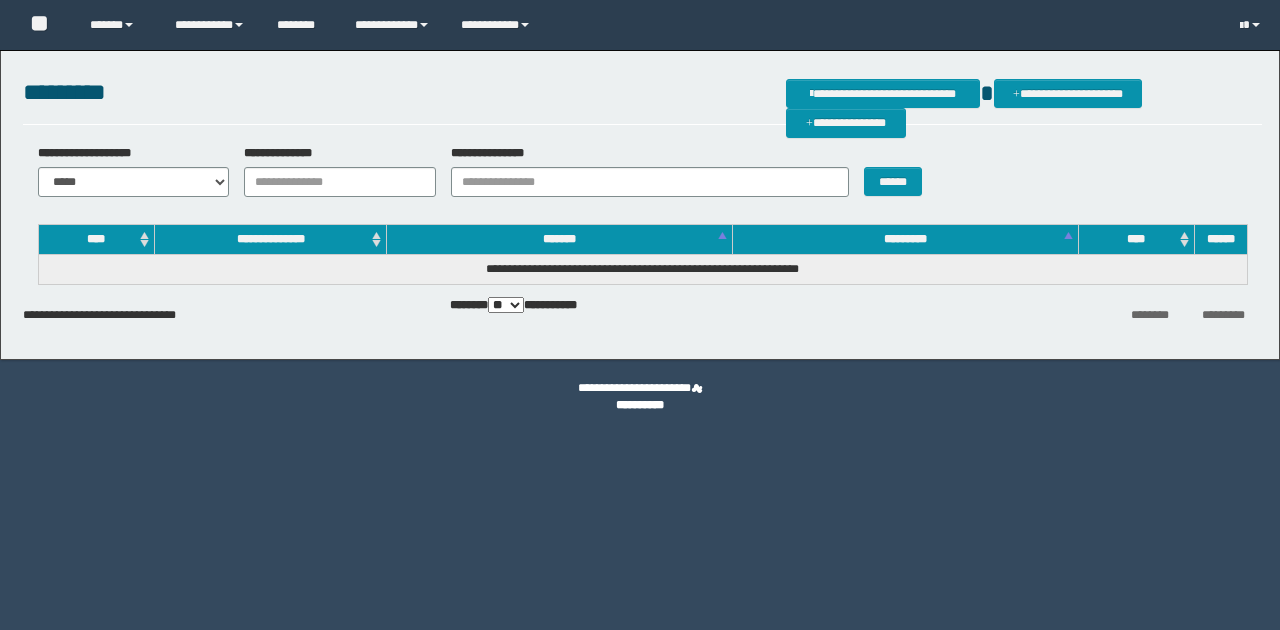 scroll, scrollTop: 0, scrollLeft: 0, axis: both 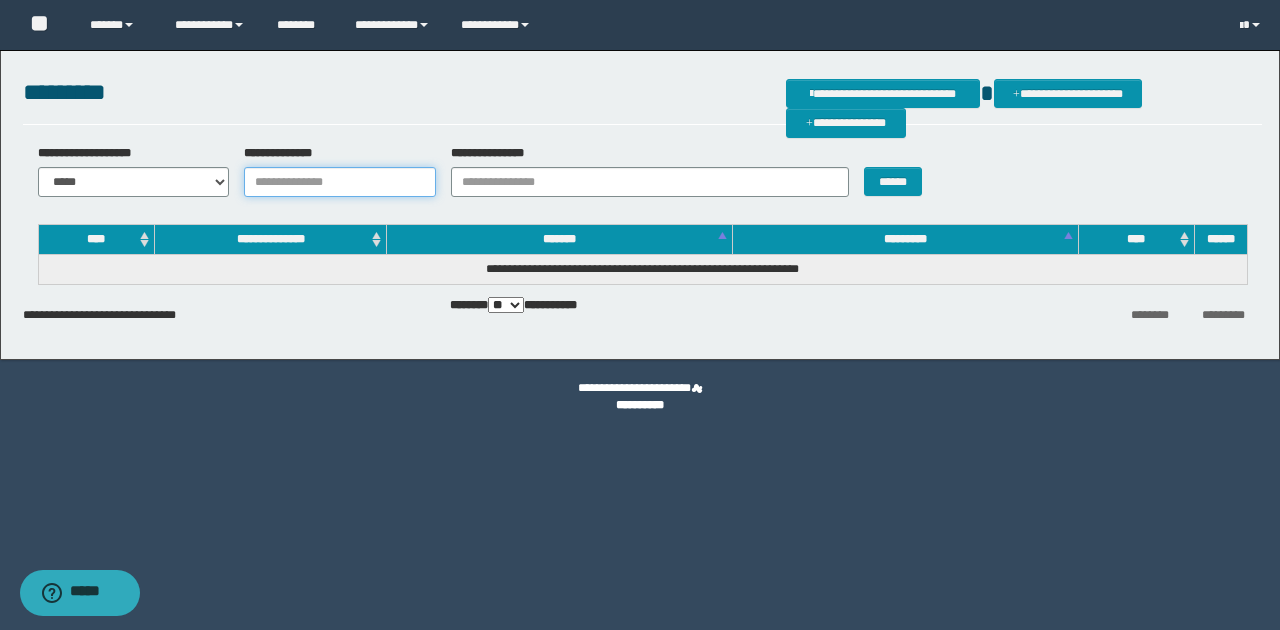click on "**********" at bounding box center (340, 182) 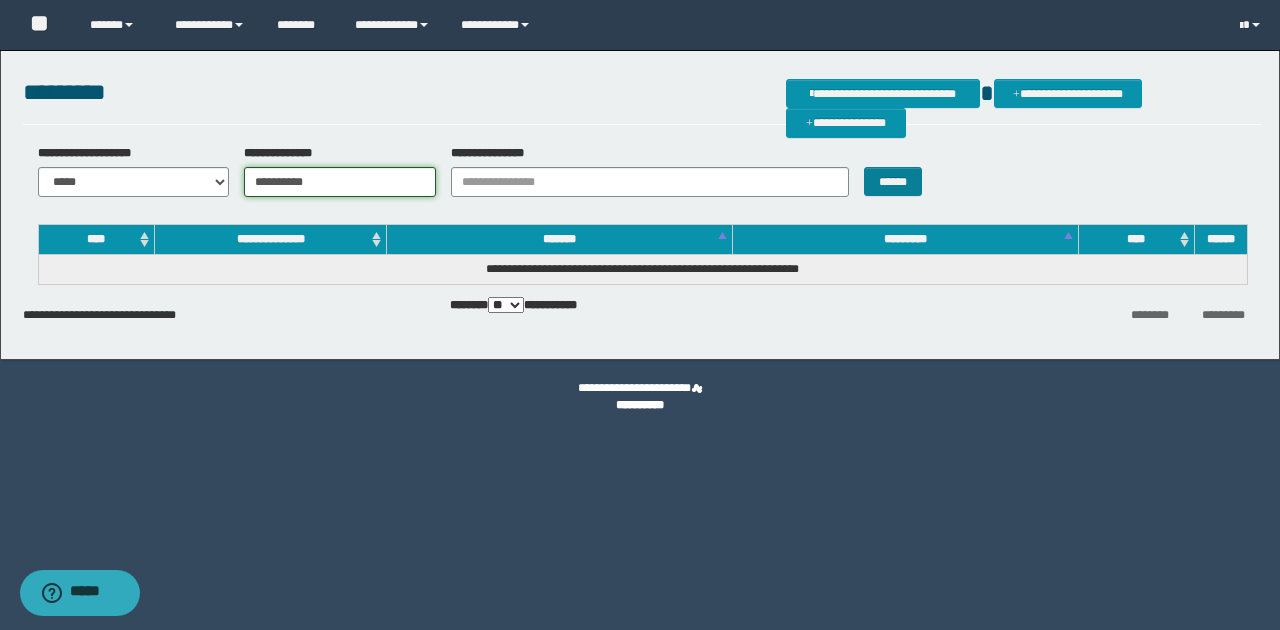 type on "**********" 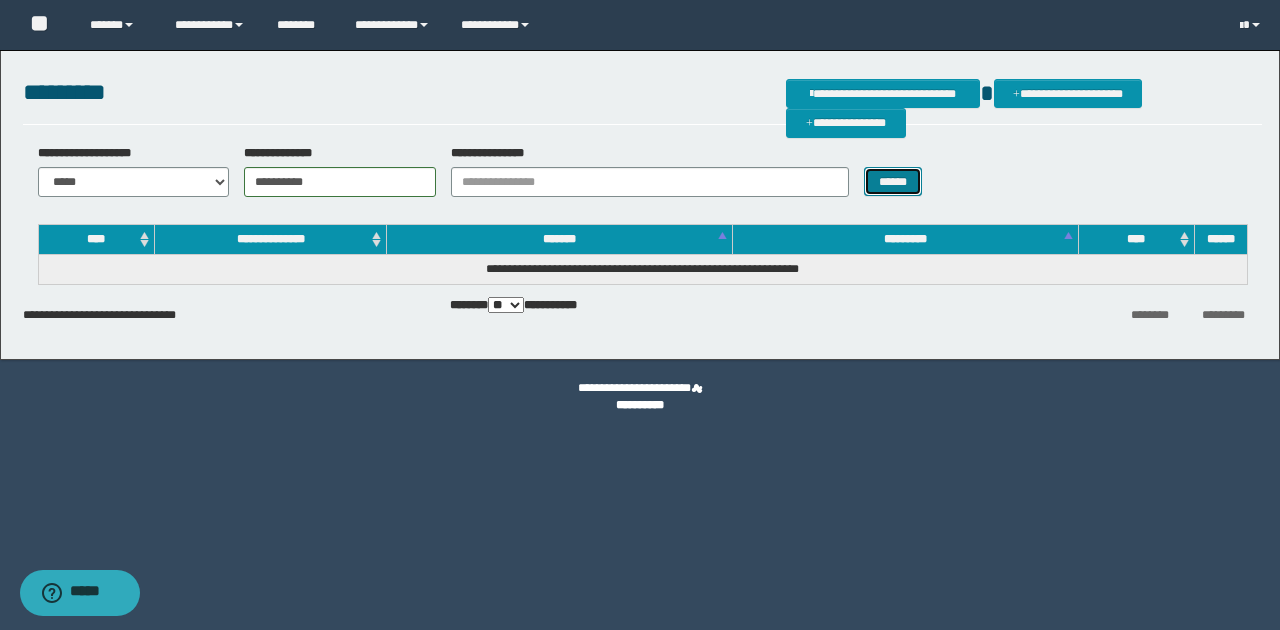 click on "******" at bounding box center (893, 181) 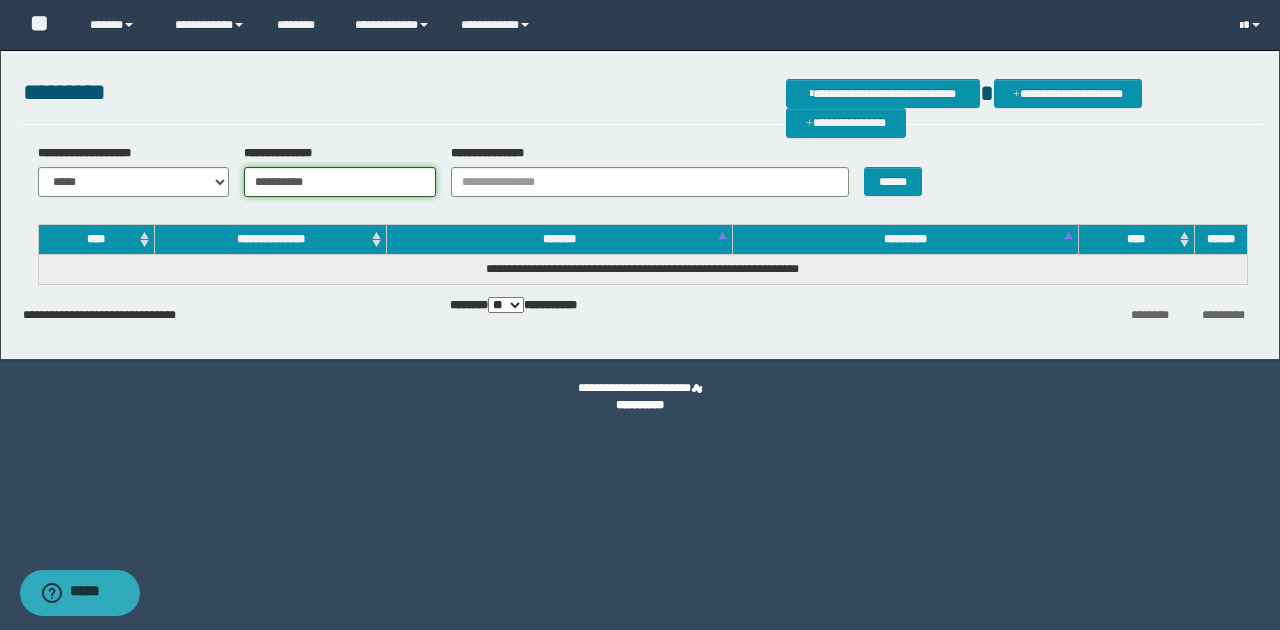 drag, startPoint x: 326, startPoint y: 180, endPoint x: 240, endPoint y: 182, distance: 86.023254 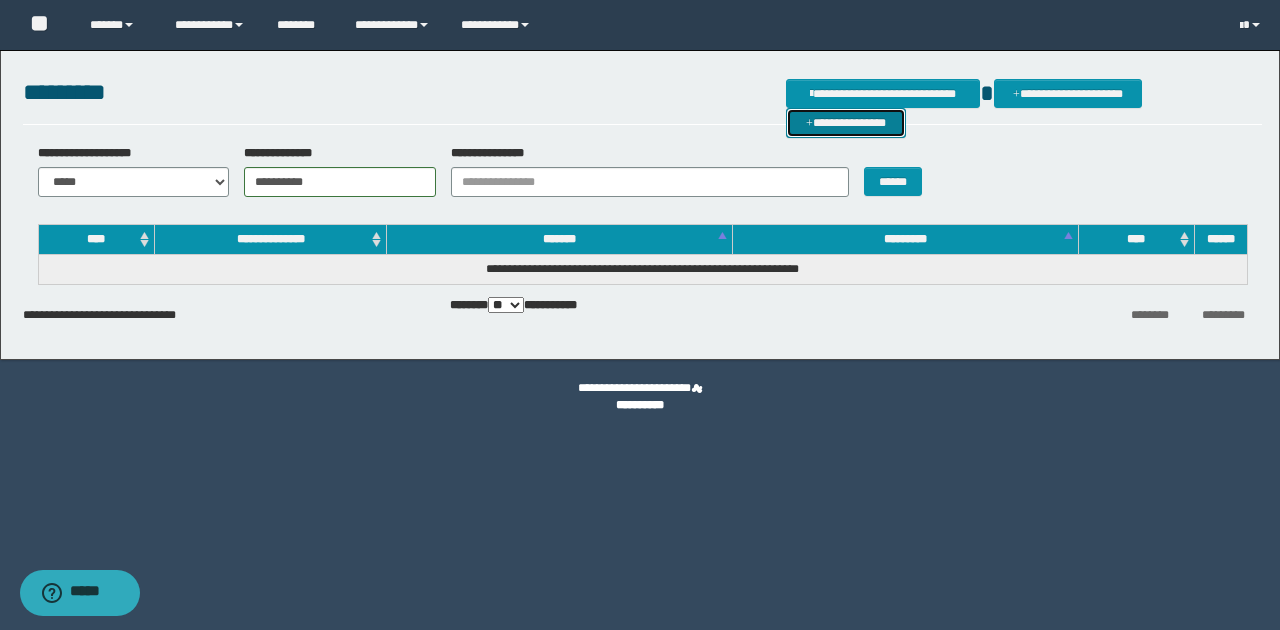 click on "**********" at bounding box center [846, 122] 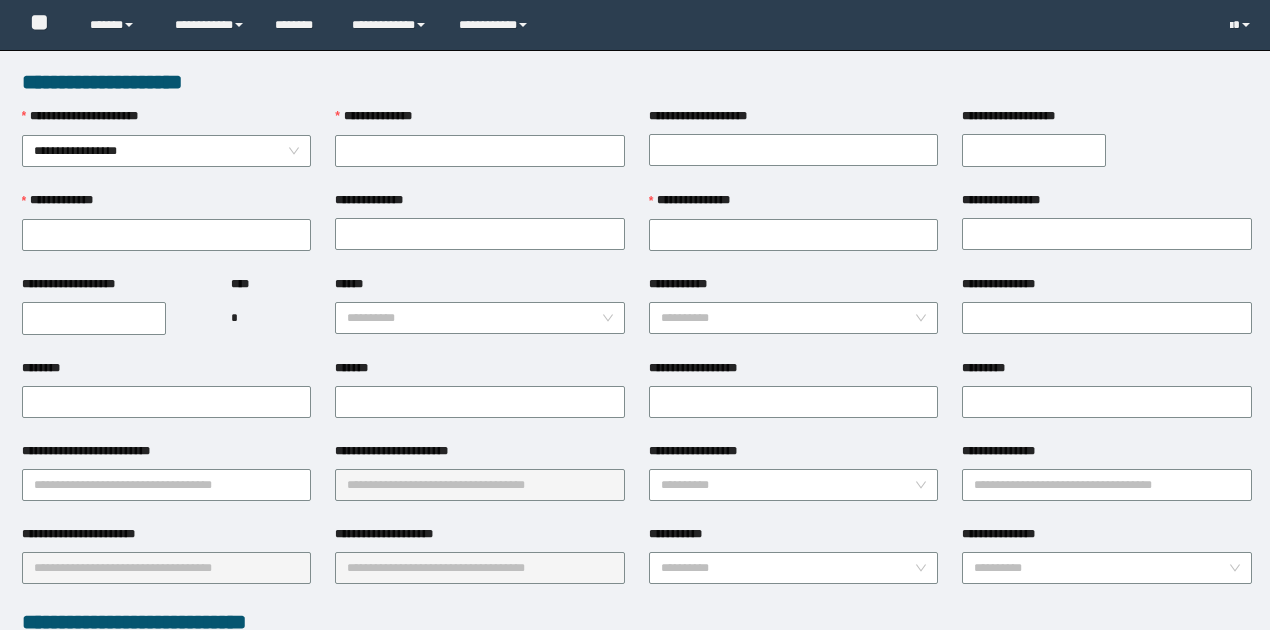 scroll, scrollTop: 0, scrollLeft: 0, axis: both 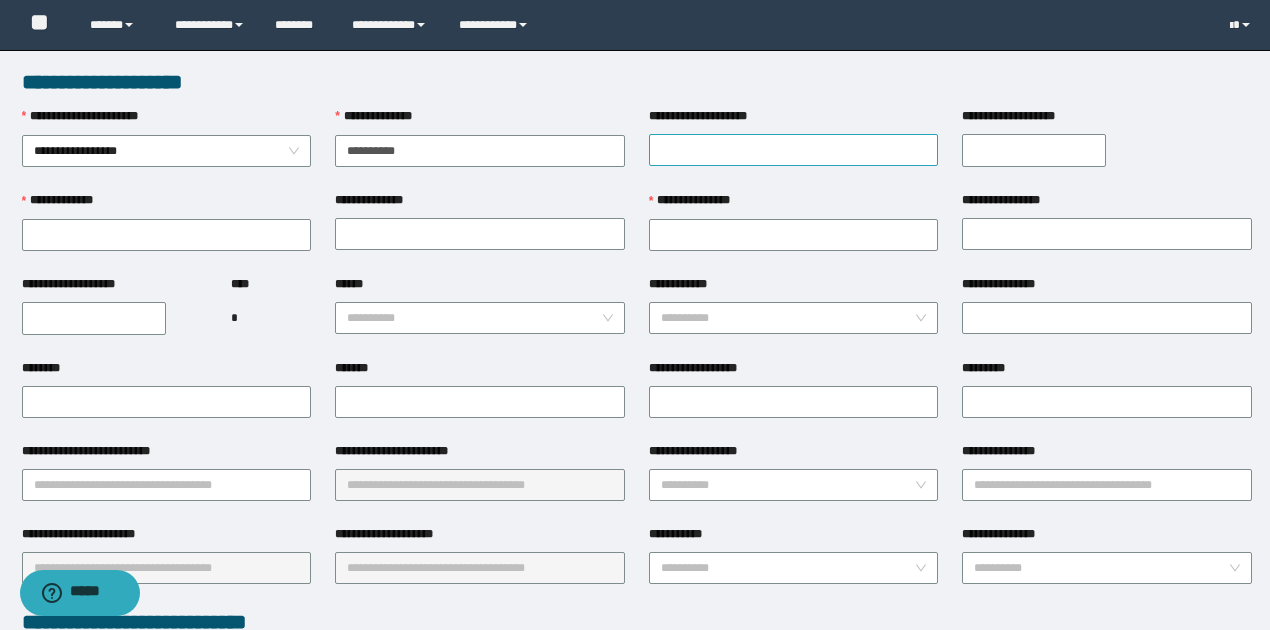 type on "**********" 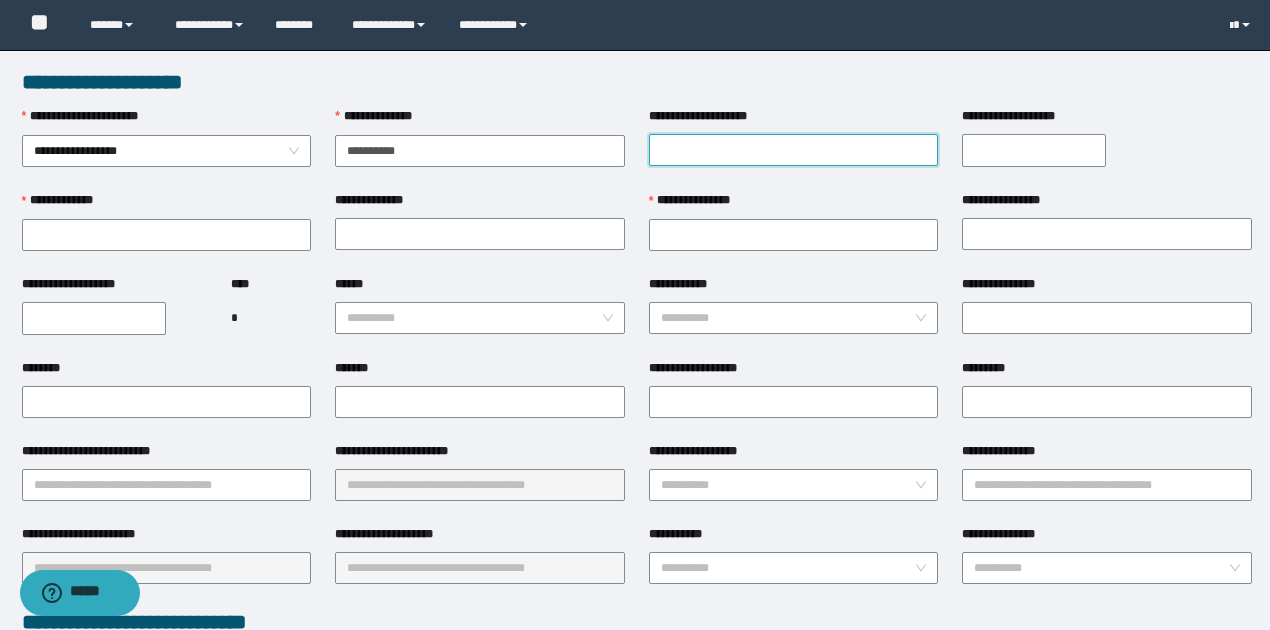 click on "**********" at bounding box center (794, 150) 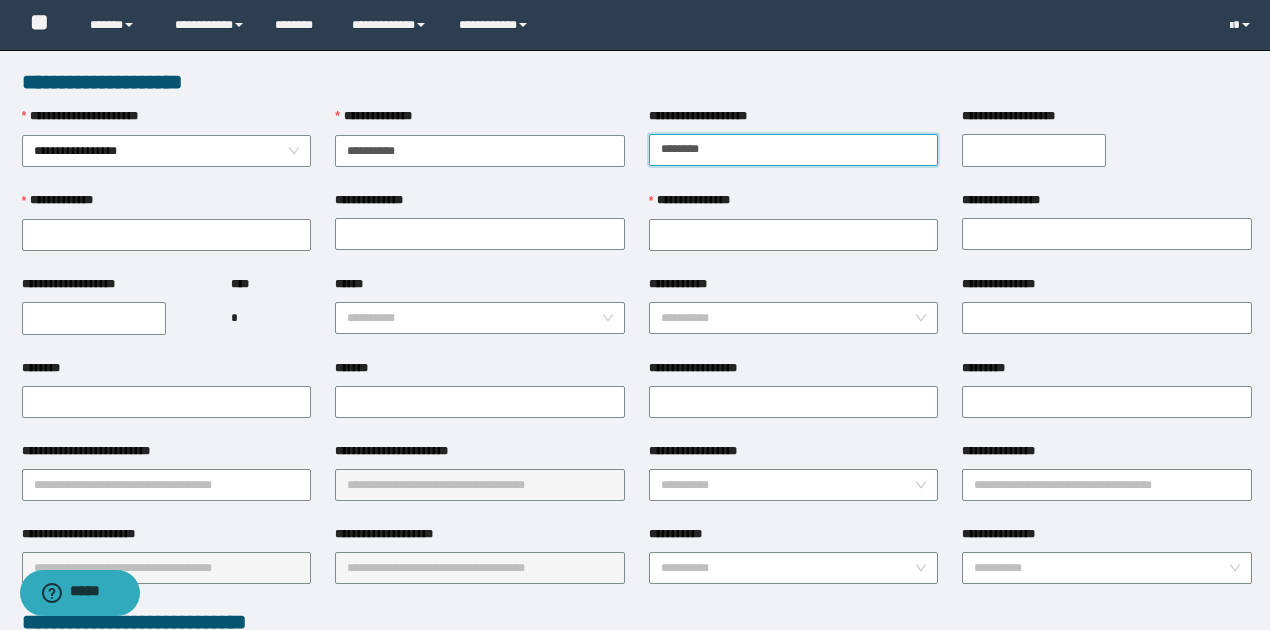 type on "********" 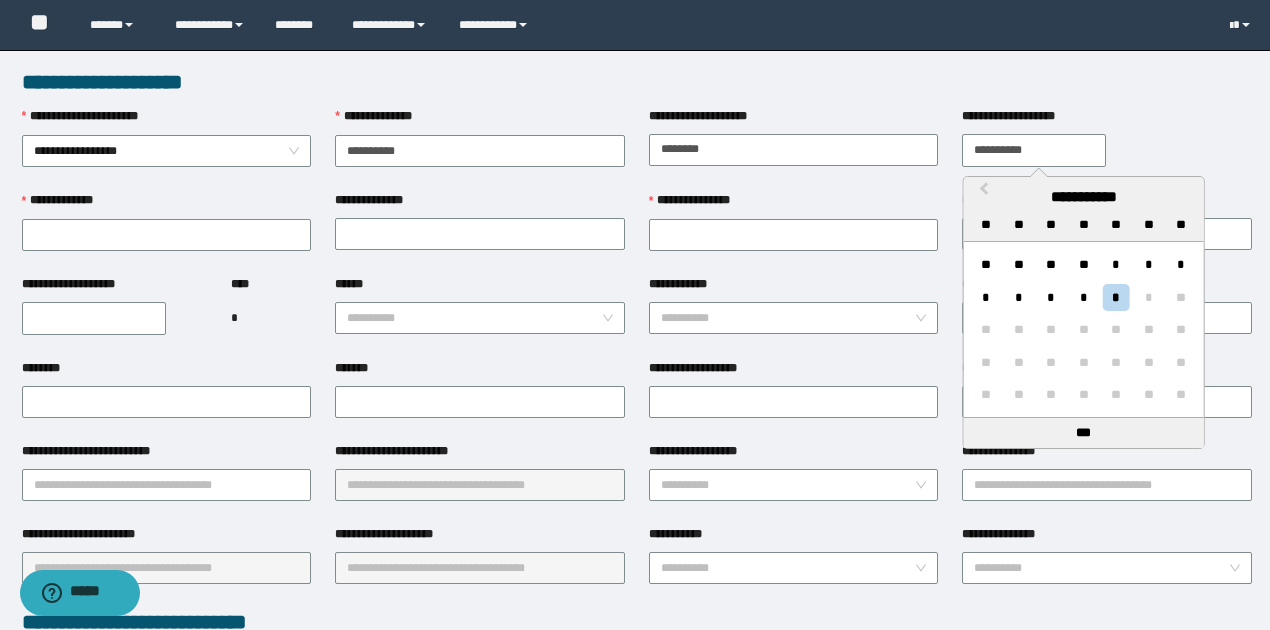 click on "**********" at bounding box center [1034, 150] 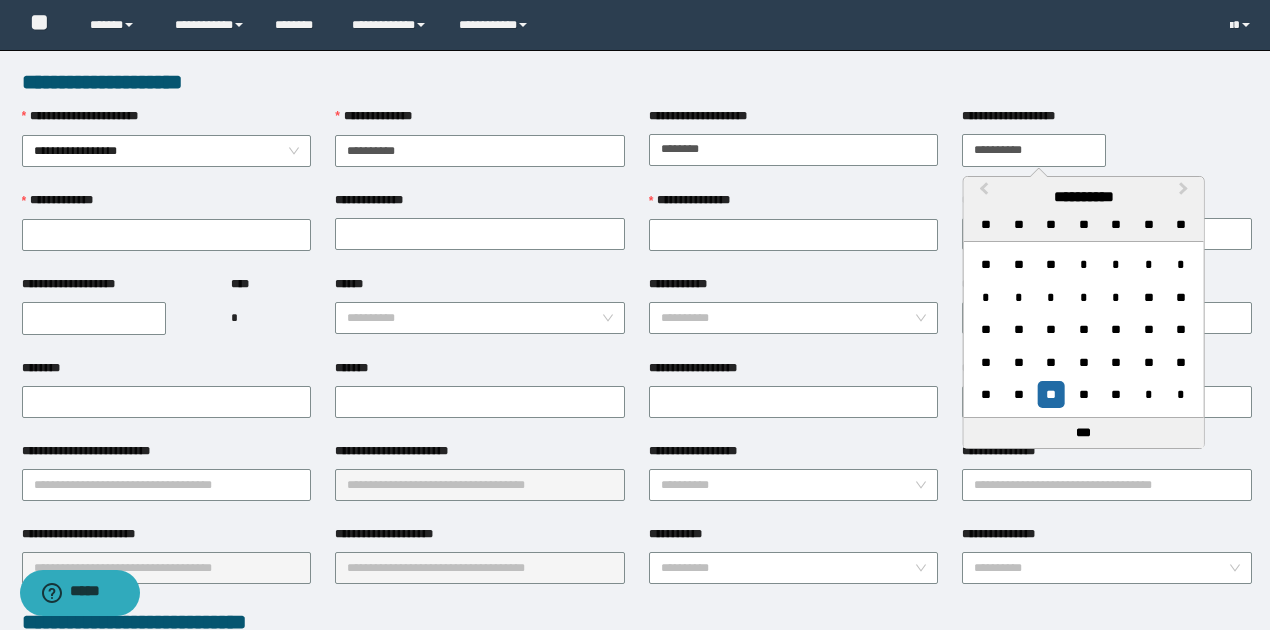 type on "**********" 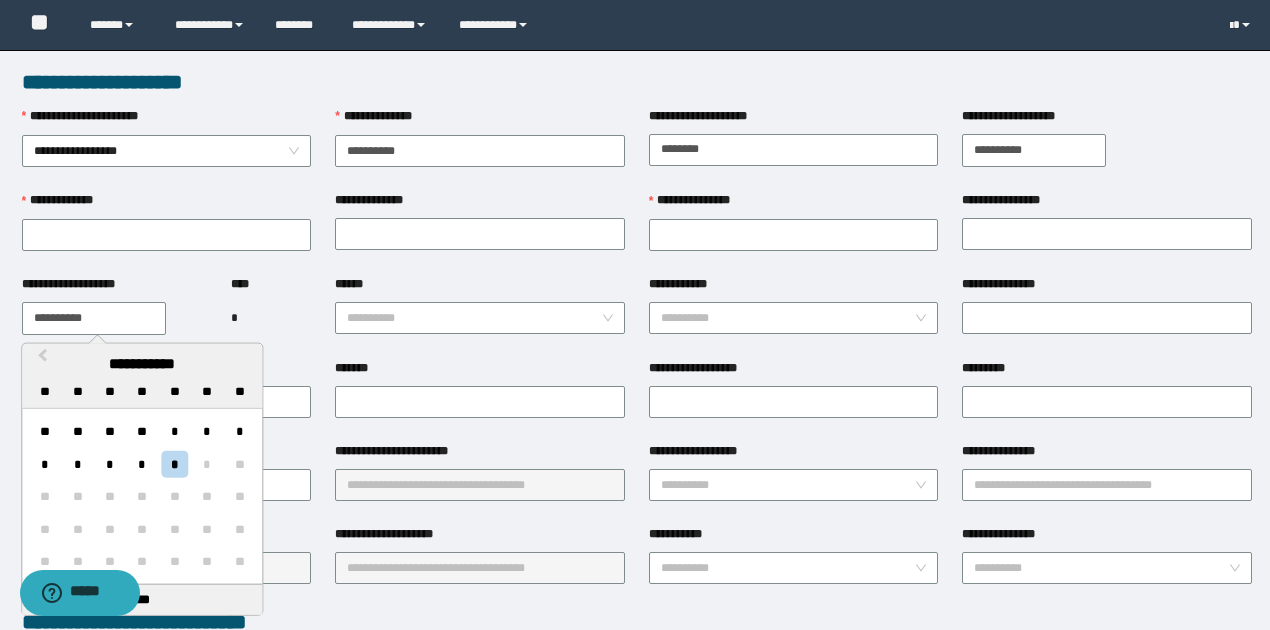 click on "**********" at bounding box center (94, 318) 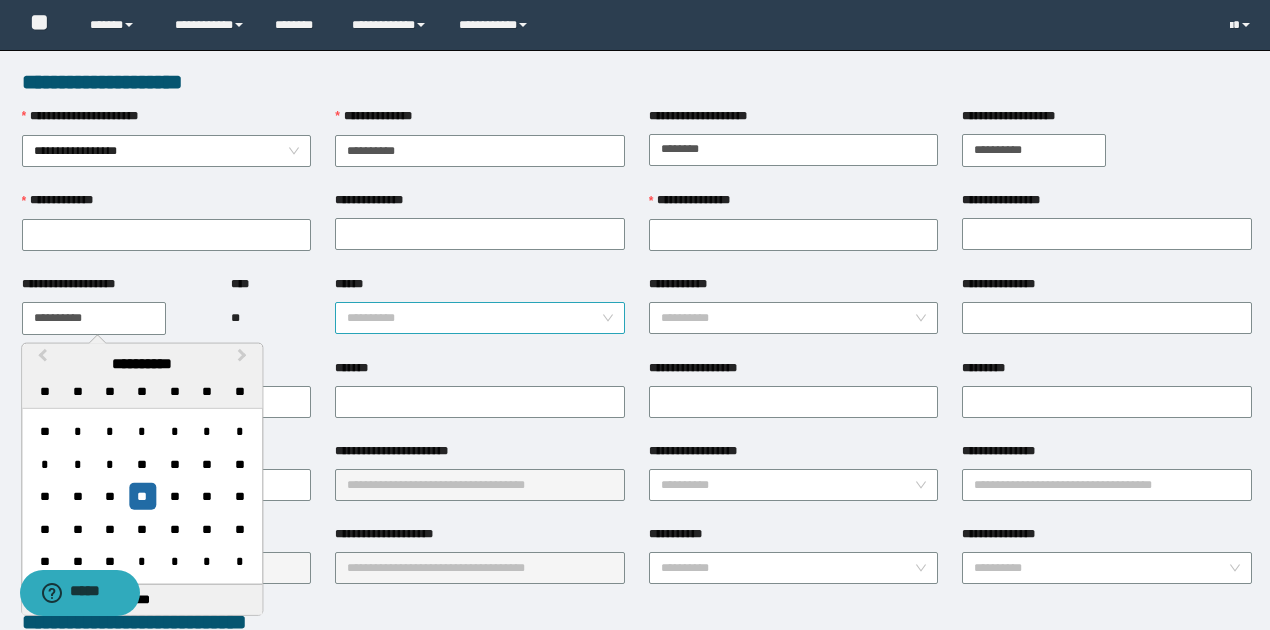 type on "**********" 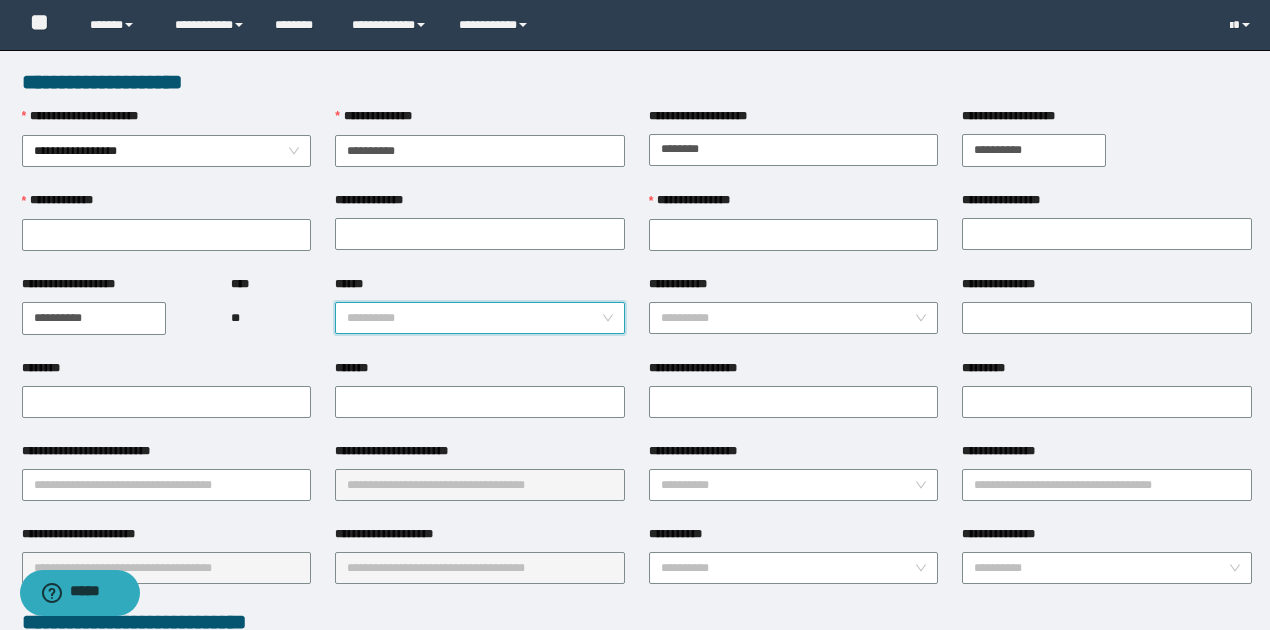 click on "******" at bounding box center (474, 318) 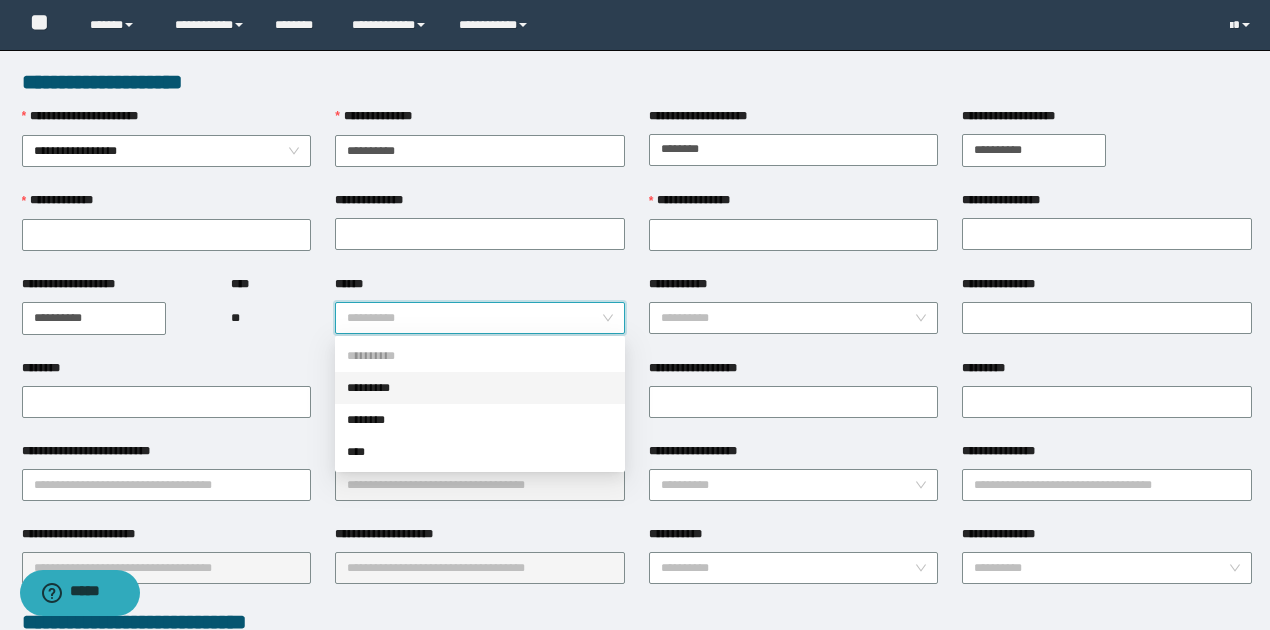 click on "*********" at bounding box center [480, 388] 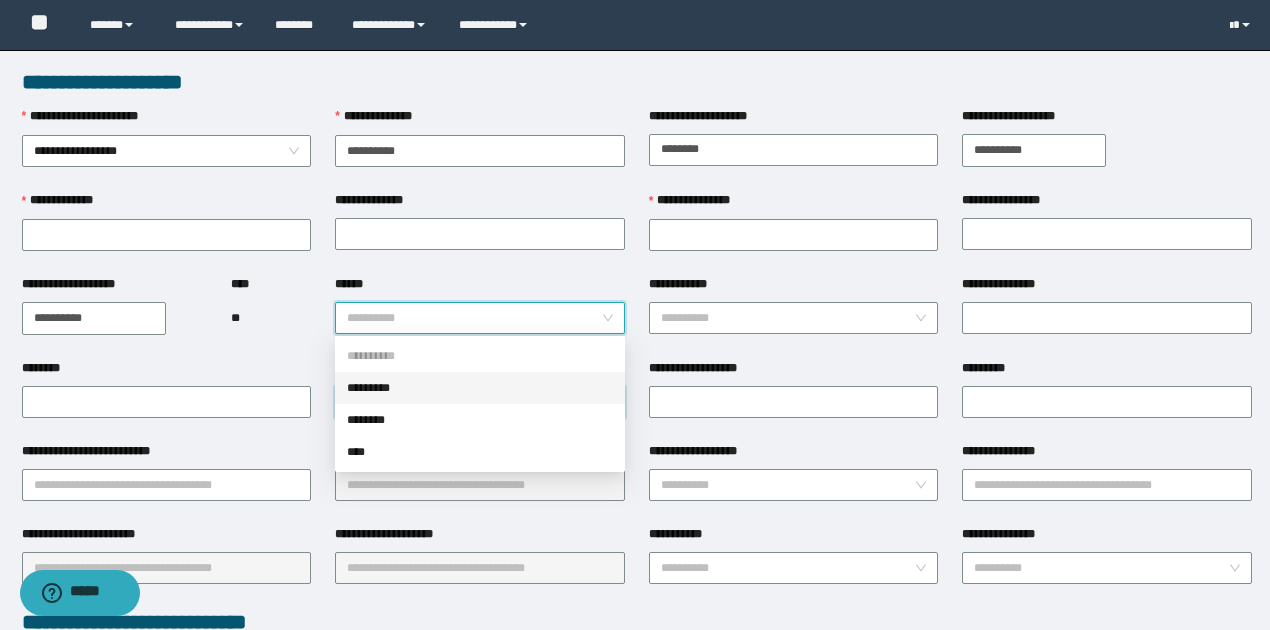 click on "*******" at bounding box center (480, 402) 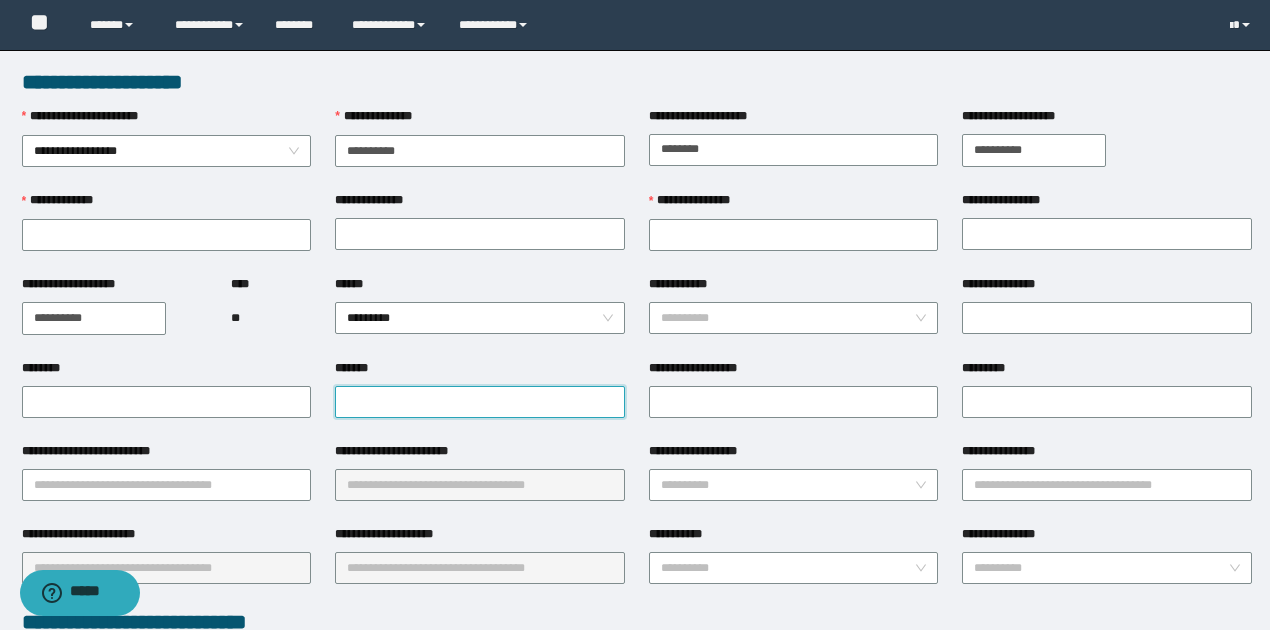 click on "*******" at bounding box center (480, 402) 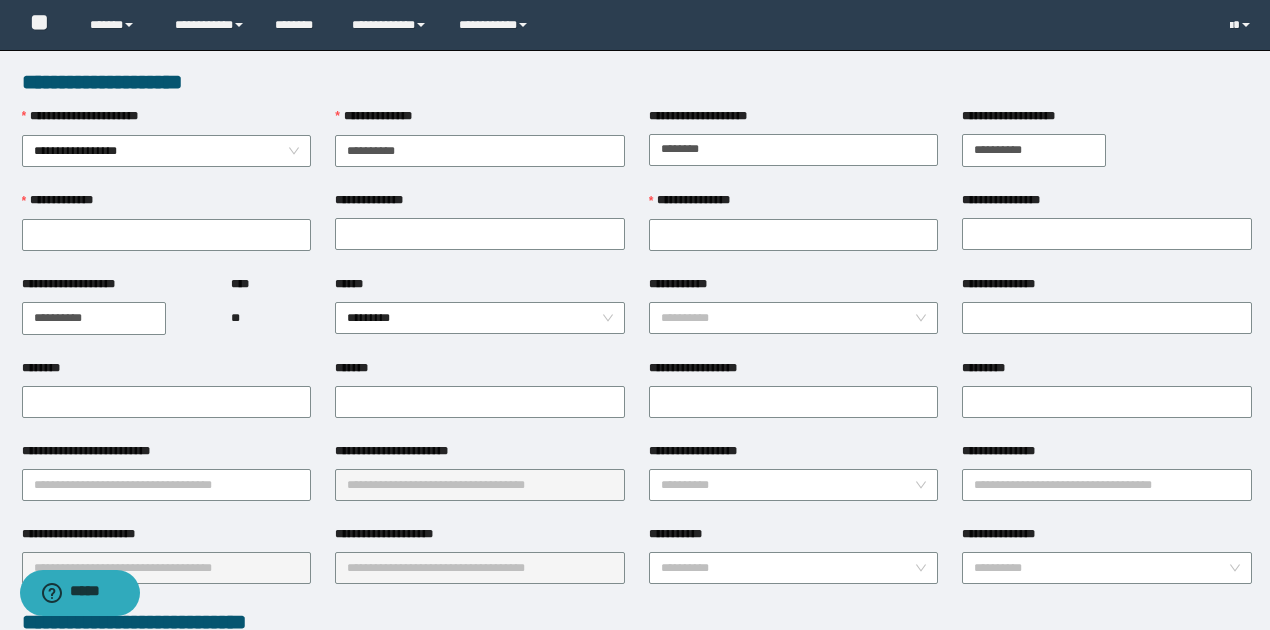 click on "********" at bounding box center (167, 372) 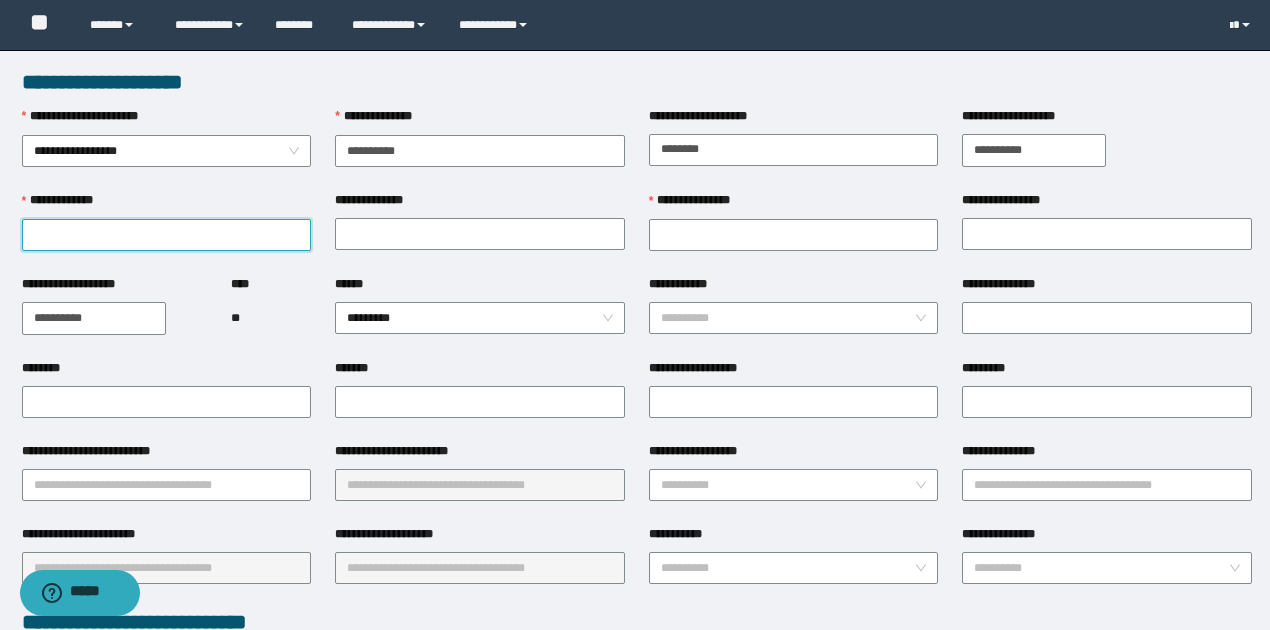click on "**********" at bounding box center (167, 235) 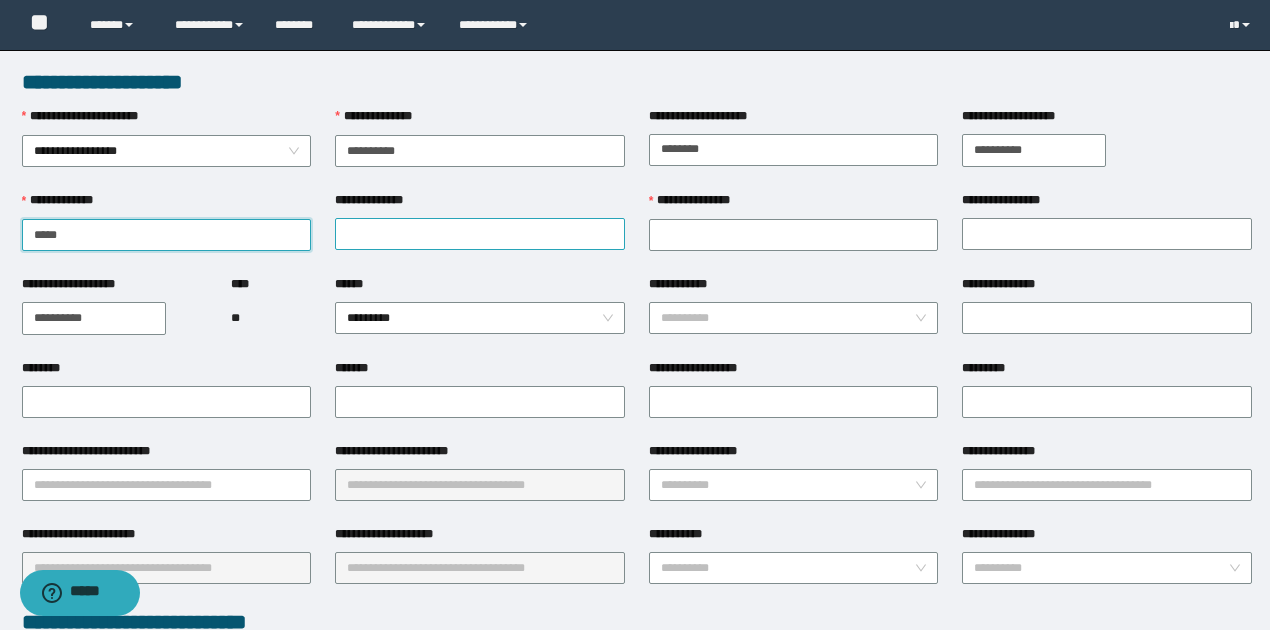 type on "*****" 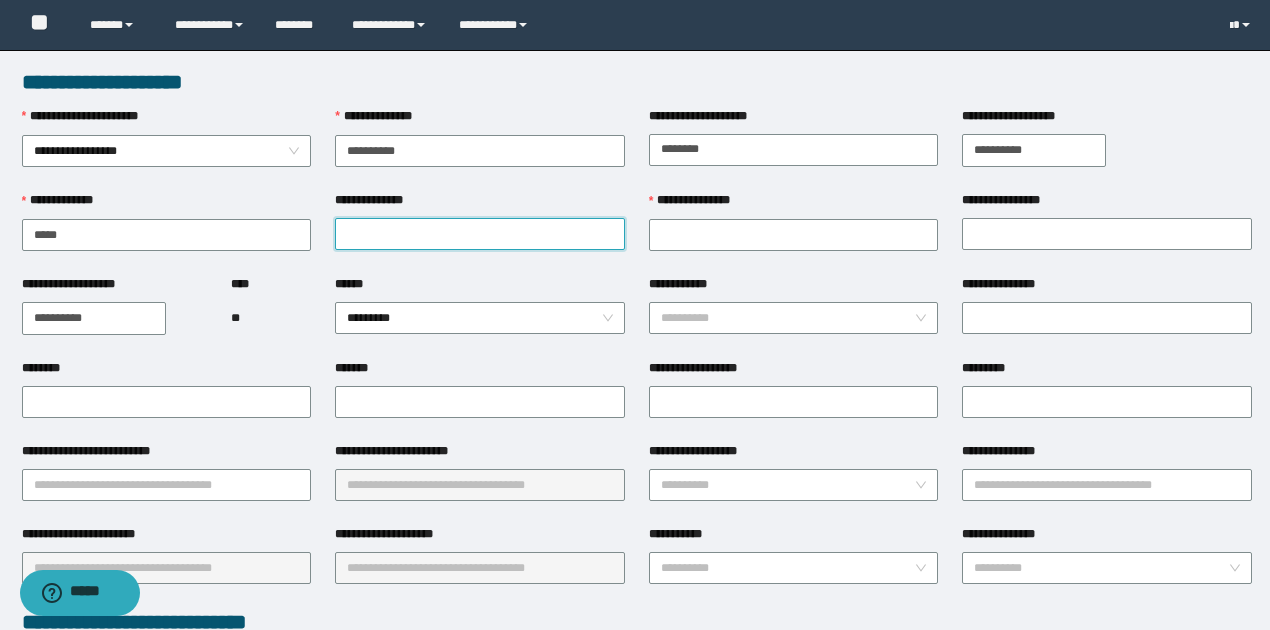 click on "**********" at bounding box center [480, 234] 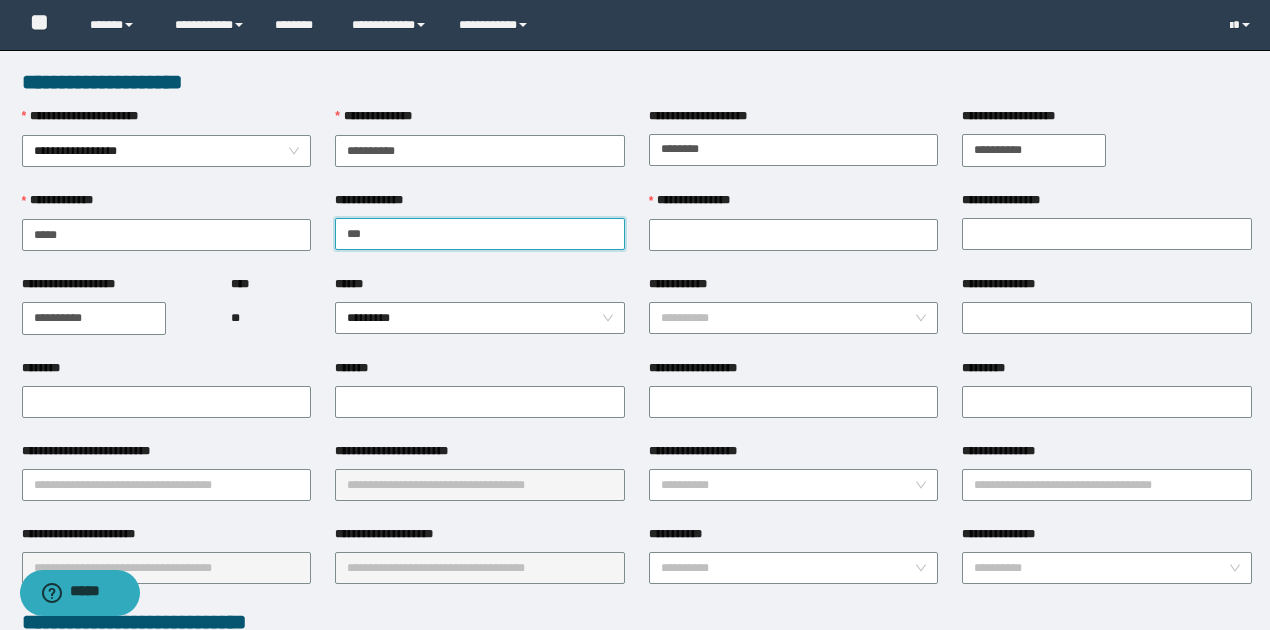 type on "******" 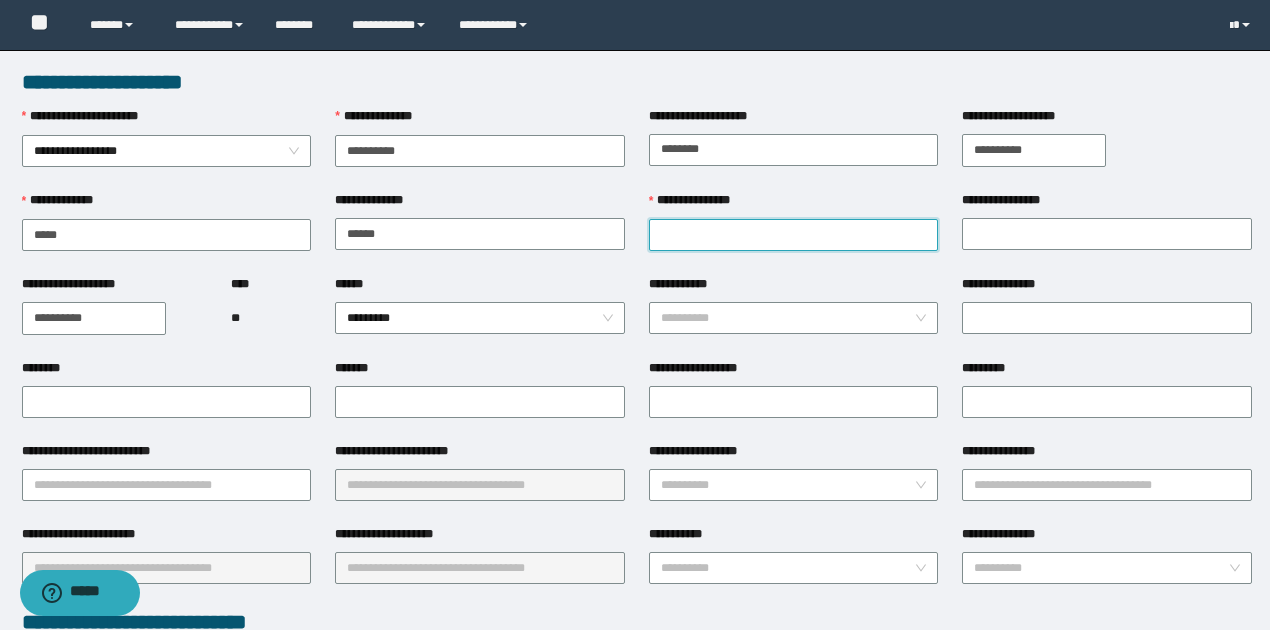 click on "**********" at bounding box center [794, 235] 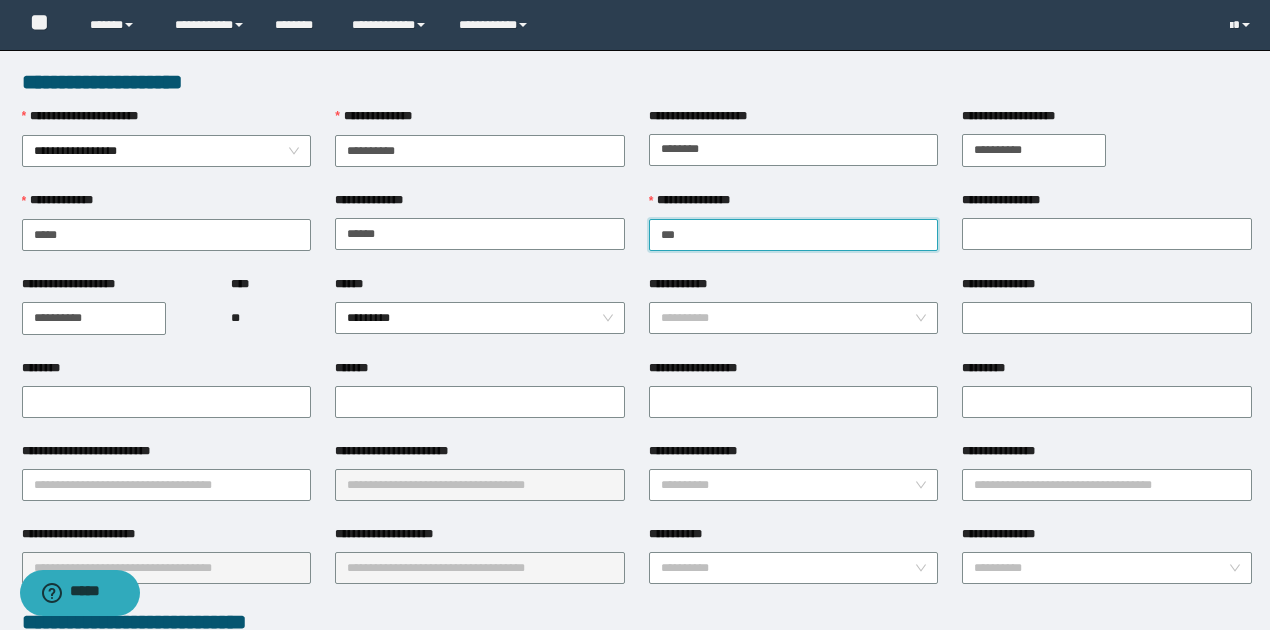 type on "*****" 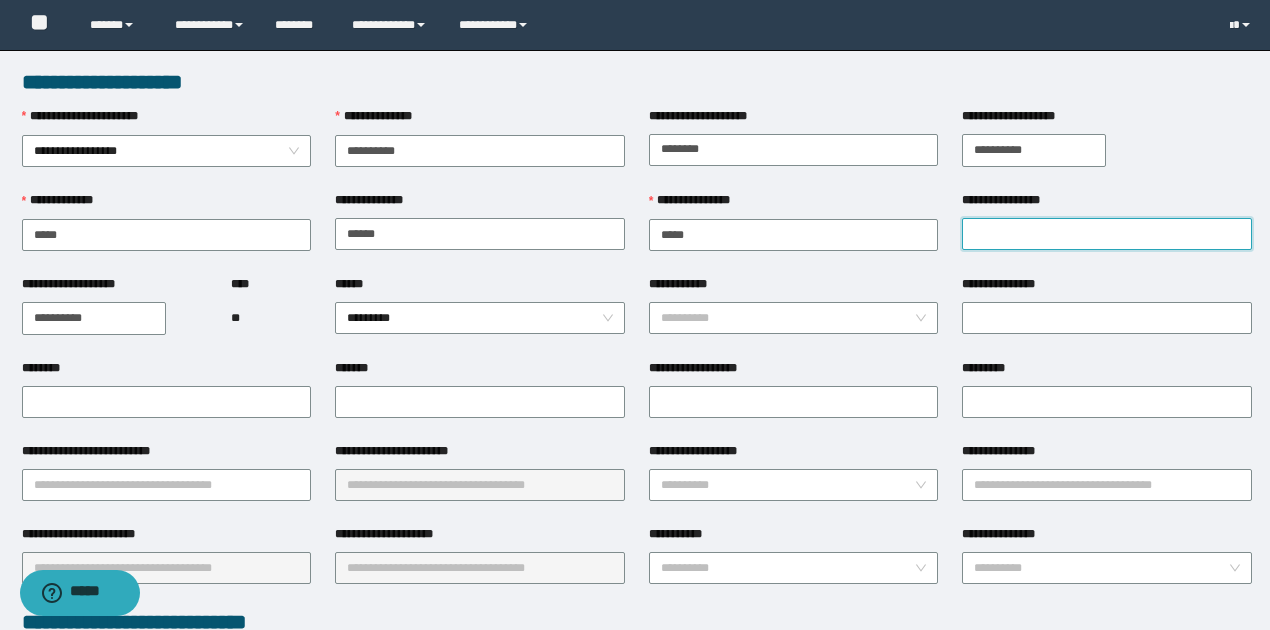 click on "**********" at bounding box center (1107, 234) 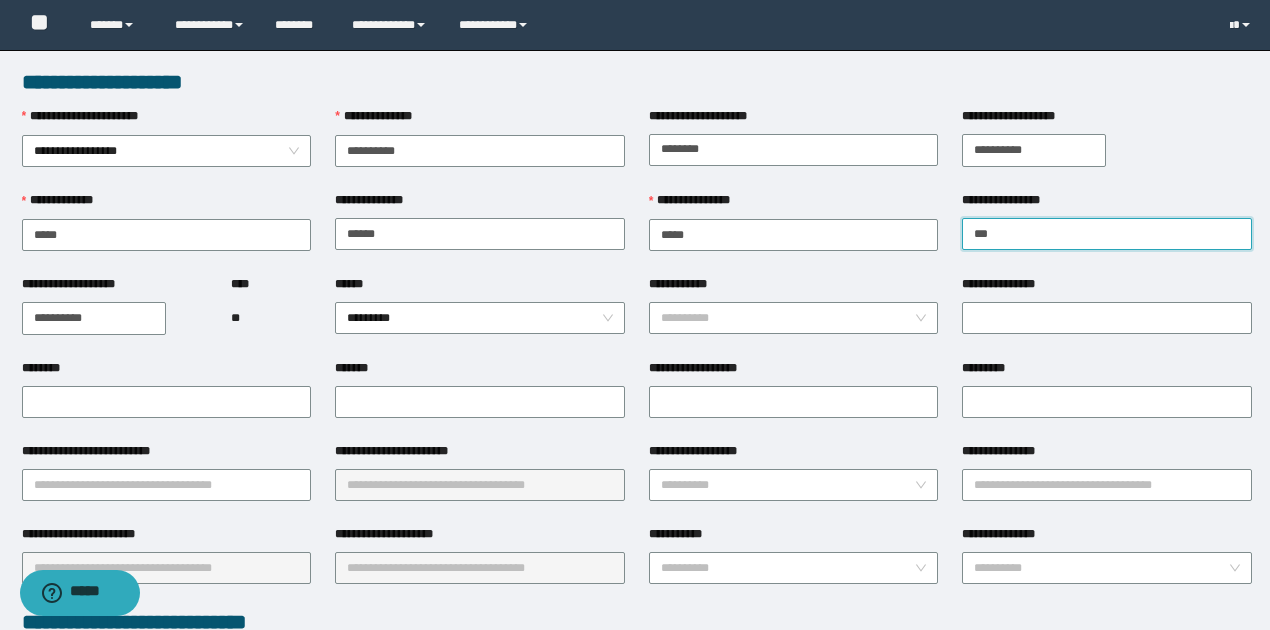 type on "********" 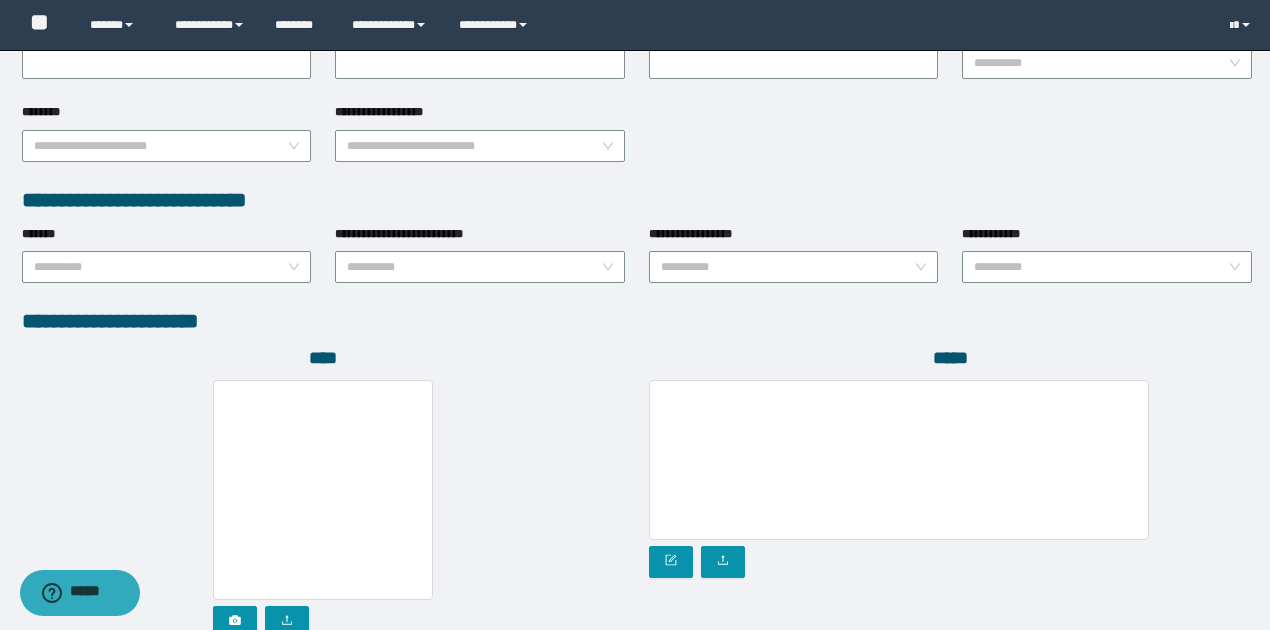 scroll, scrollTop: 1066, scrollLeft: 0, axis: vertical 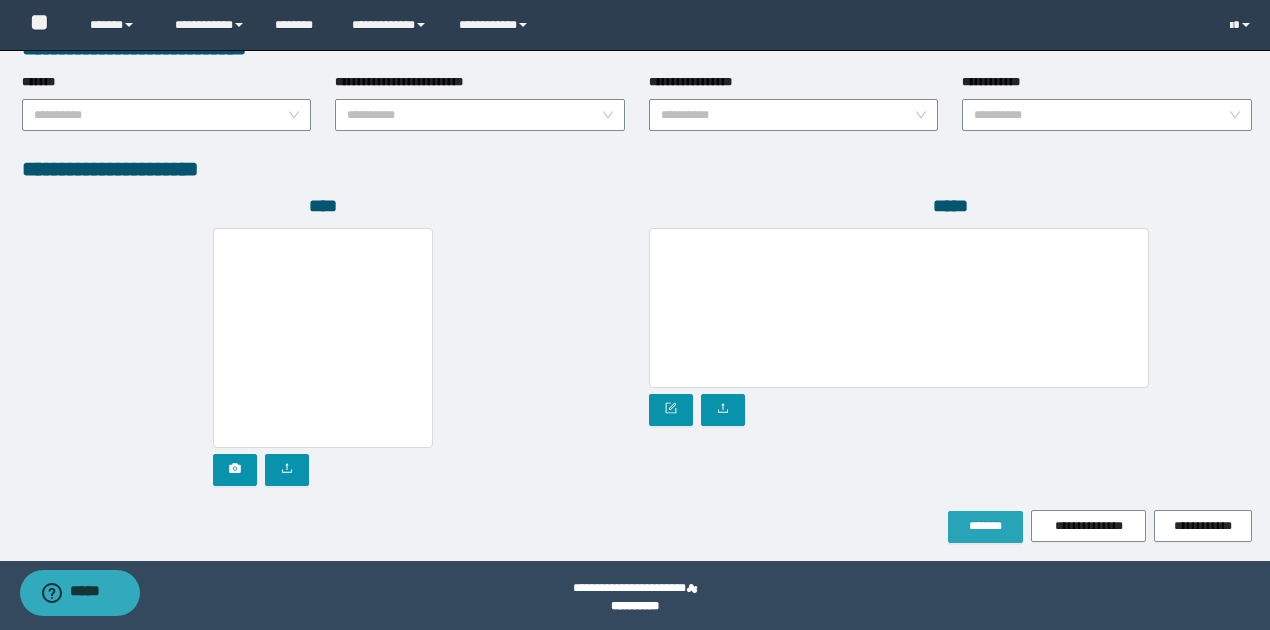 click on "*******" at bounding box center [985, 526] 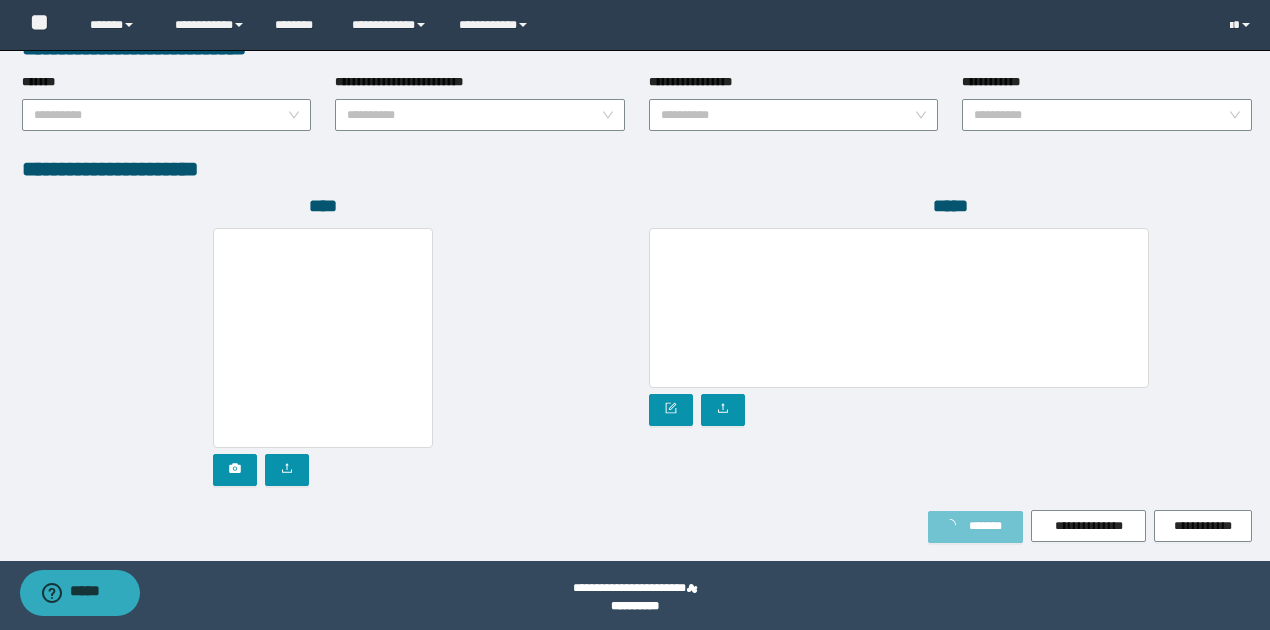 scroll, scrollTop: 1118, scrollLeft: 0, axis: vertical 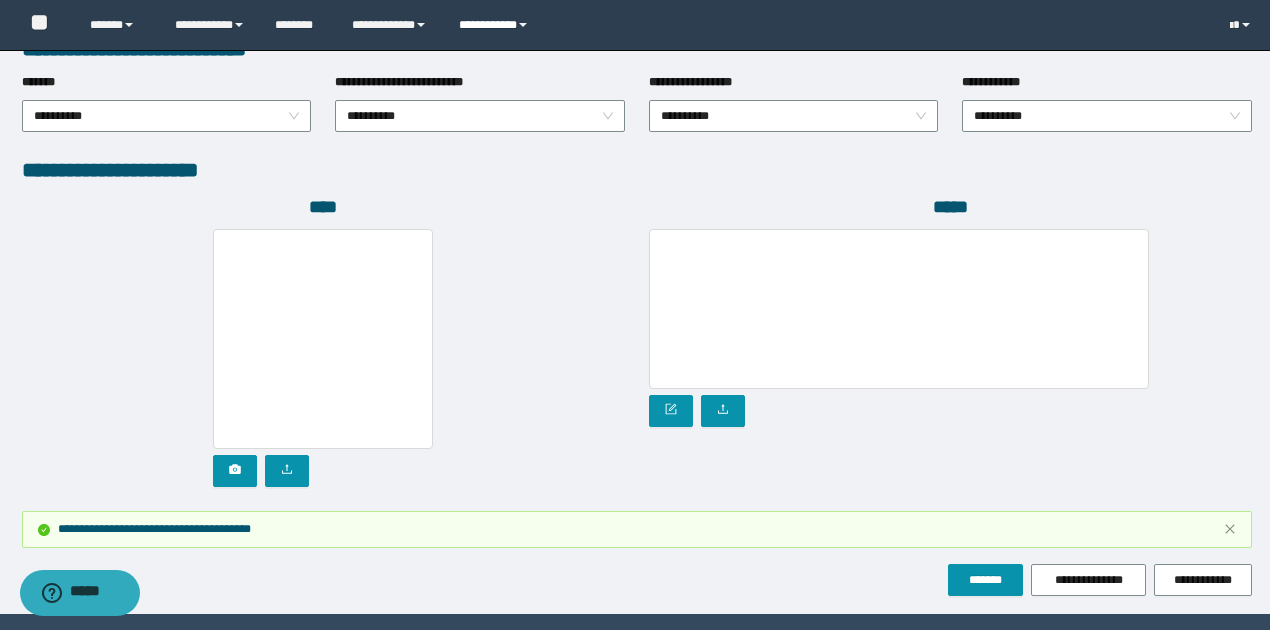 click on "**********" at bounding box center (496, 25) 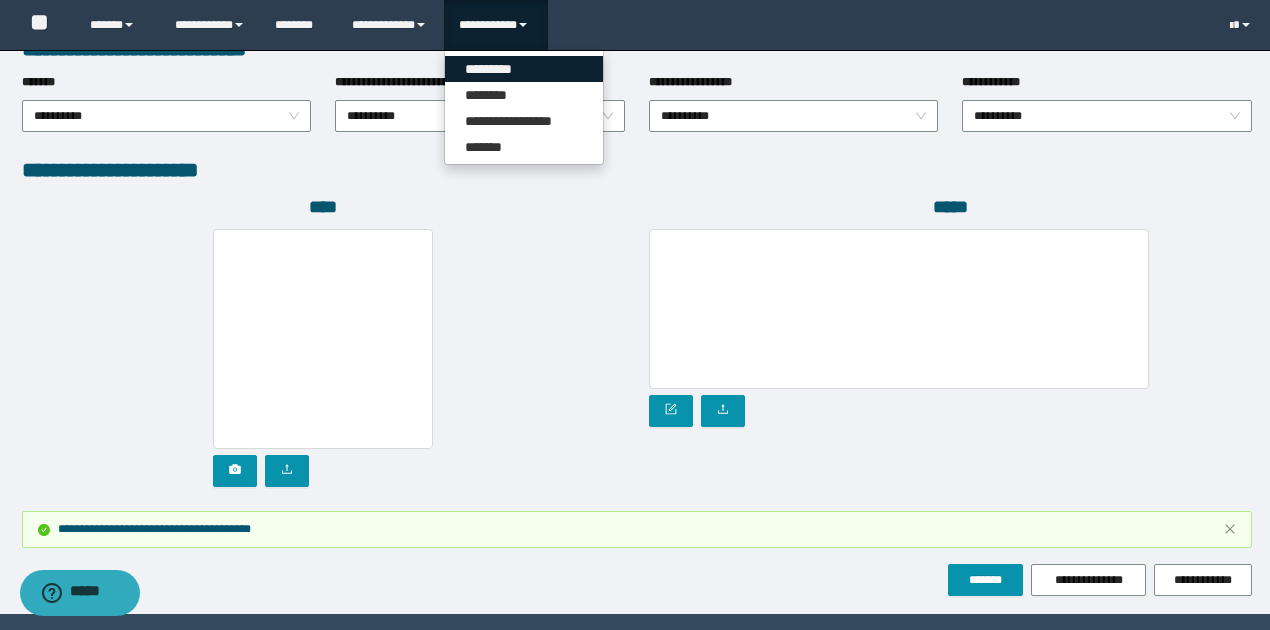 click on "*********" at bounding box center [524, 69] 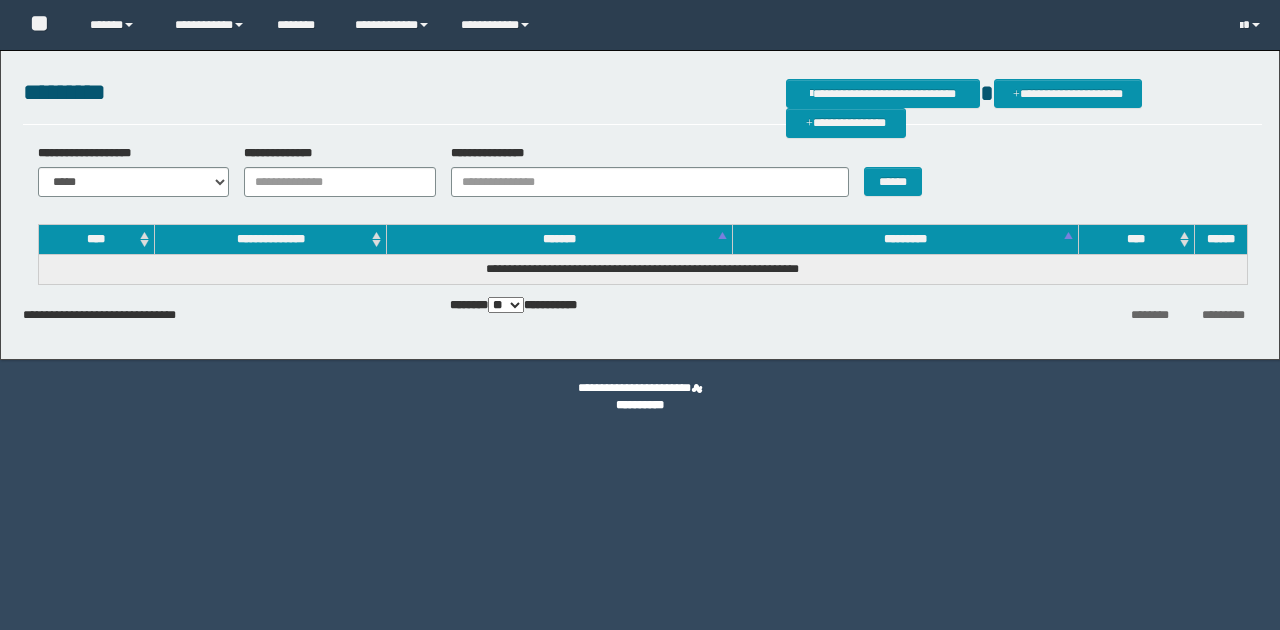 scroll, scrollTop: 0, scrollLeft: 0, axis: both 